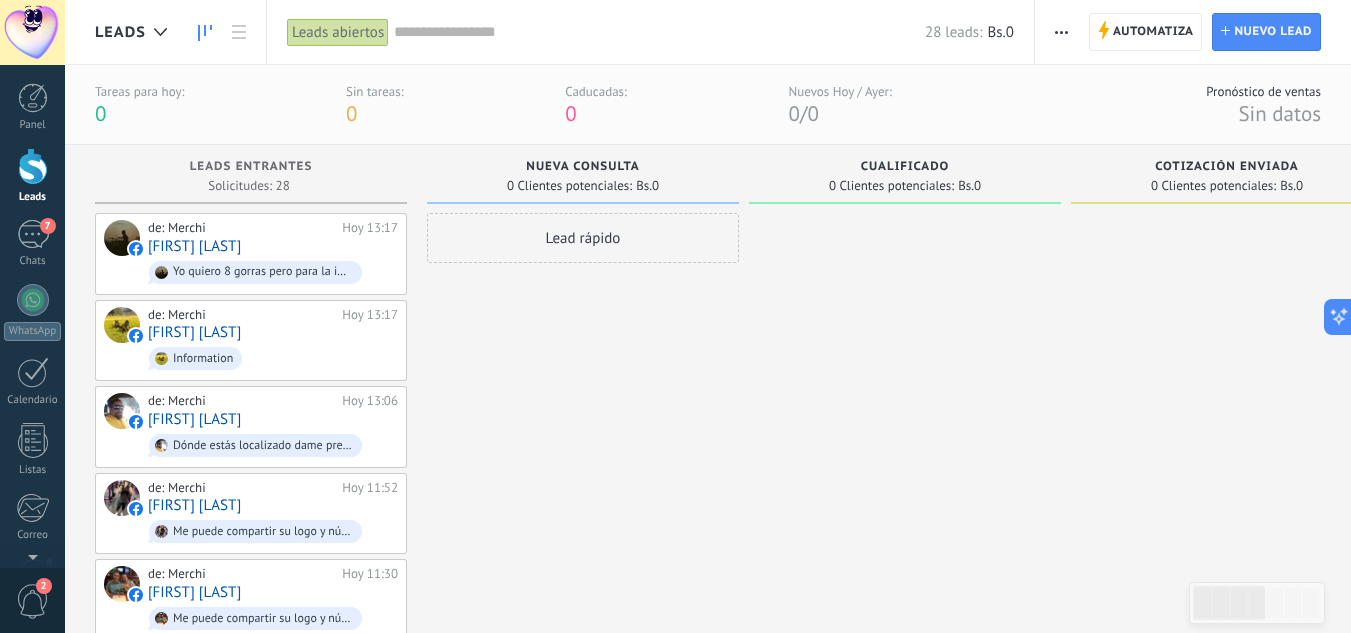 scroll, scrollTop: 0, scrollLeft: 0, axis: both 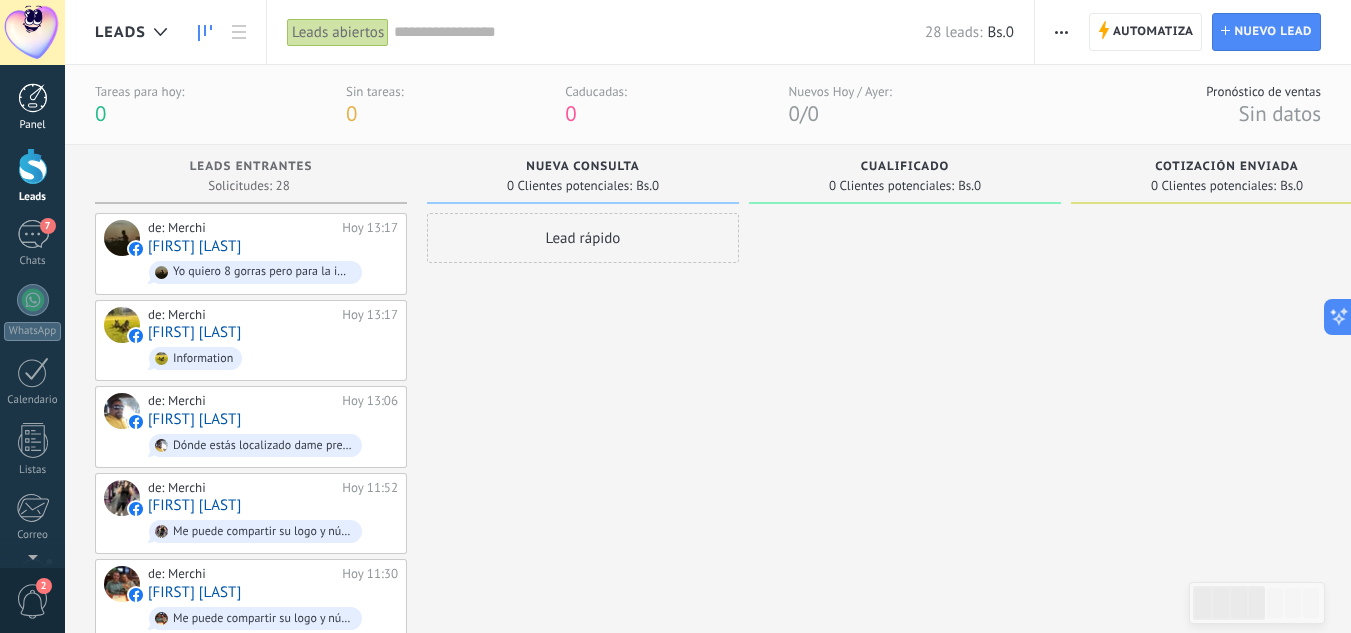 click at bounding box center [33, 98] 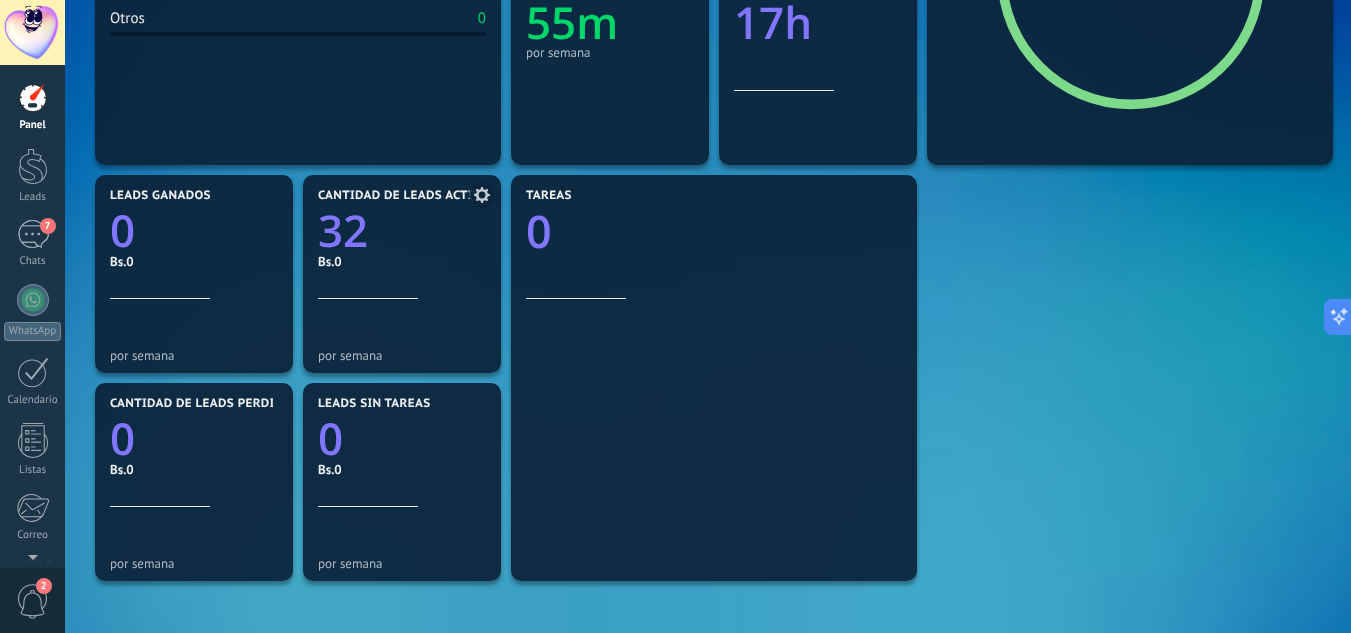 scroll, scrollTop: 200, scrollLeft: 0, axis: vertical 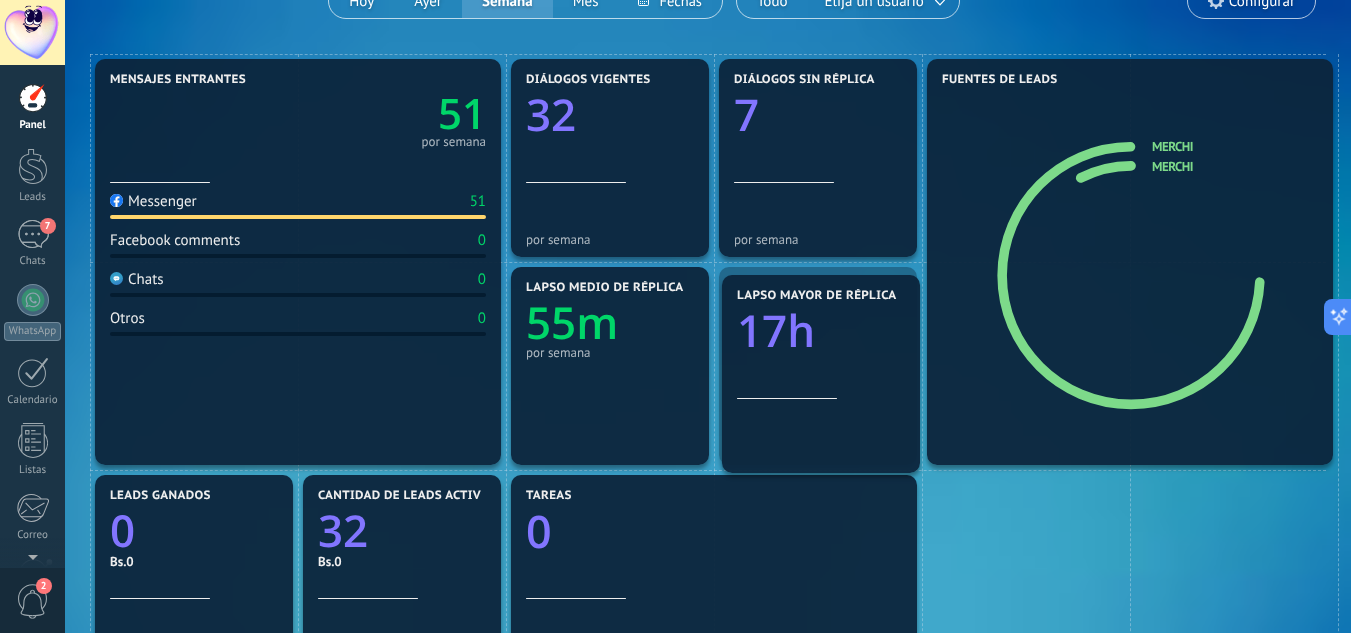 drag, startPoint x: 729, startPoint y: 293, endPoint x: 739, endPoint y: 306, distance: 16.40122 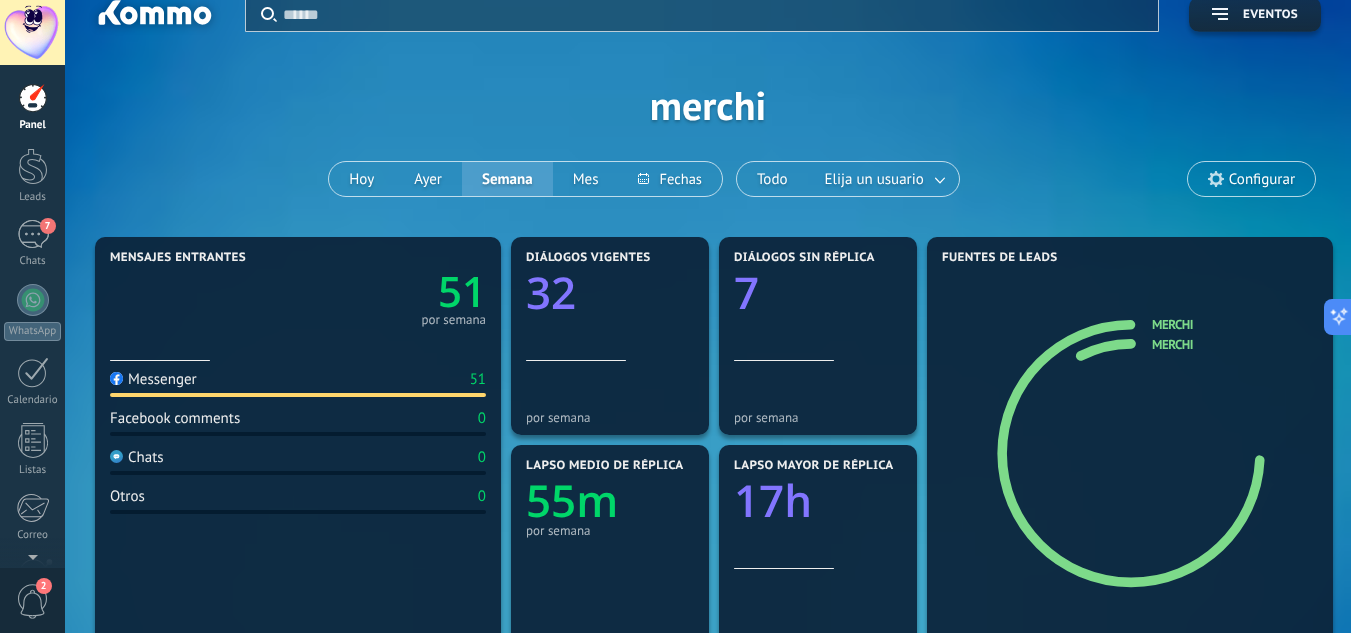 scroll, scrollTop: 0, scrollLeft: 0, axis: both 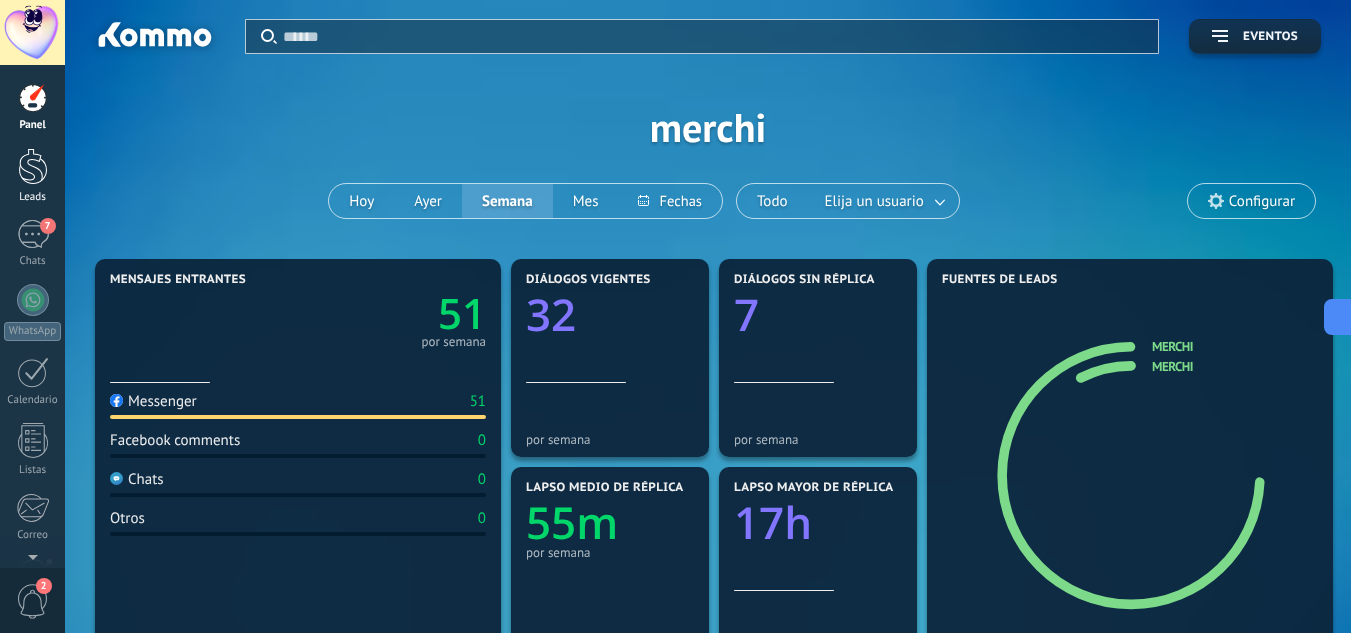 click at bounding box center [33, 166] 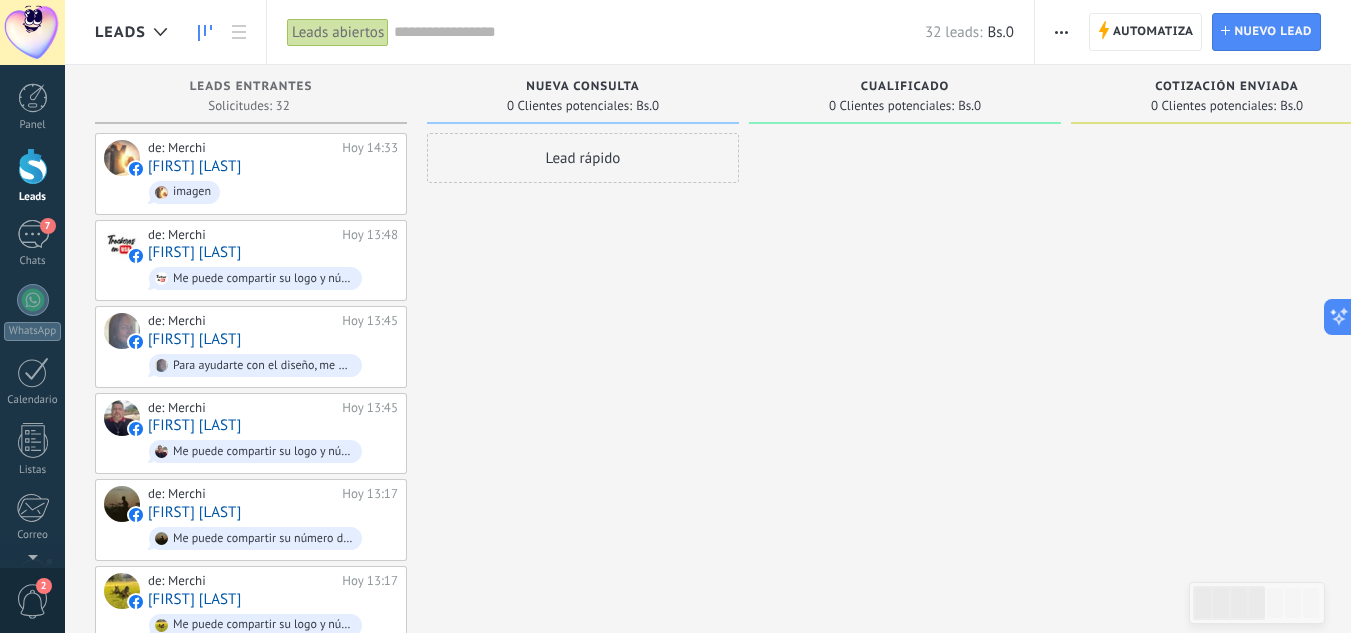 click at bounding box center (1061, 32) 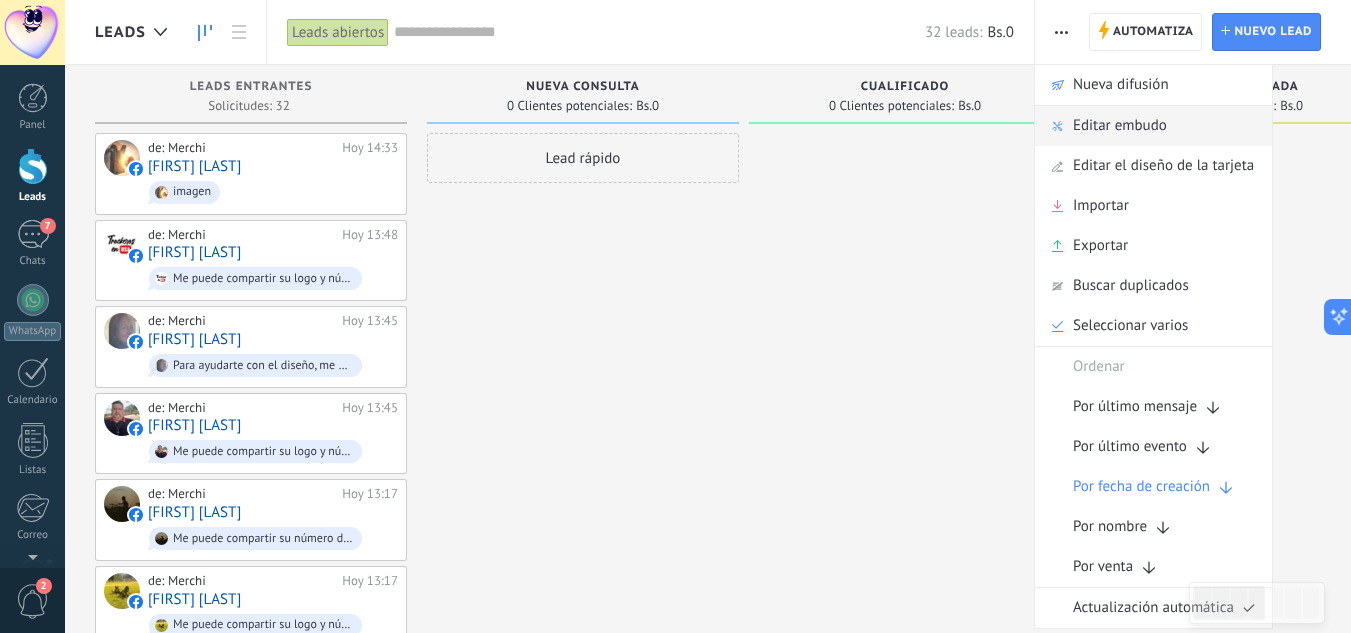 click on "Editar embudo" at bounding box center (1120, 126) 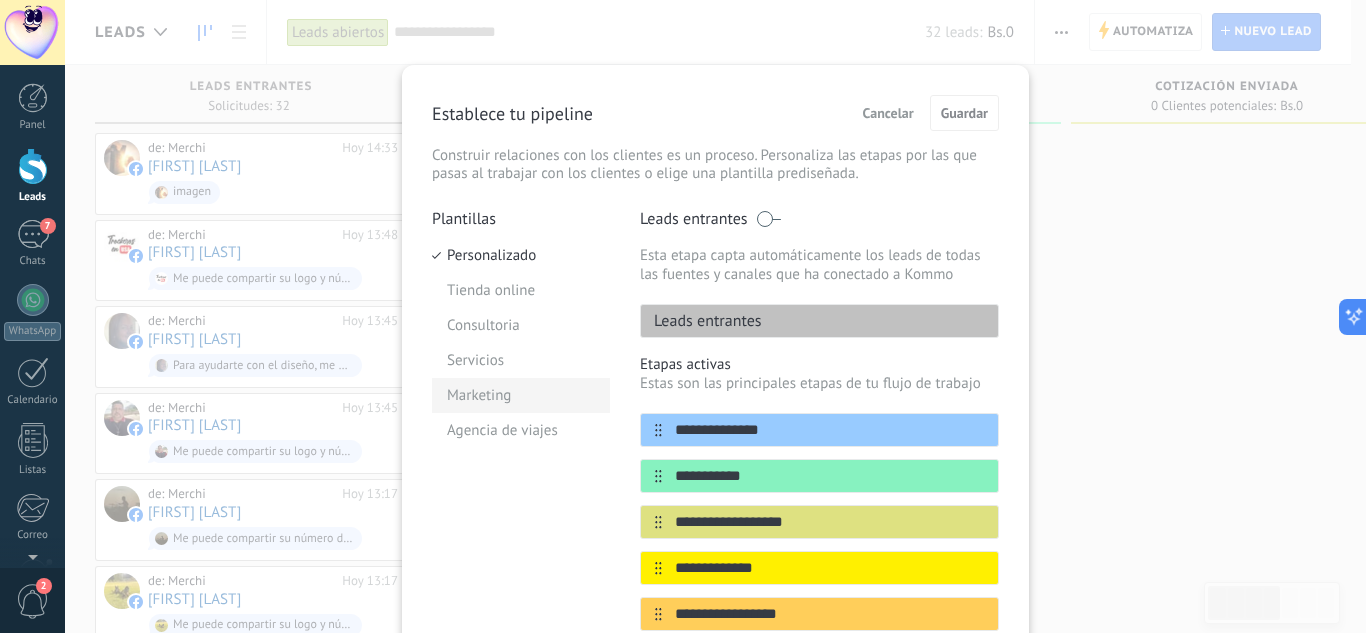 scroll, scrollTop: 100, scrollLeft: 0, axis: vertical 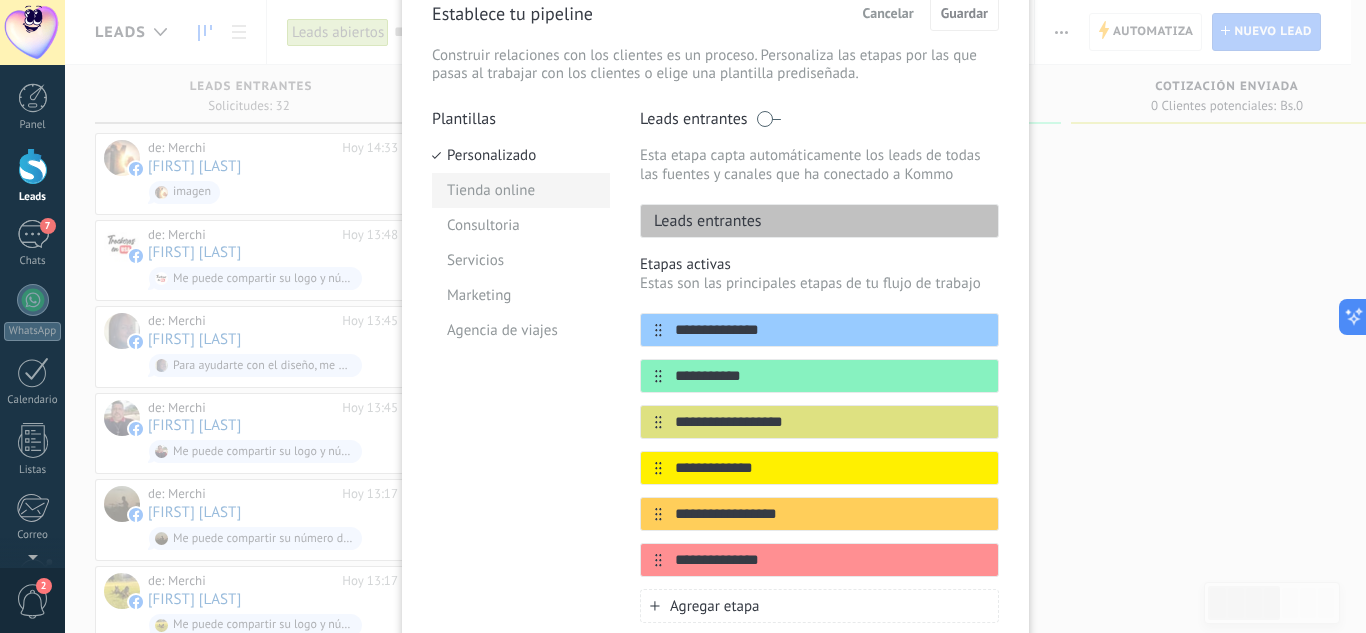 click on "Tienda online" at bounding box center (521, 190) 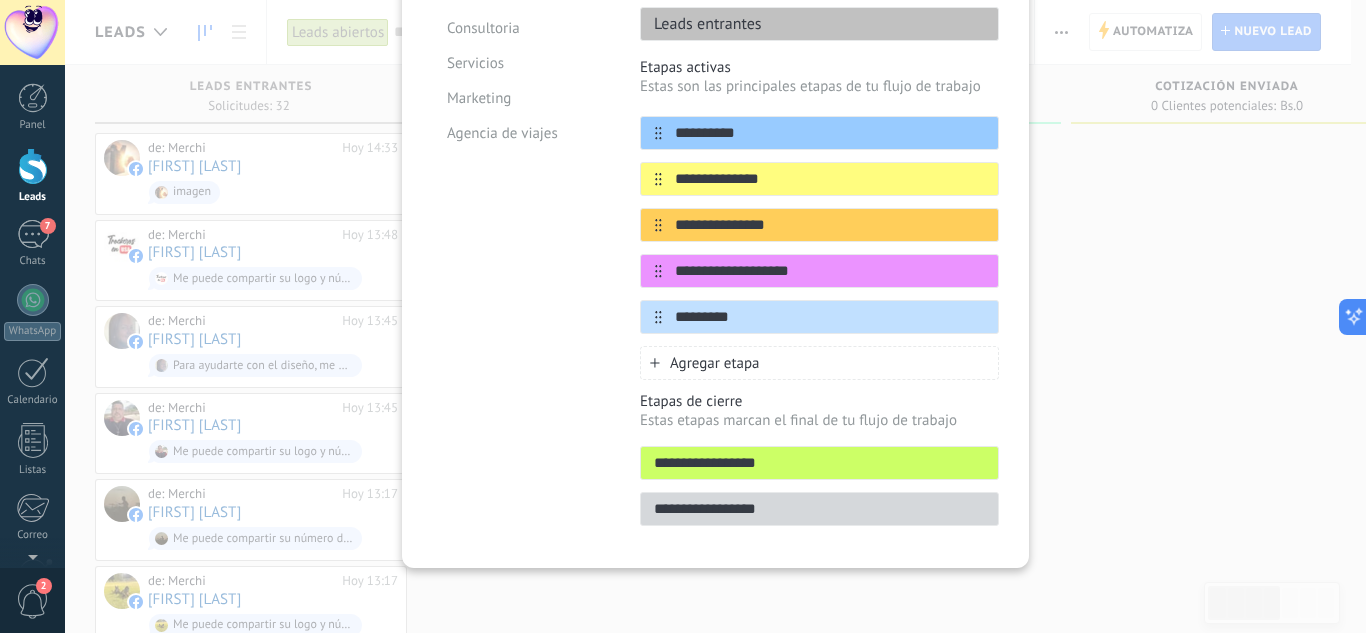 scroll, scrollTop: 0, scrollLeft: 0, axis: both 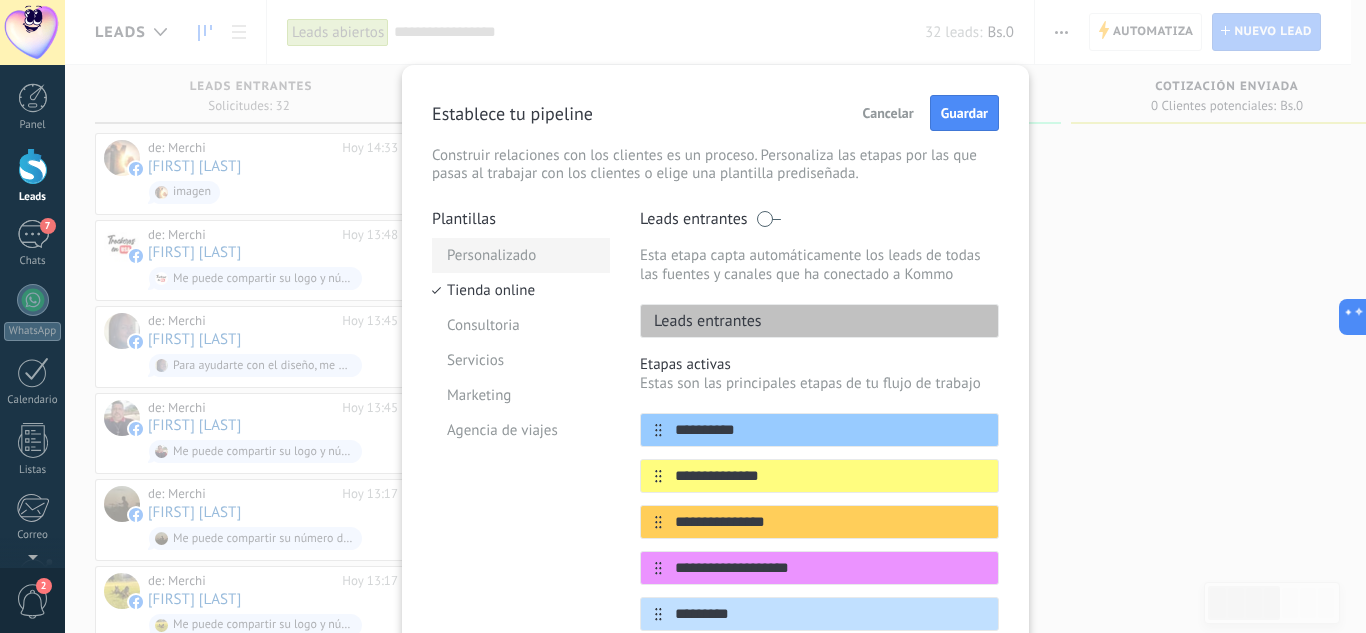 click on "Personalizado" at bounding box center [521, 255] 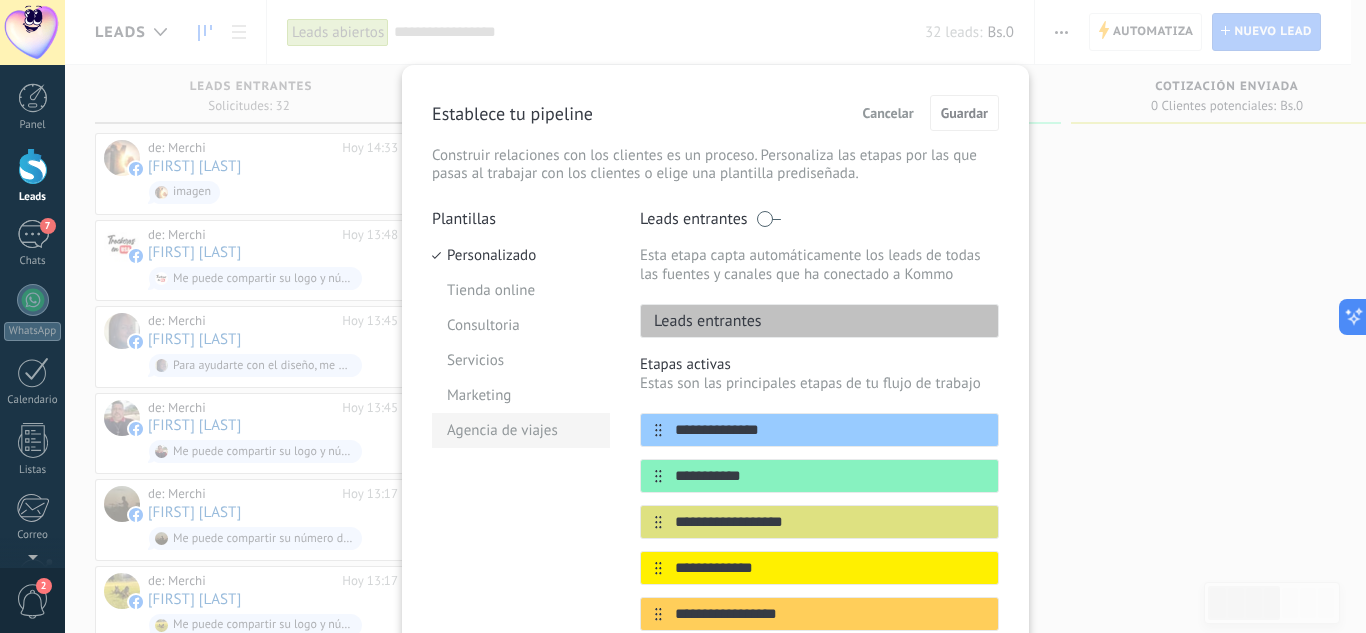 scroll, scrollTop: 100, scrollLeft: 0, axis: vertical 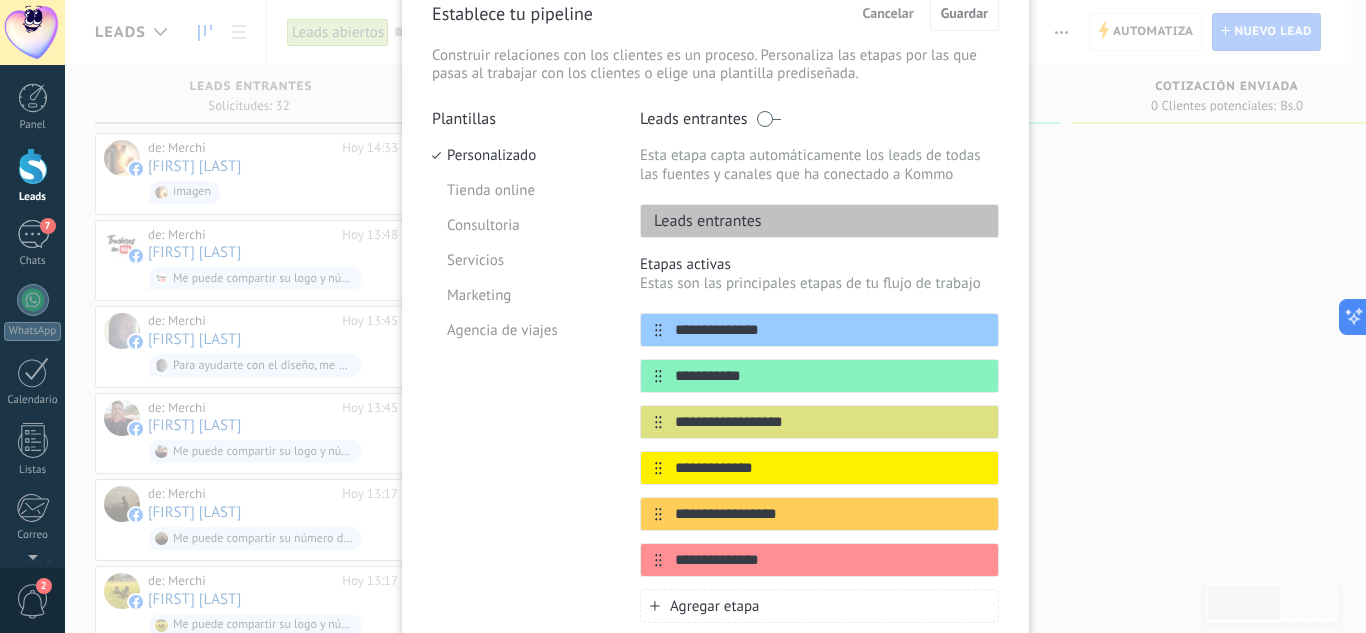 click on "**********" at bounding box center (819, 445) 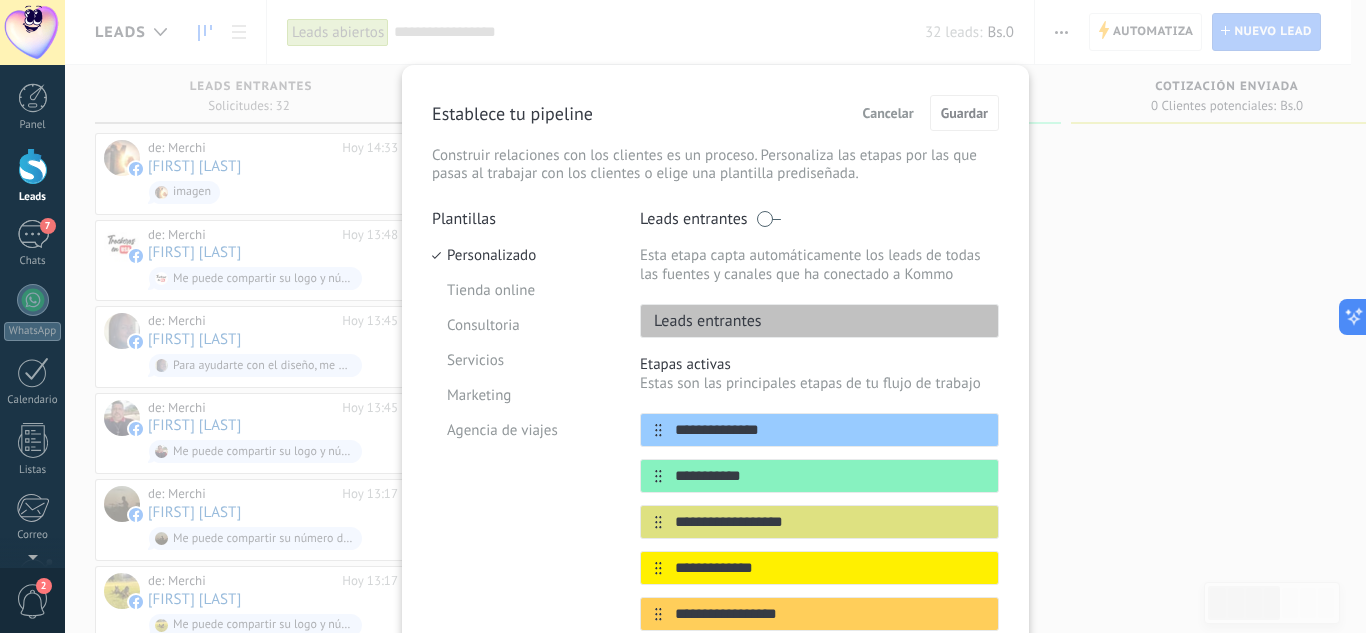 scroll, scrollTop: 200, scrollLeft: 0, axis: vertical 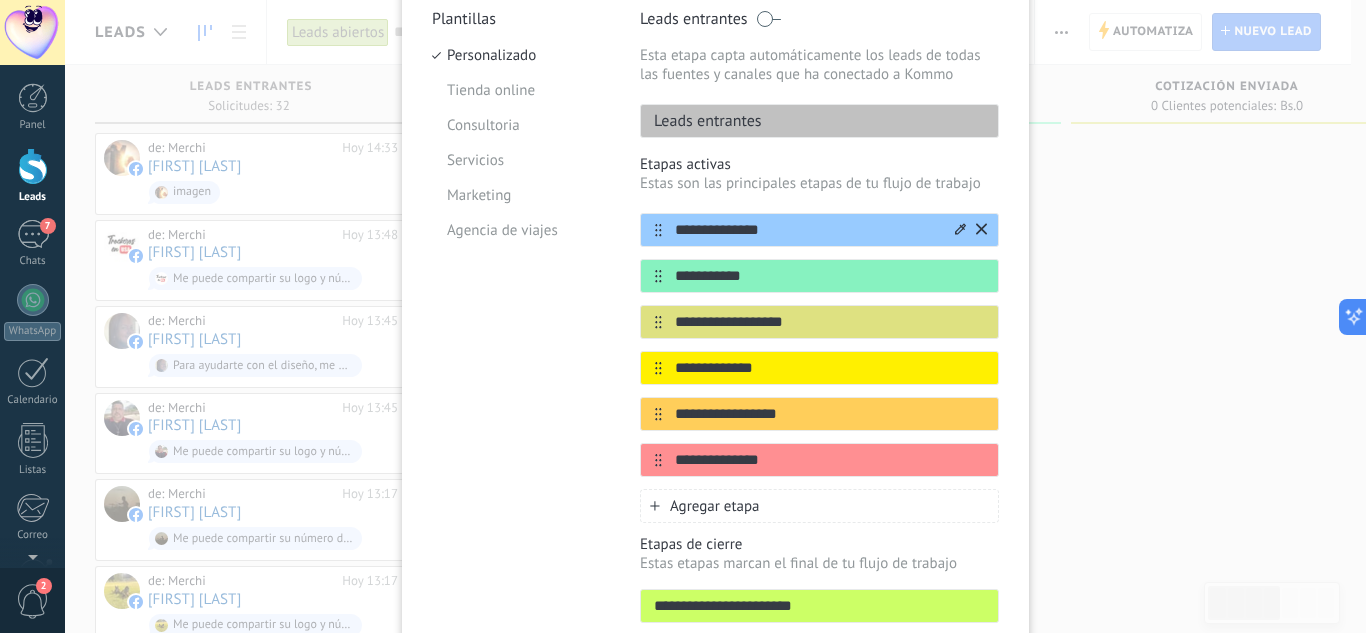 click 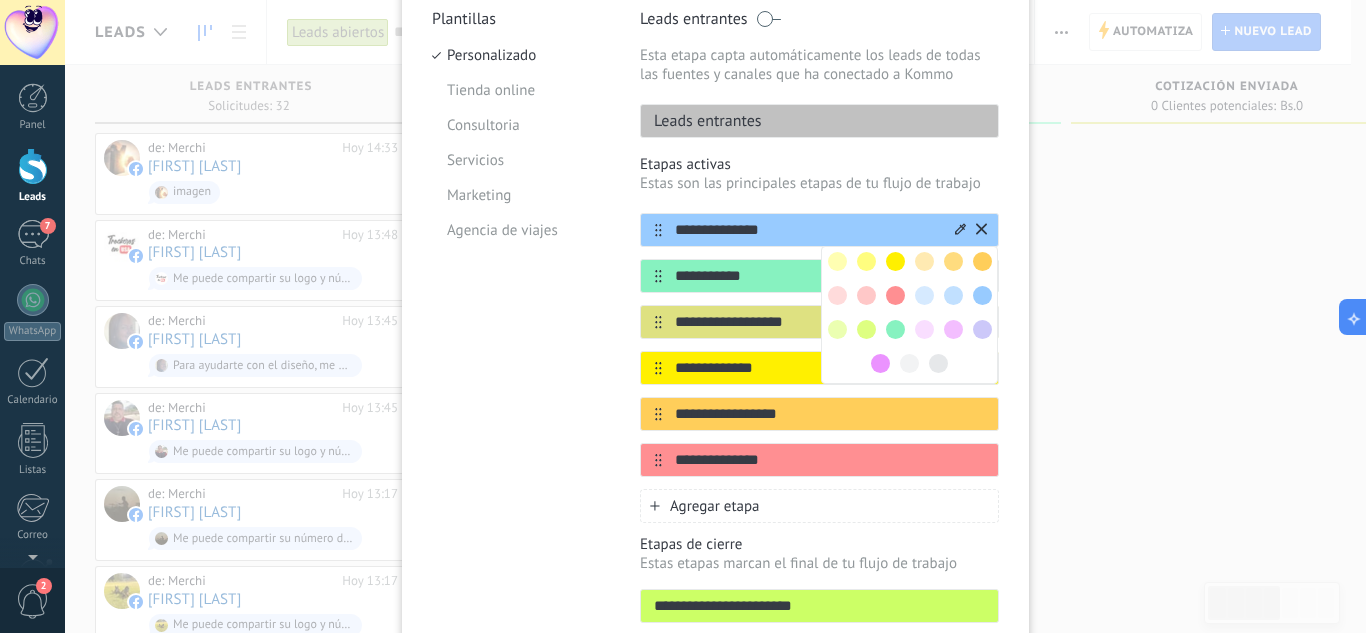 click 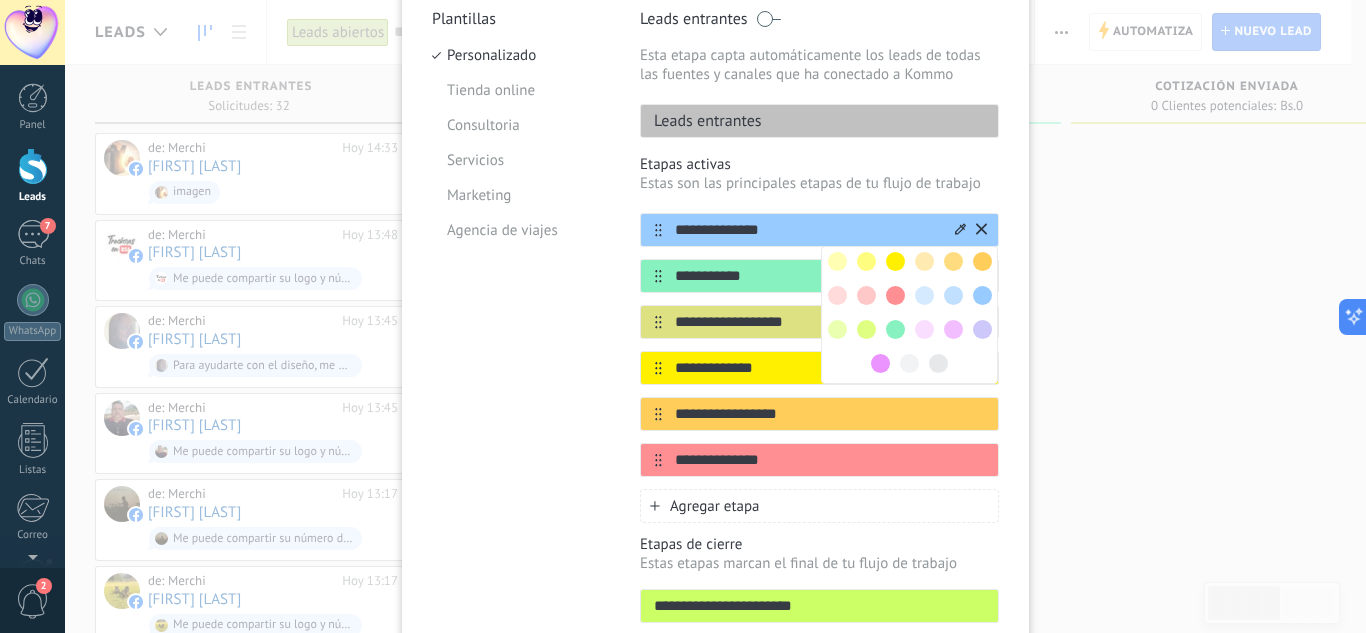 click on "**********" at bounding box center (819, 339) 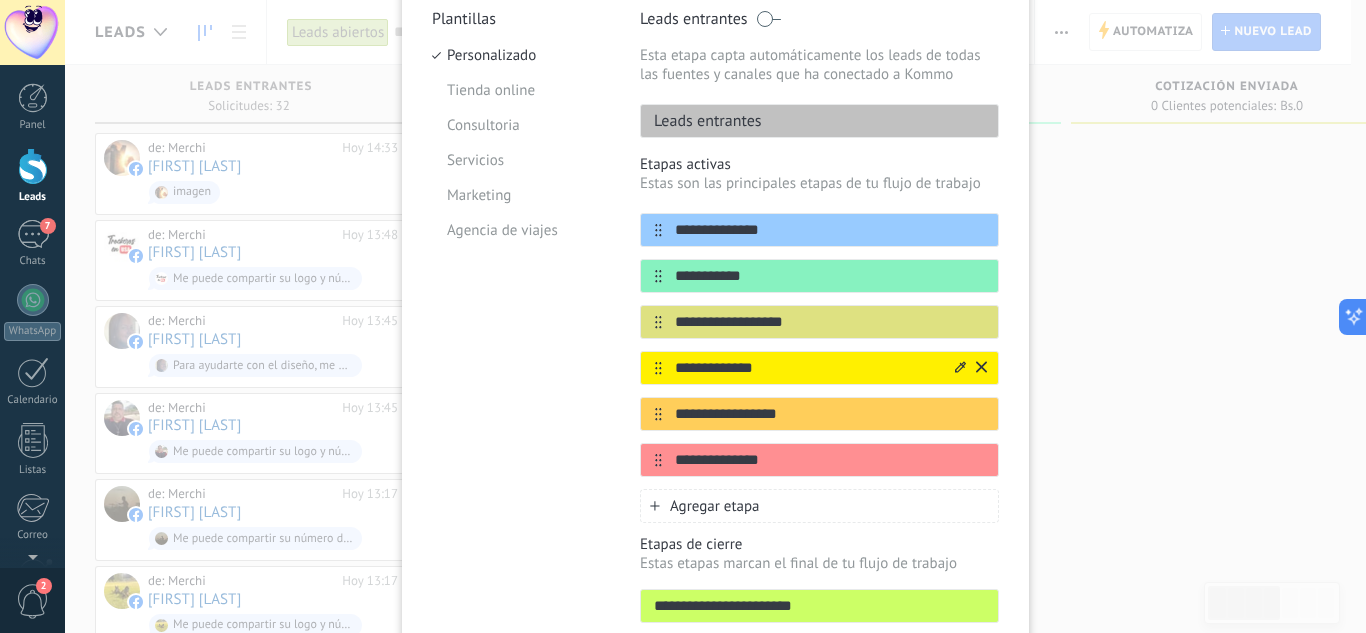 scroll, scrollTop: 343, scrollLeft: 0, axis: vertical 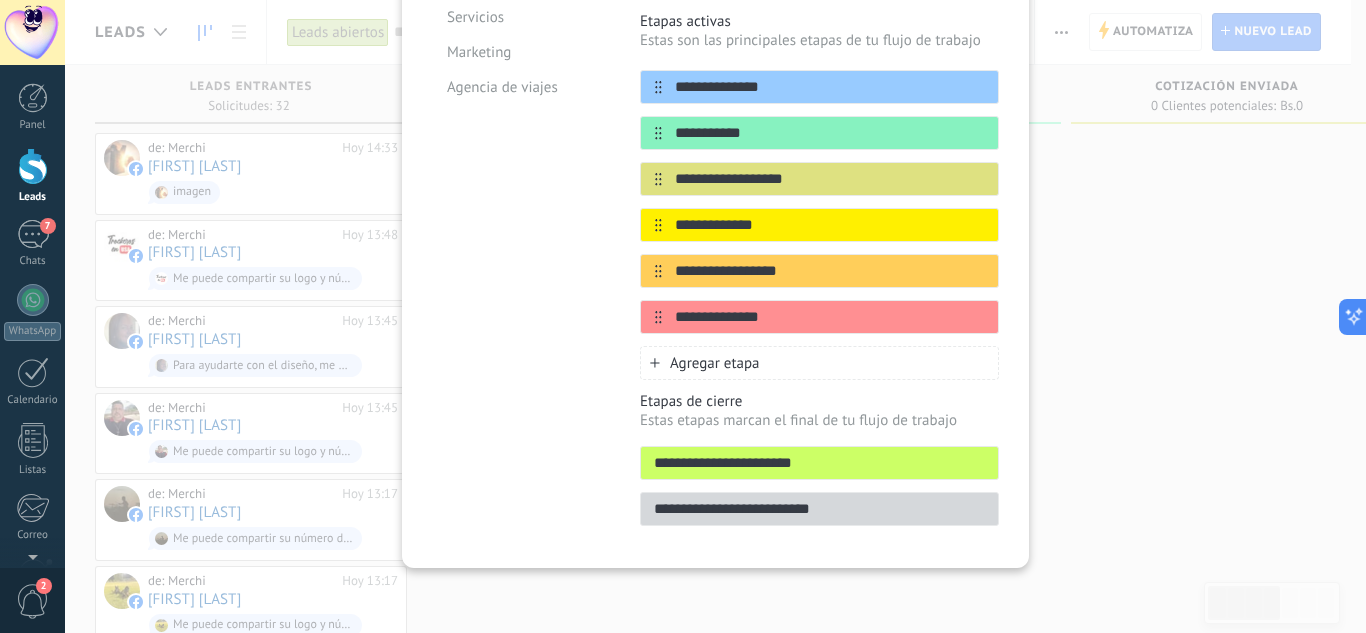 click on "Agregar etapa" at bounding box center (715, 363) 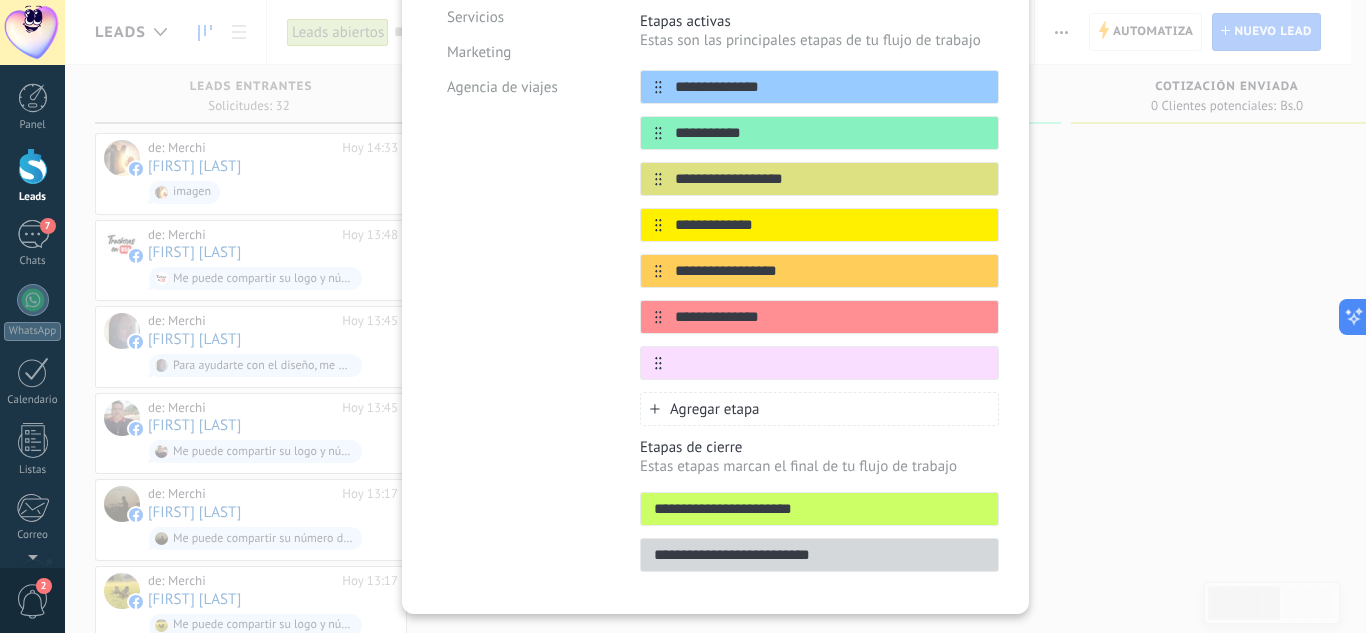 click on "Agregar etapa" at bounding box center (715, 409) 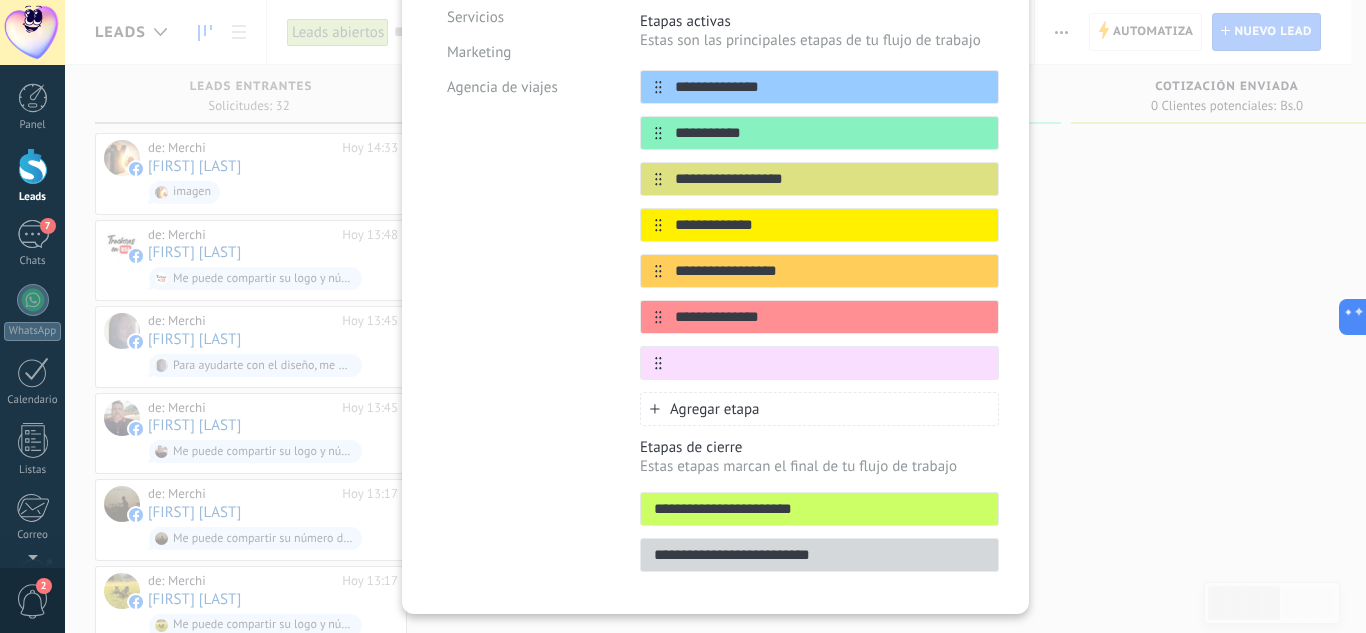 click on "**********" at bounding box center [715, 316] 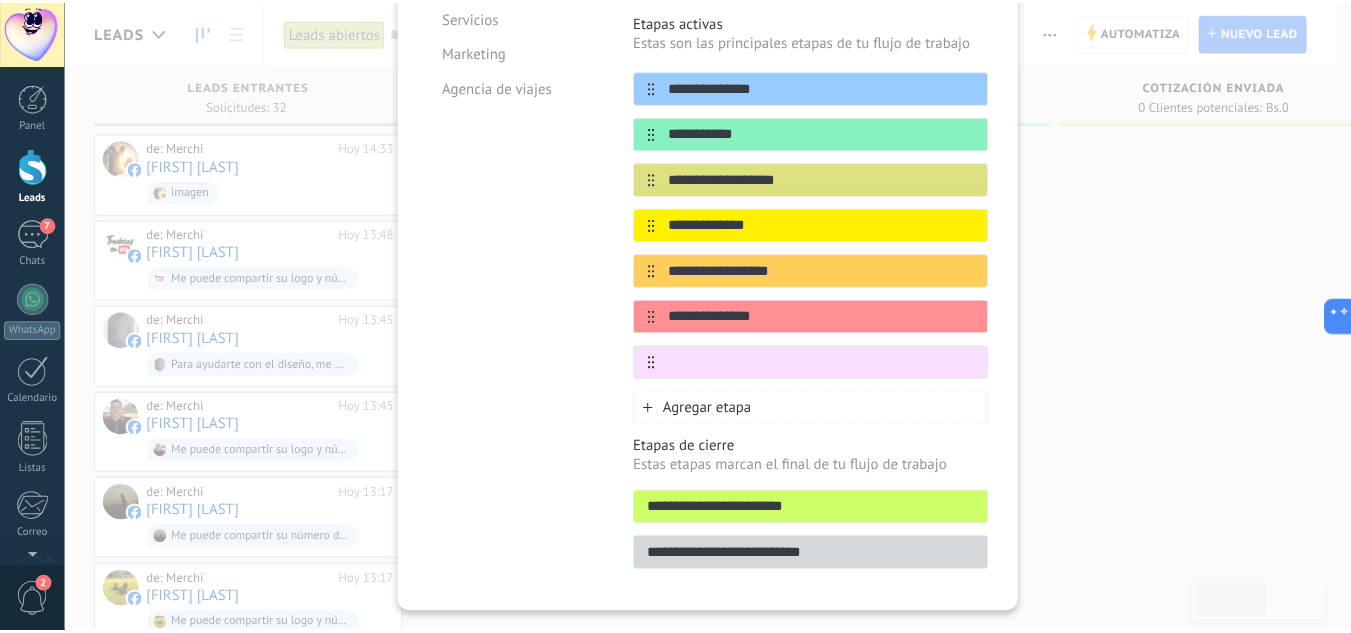 scroll, scrollTop: 0, scrollLeft: 0, axis: both 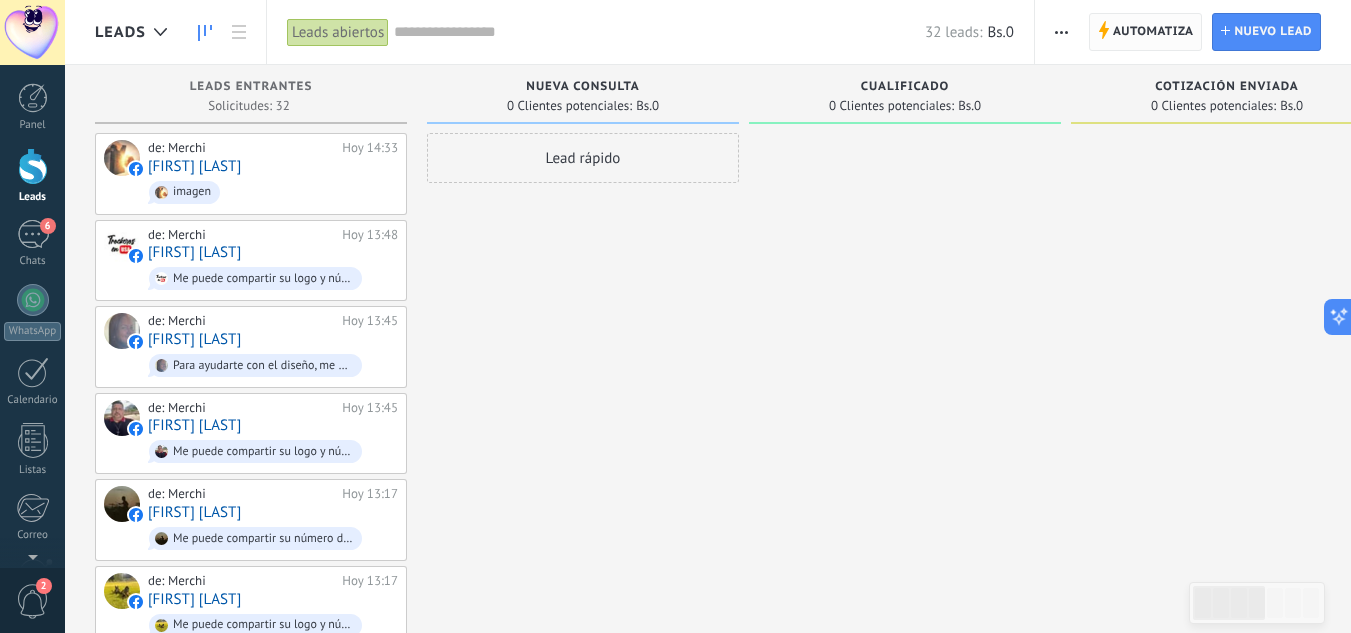 click on "Automatiza" at bounding box center (1153, 32) 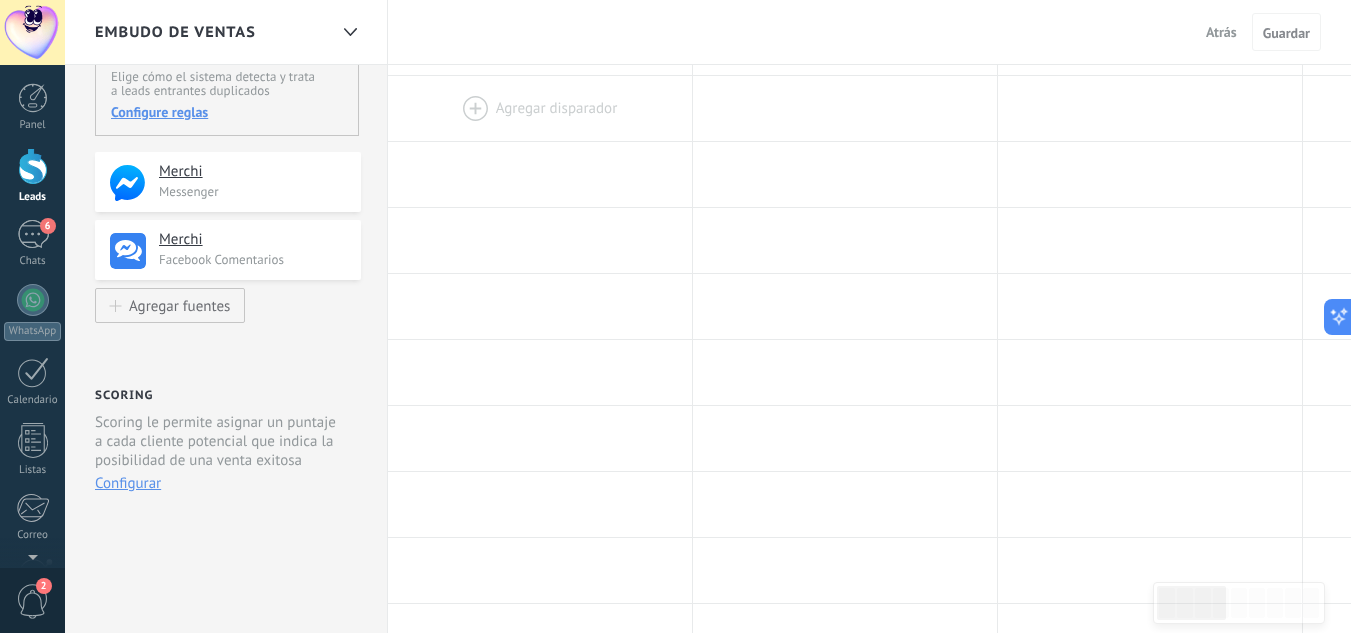 scroll, scrollTop: 0, scrollLeft: 0, axis: both 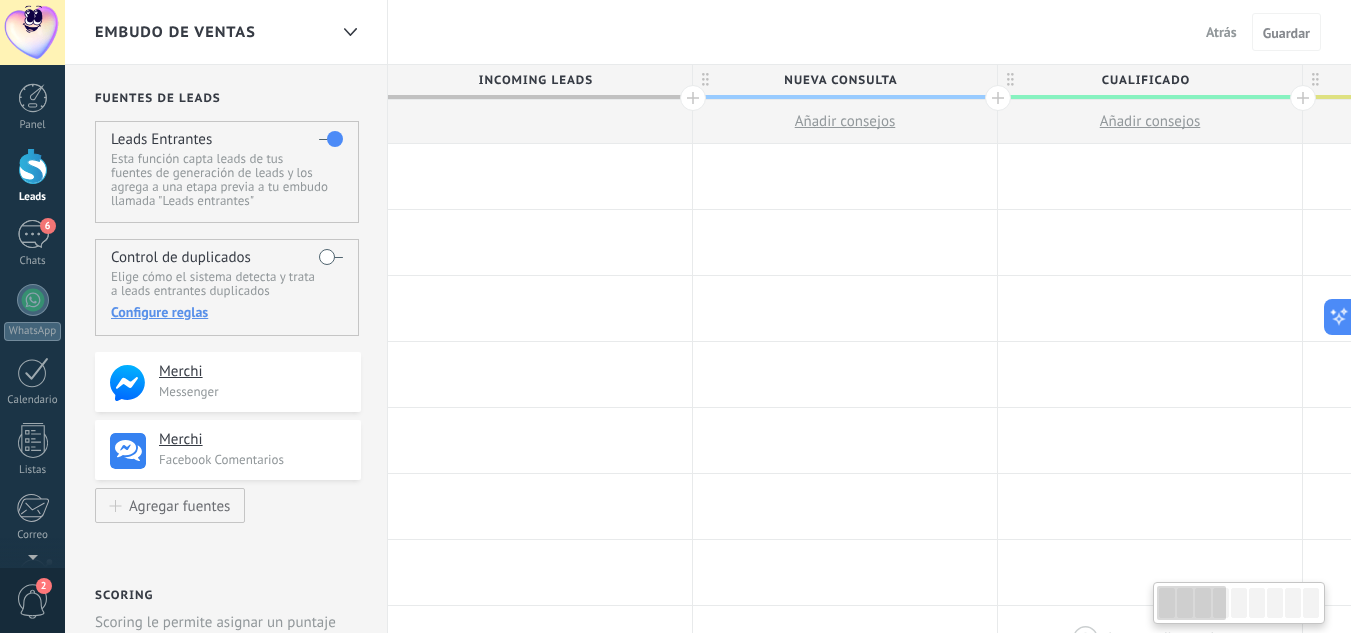 drag, startPoint x: 1188, startPoint y: 603, endPoint x: 1009, endPoint y: 615, distance: 179.40178 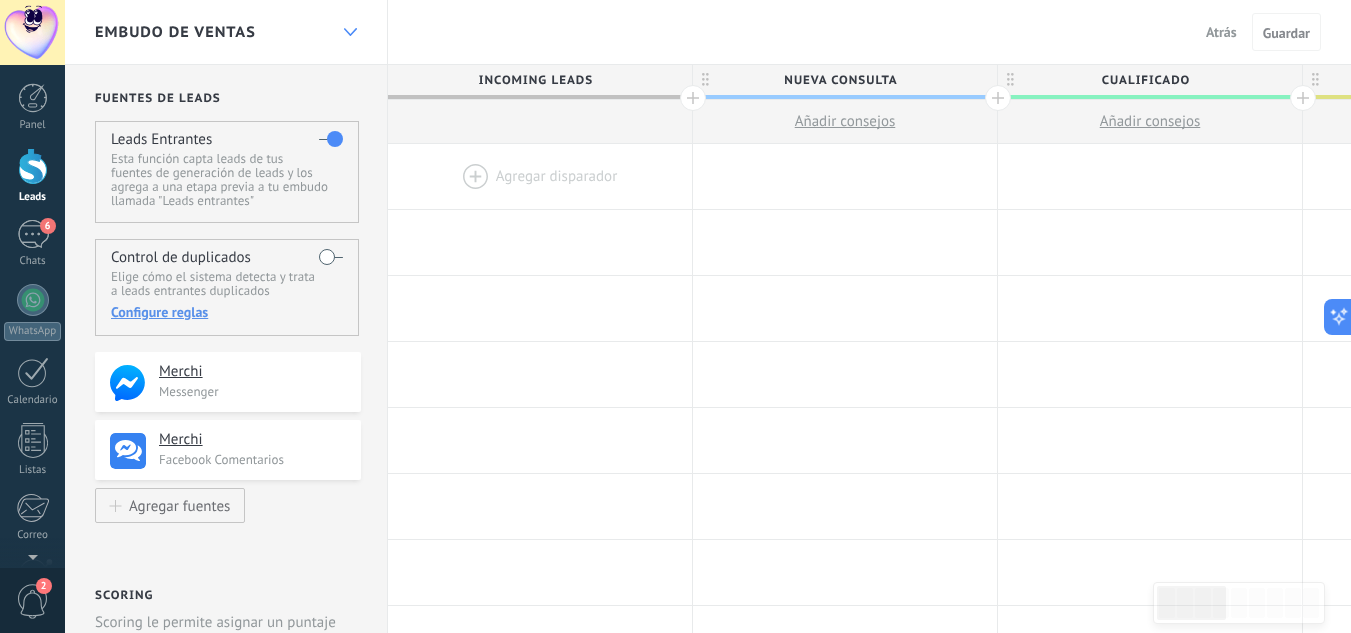 click 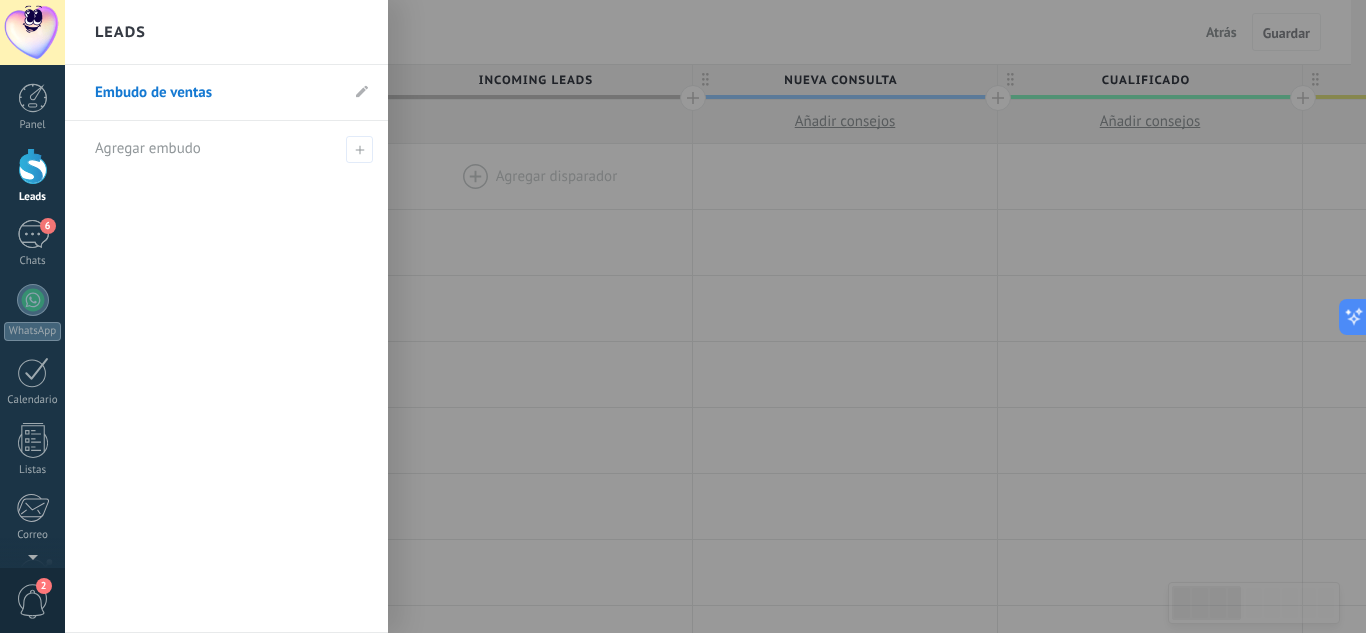 click on "Embudo de ventas" at bounding box center [216, 93] 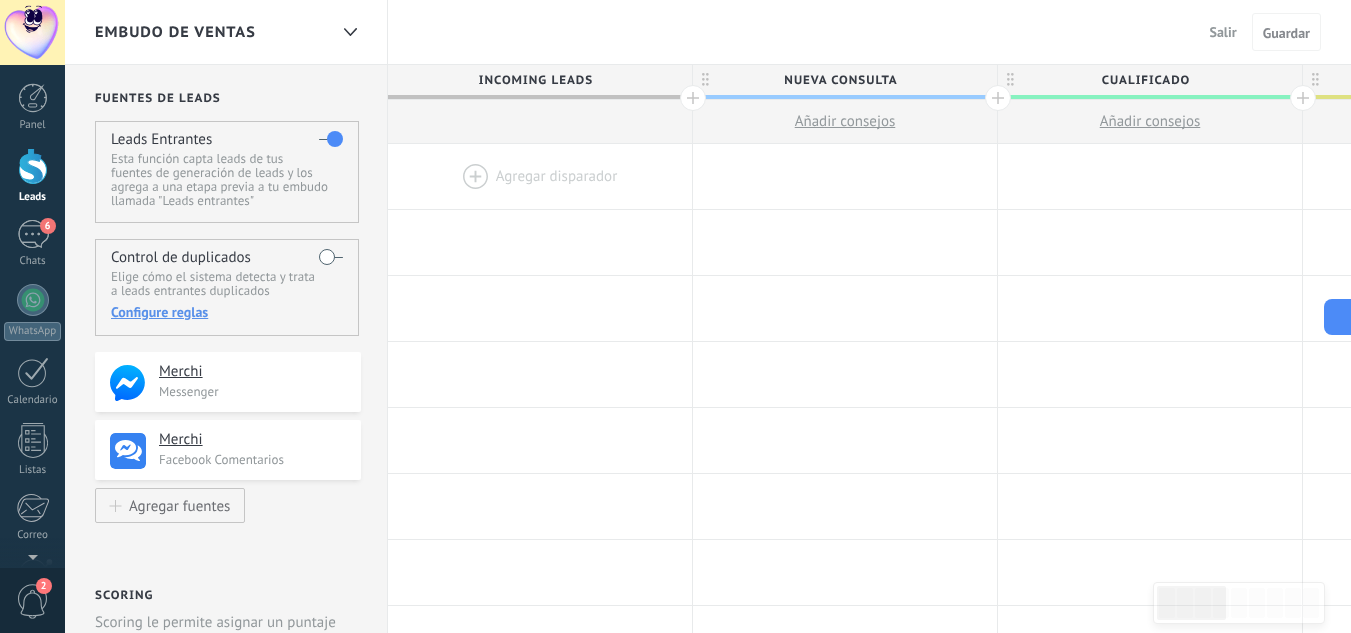 click at bounding box center (33, 166) 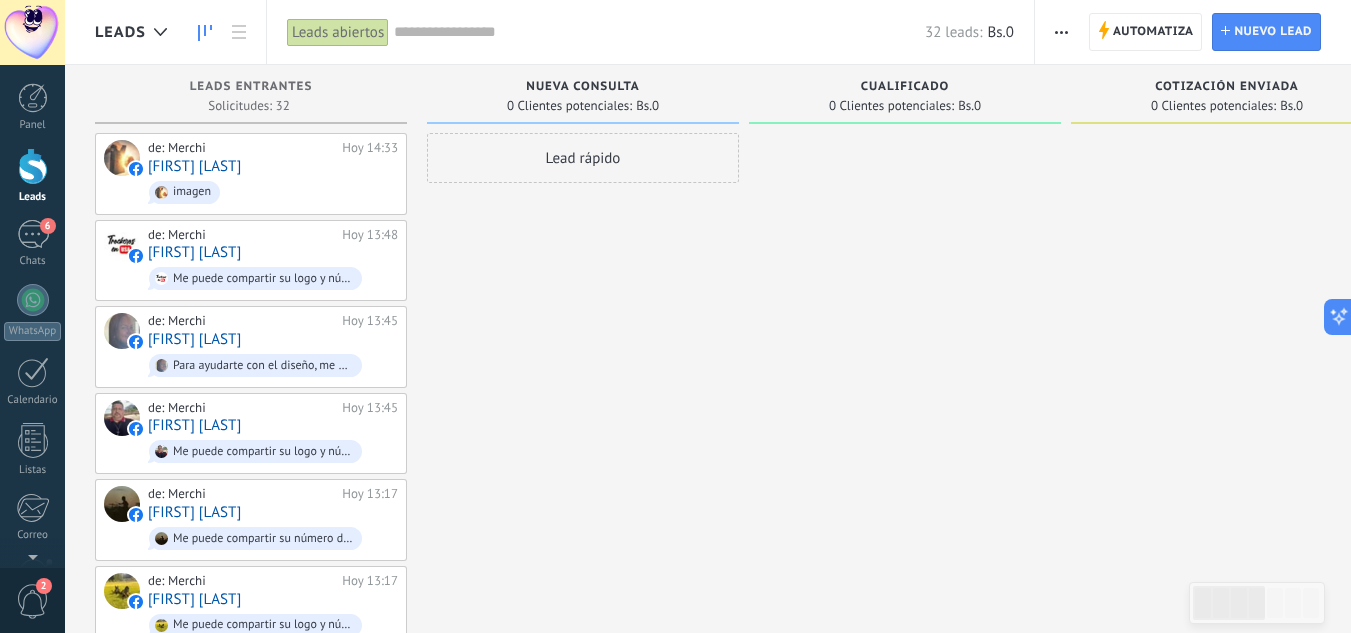 click 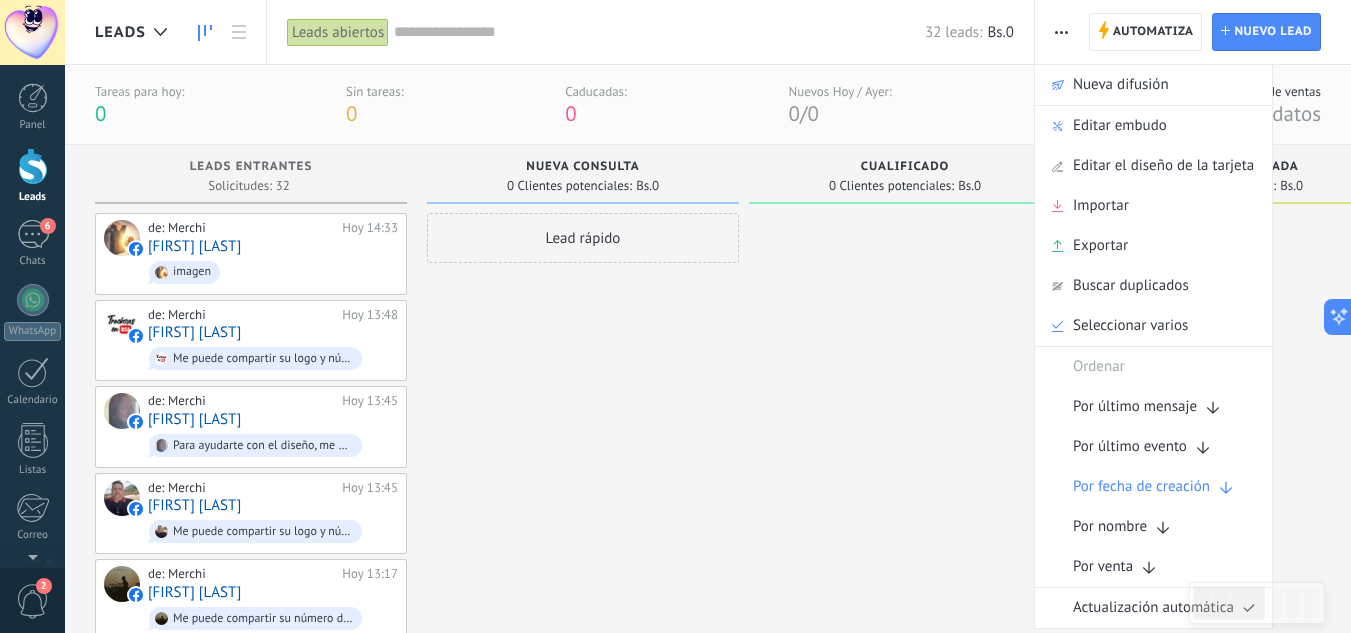 scroll, scrollTop: 400, scrollLeft: 0, axis: vertical 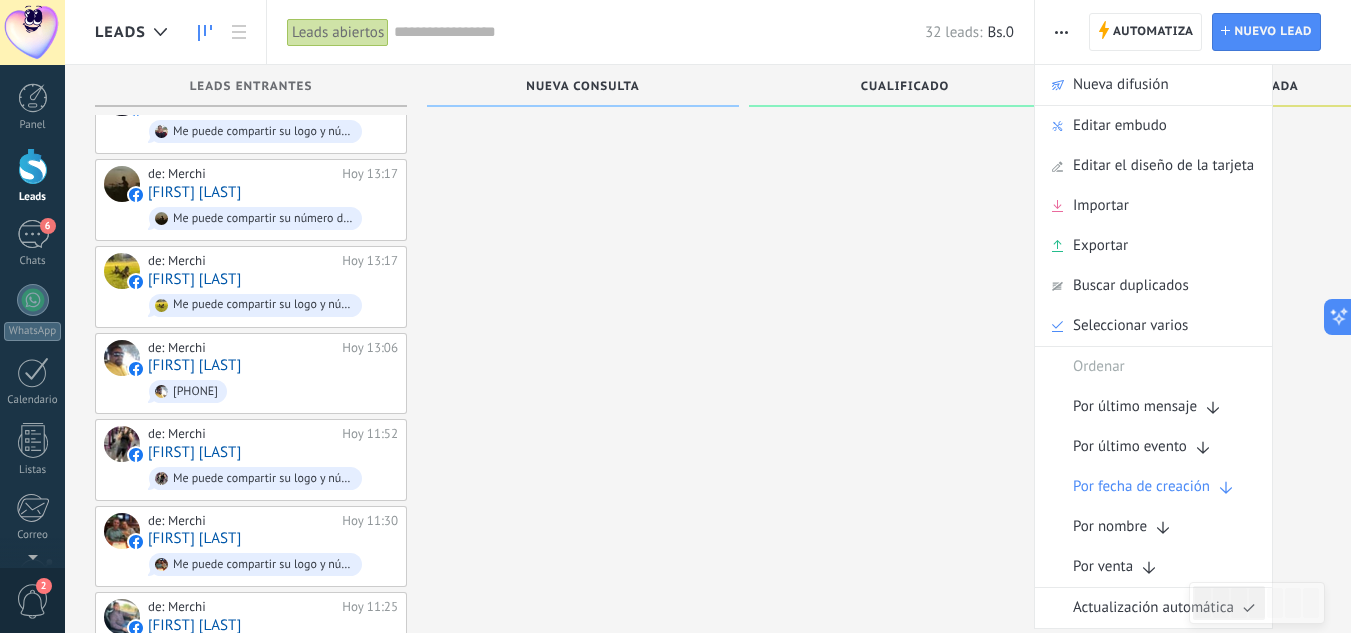 click on "Lead rápido" at bounding box center (583, 676) 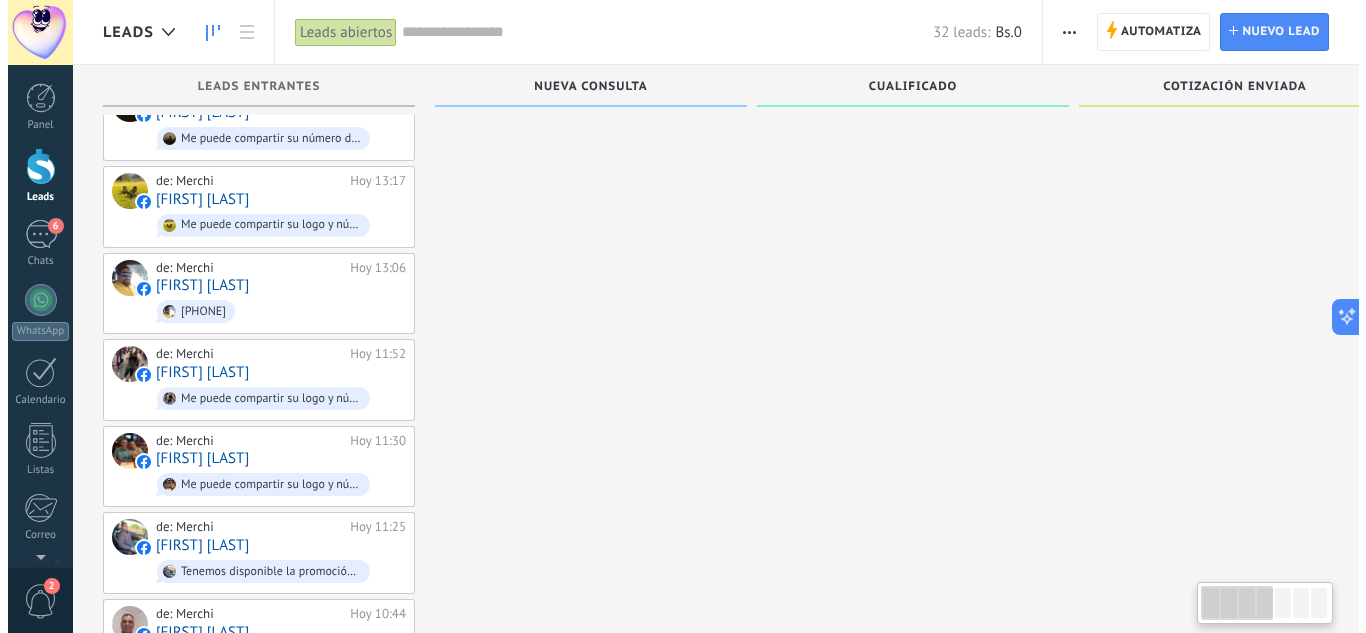 scroll, scrollTop: 0, scrollLeft: 0, axis: both 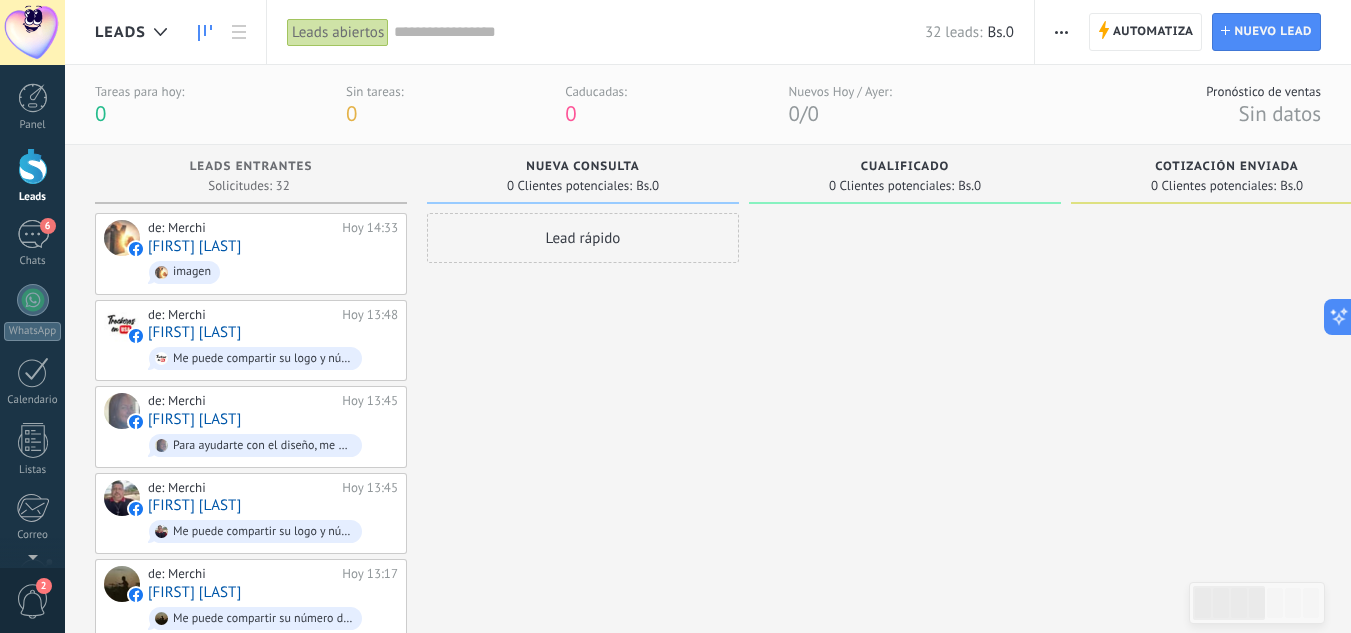 click at bounding box center [1061, 32] 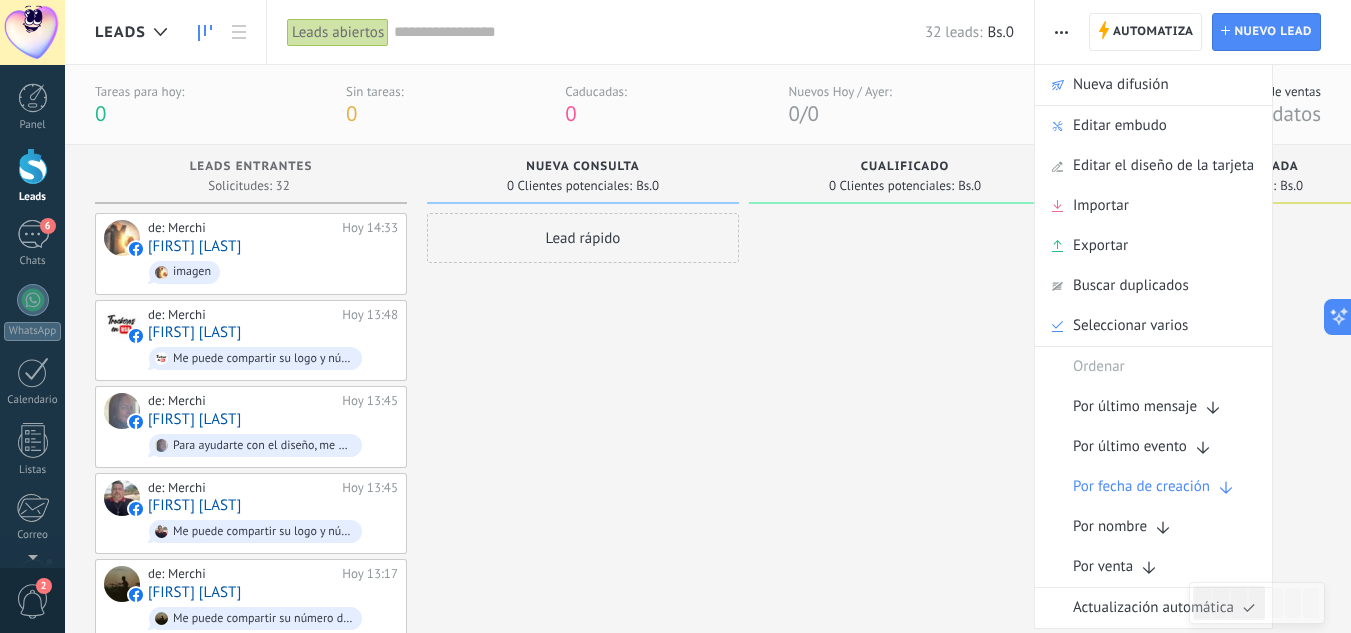 click on "Cualificado 0  Clientes potenciales:  Bs.0" at bounding box center (905, 174) 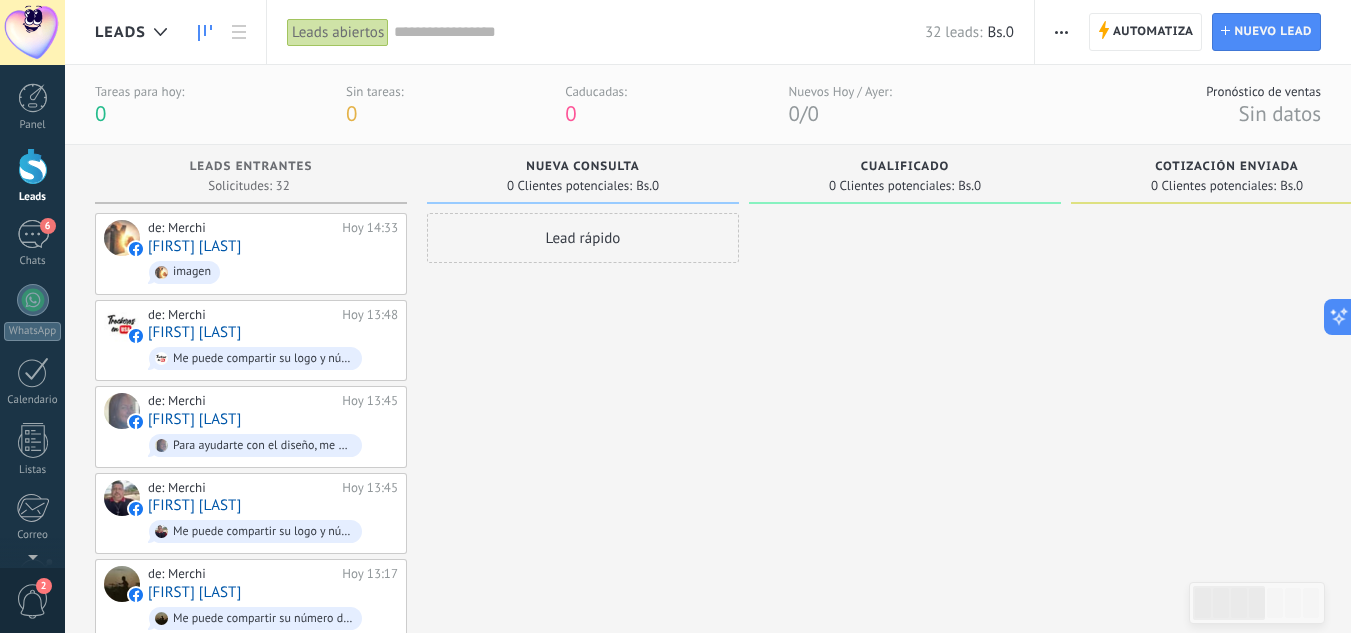 click at bounding box center [1061, 32] 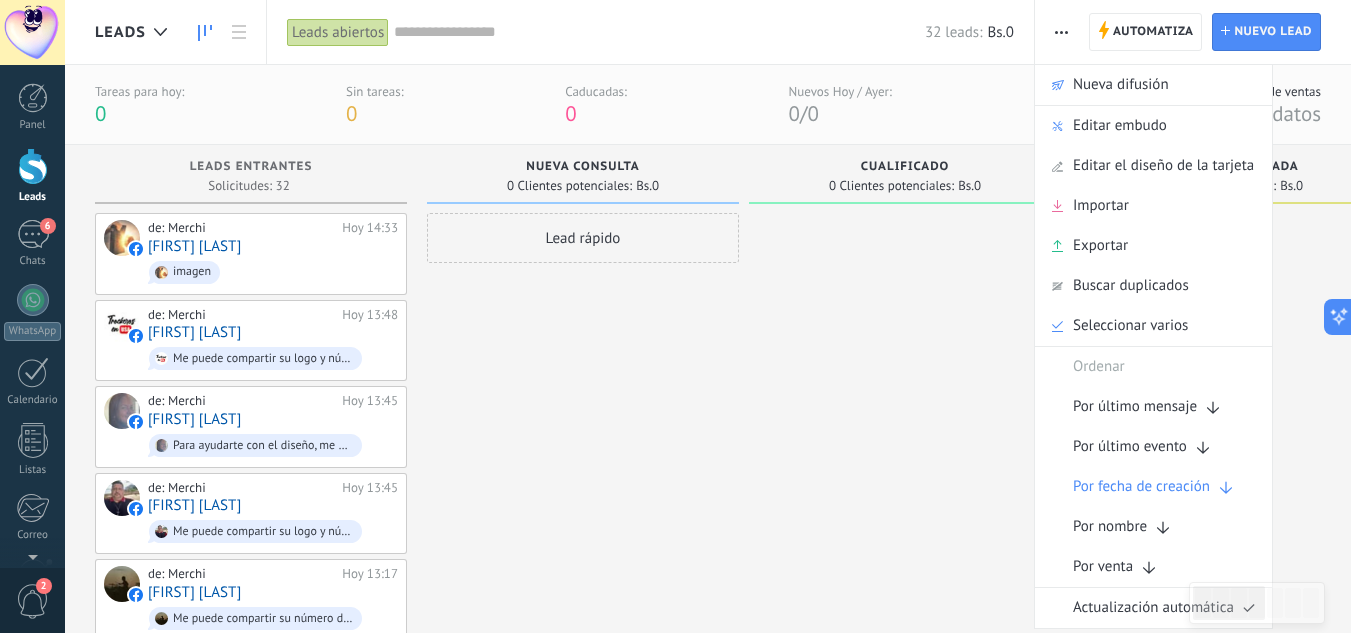 click at bounding box center (1061, 32) 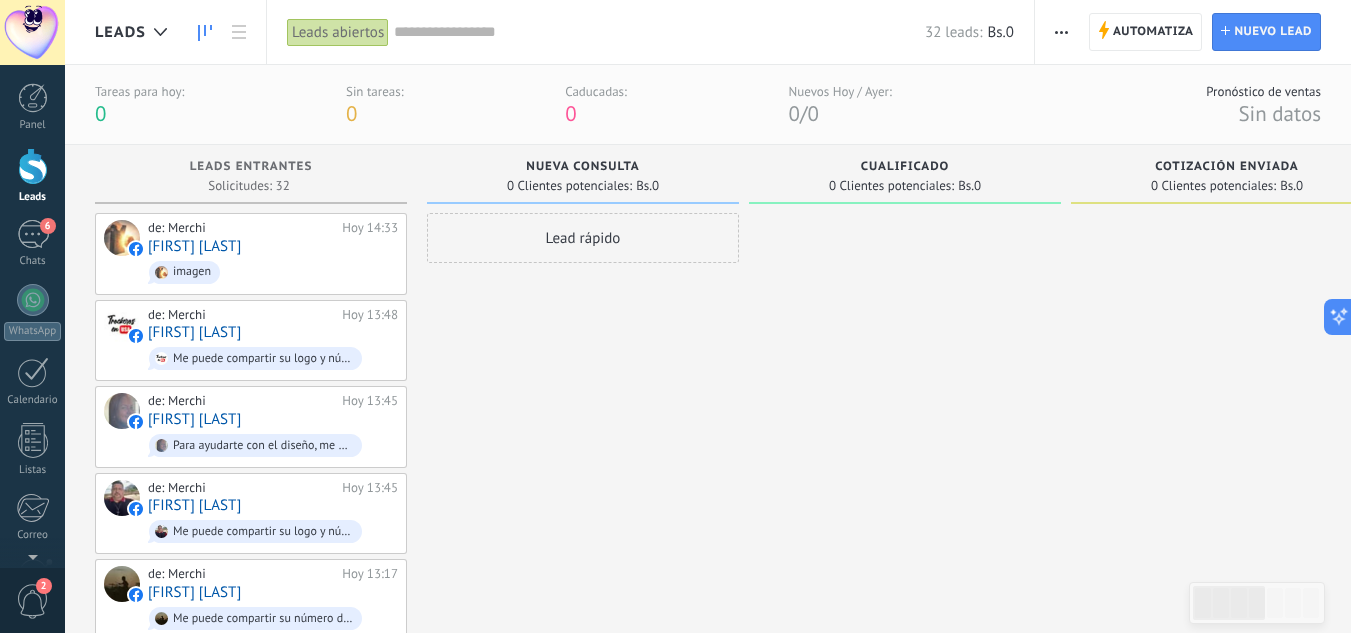 click at bounding box center [1061, 32] 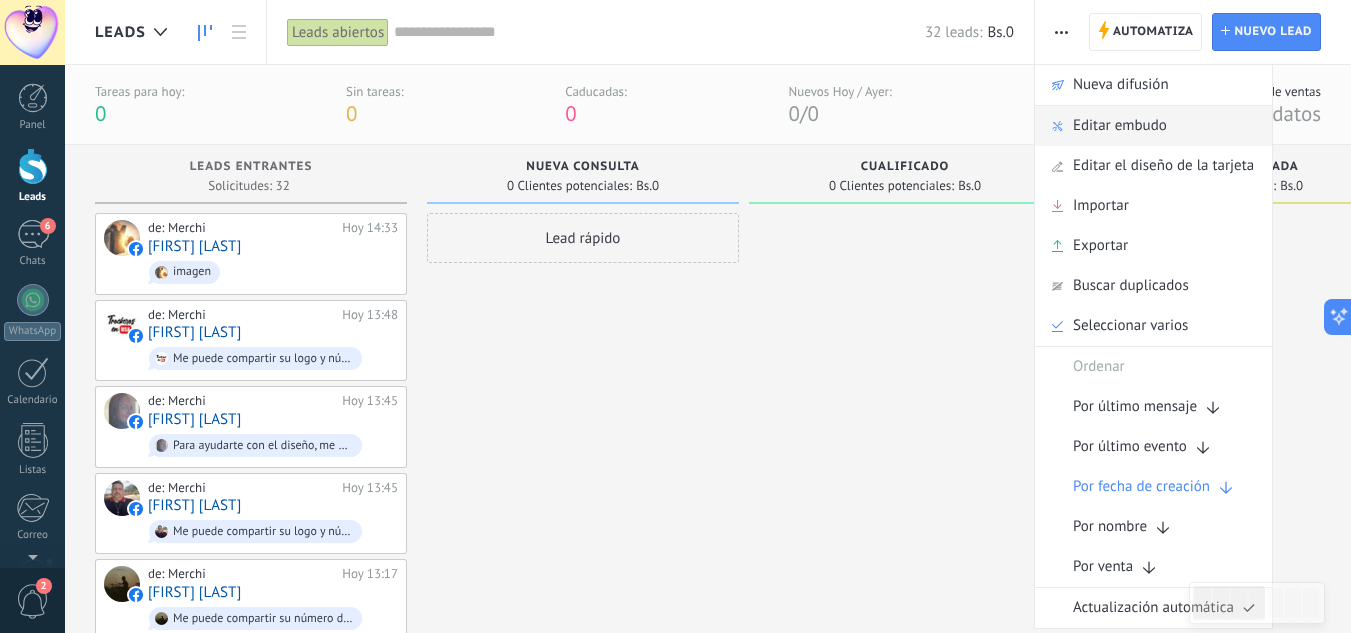 click on "Editar embudo" at bounding box center (1153, 126) 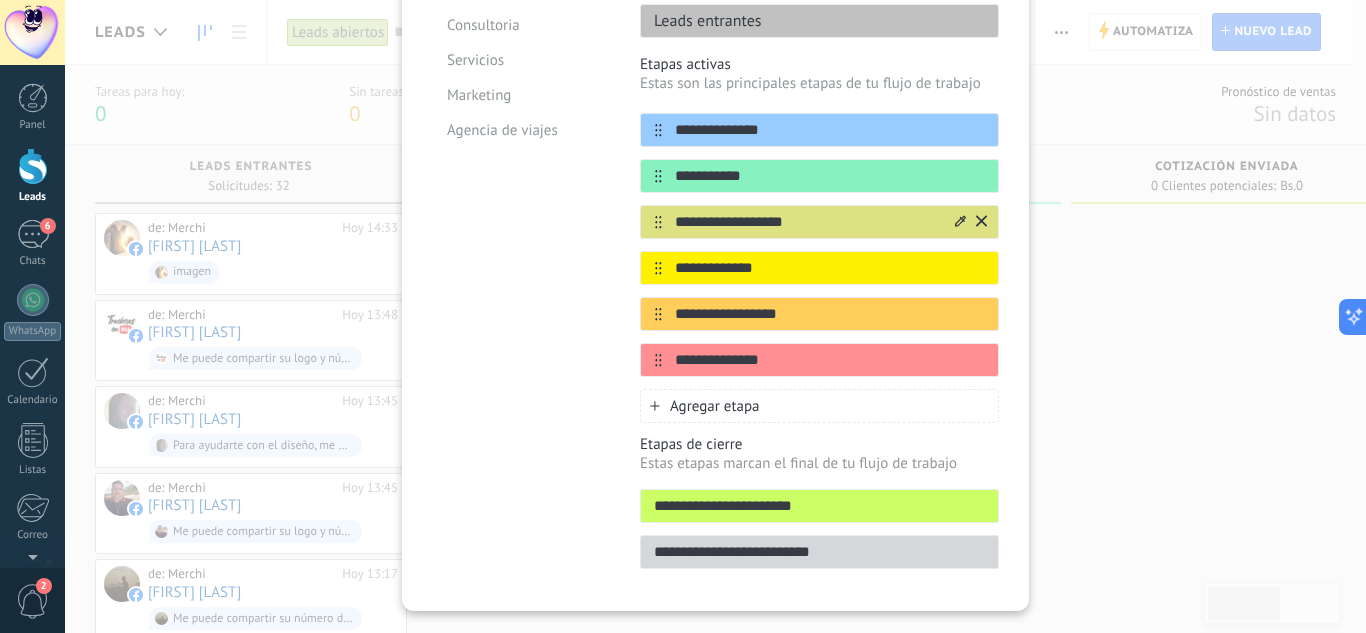 scroll, scrollTop: 343, scrollLeft: 0, axis: vertical 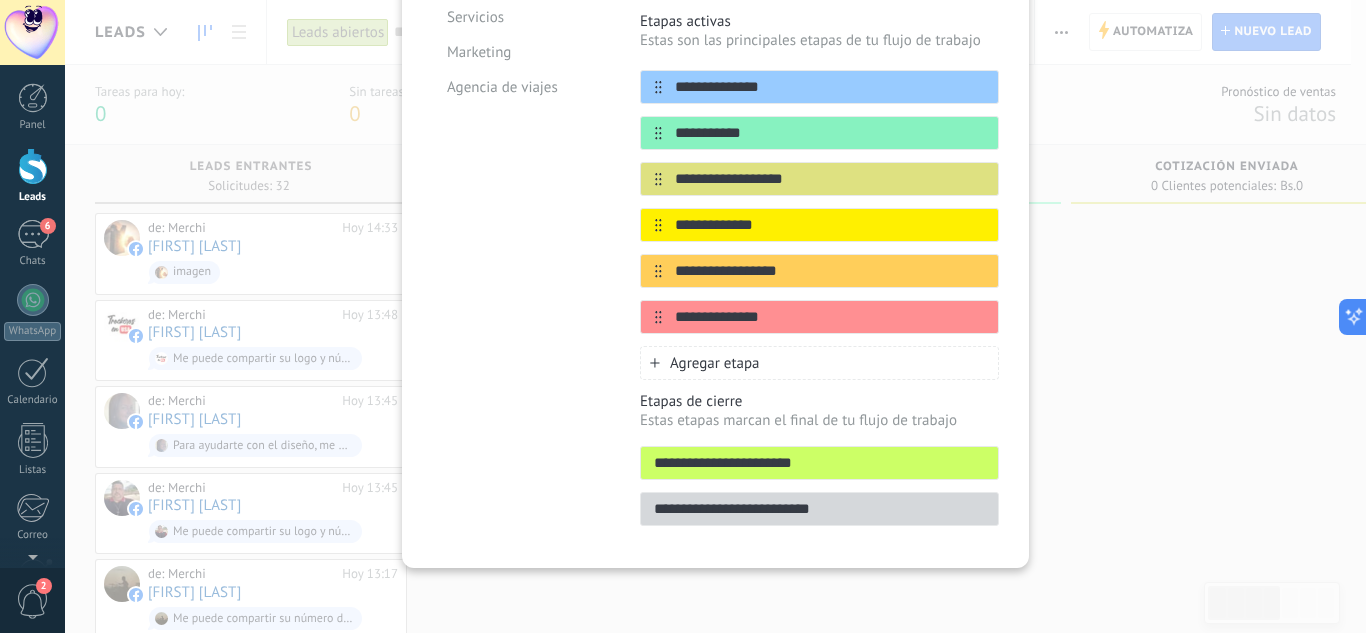 click on "Agregar etapa" at bounding box center [715, 363] 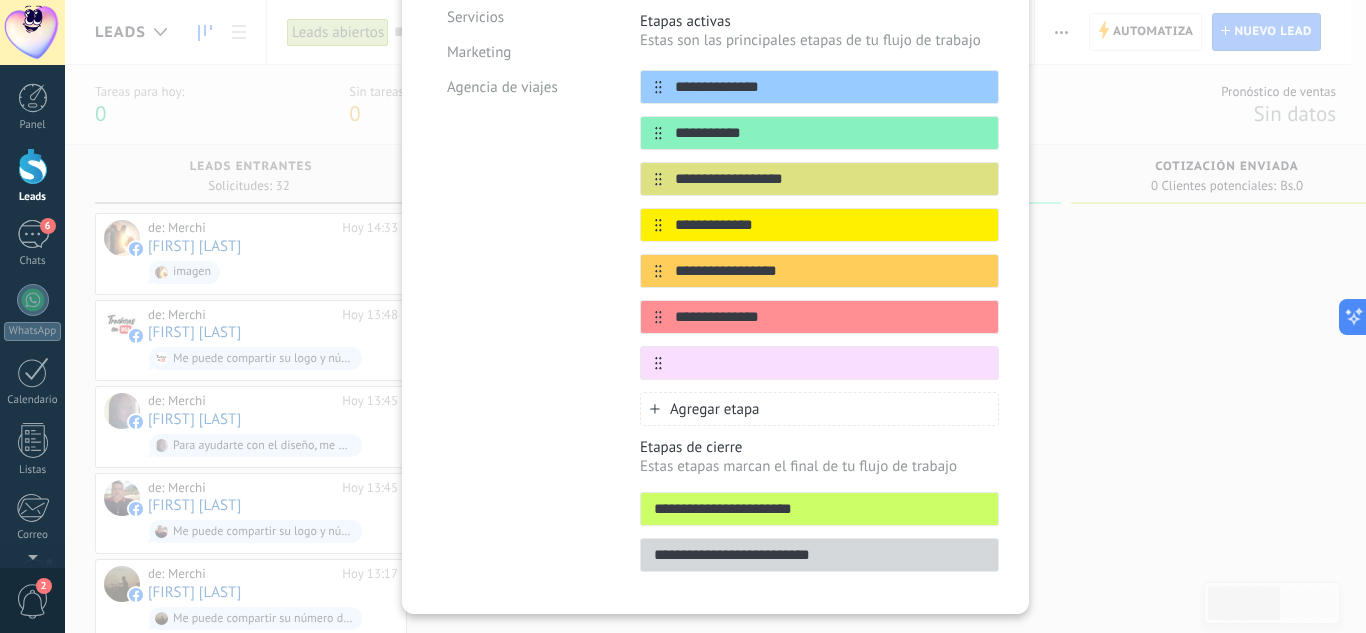 click on "Agregar etapa" at bounding box center (715, 409) 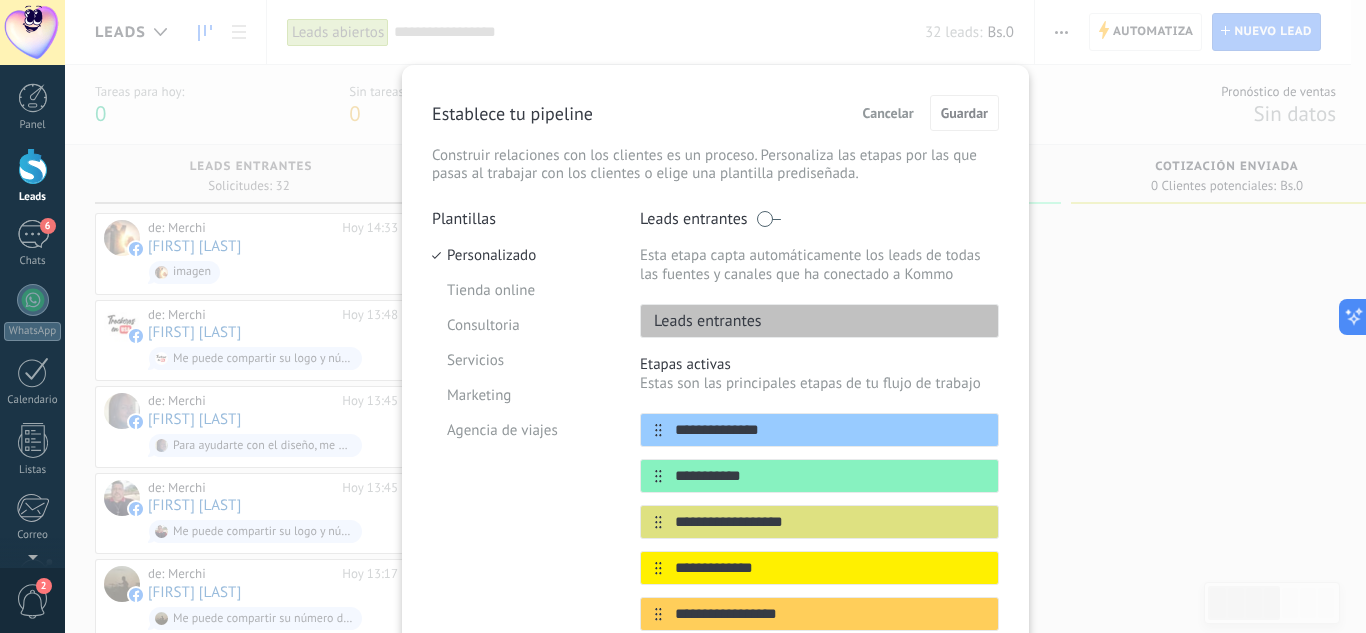 scroll, scrollTop: 100, scrollLeft: 0, axis: vertical 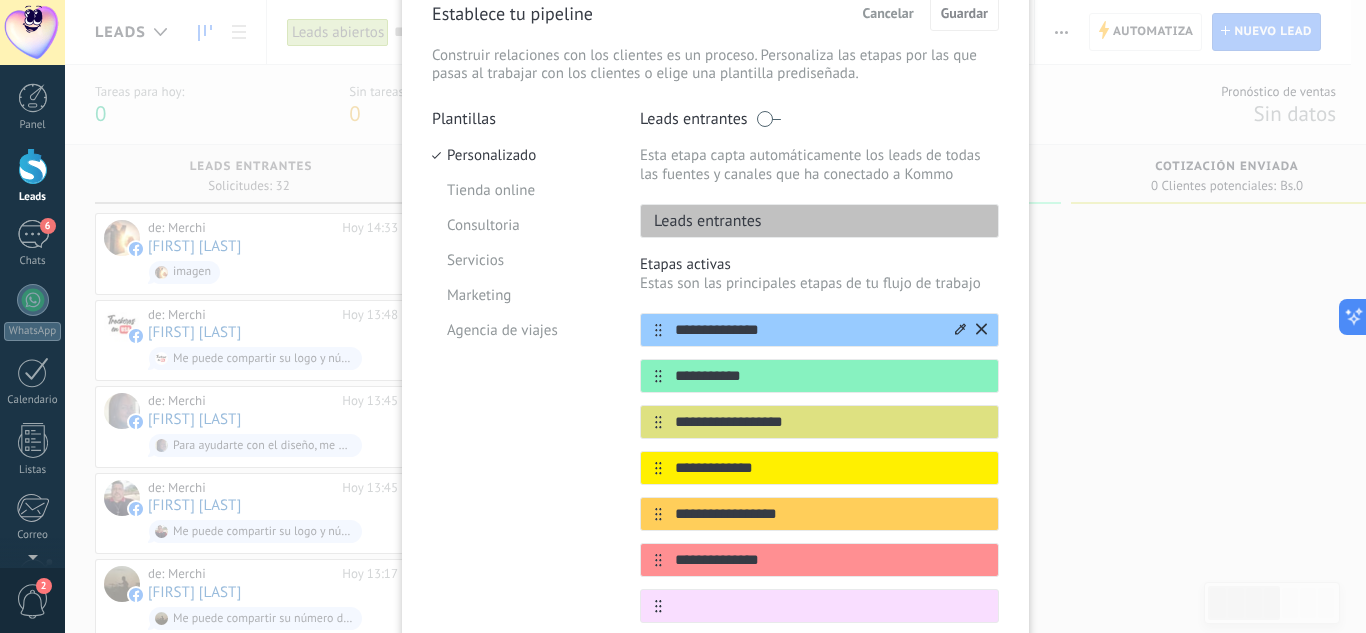 click on "**********" at bounding box center [807, 330] 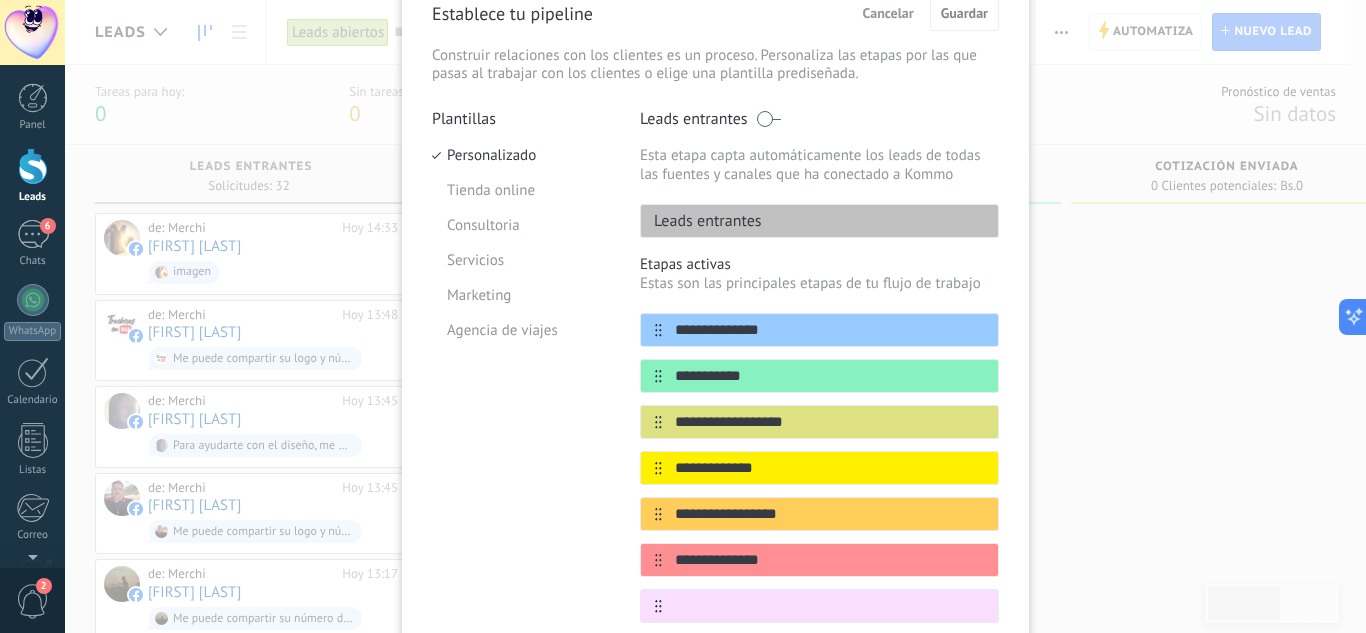 drag, startPoint x: 712, startPoint y: 331, endPoint x: 613, endPoint y: 324, distance: 99.24717 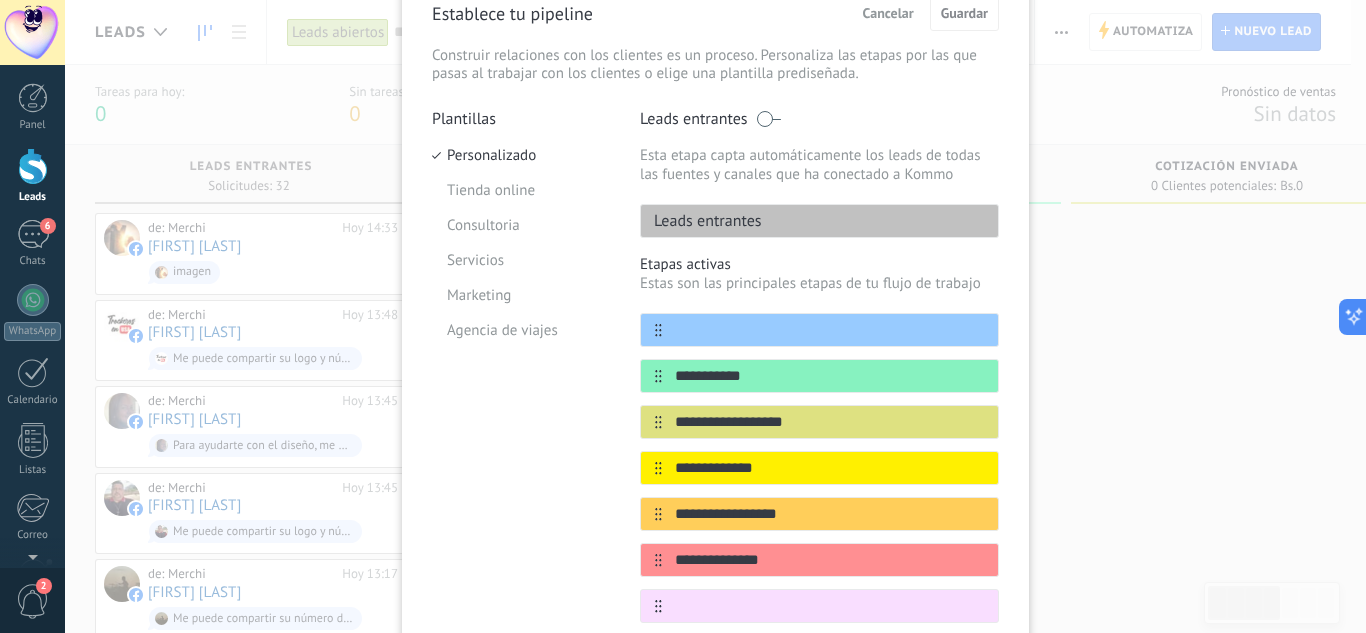 drag, startPoint x: 820, startPoint y: 179, endPoint x: 778, endPoint y: 227, distance: 63.780876 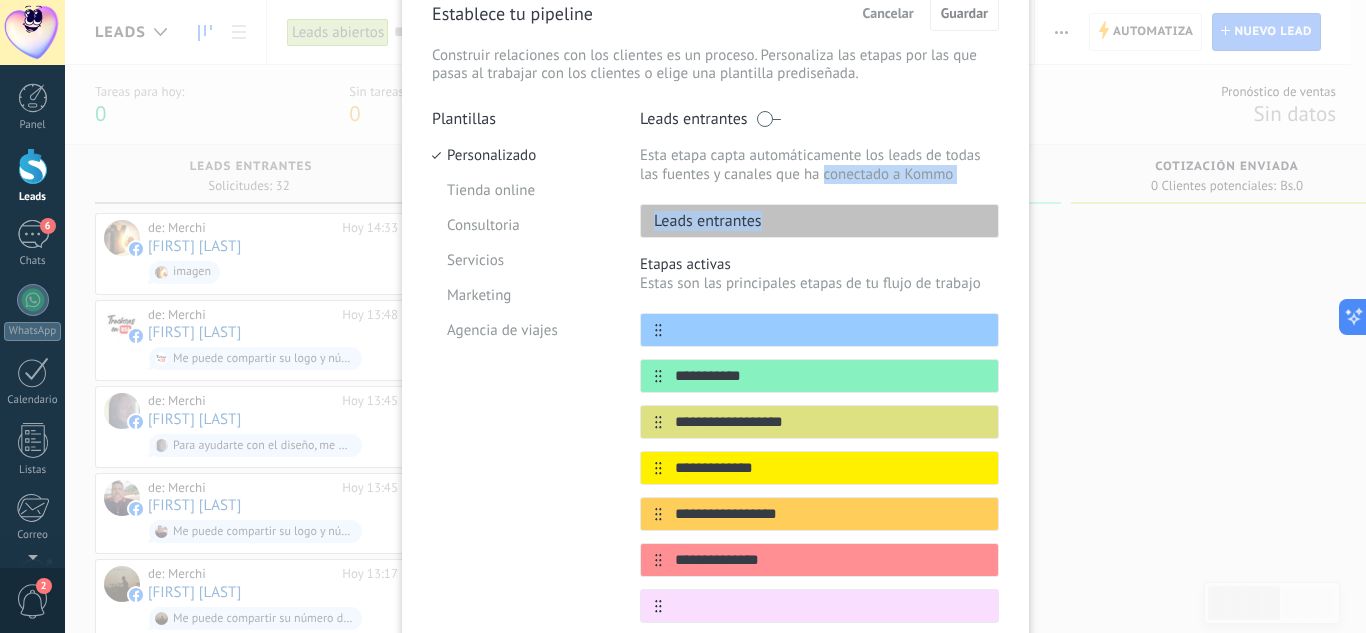 click on "Leads entrantes" at bounding box center [819, 221] 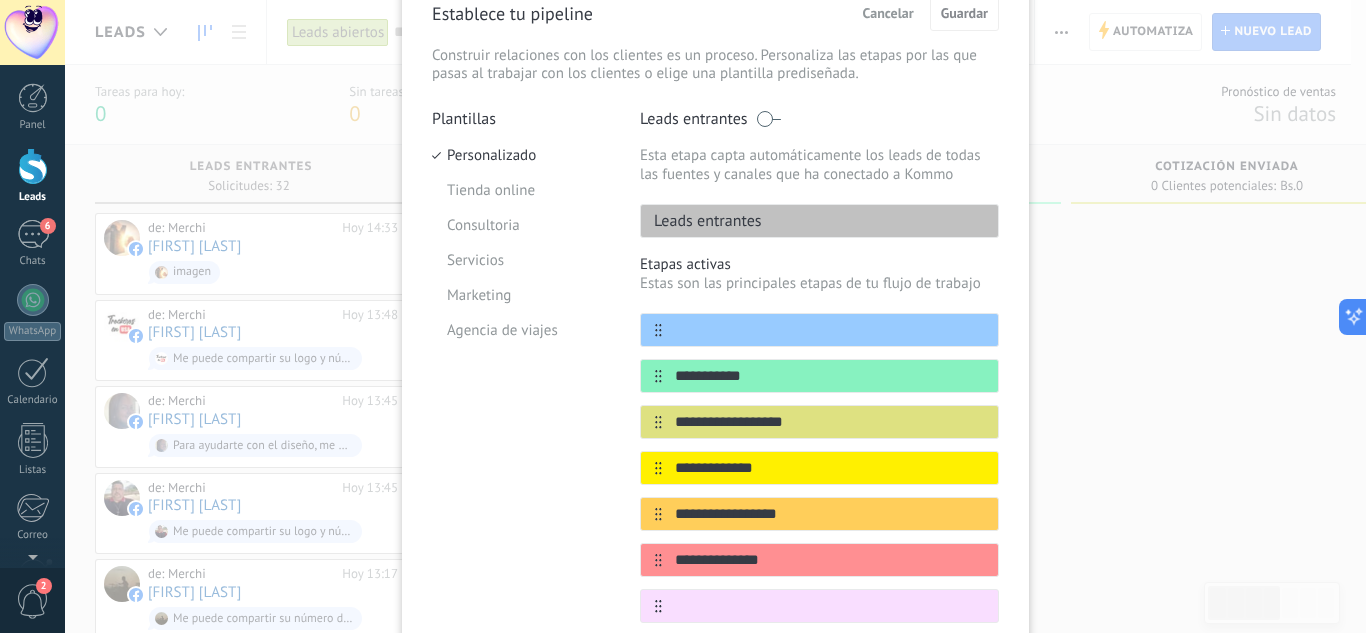 click on "Leads entrantes" at bounding box center (819, 221) 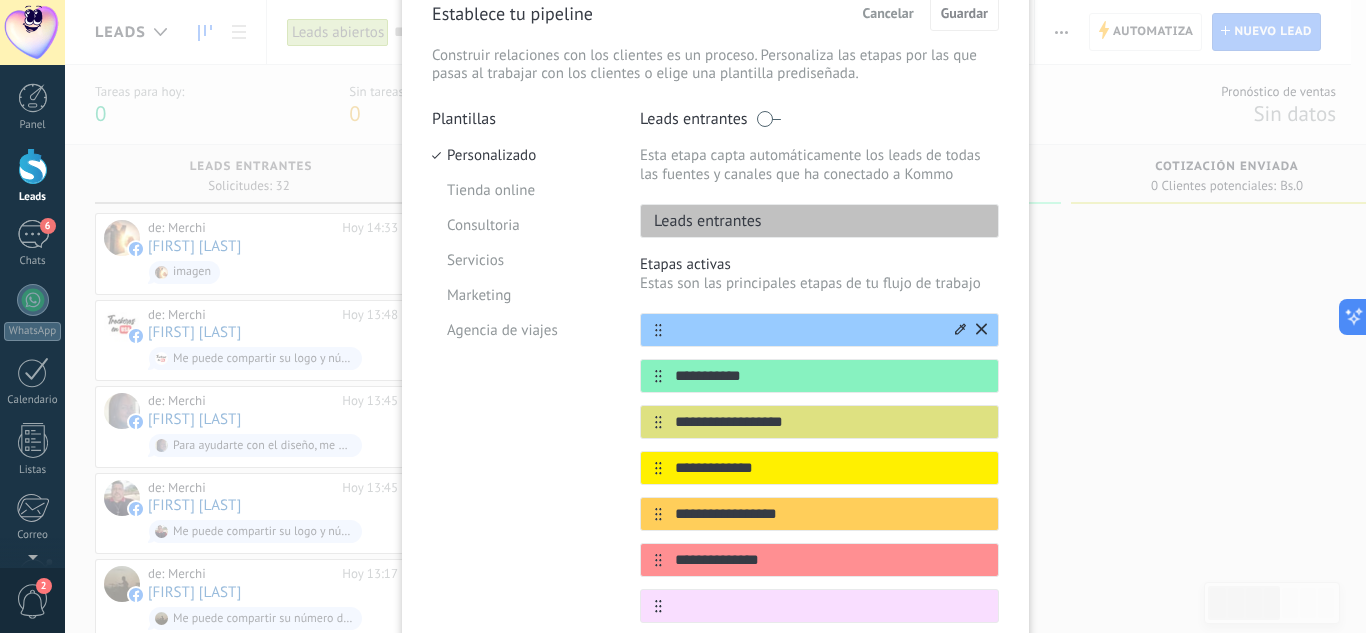 click at bounding box center (807, 330) 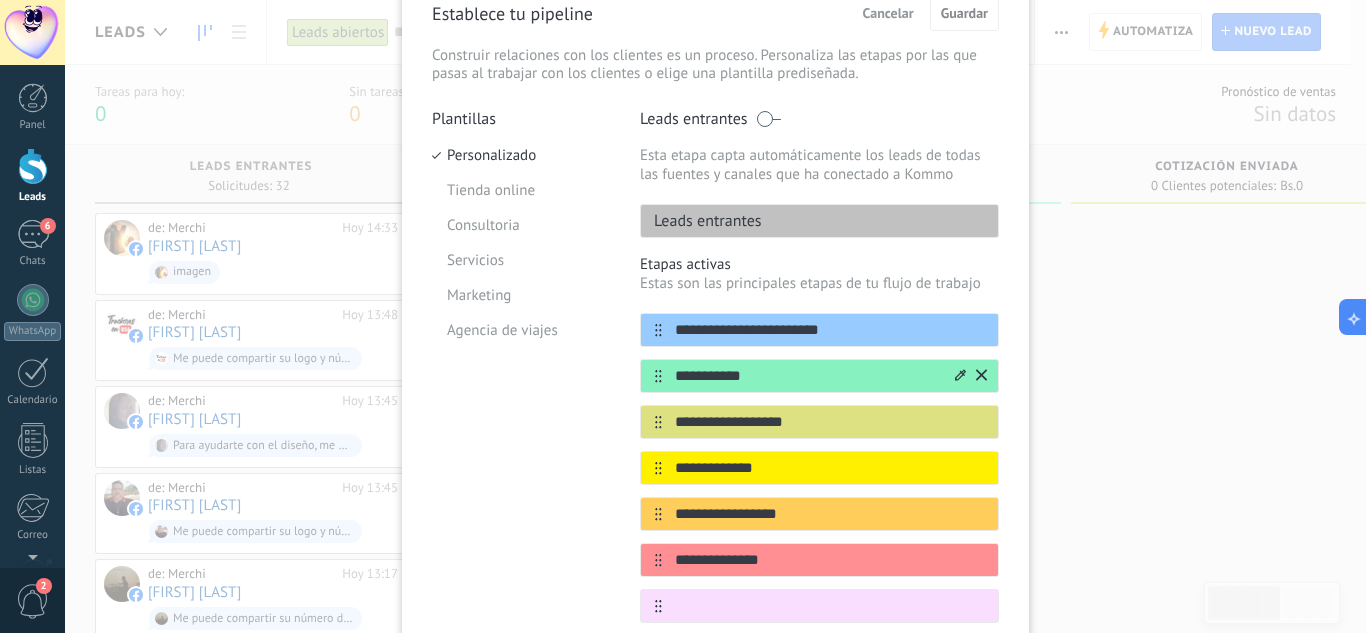 type on "**********" 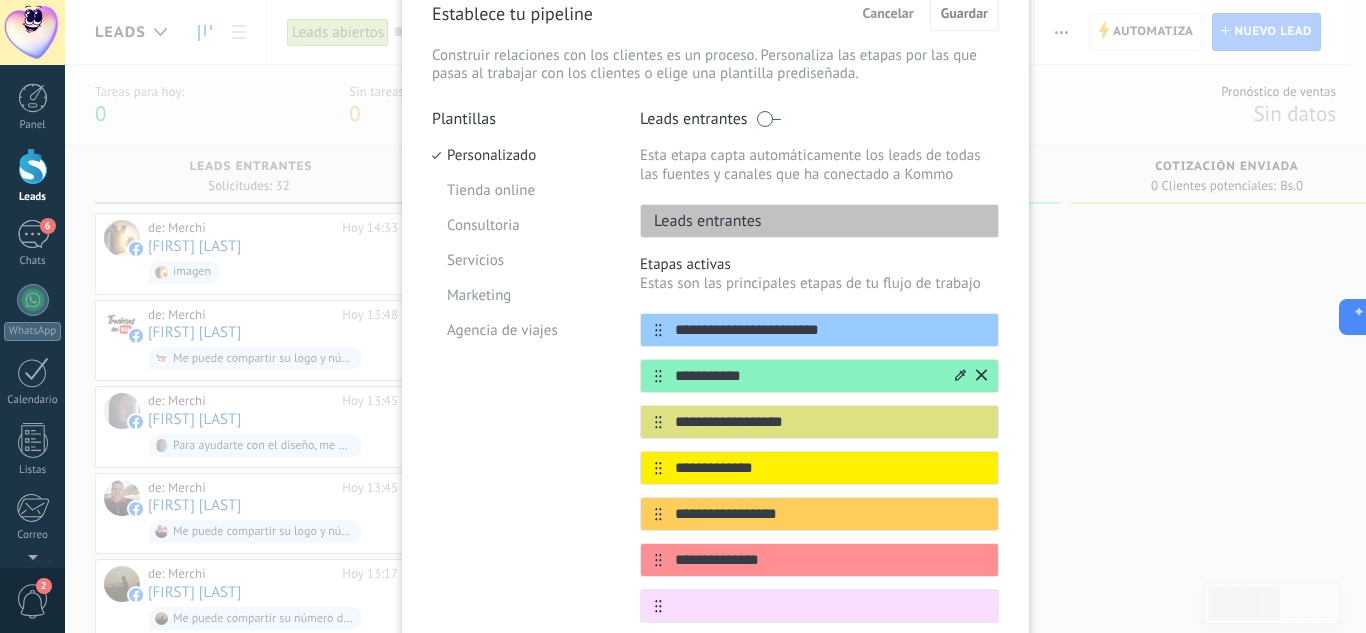 drag, startPoint x: 770, startPoint y: 388, endPoint x: 720, endPoint y: 381, distance: 50.48762 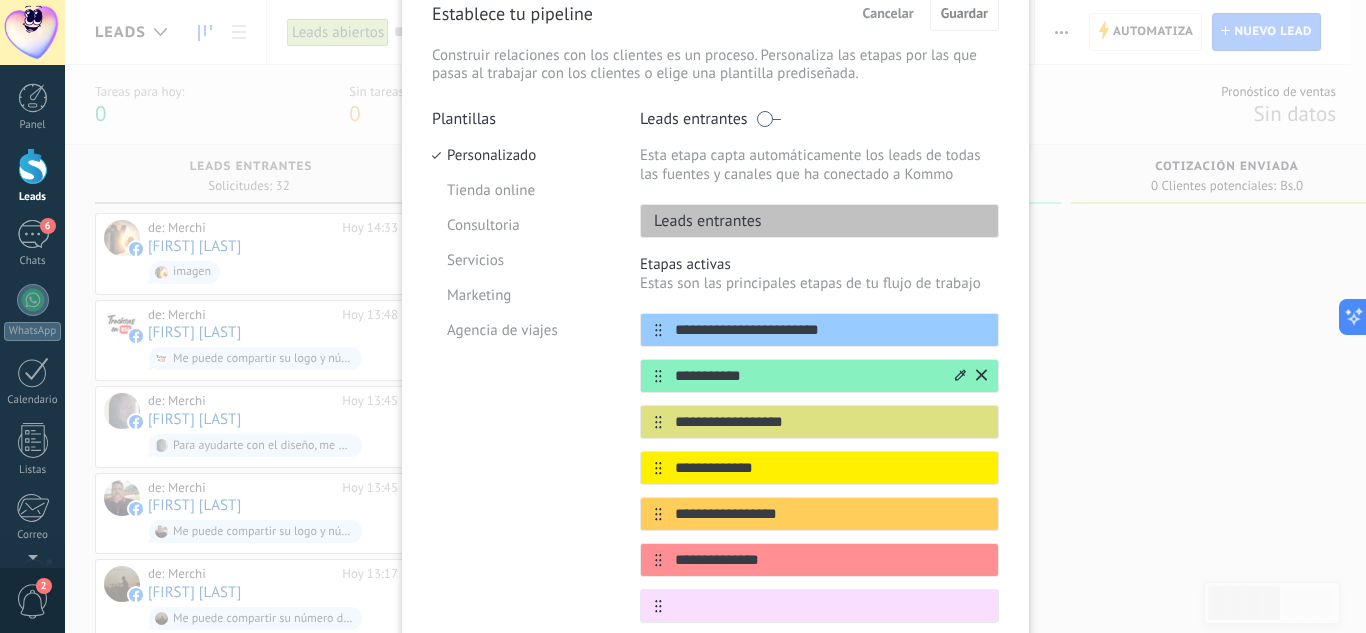drag, startPoint x: 774, startPoint y: 374, endPoint x: 641, endPoint y: 375, distance: 133.00375 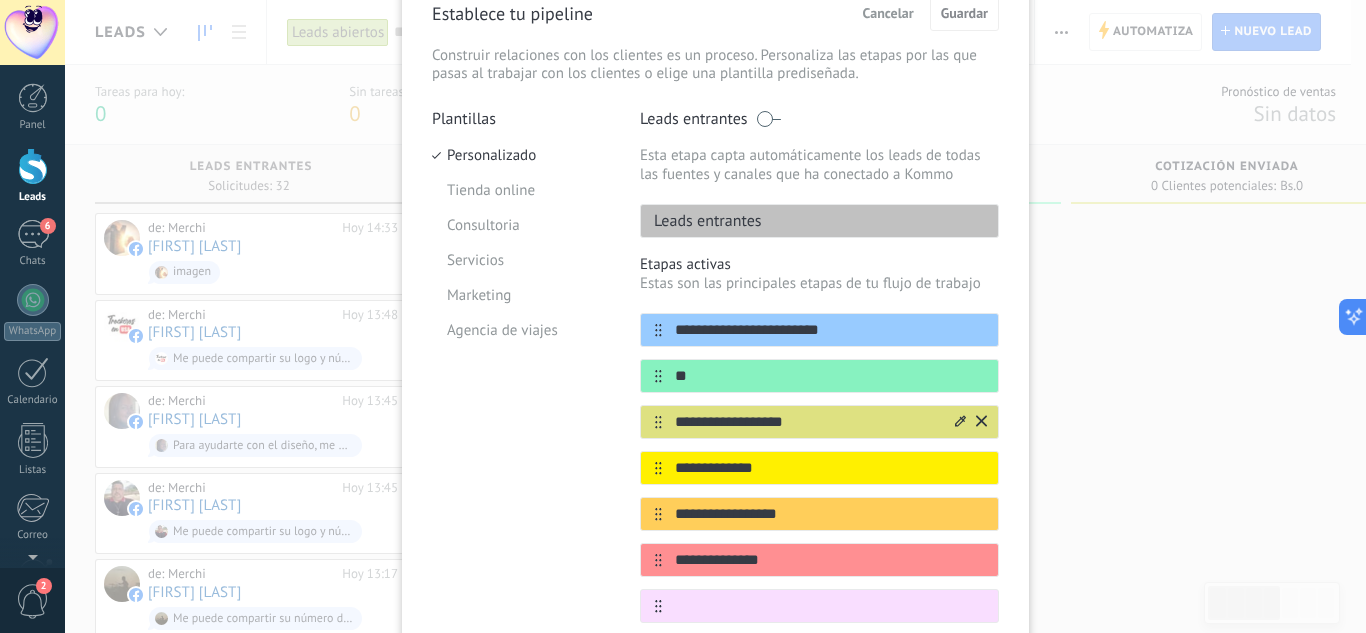type on "*" 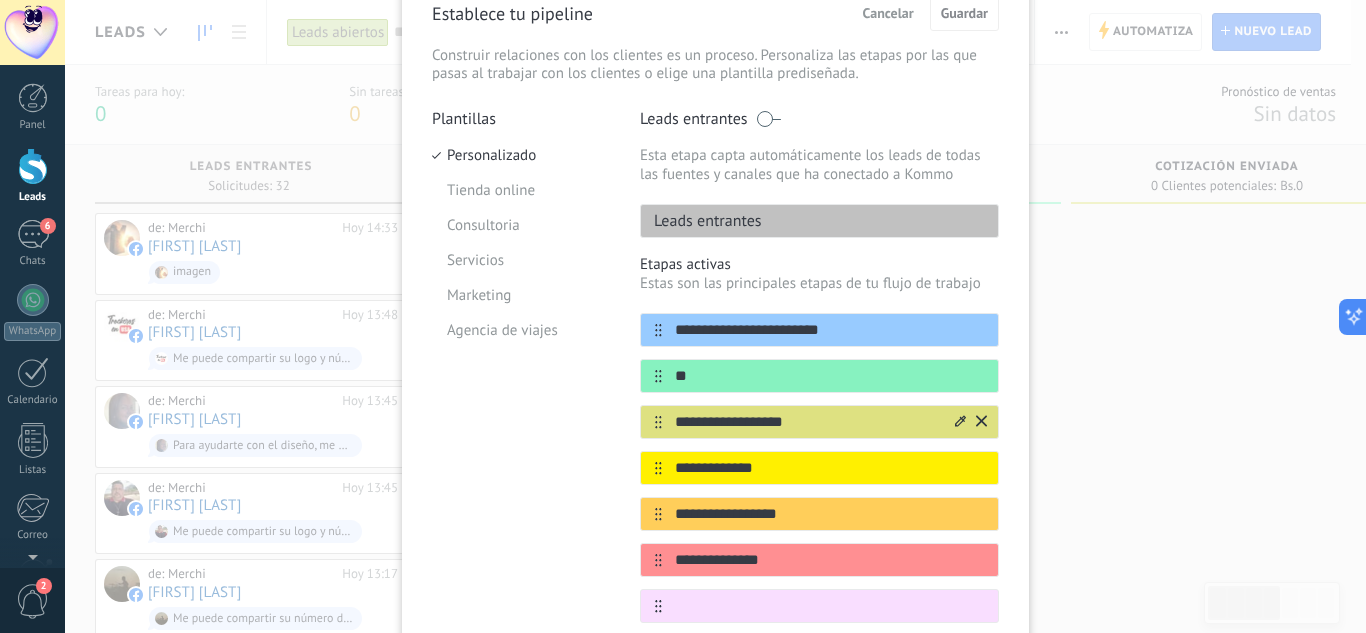 type on "*" 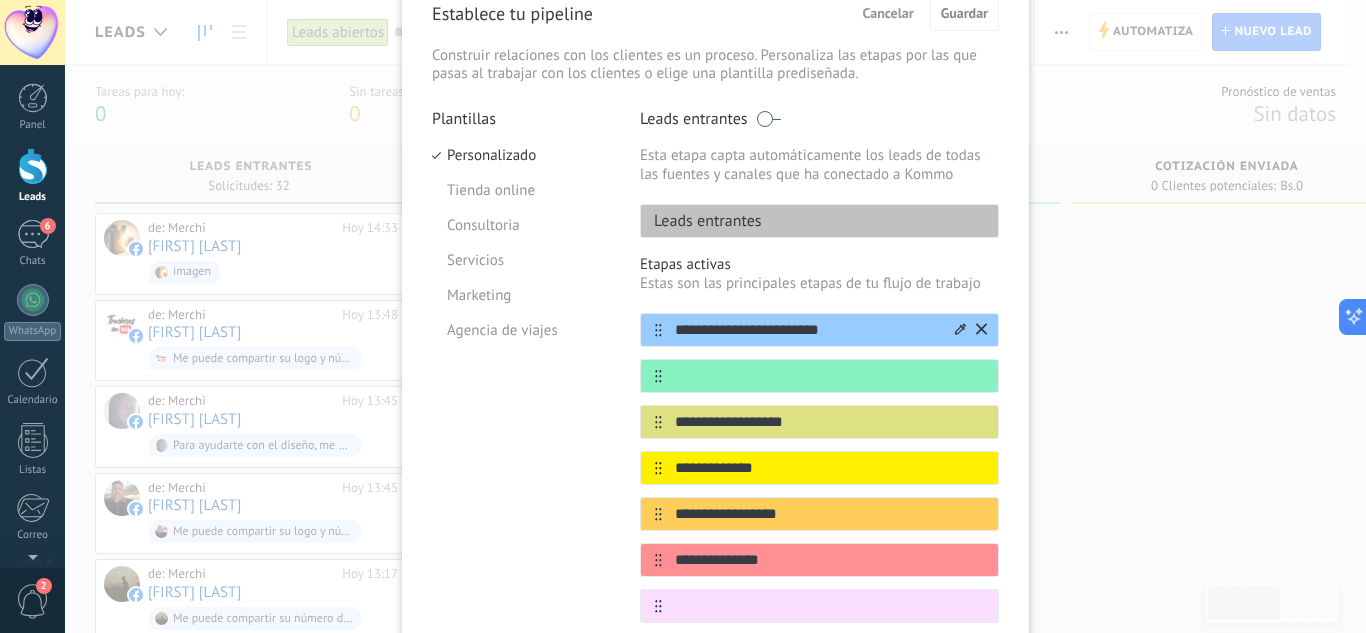 type 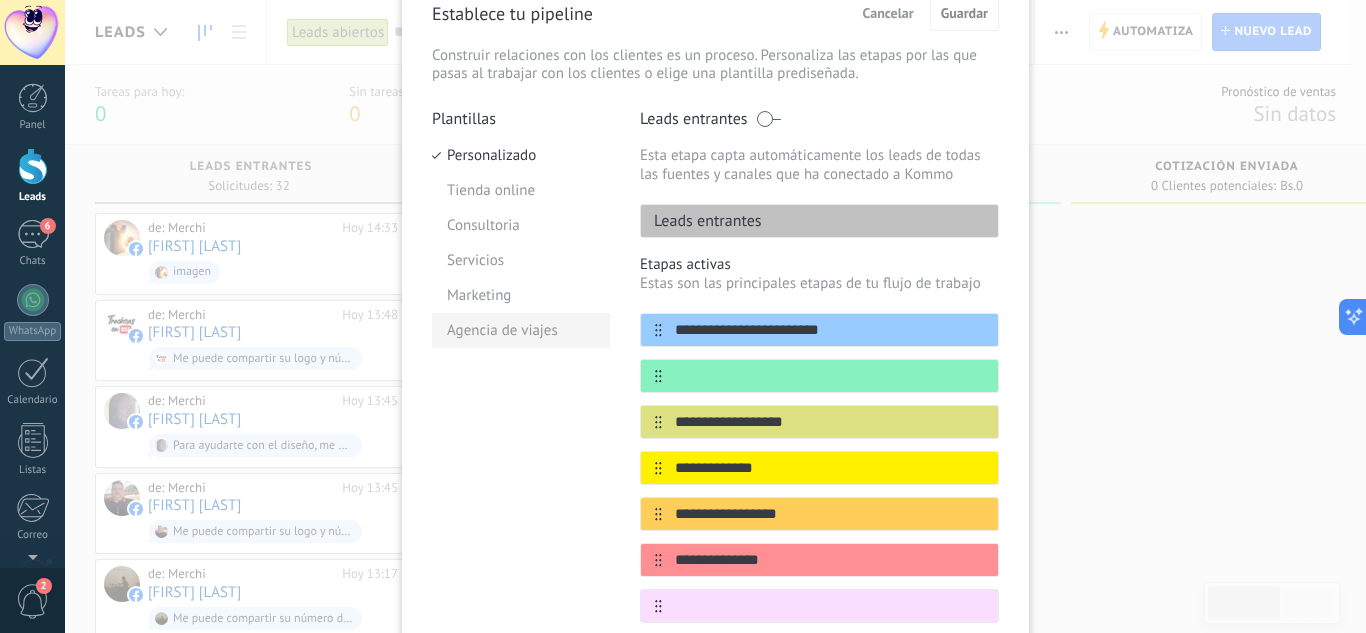 drag, startPoint x: 873, startPoint y: 334, endPoint x: 542, endPoint y: 332, distance: 331.00604 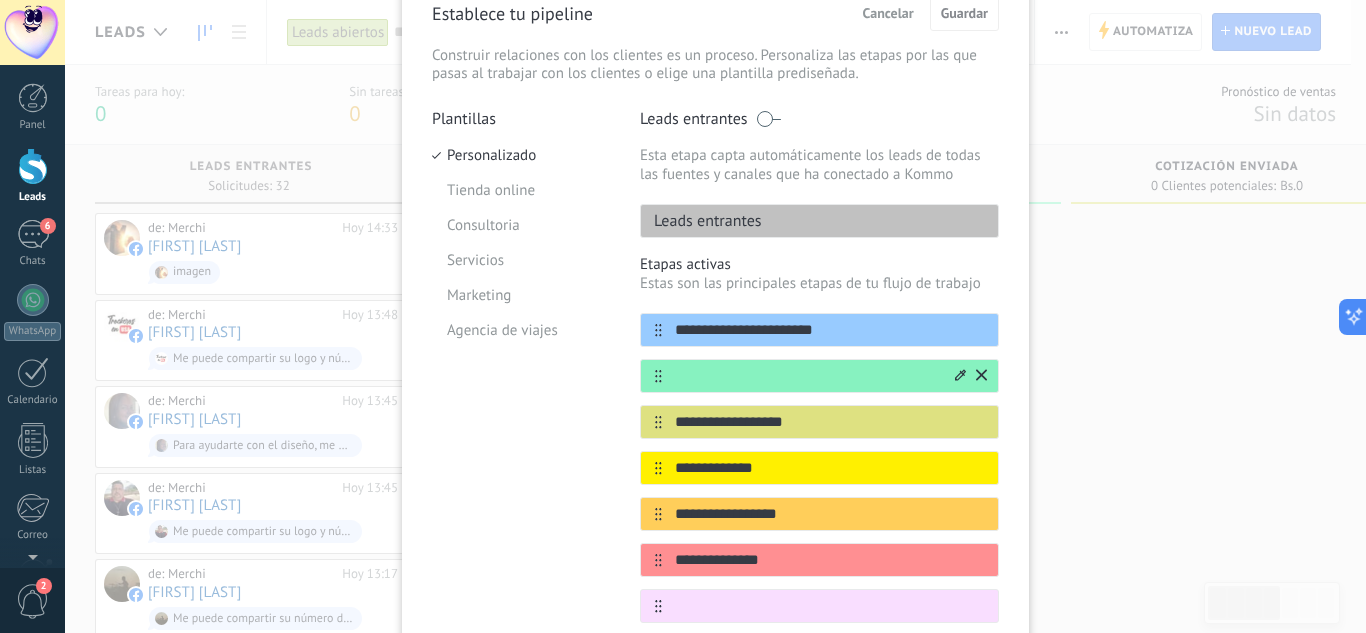 type on "**********" 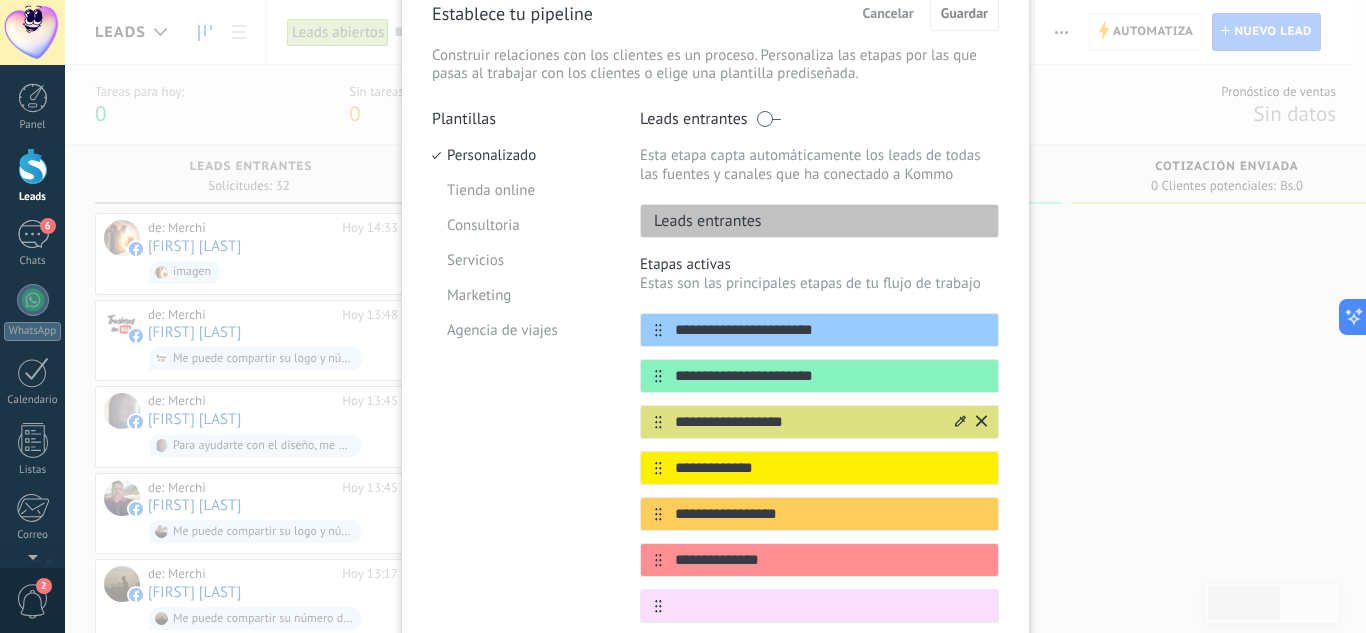 type on "**********" 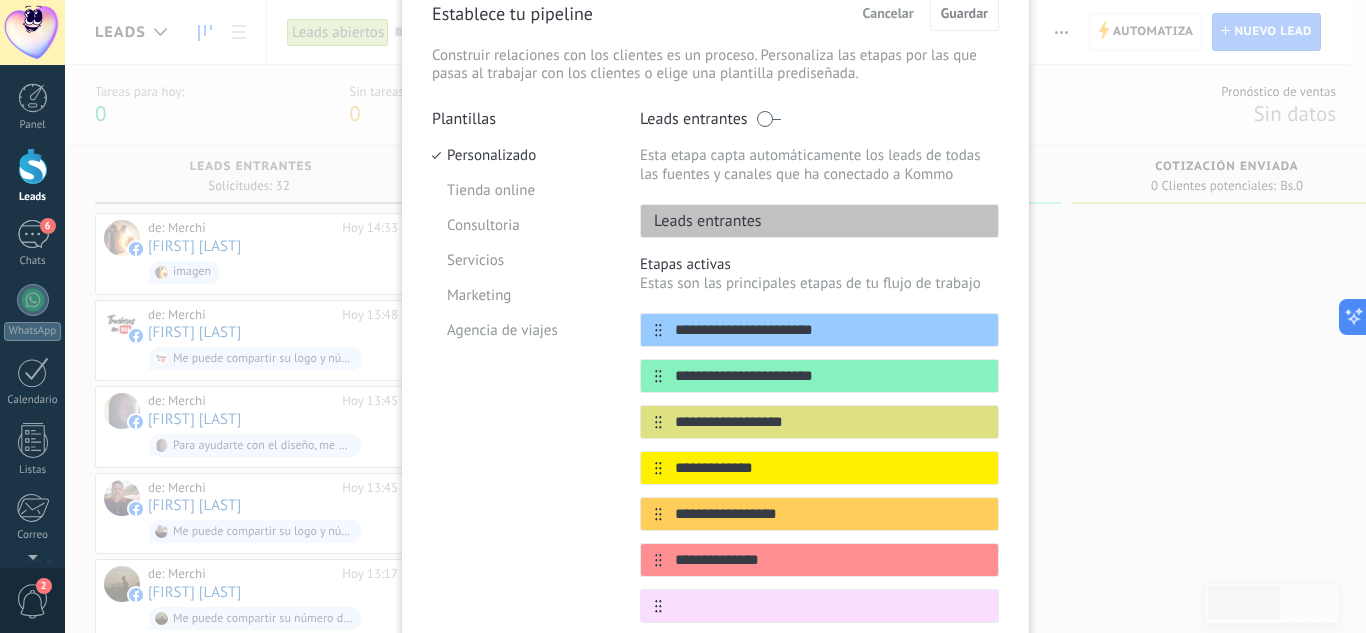 drag, startPoint x: 787, startPoint y: 415, endPoint x: 575, endPoint y: 427, distance: 212.33936 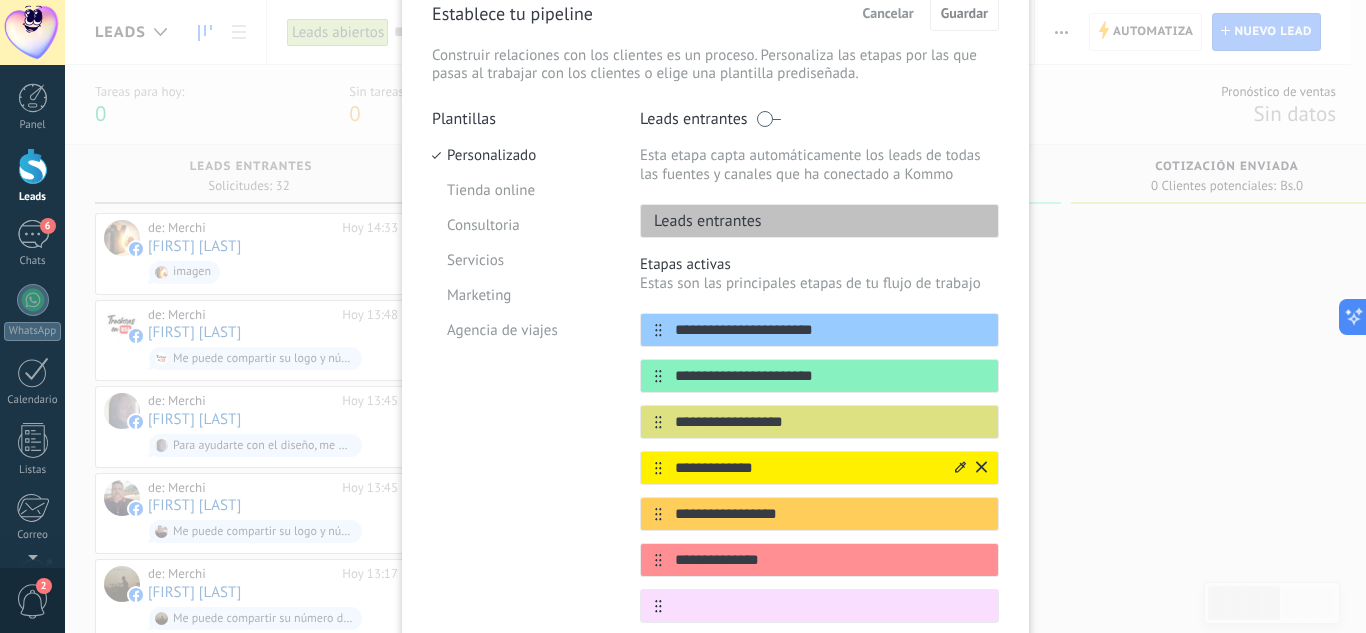 type on "**********" 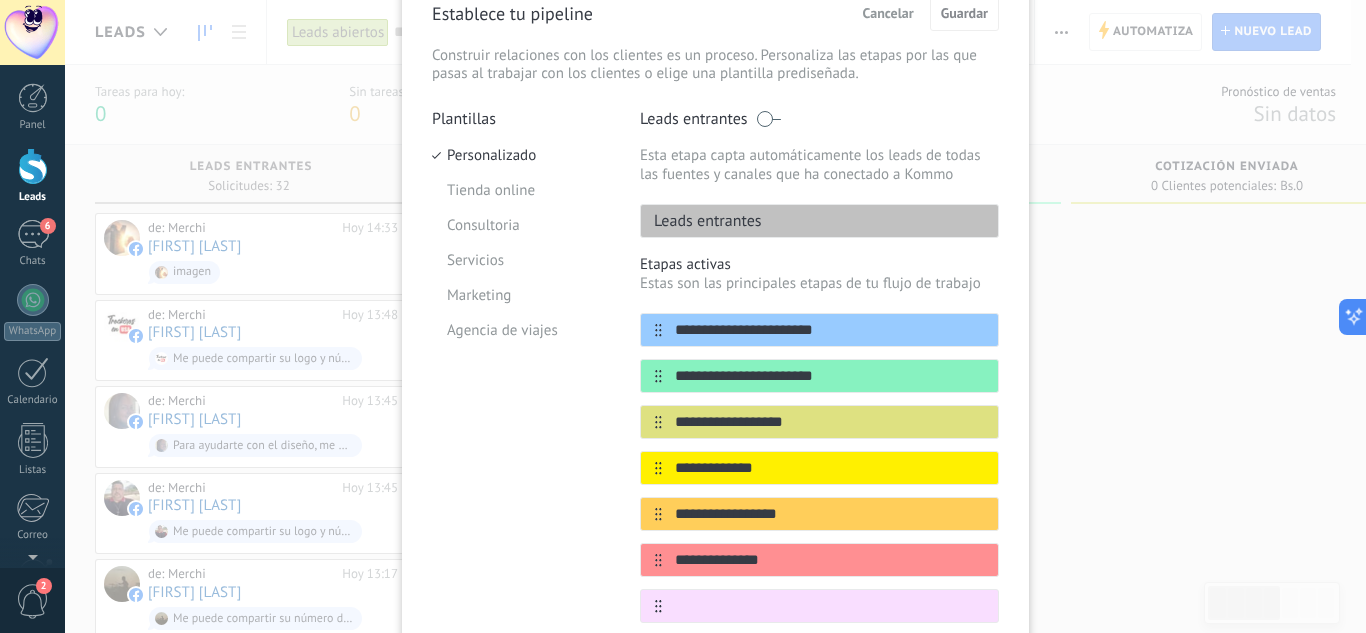 drag, startPoint x: 792, startPoint y: 459, endPoint x: 616, endPoint y: 466, distance: 176.13914 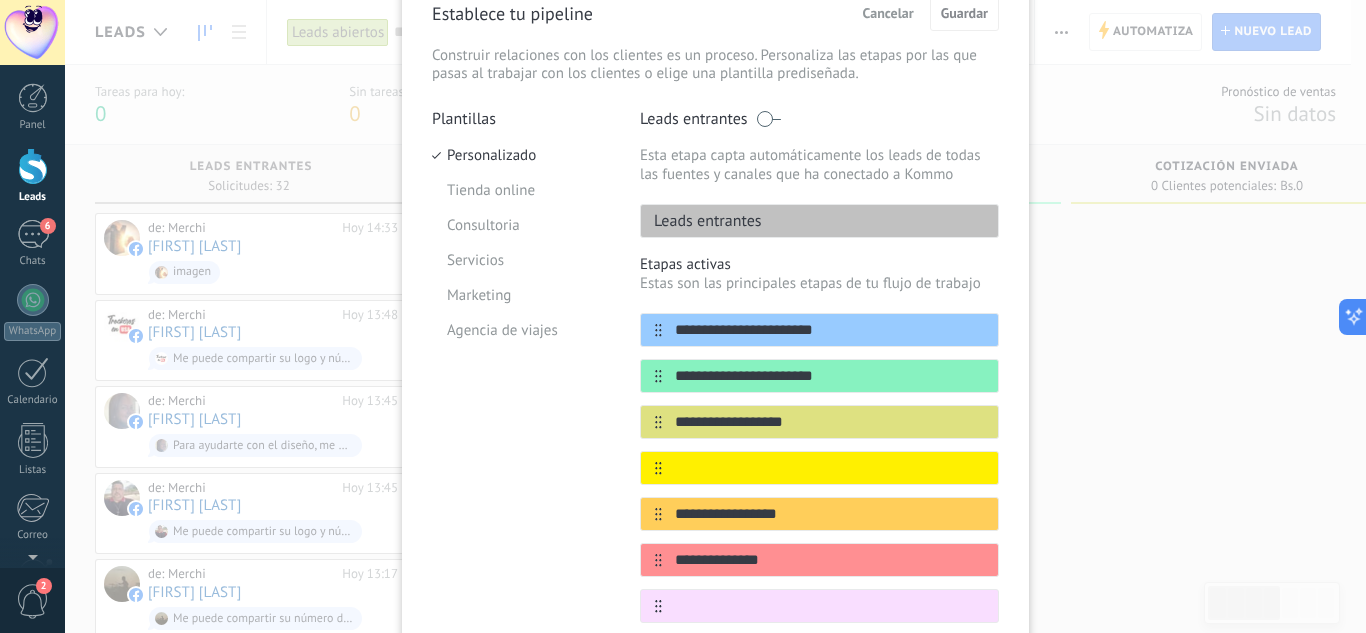 scroll, scrollTop: 200, scrollLeft: 0, axis: vertical 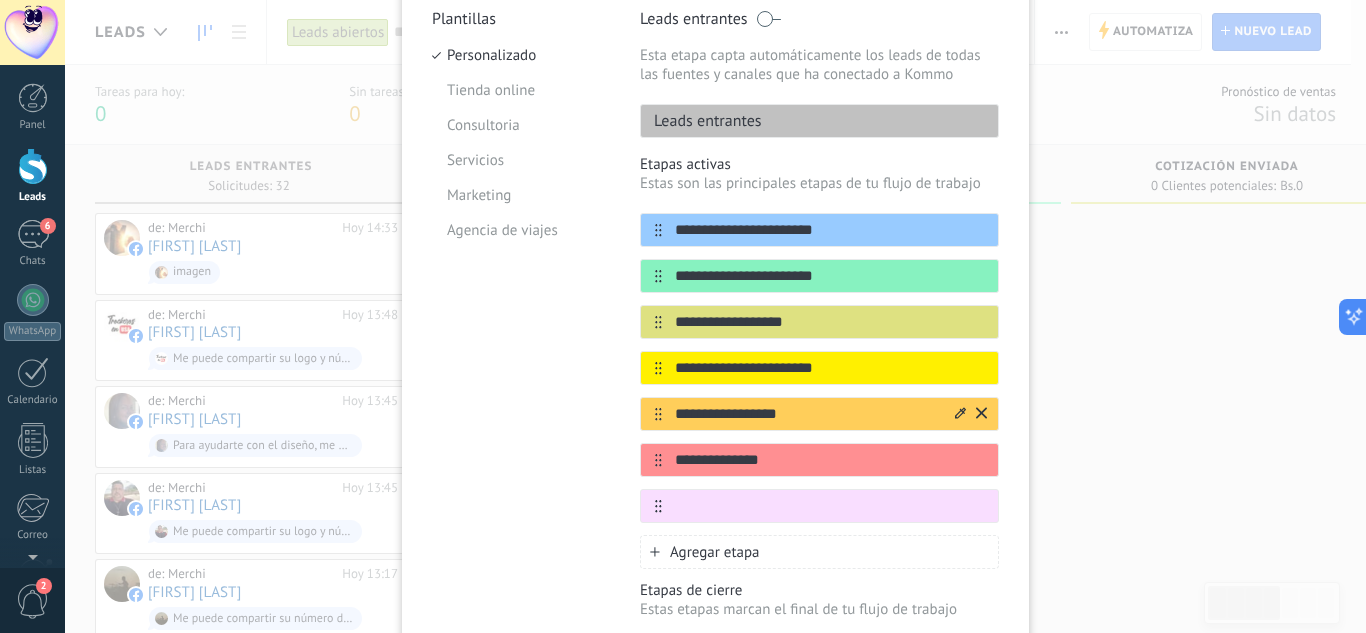 type on "**********" 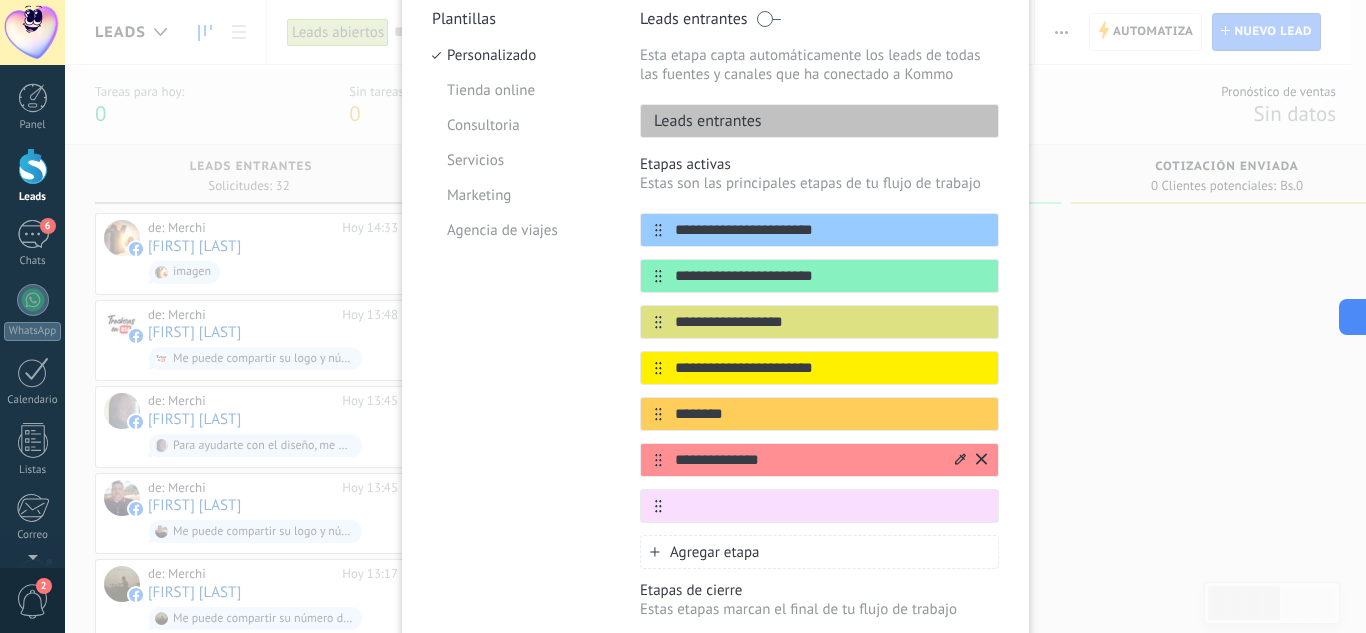 type on "********" 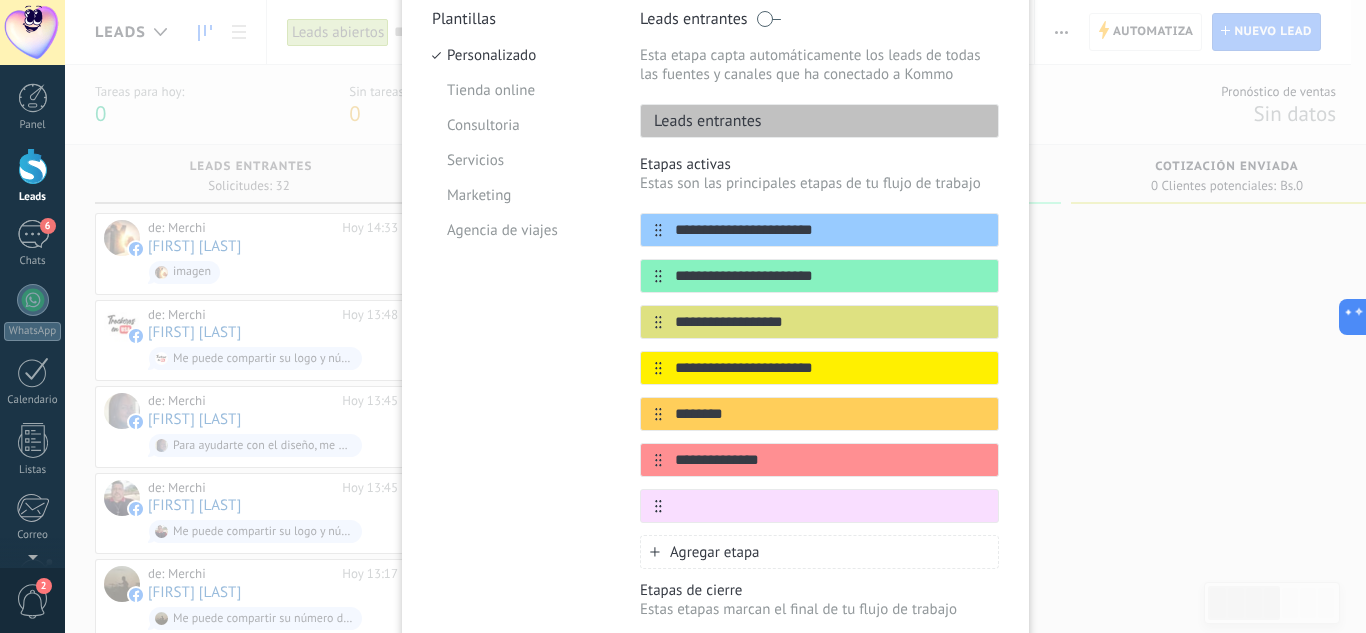drag, startPoint x: 808, startPoint y: 455, endPoint x: 504, endPoint y: 449, distance: 304.0592 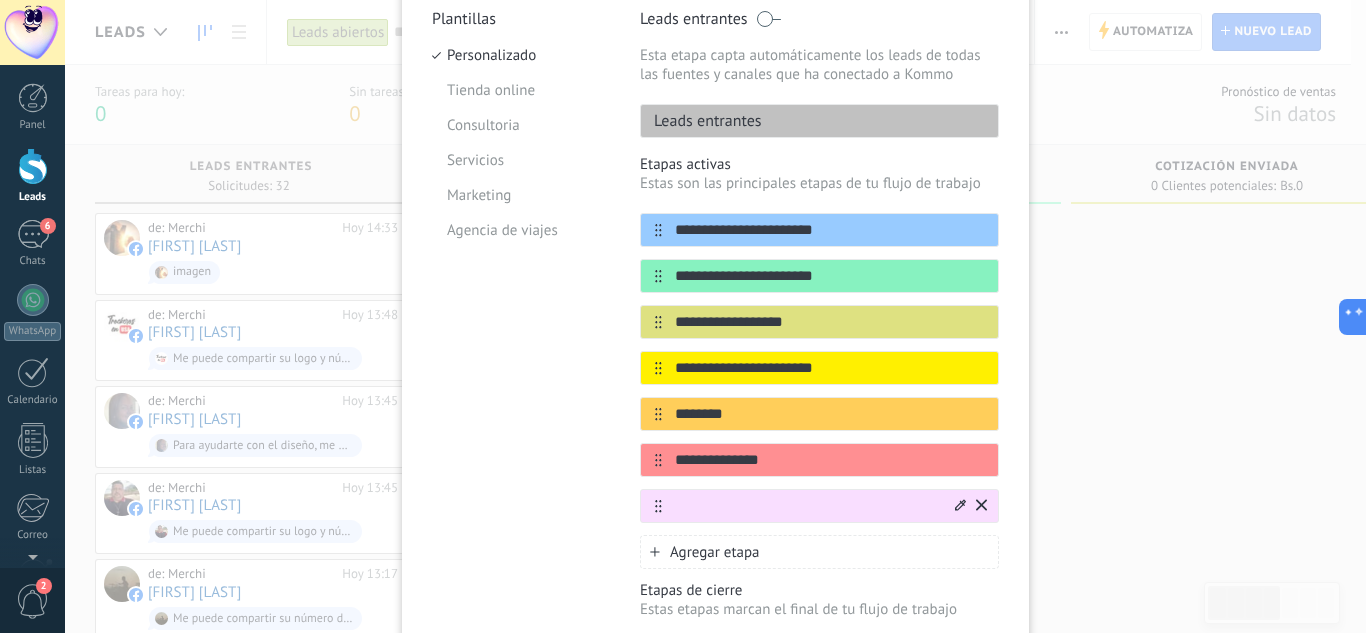 type on "**********" 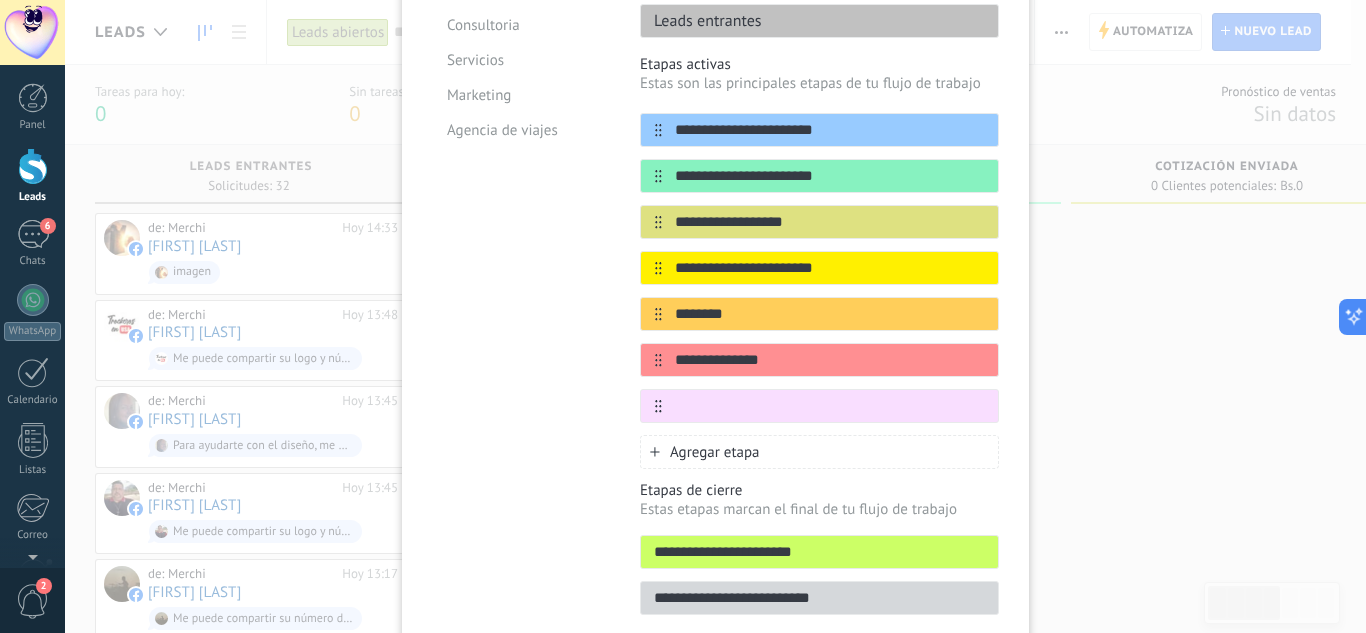 scroll, scrollTop: 389, scrollLeft: 0, axis: vertical 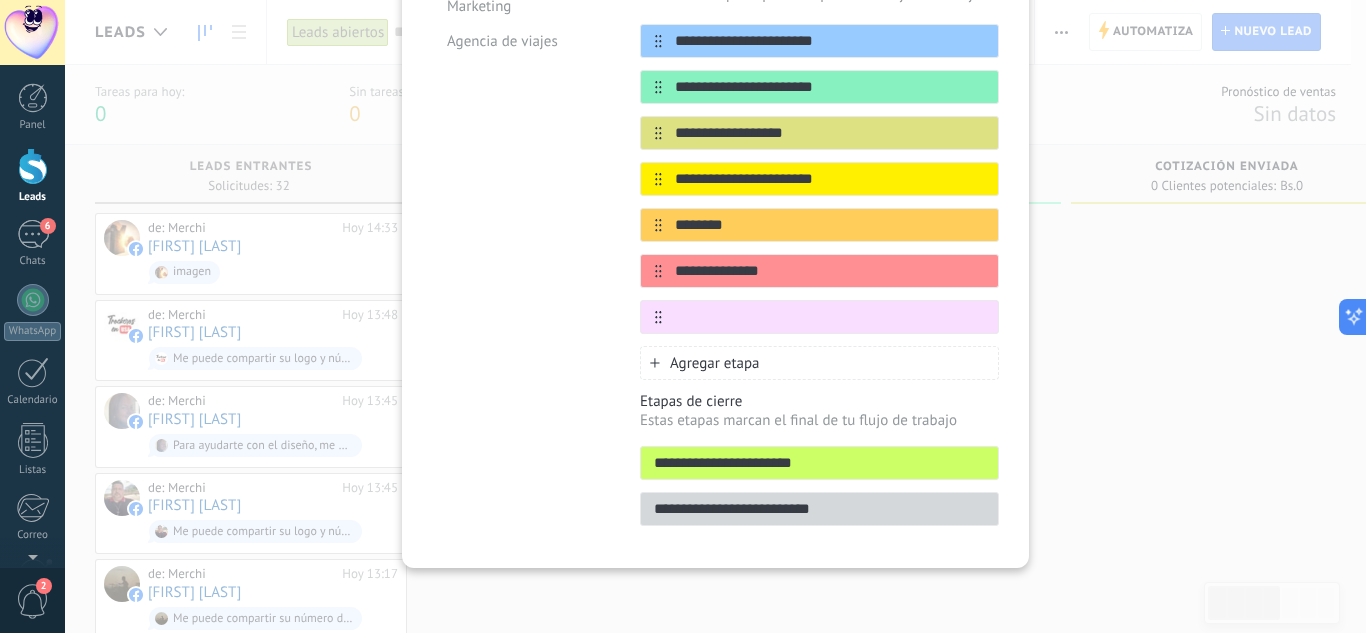 click on "**********" at bounding box center (819, 463) 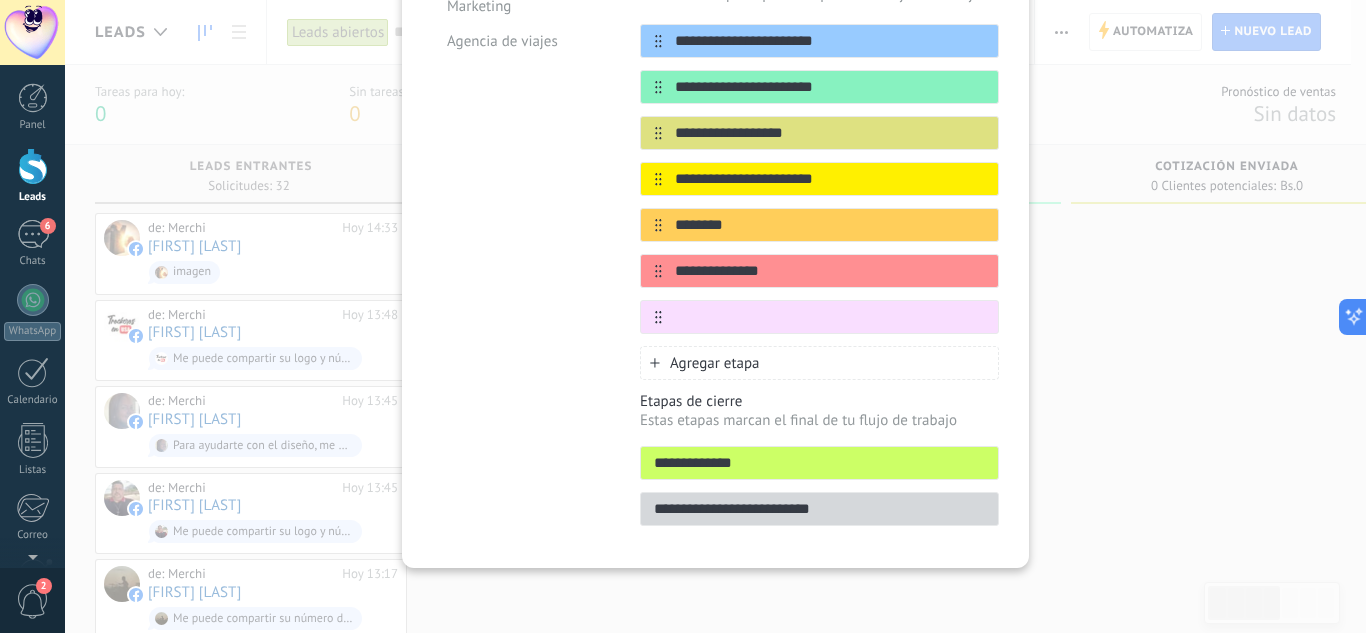 type on "**********" 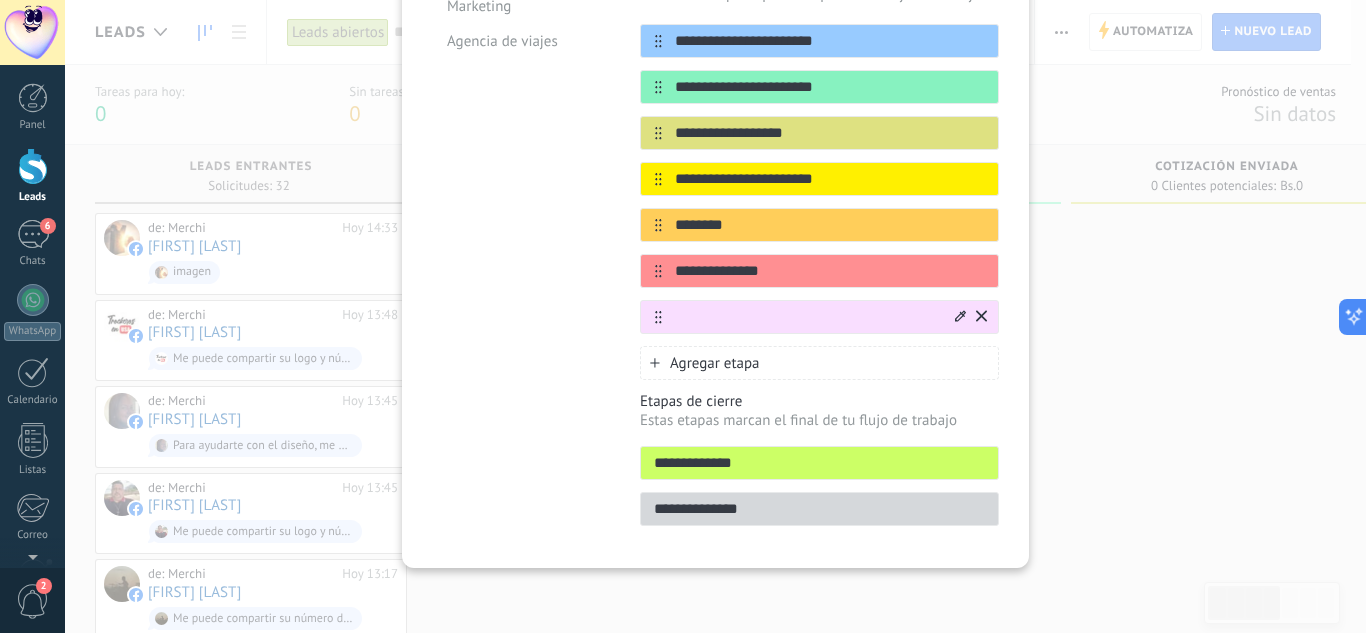 type on "**********" 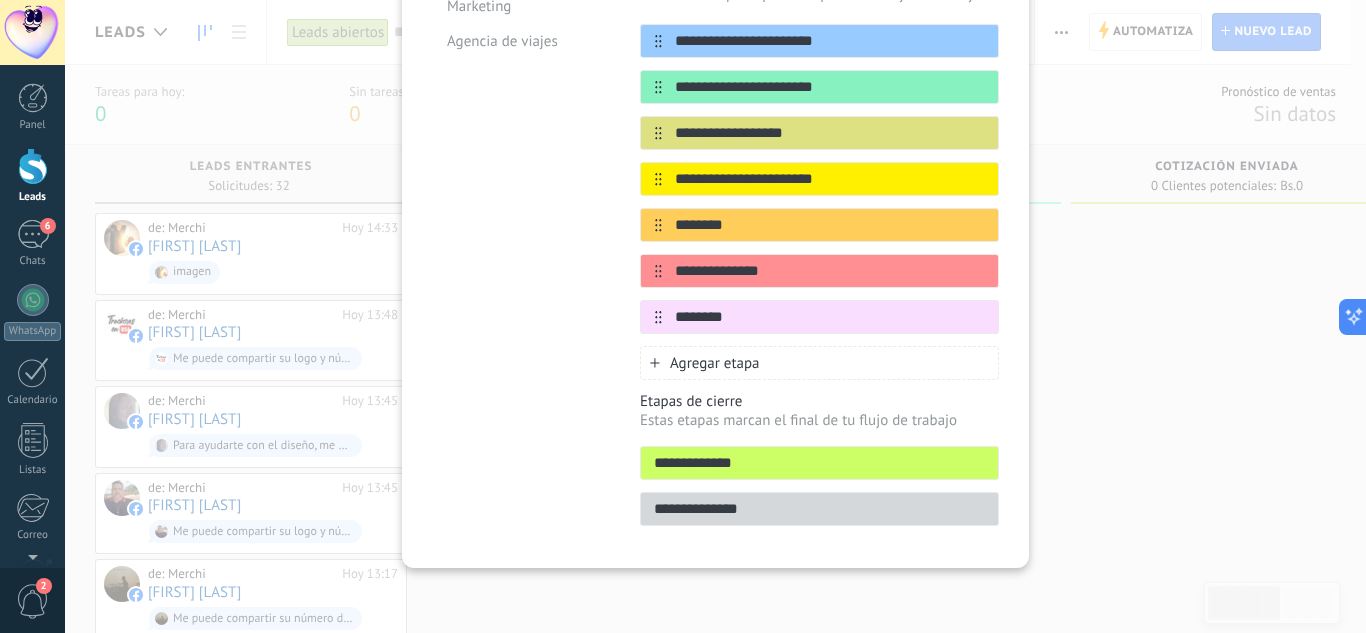 type on "********" 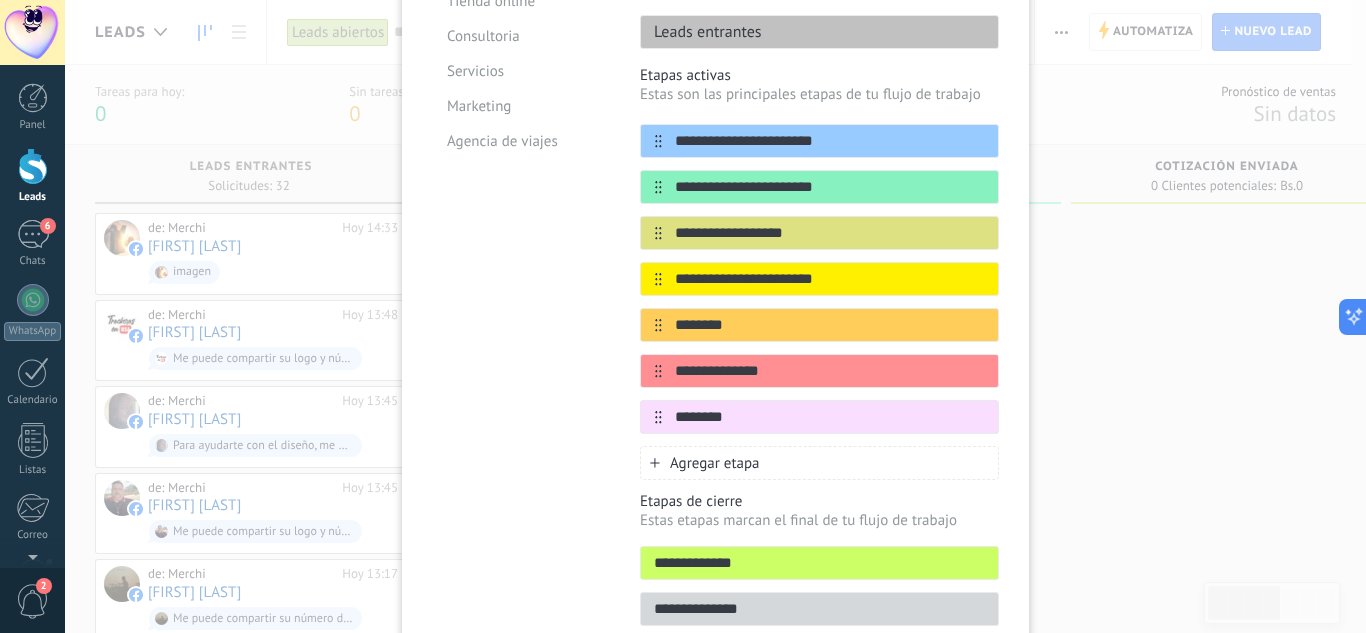 scroll, scrollTop: 0, scrollLeft: 0, axis: both 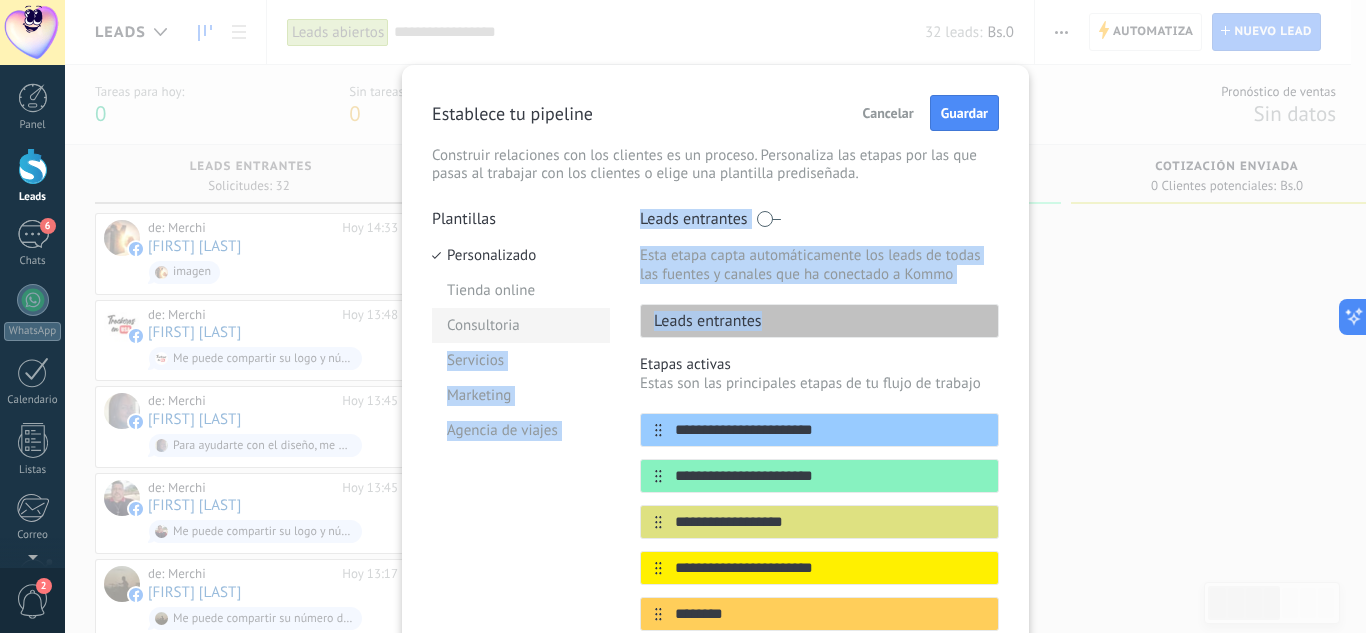 drag, startPoint x: 769, startPoint y: 321, endPoint x: 588, endPoint y: 339, distance: 181.89282 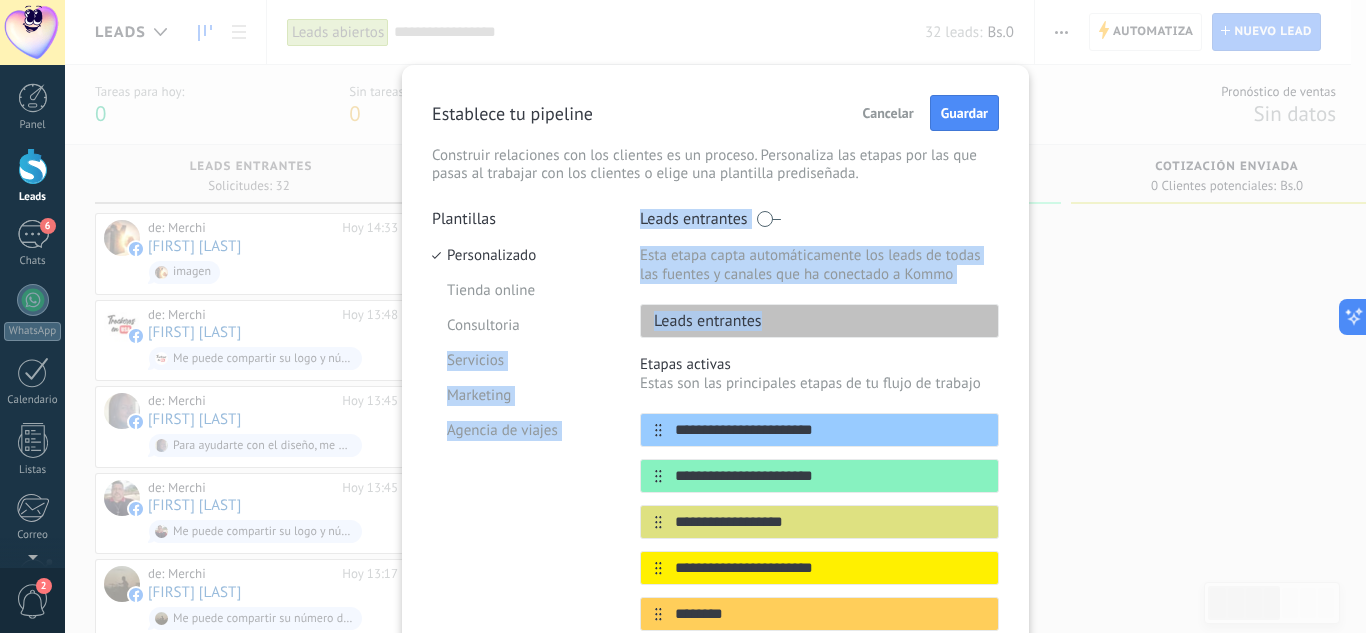 click on "Leads entrantes" at bounding box center (819, 321) 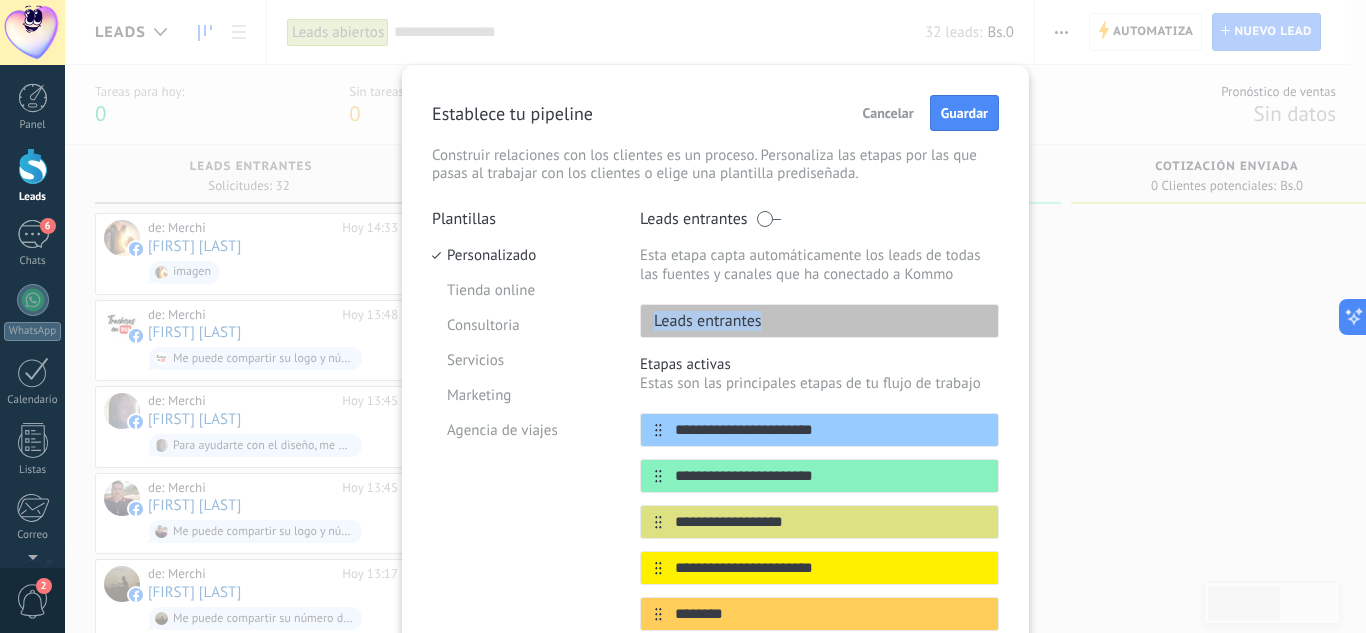 drag, startPoint x: 779, startPoint y: 320, endPoint x: 652, endPoint y: 328, distance: 127.25172 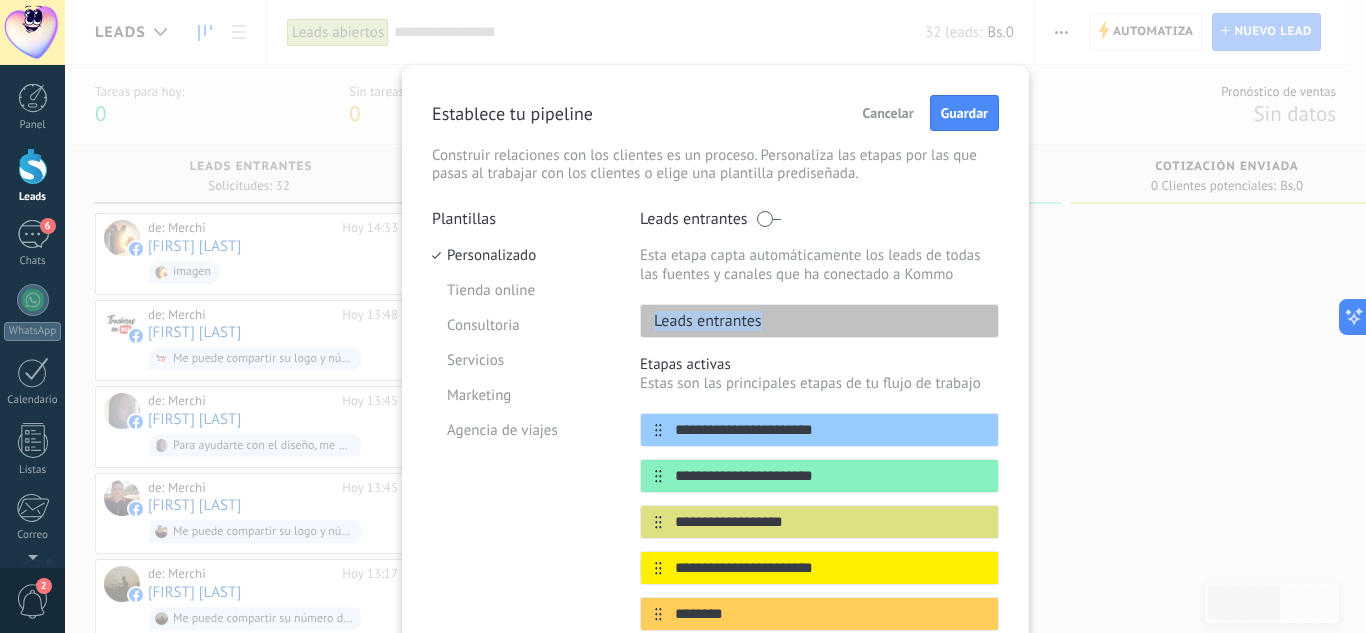 click on "Leads entrantes" at bounding box center [701, 321] 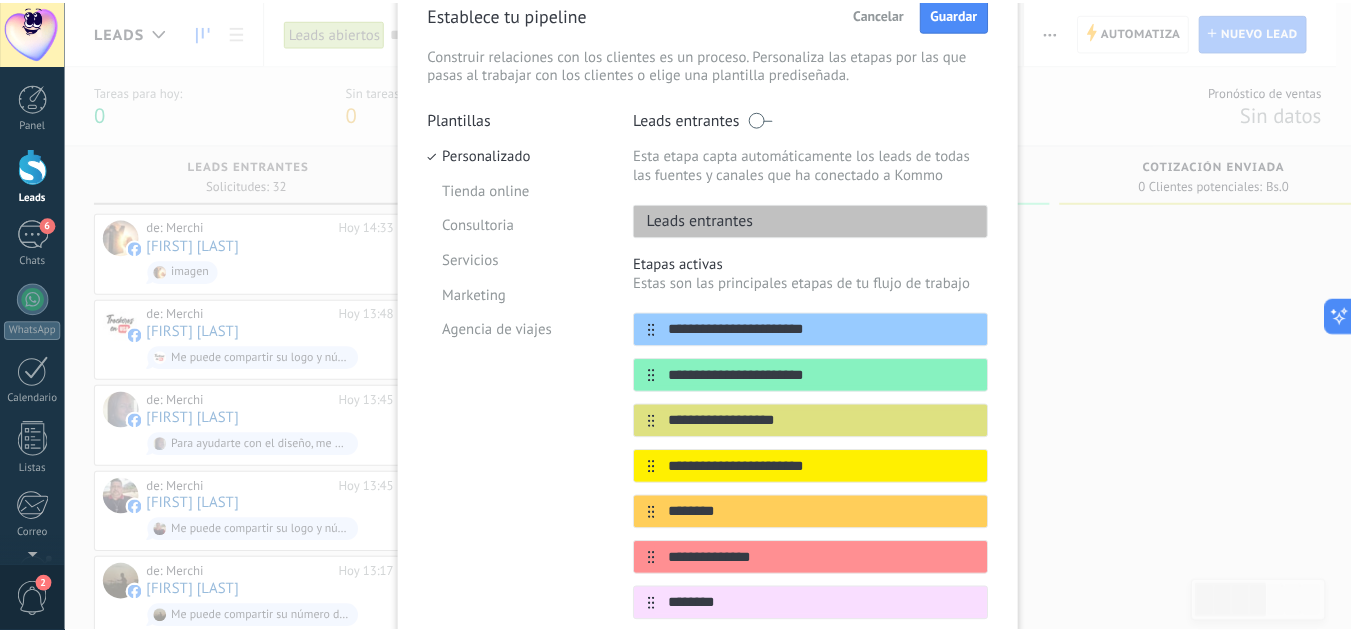 scroll, scrollTop: 0, scrollLeft: 0, axis: both 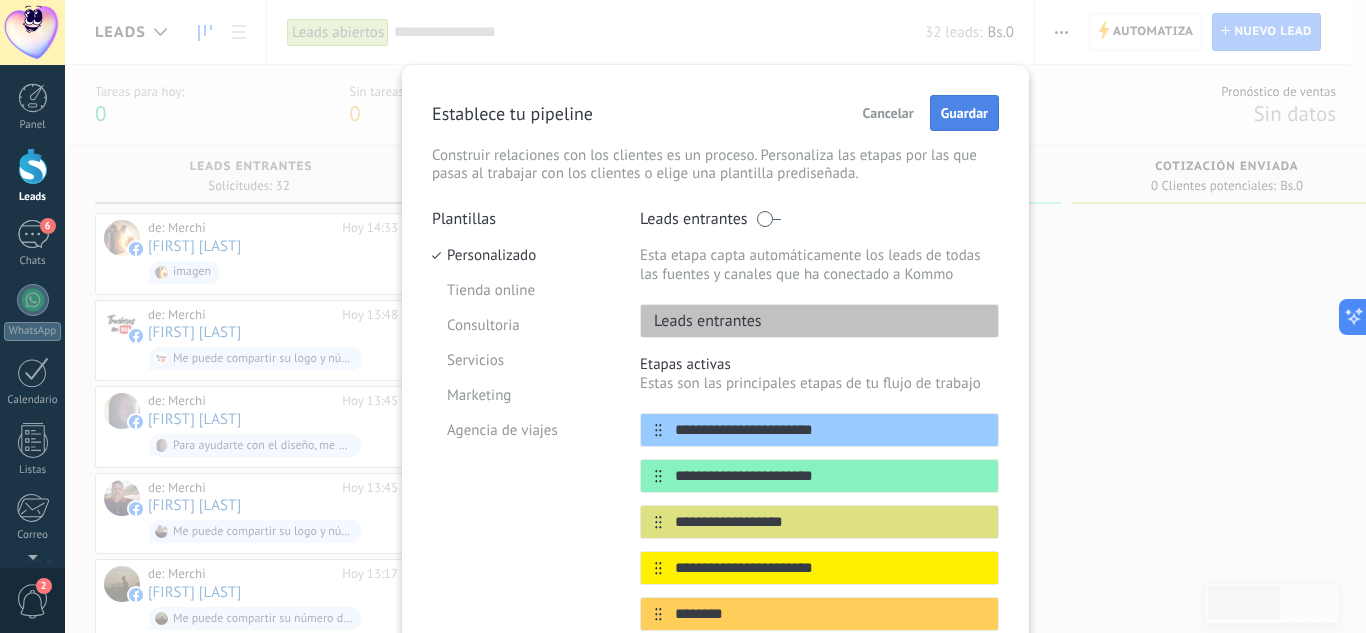 click on "Guardar" at bounding box center [964, 113] 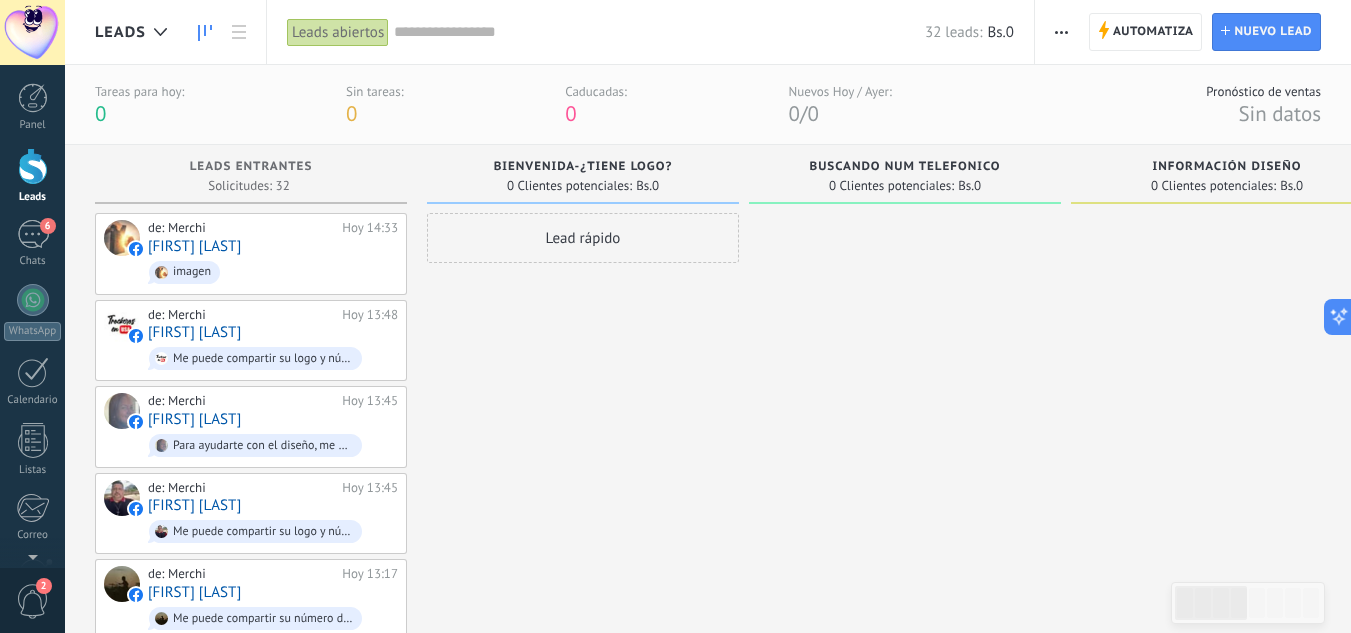 click at bounding box center [1227, 1076] 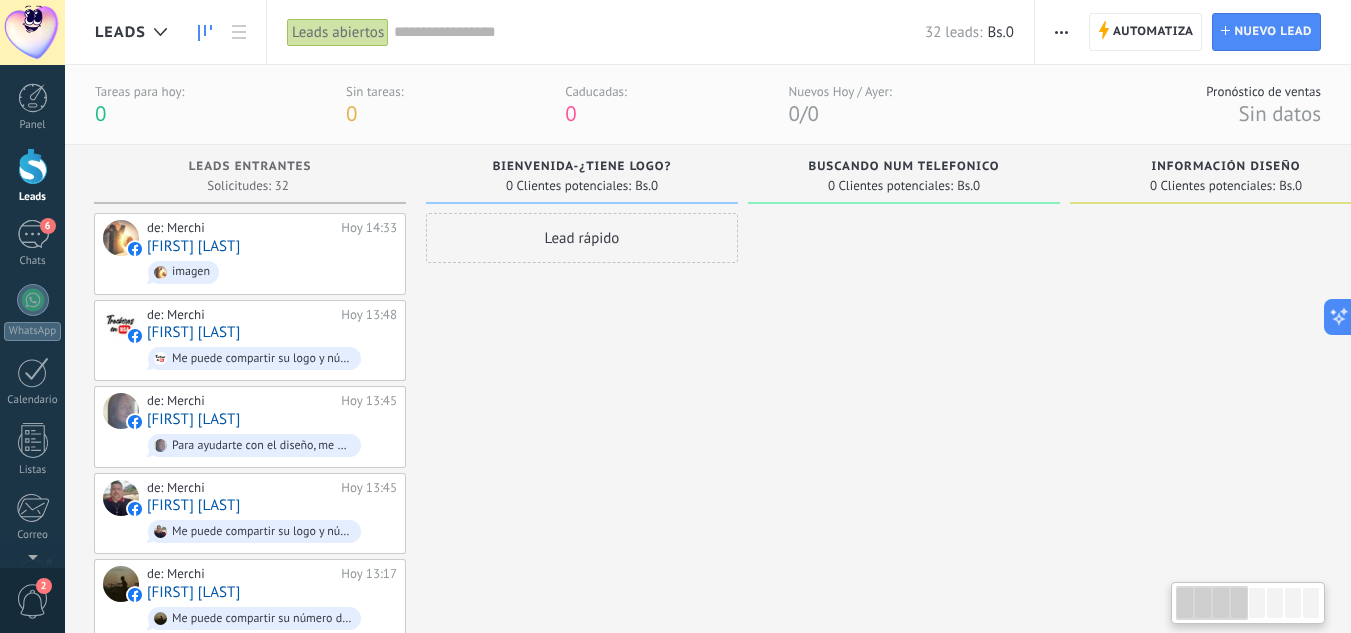 drag, startPoint x: 1152, startPoint y: 309, endPoint x: 1079, endPoint y: 319, distance: 73.68175 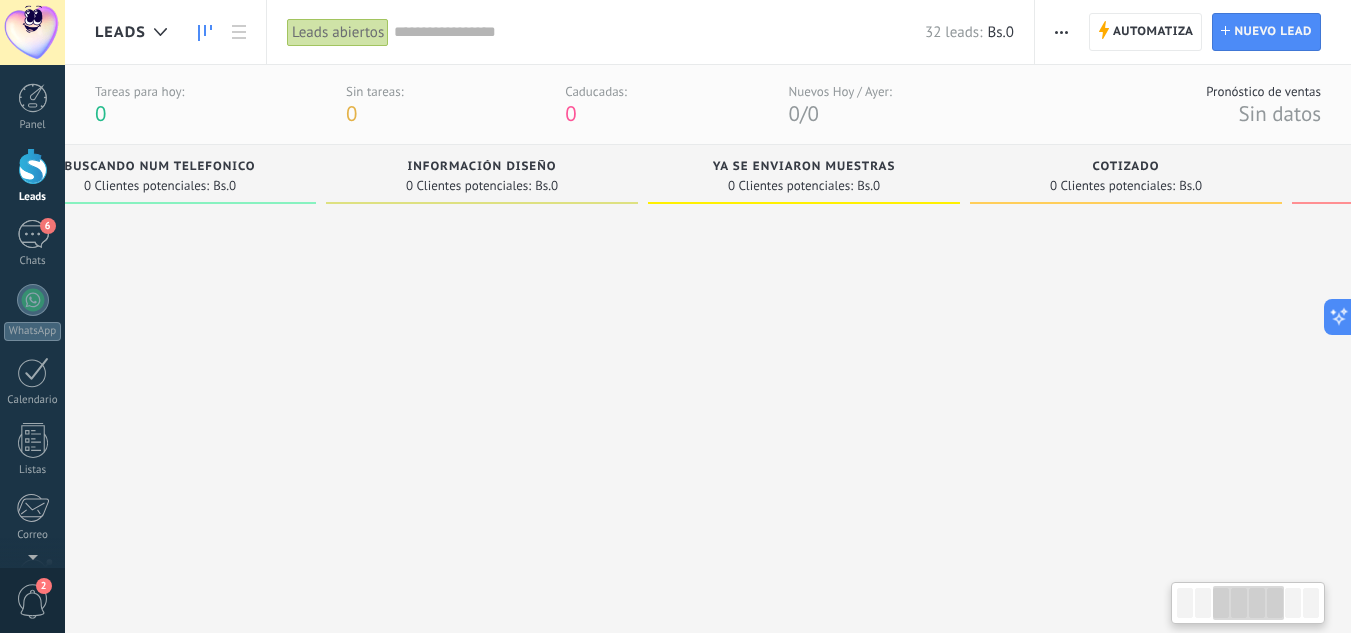 drag, startPoint x: 1263, startPoint y: 409, endPoint x: 657, endPoint y: 444, distance: 607.0099 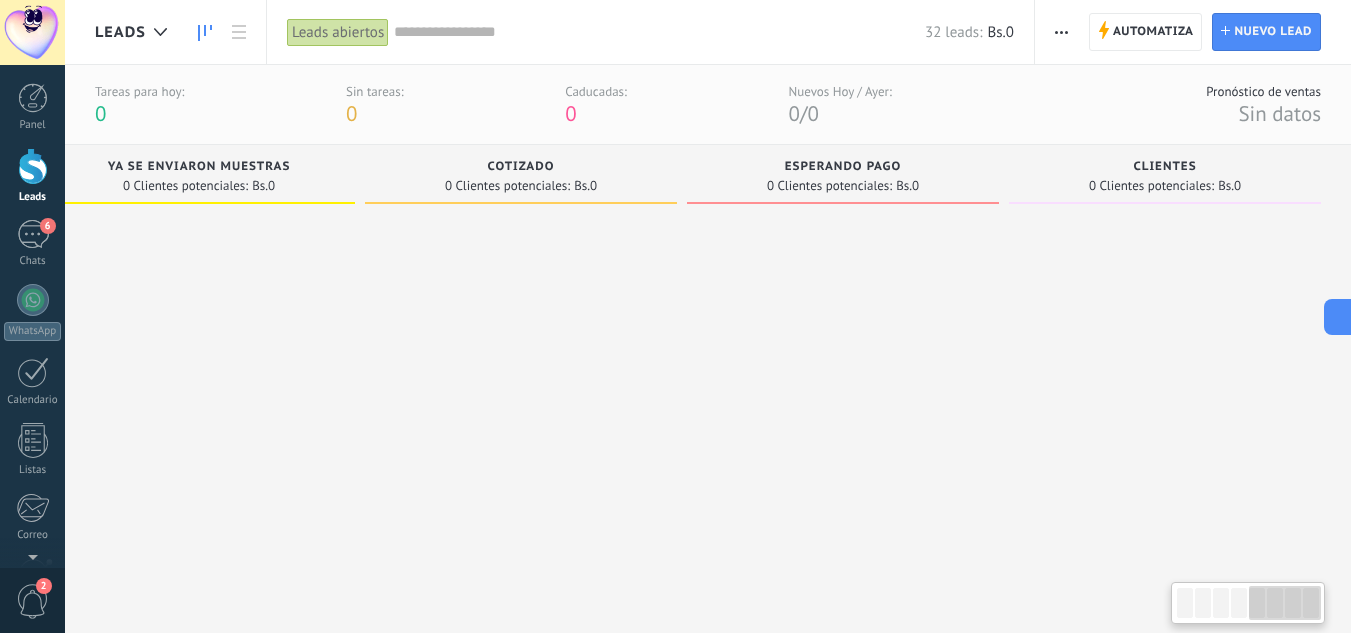 drag, startPoint x: 1218, startPoint y: 372, endPoint x: 470, endPoint y: 423, distance: 749.73663 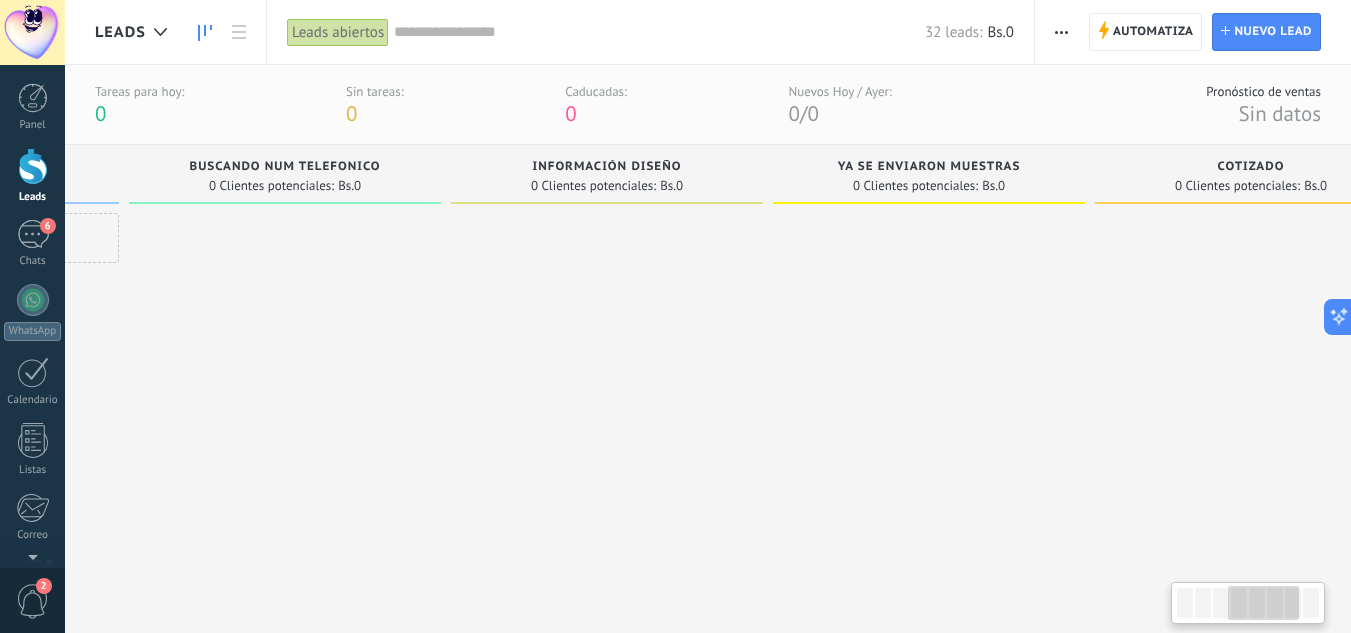 drag, startPoint x: 448, startPoint y: 418, endPoint x: 1220, endPoint y: 420, distance: 772.00256 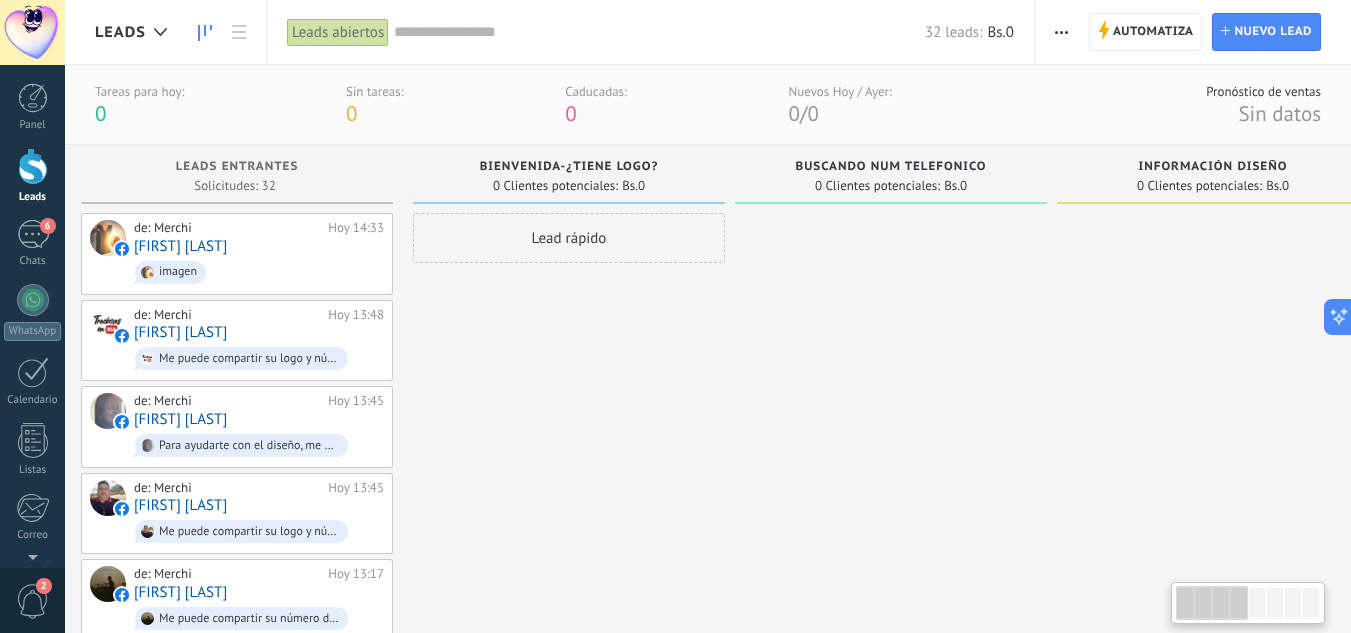 scroll, scrollTop: 0, scrollLeft: 0, axis: both 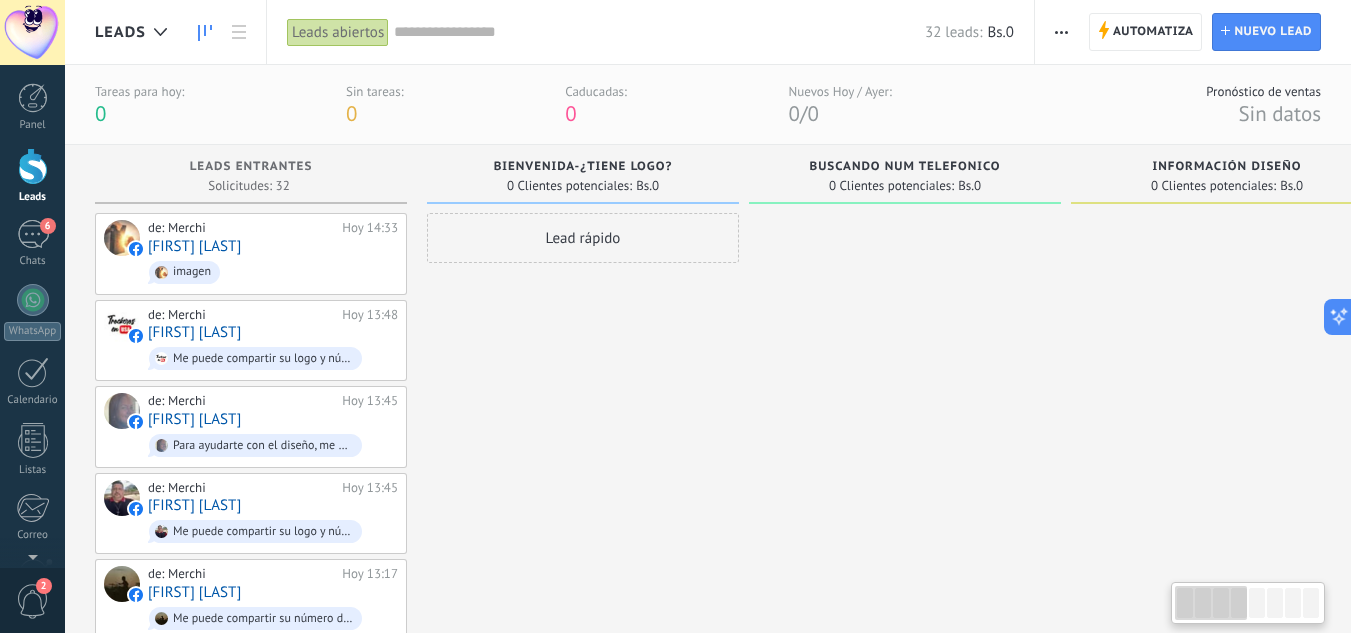 drag, startPoint x: 550, startPoint y: 432, endPoint x: 1034, endPoint y: 434, distance: 484.00412 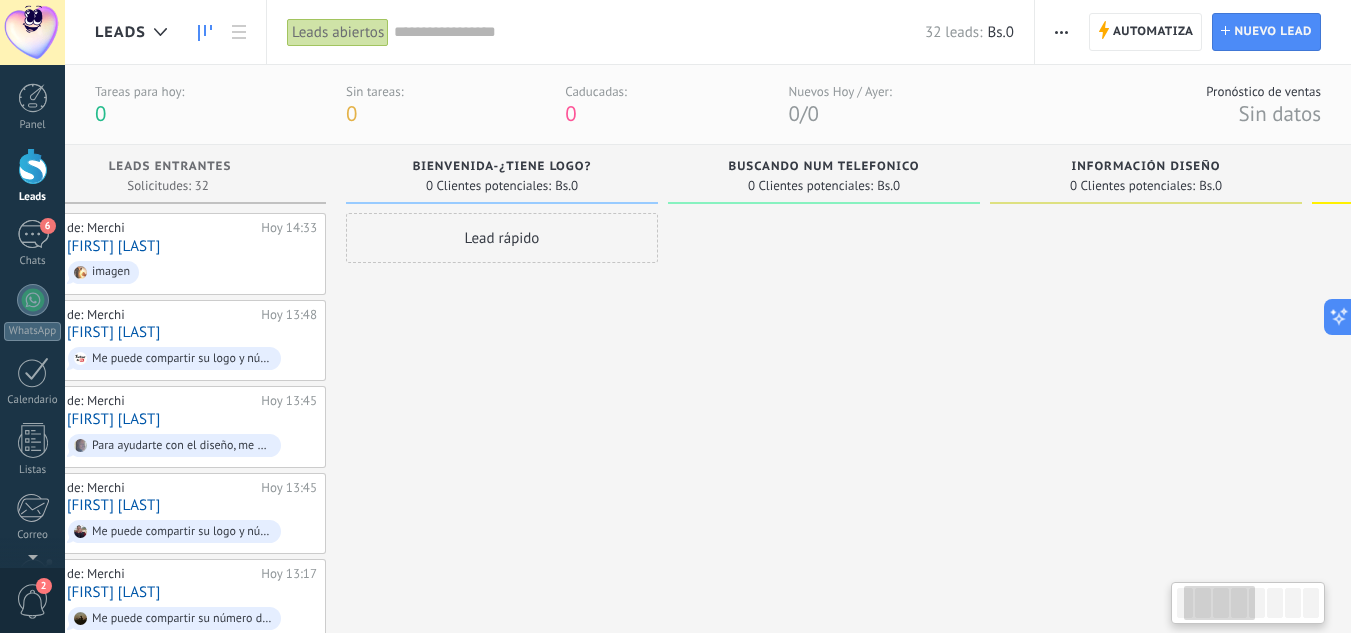 scroll, scrollTop: 0, scrollLeft: 0, axis: both 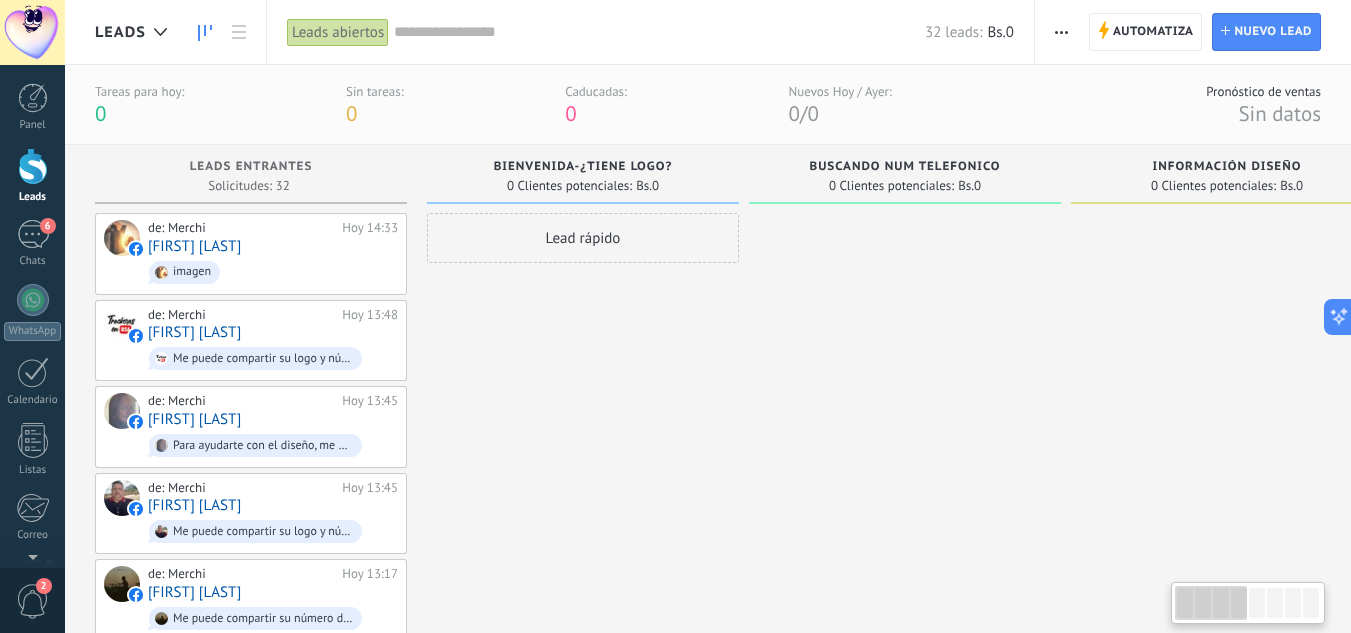 drag, startPoint x: 1085, startPoint y: 355, endPoint x: 1163, endPoint y: 373, distance: 80.04999 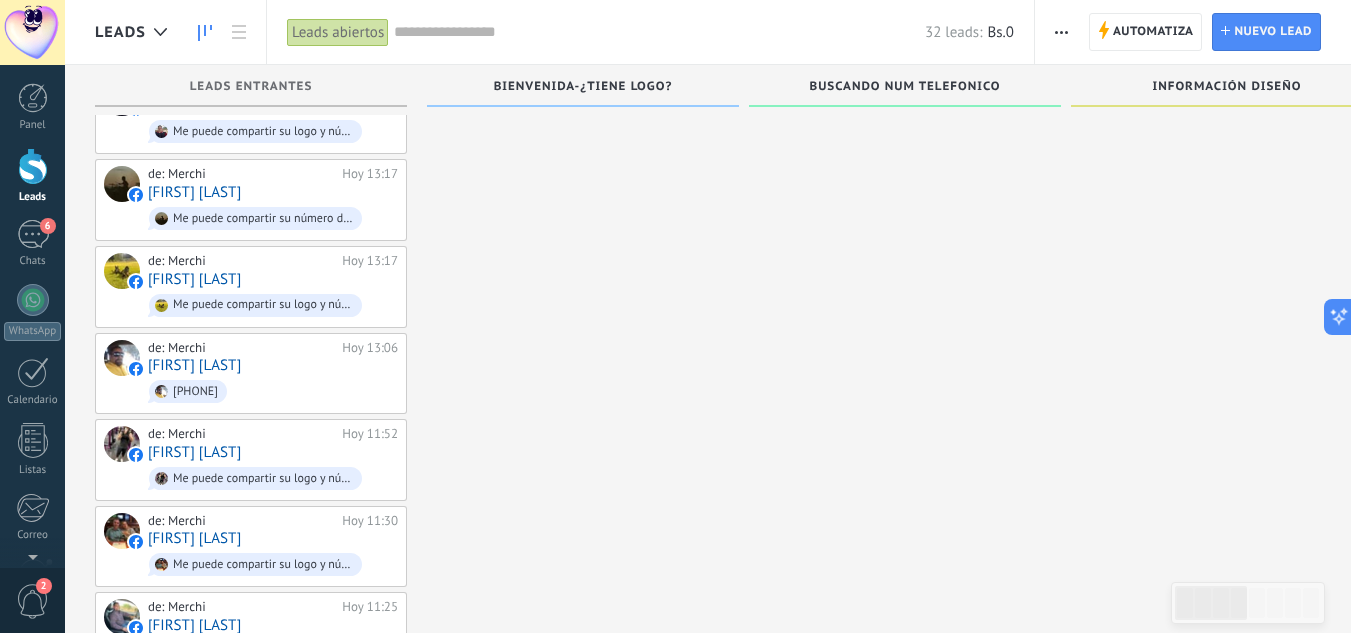 scroll, scrollTop: 0, scrollLeft: 0, axis: both 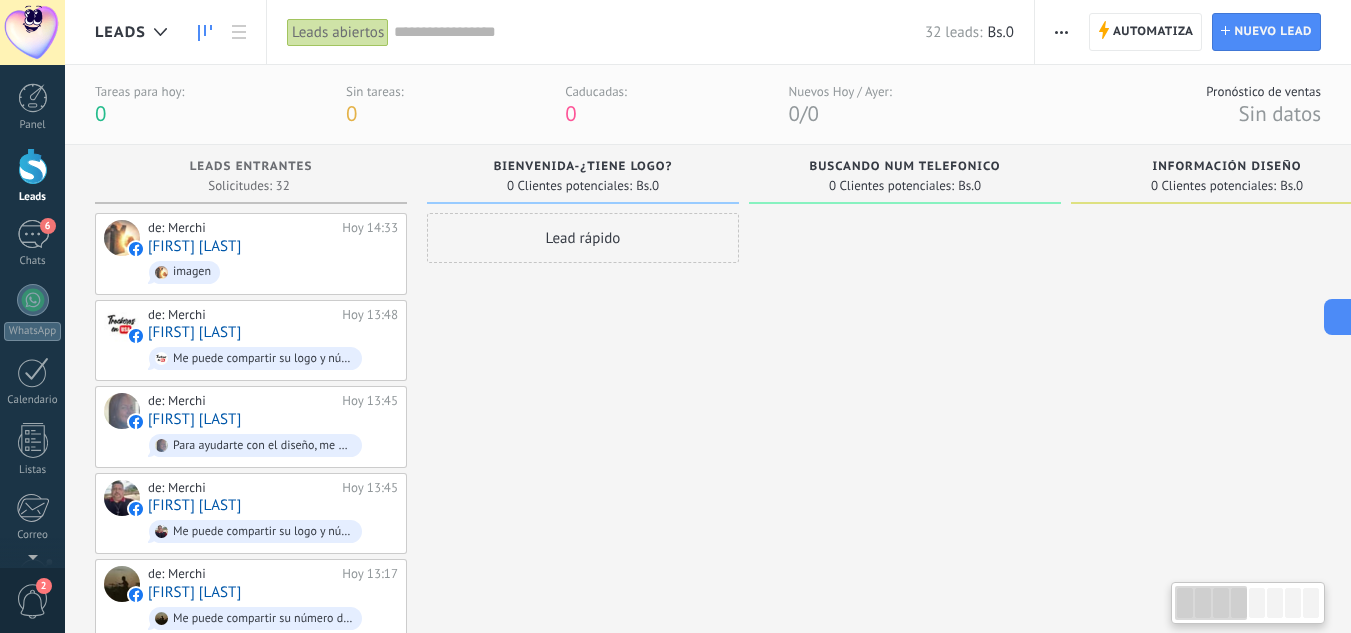 drag, startPoint x: 995, startPoint y: 341, endPoint x: 1073, endPoint y: 331, distance: 78.63841 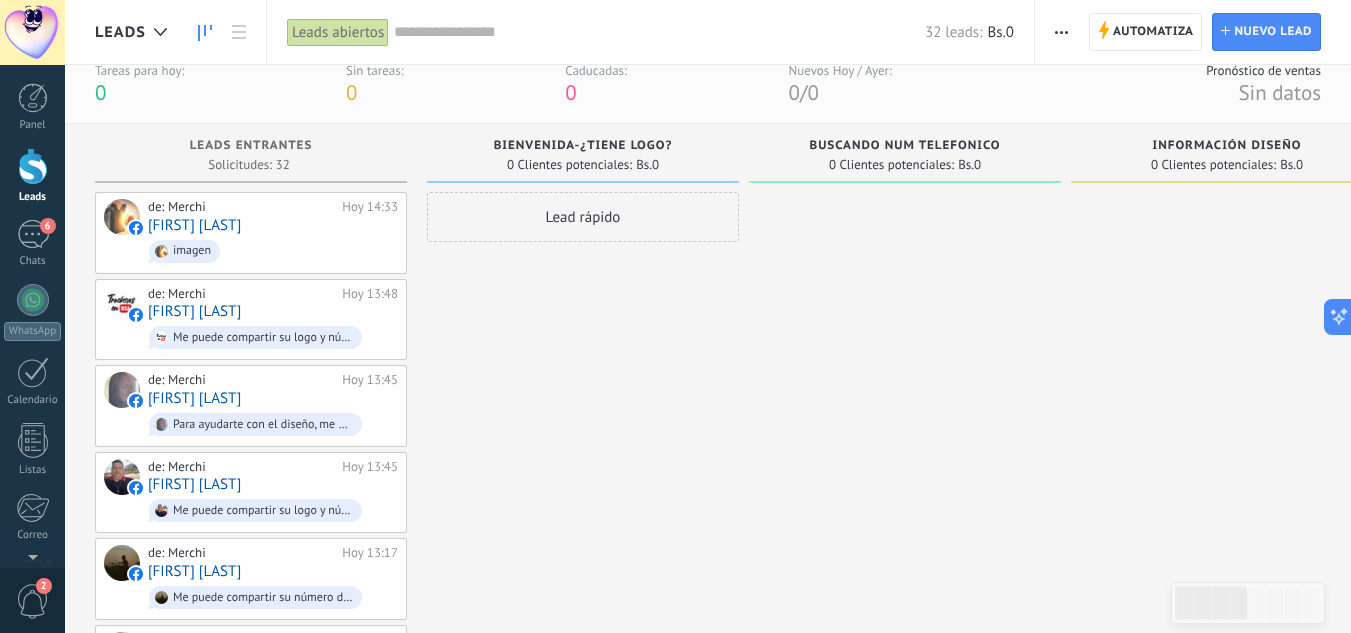 scroll, scrollTop: 0, scrollLeft: 0, axis: both 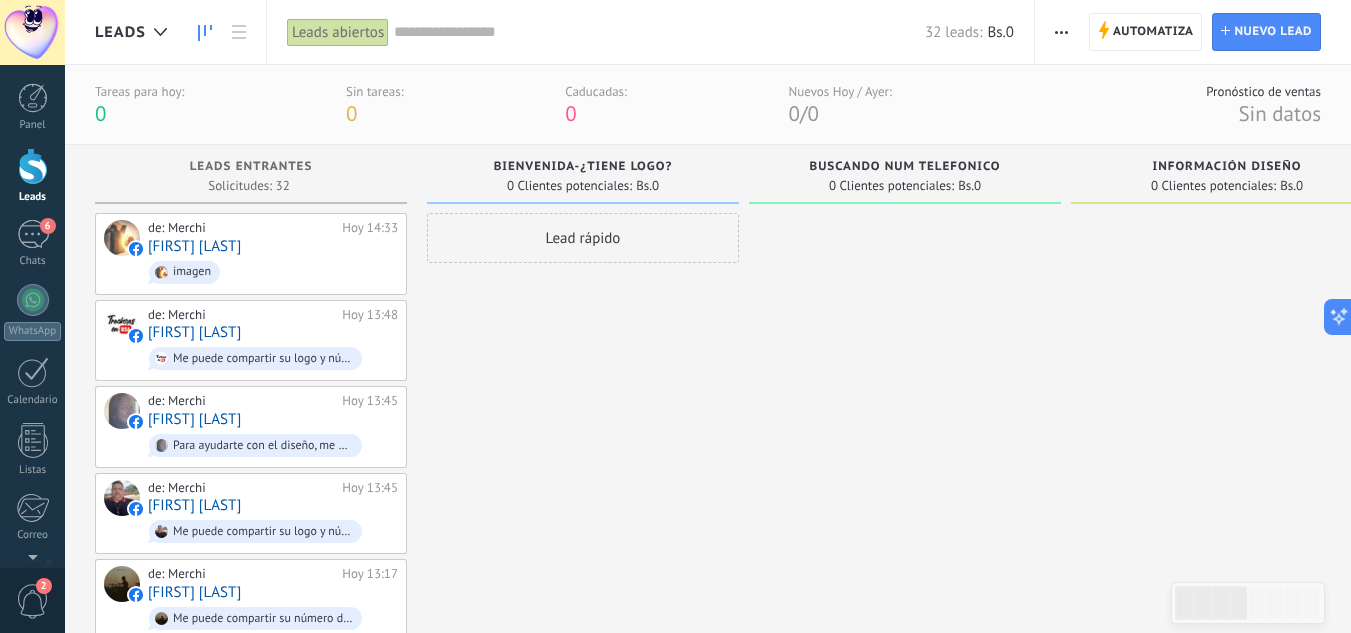 click at bounding box center (1061, 32) 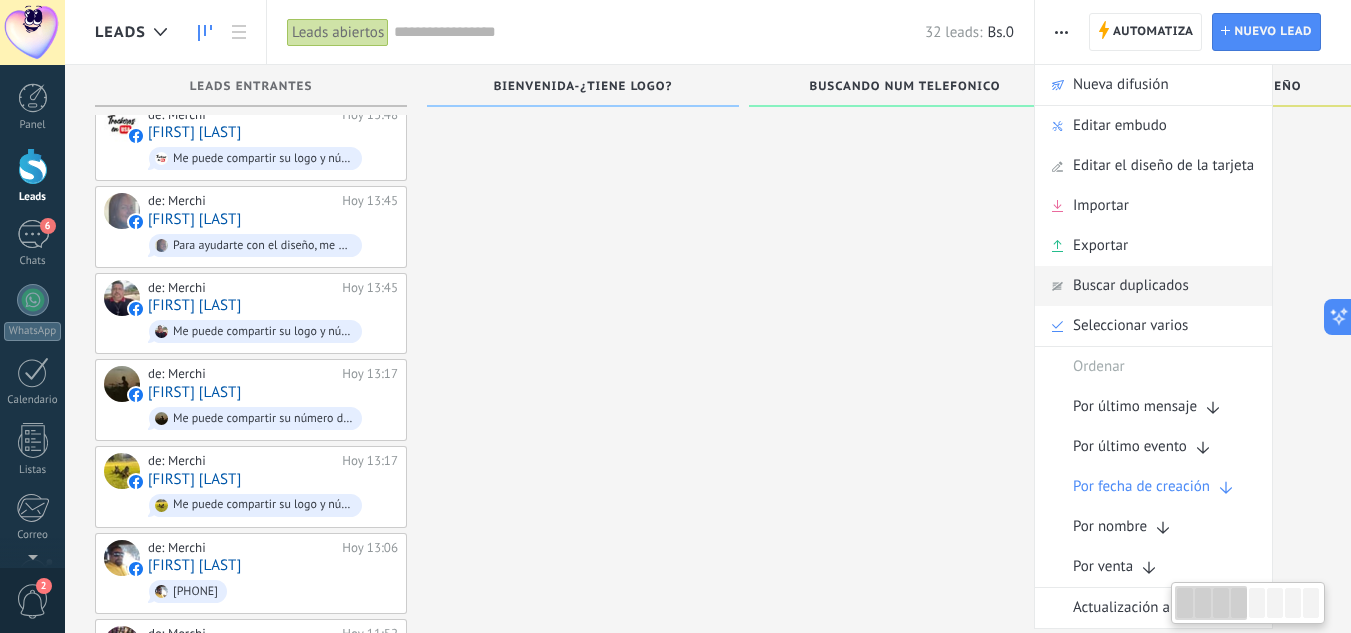 scroll, scrollTop: 0, scrollLeft: 0, axis: both 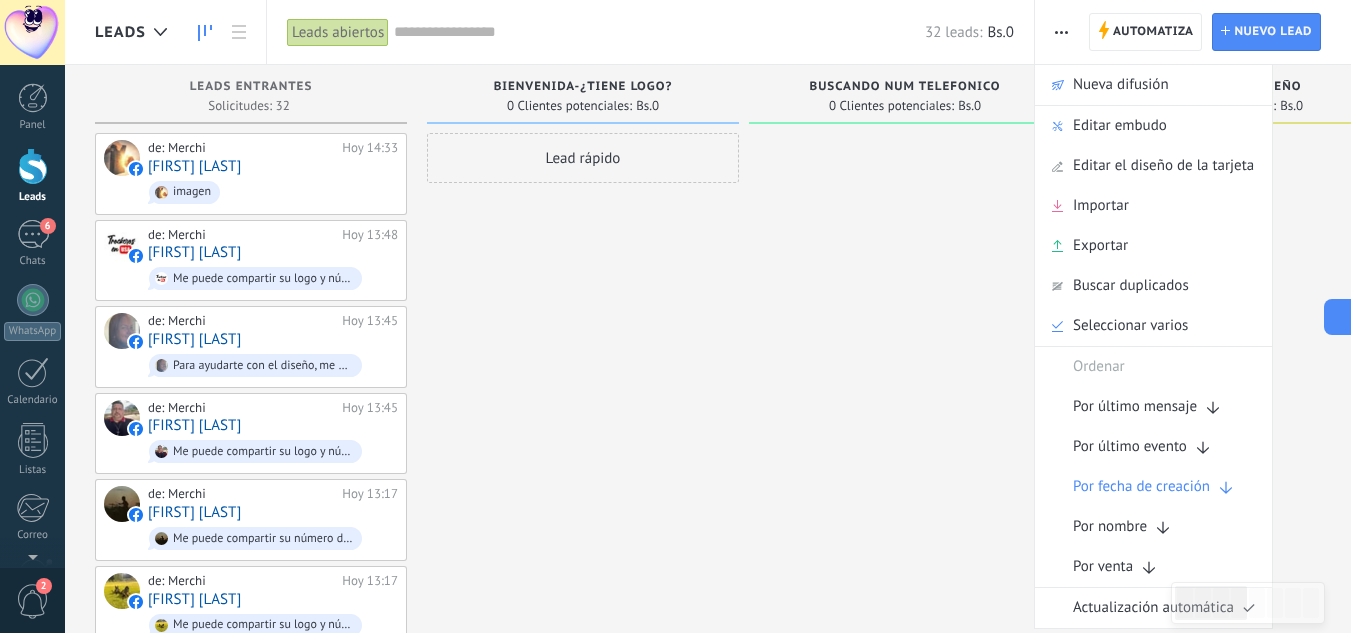 click at bounding box center (905, 1429) 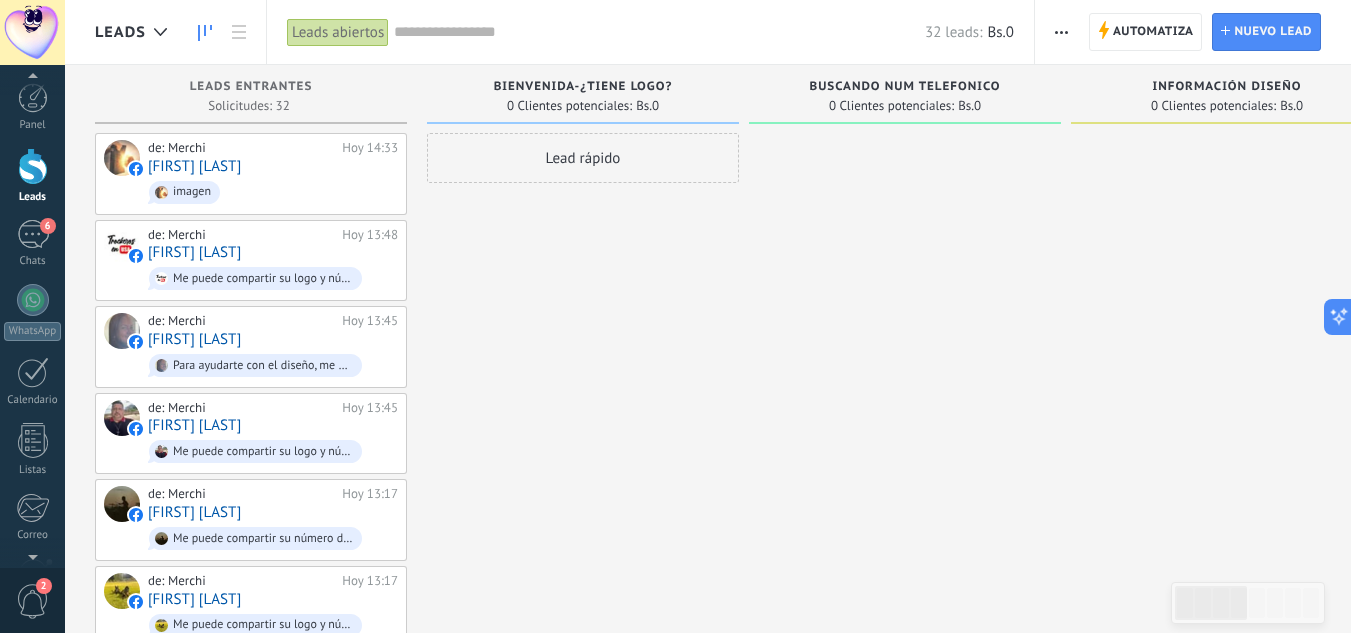 scroll, scrollTop: 199, scrollLeft: 0, axis: vertical 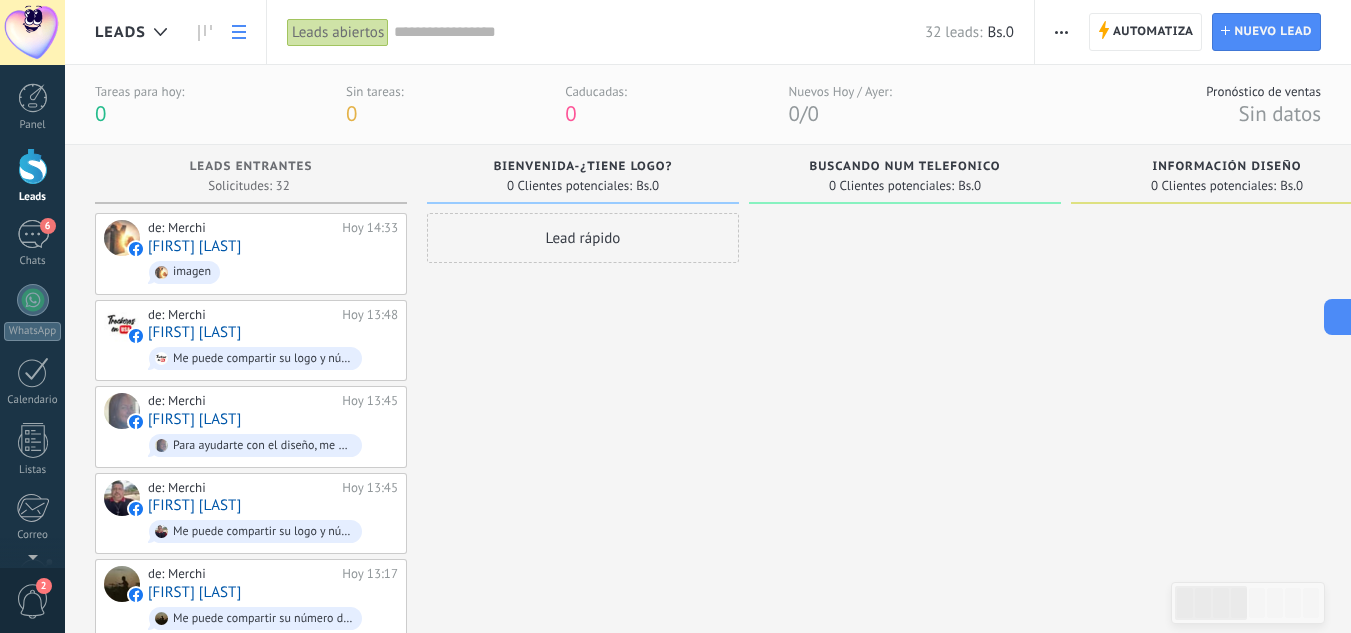 click at bounding box center [239, 32] 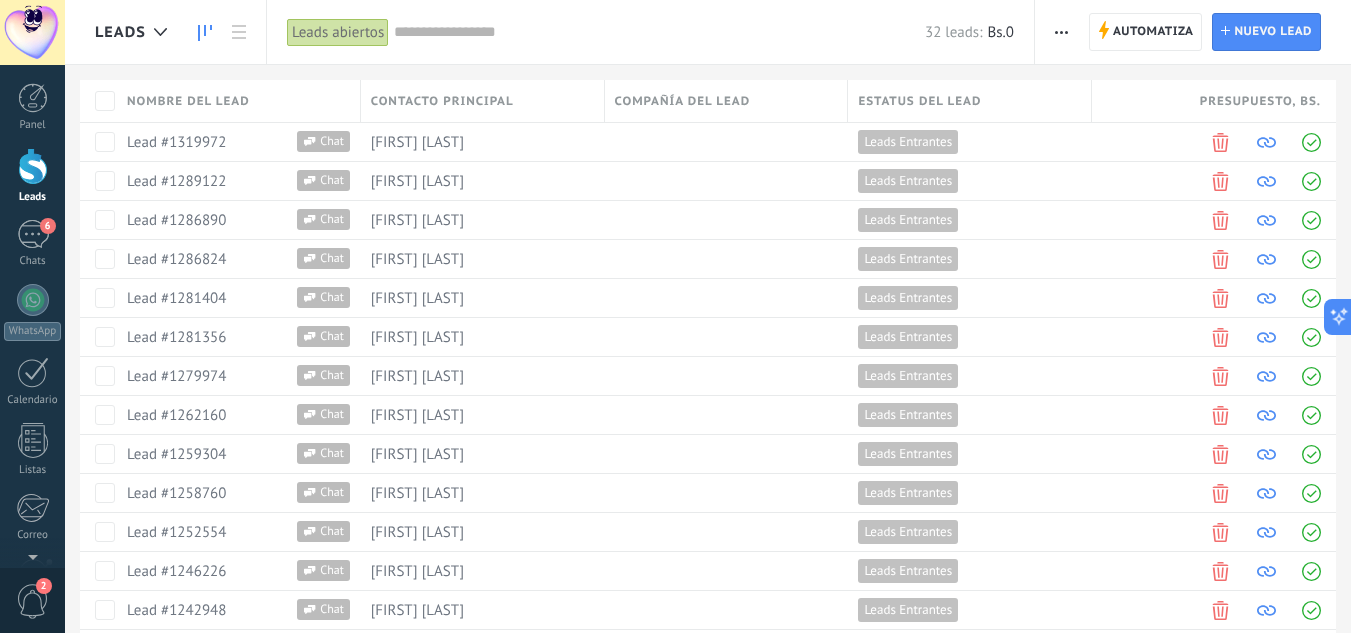 click 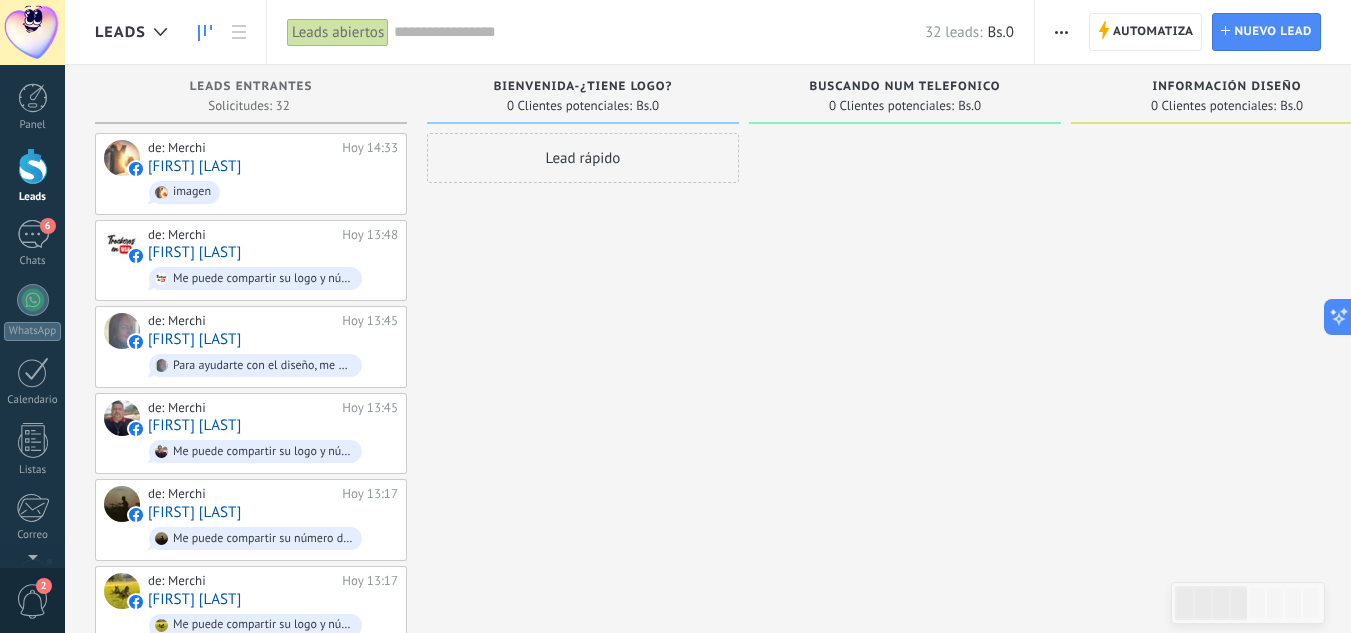 click at bounding box center [1061, 32] 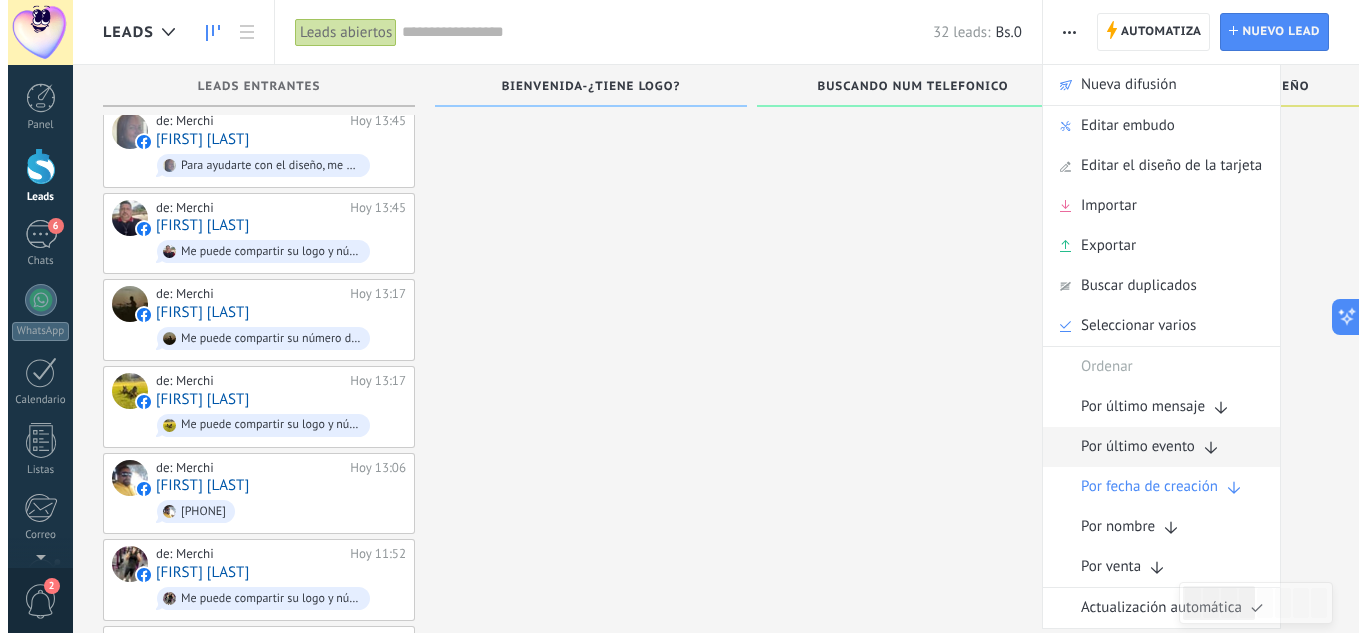 scroll, scrollTop: 0, scrollLeft: 0, axis: both 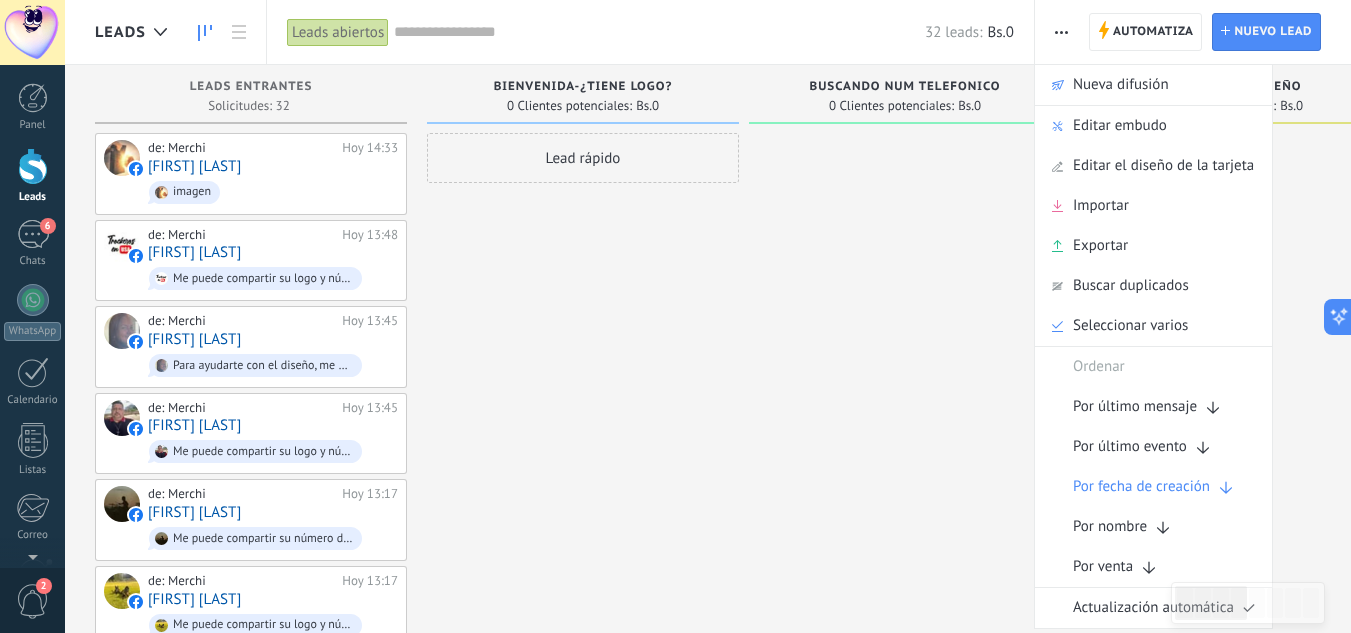 click on "INFORMACIÓN DISEÑO 0  Clientes potenciales:  Bs.0" at bounding box center [1227, 94] 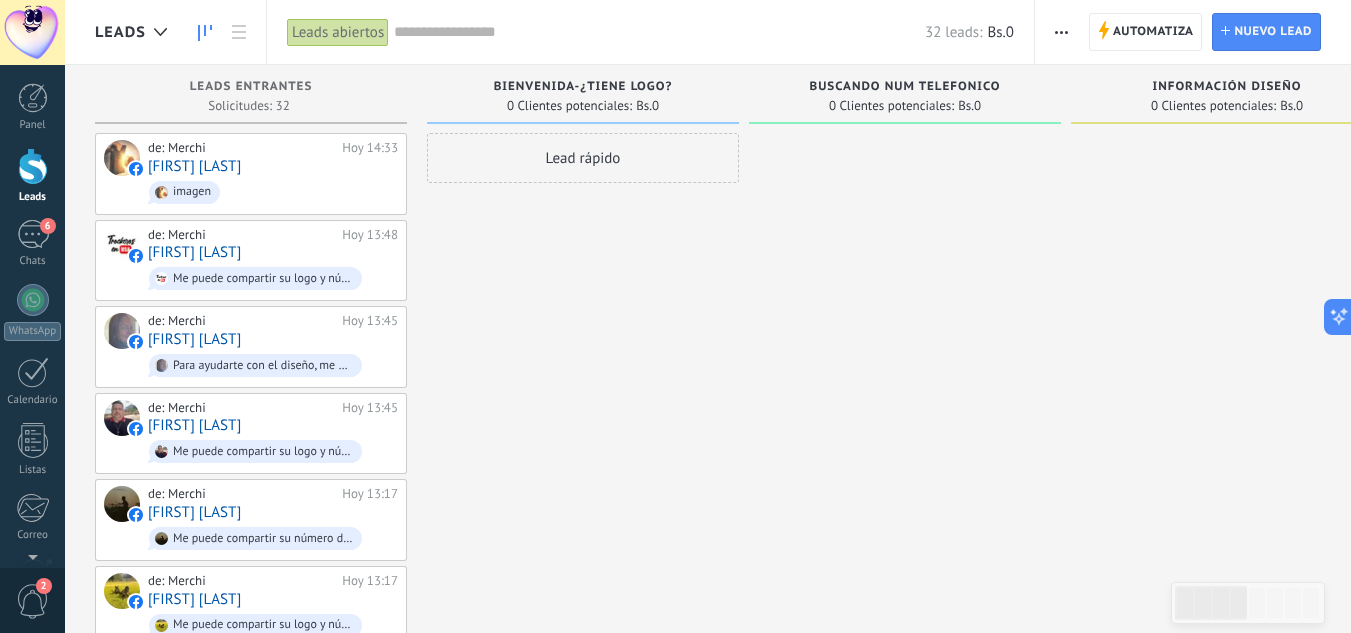 click on "Automatiza Nueva difusión Editar embudo Editar el diseño de la tarjeta Importar Exportar Buscar duplicados Seleccionar varios Ordenar Por último mensaje Por último evento Por fecha de creación Por nombre Por venta Actualización automática Automatiza Automatiza Lead Nuevo lead" at bounding box center [1193, 32] 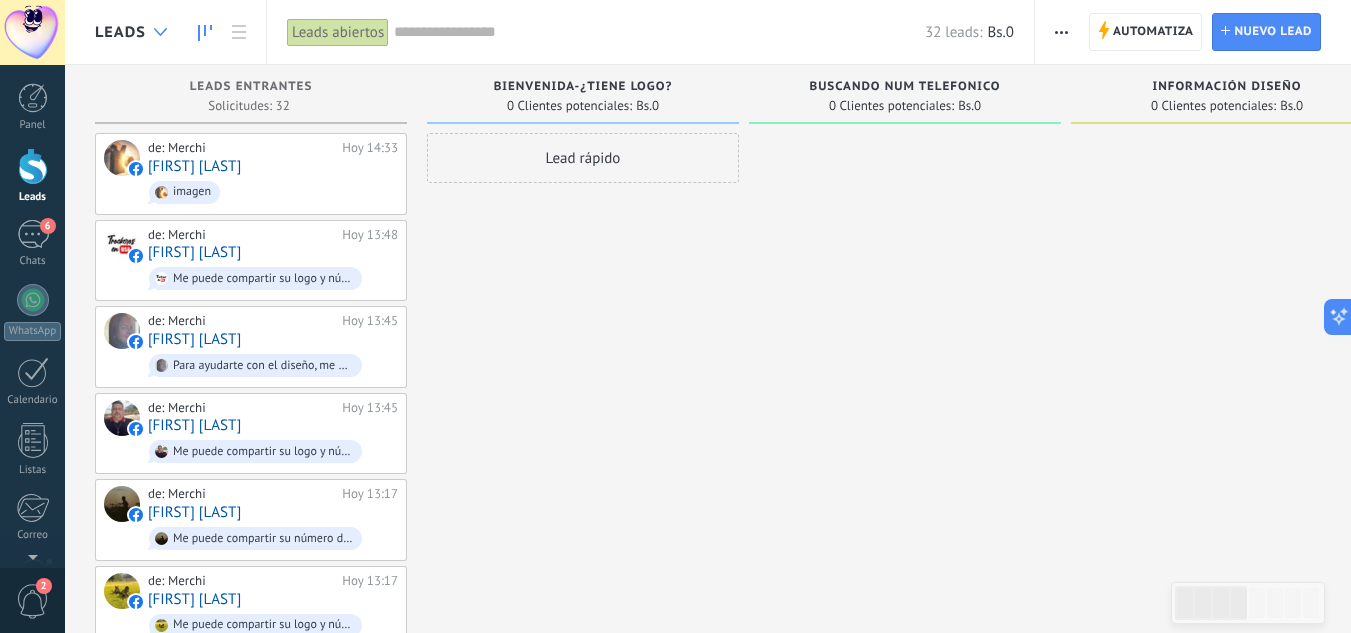 click at bounding box center (160, 32) 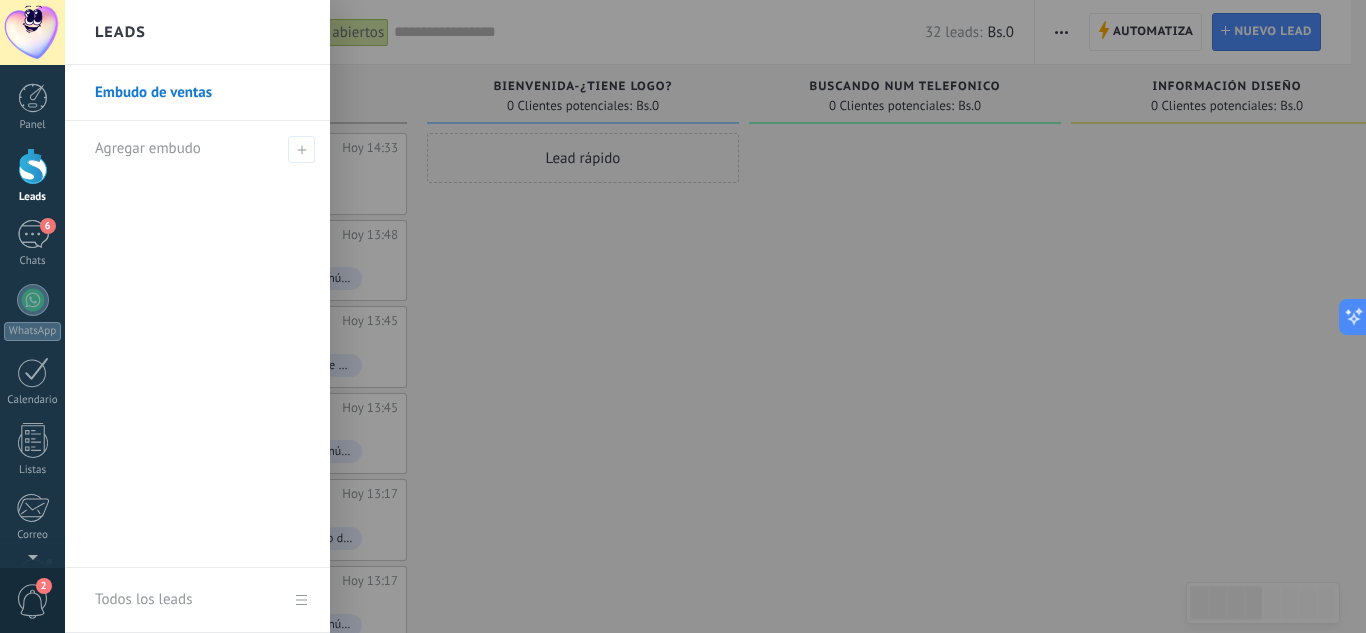 click at bounding box center [748, 316] 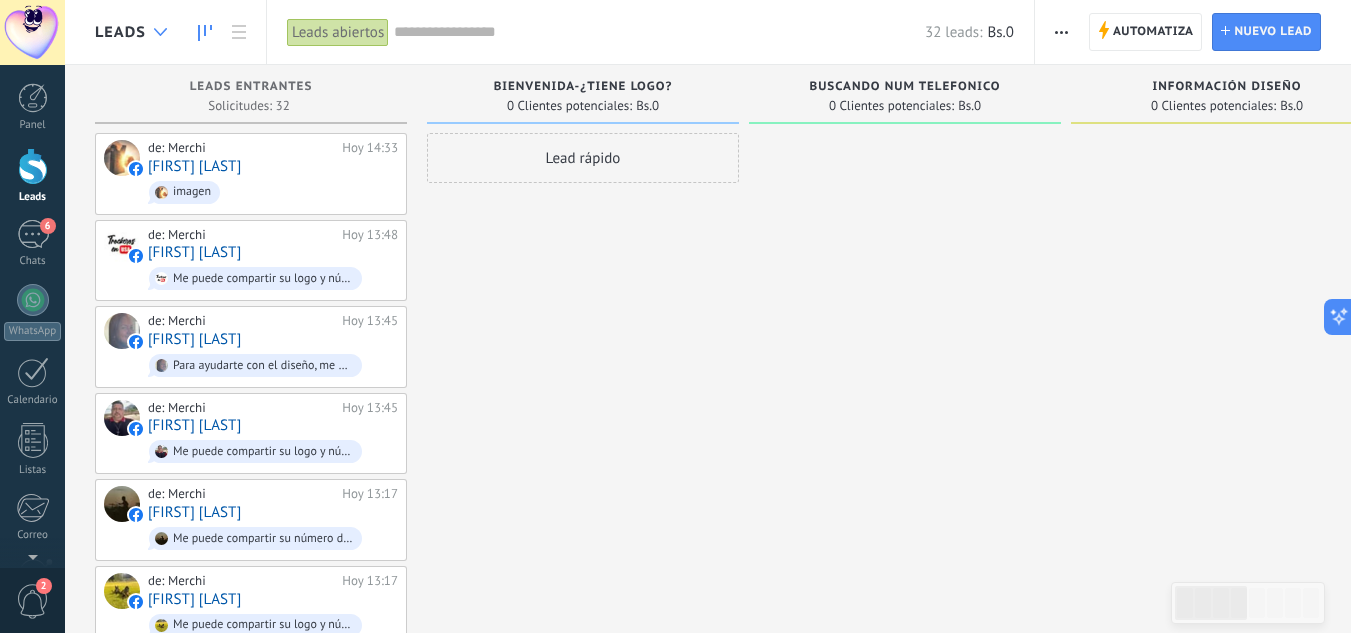 click at bounding box center [160, 32] 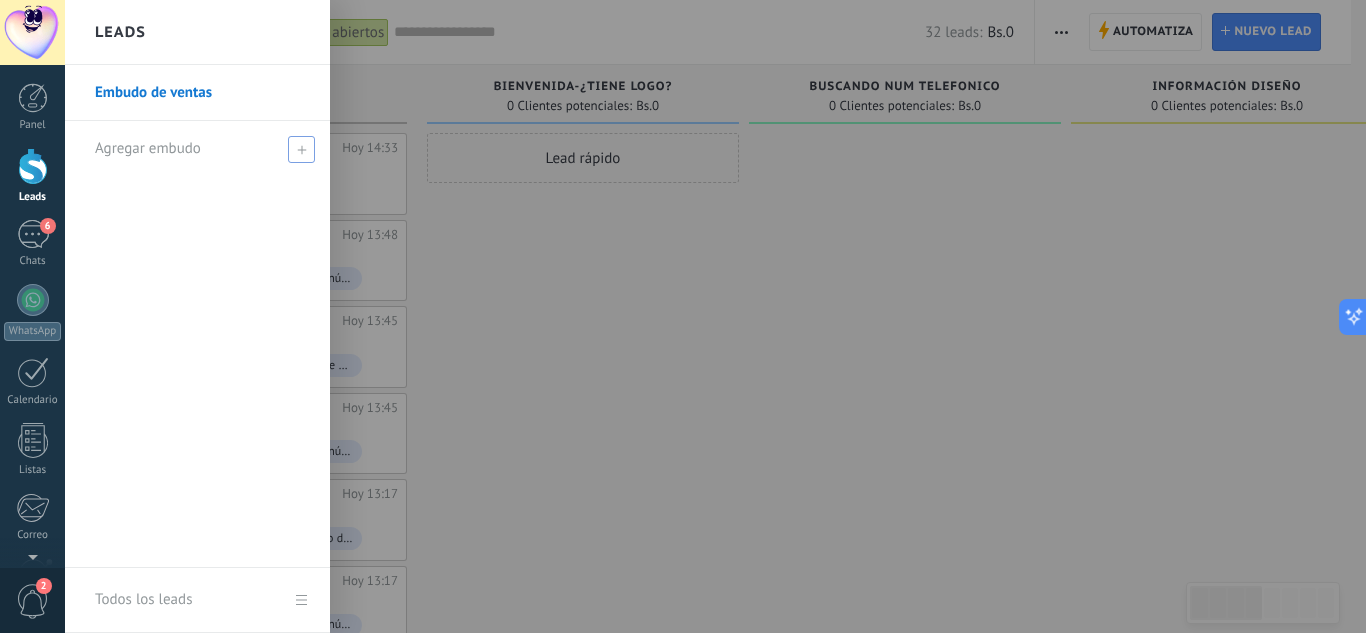 click on "Agregar embudo" at bounding box center [148, 148] 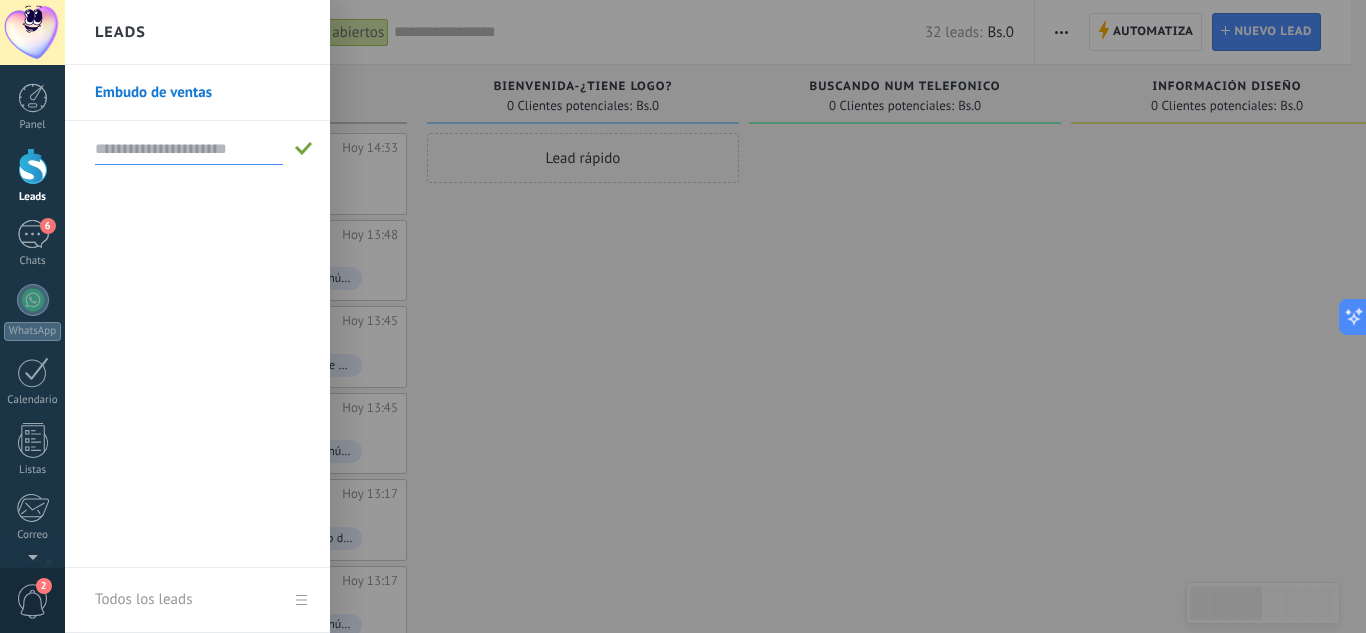 click at bounding box center (189, 149) 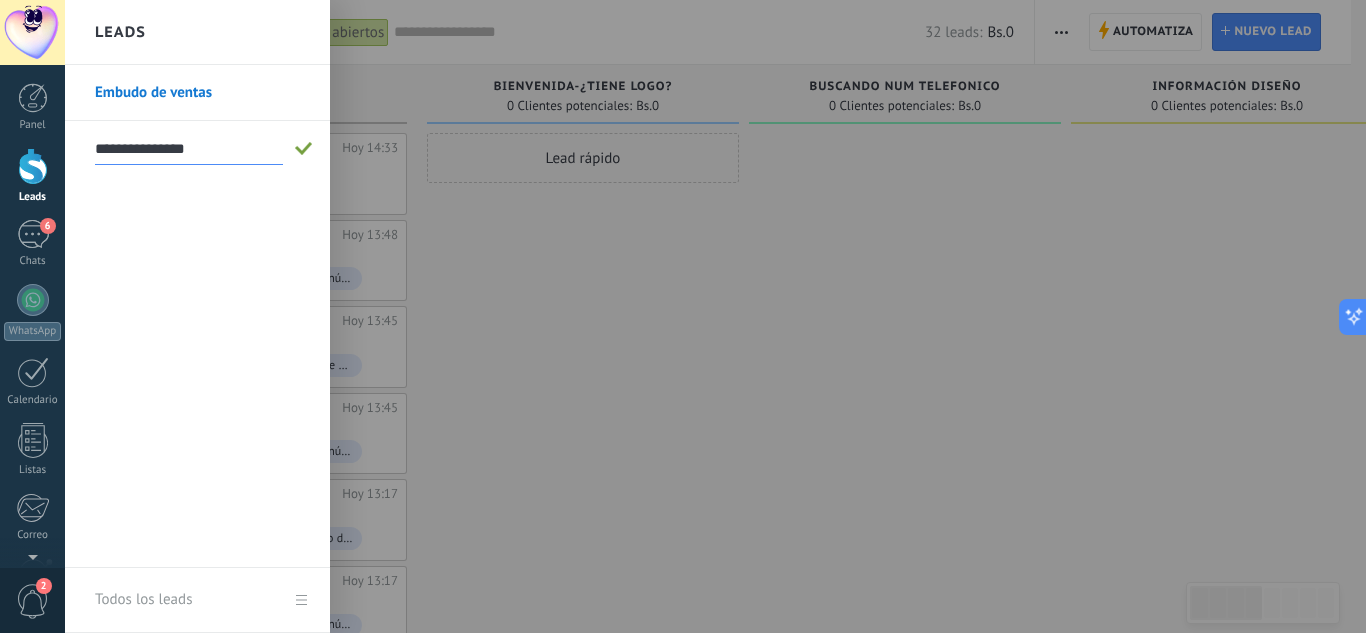 type on "**********" 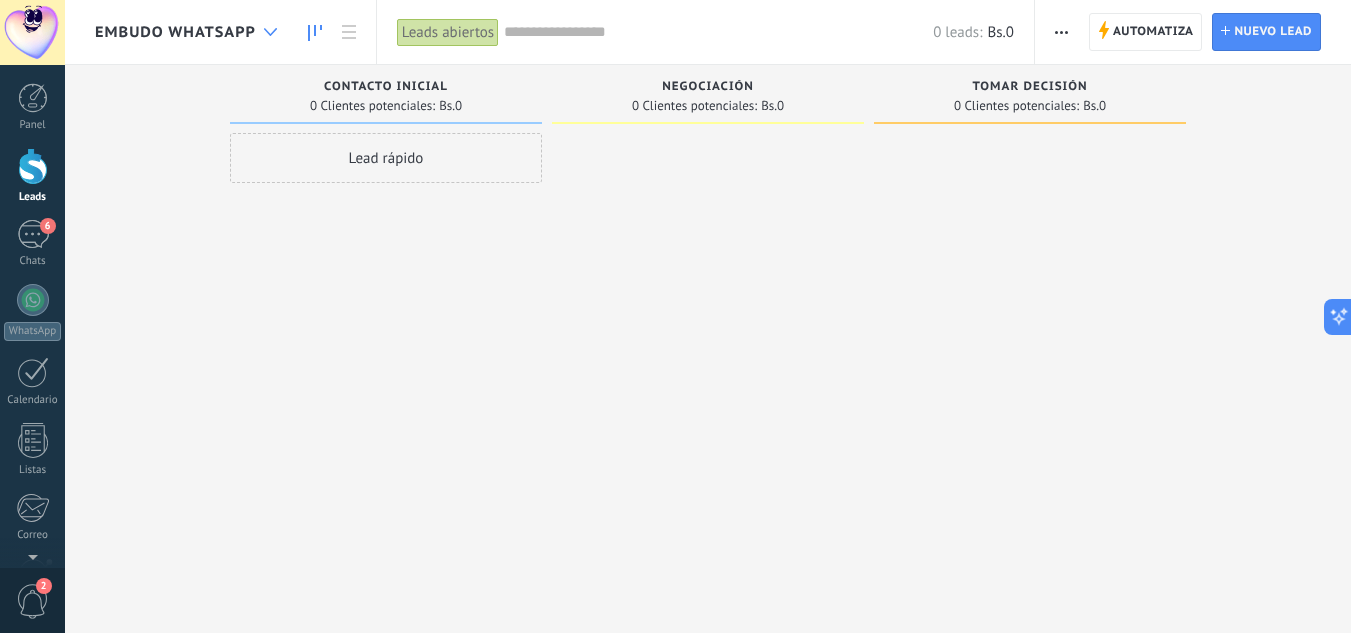 click at bounding box center [270, 32] 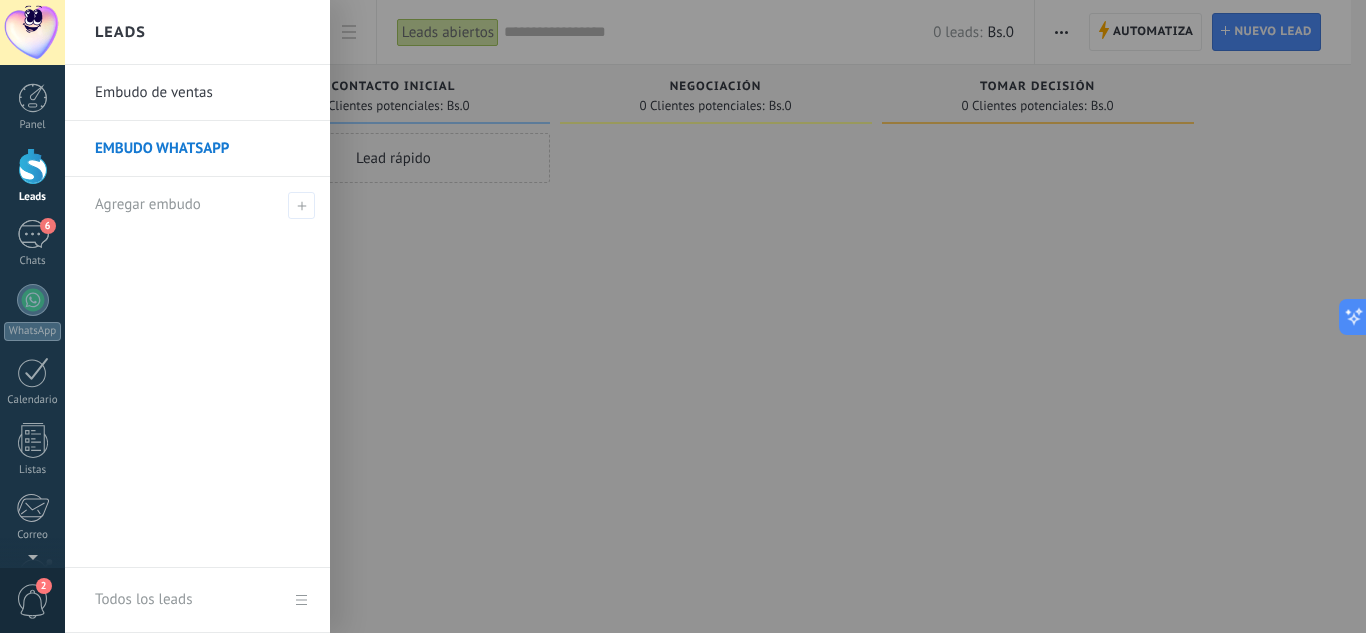 click on "Embudo de ventas" at bounding box center (202, 93) 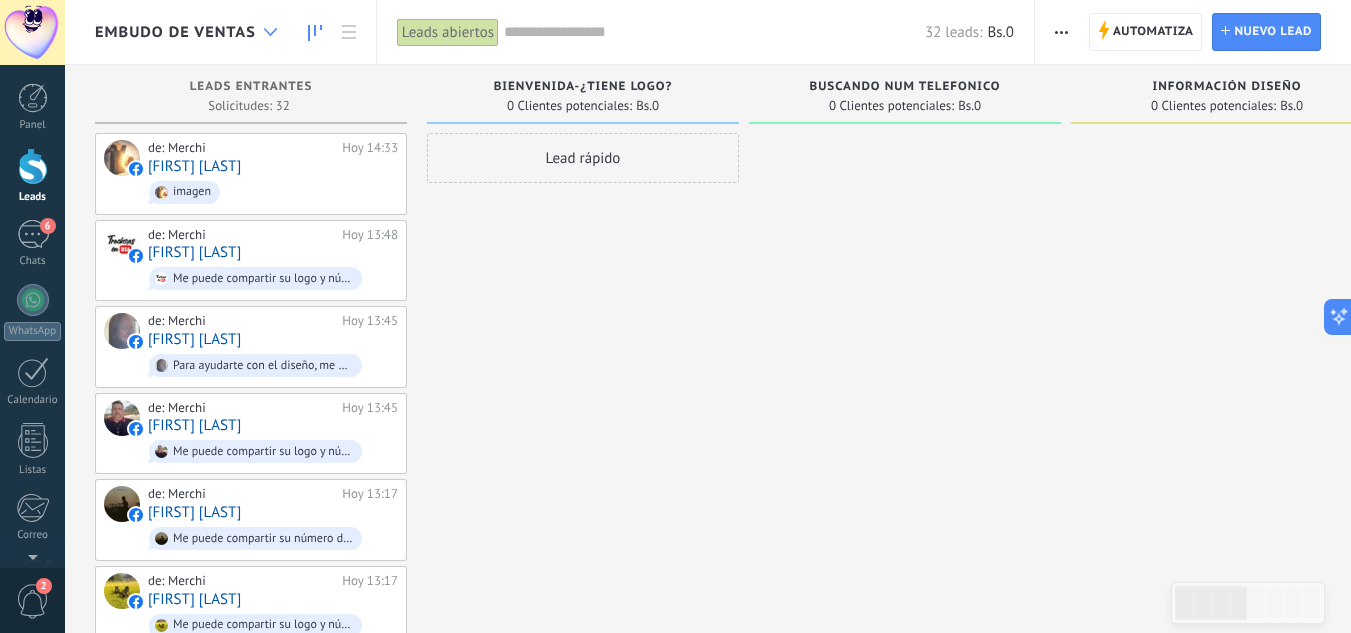 click at bounding box center (270, 32) 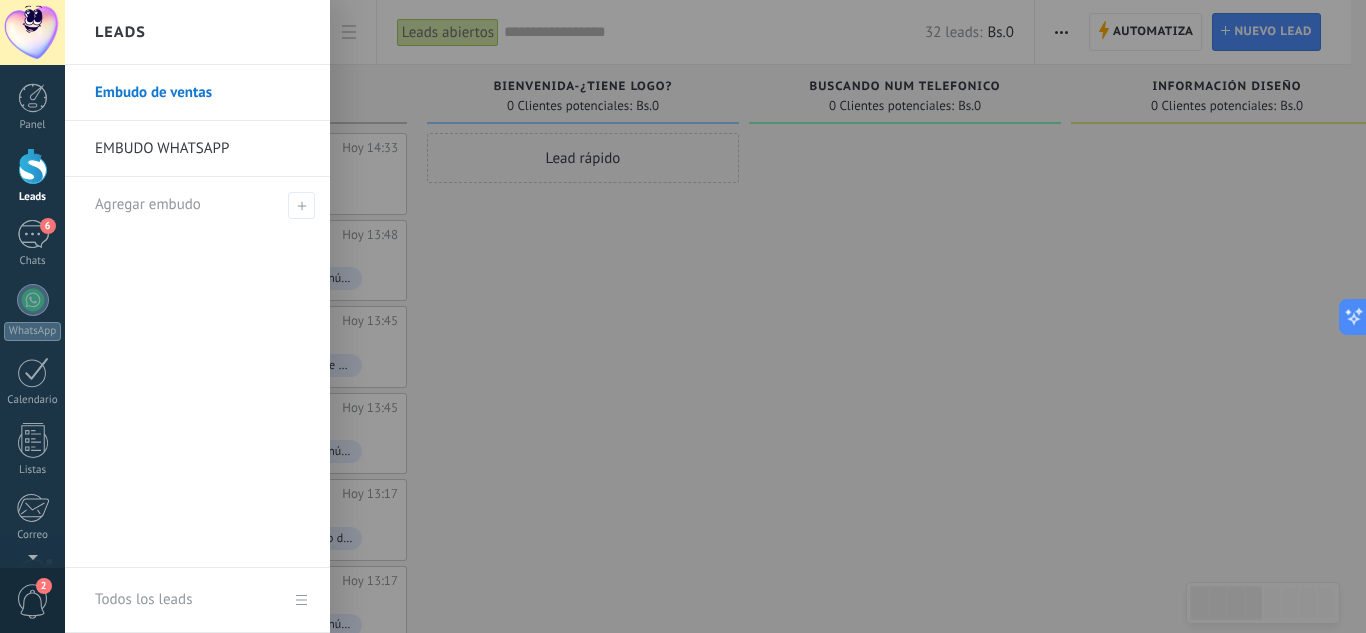 click on "Embudo de ventas" at bounding box center (202, 93) 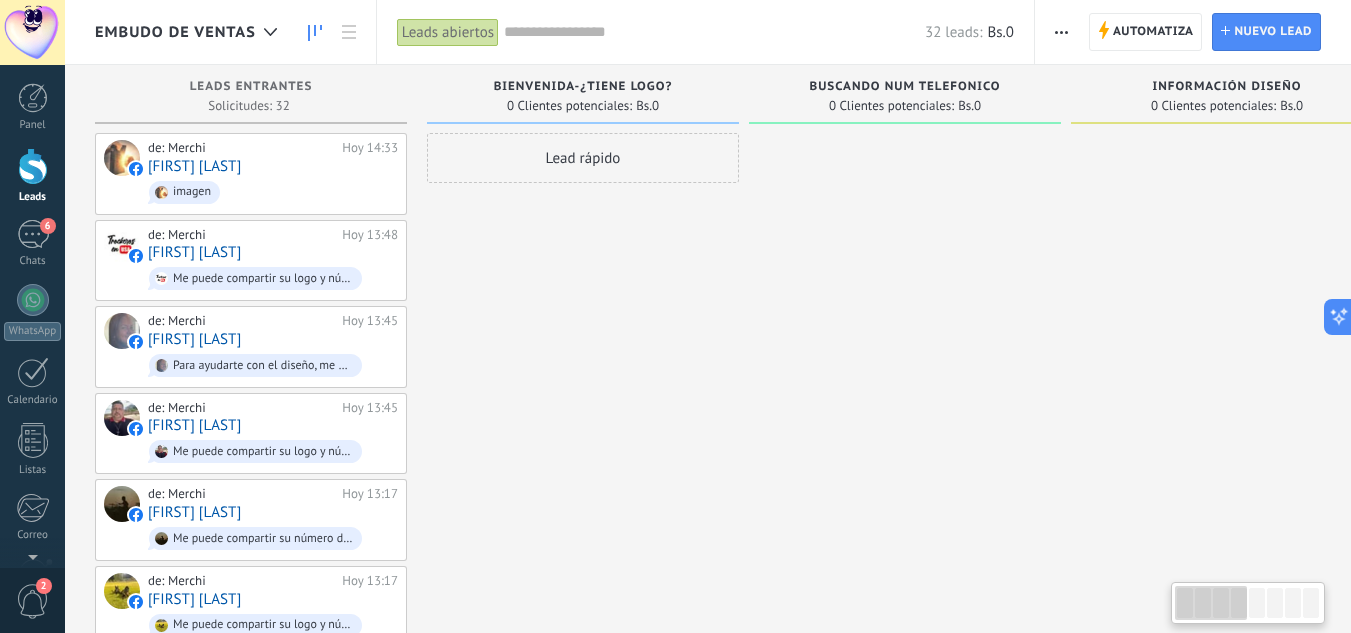 click on "Automatiza Nueva difusión Editar embudo Editar el diseño de la tarjeta Importar Exportar Buscar duplicados Seleccionar varios Ordenar Por último mensaje Por último evento Por fecha de creación Por nombre Por venta Actualización automática Automatiza Automatiza Lead Nuevo lead" at bounding box center [1193, 32] 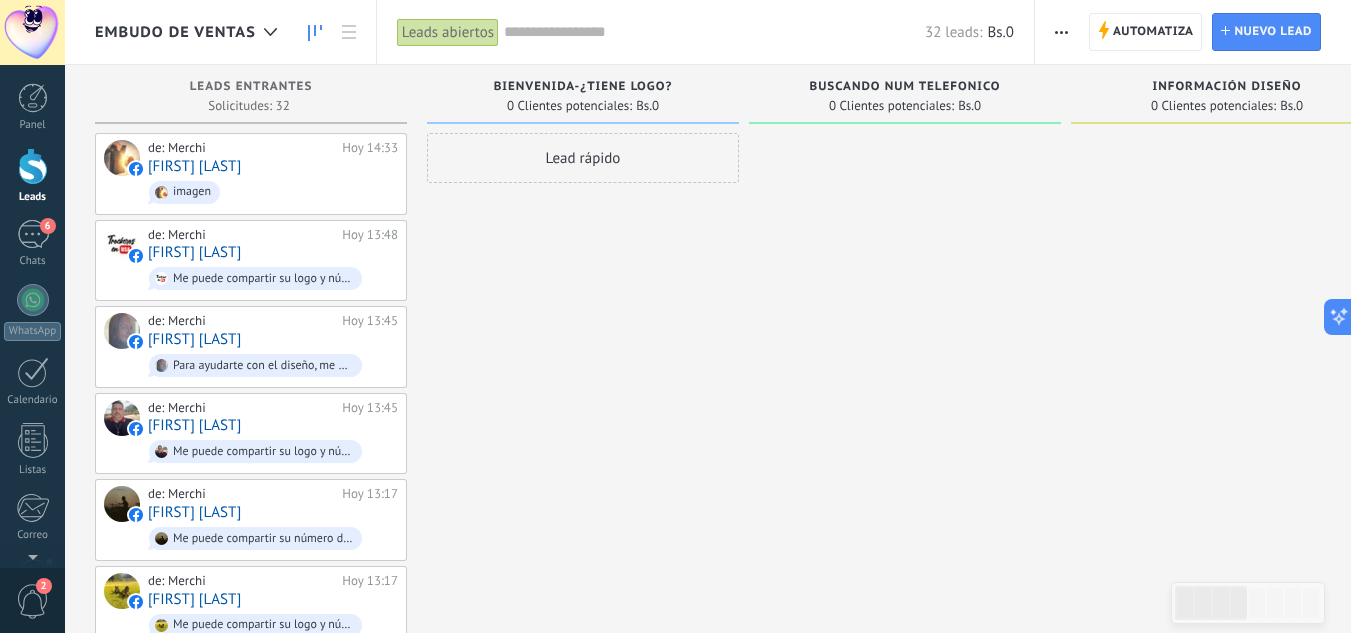click at bounding box center (1061, 32) 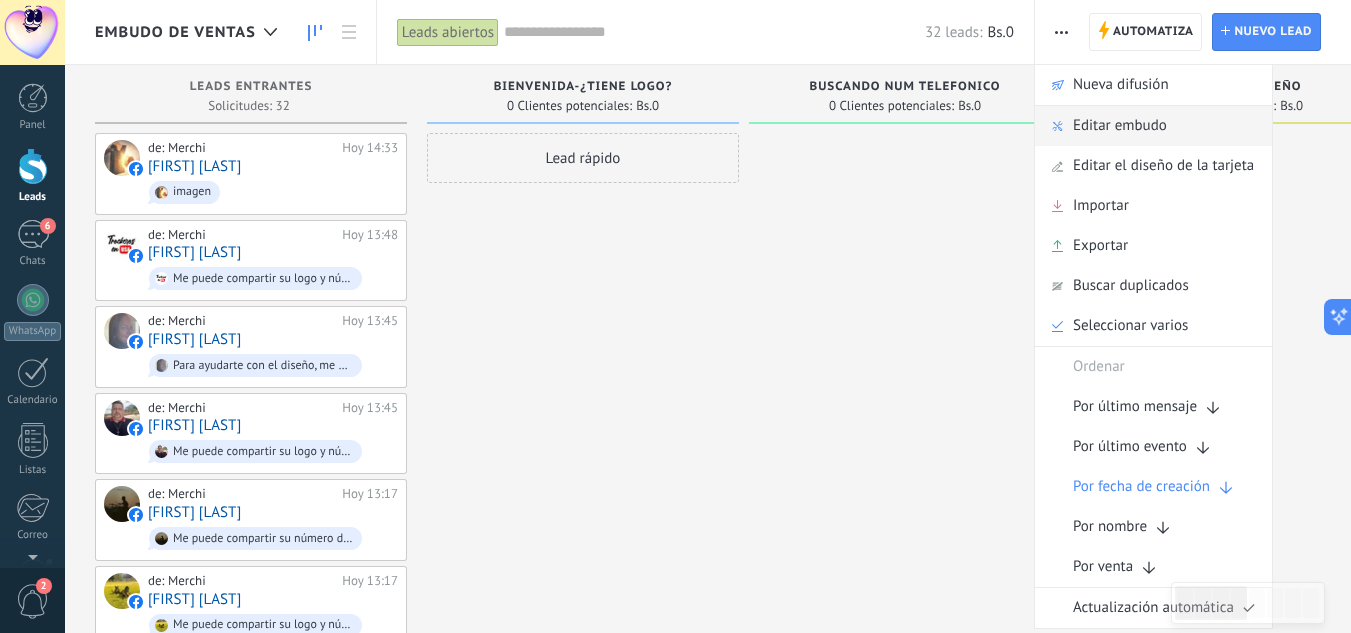 click on "Editar embudo" at bounding box center (1120, 126) 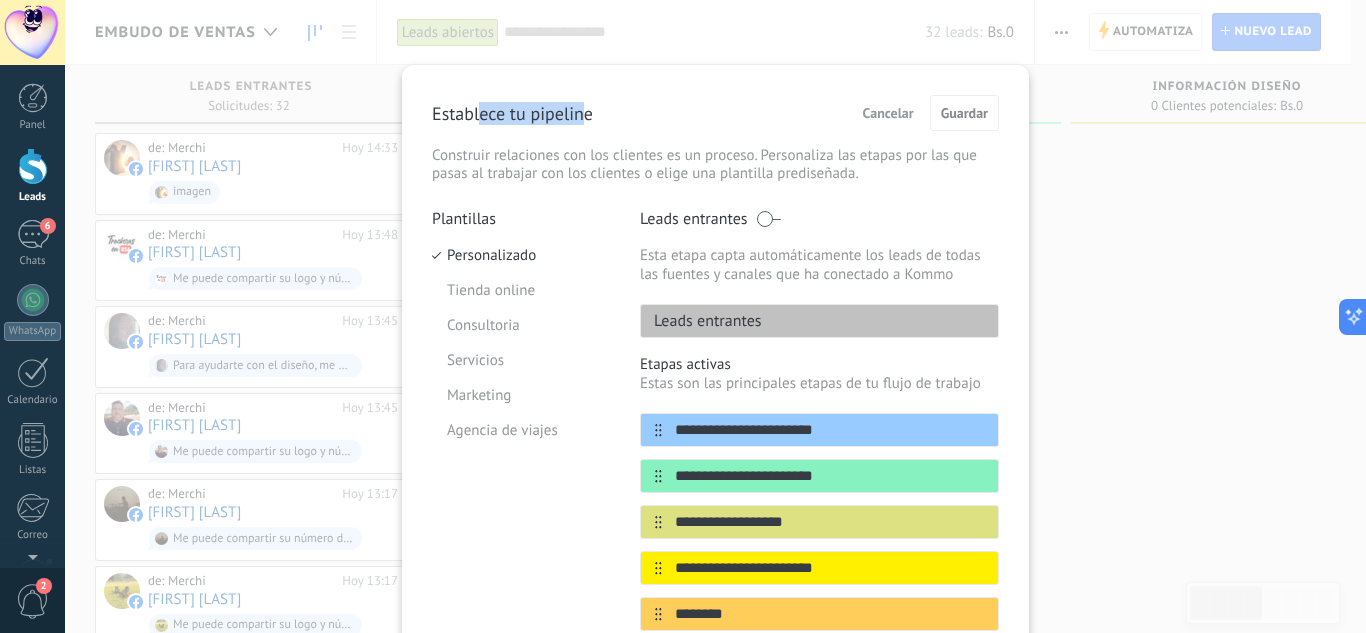 drag, startPoint x: 581, startPoint y: 117, endPoint x: 478, endPoint y: 119, distance: 103.01942 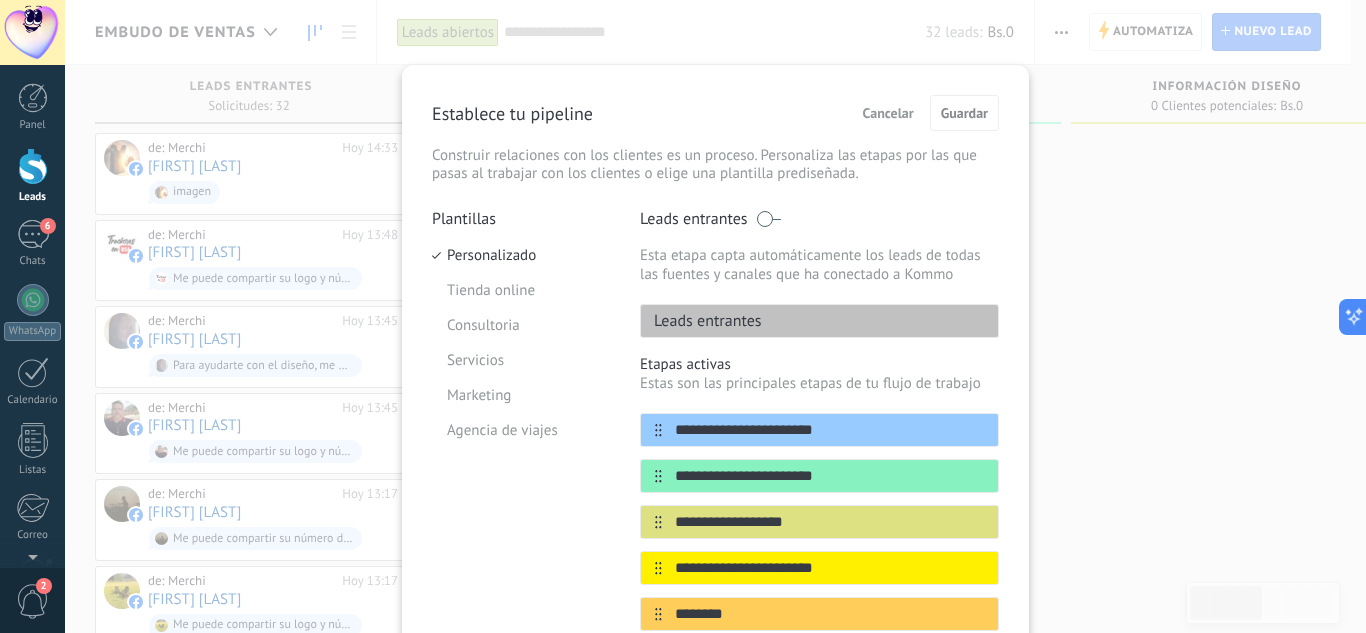 click on "Establece tu pipeline Cancelar Guardar" at bounding box center [715, 113] 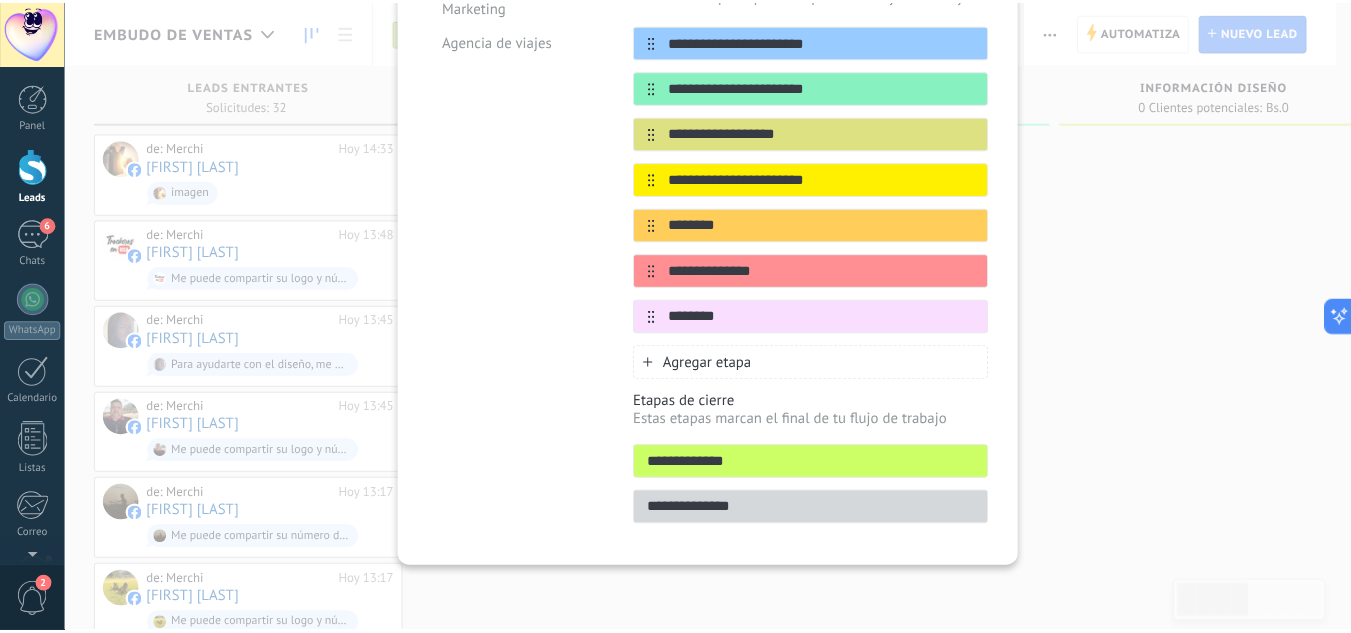 scroll, scrollTop: 0, scrollLeft: 0, axis: both 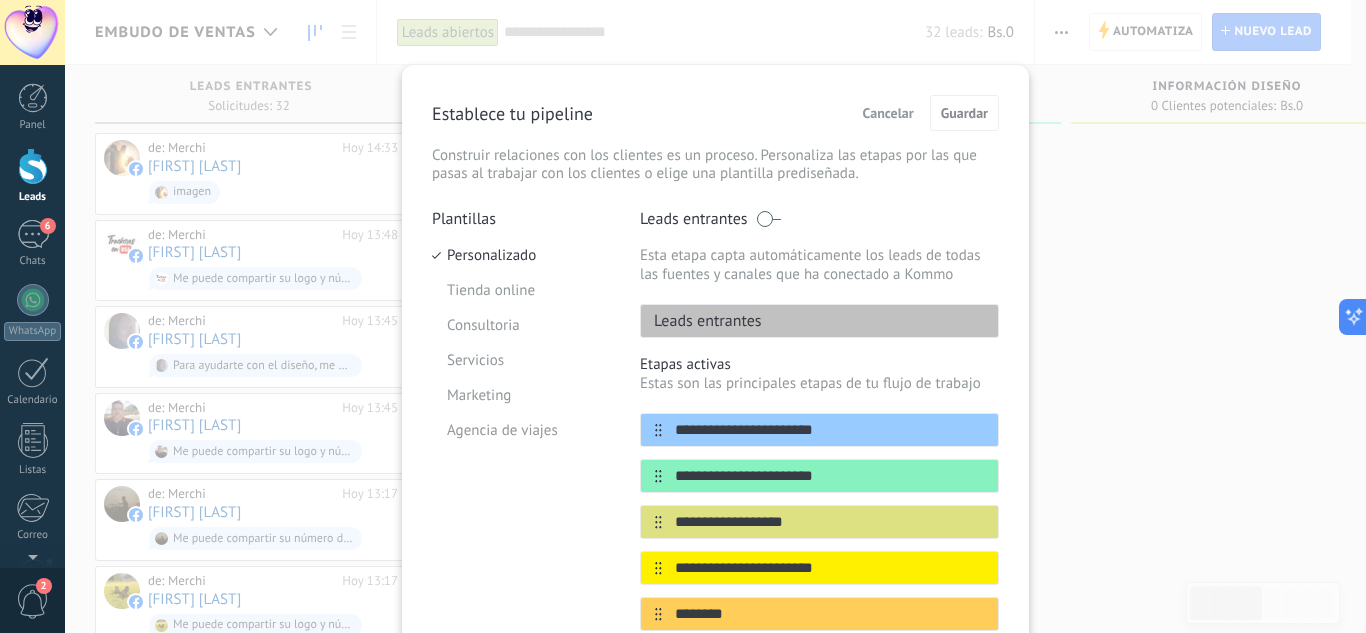 click on "**********" at bounding box center [715, 511] 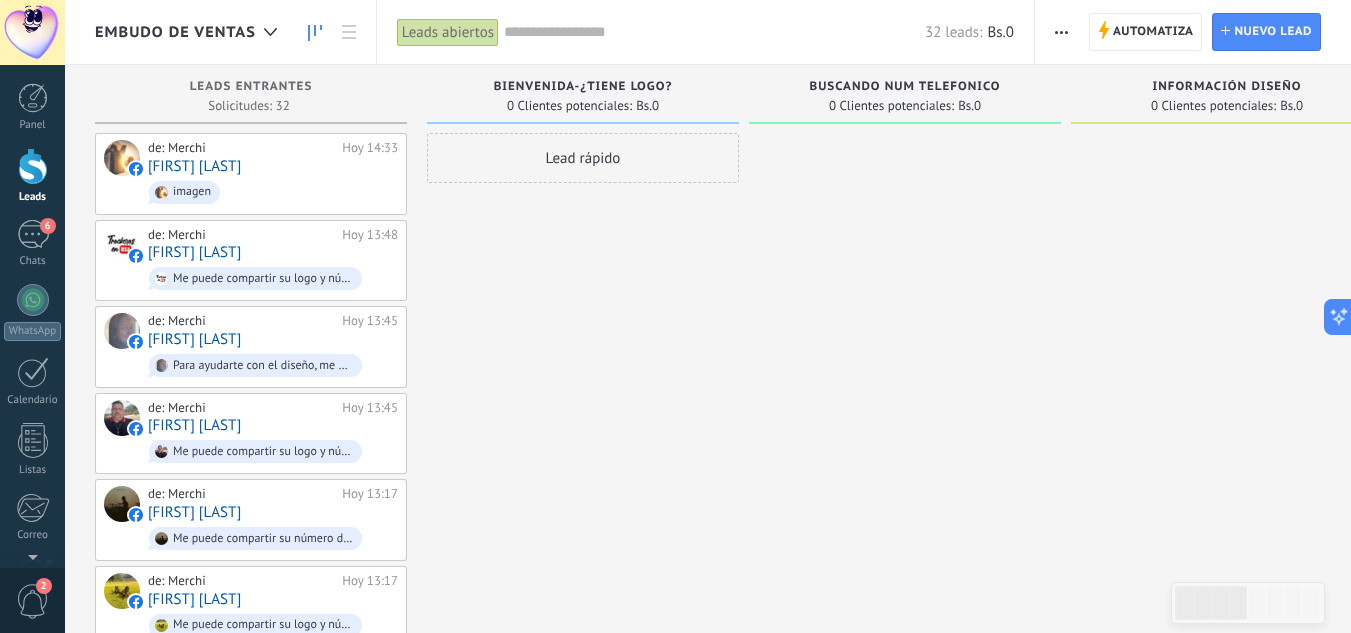 click on "Embudo de ventas" at bounding box center (175, 32) 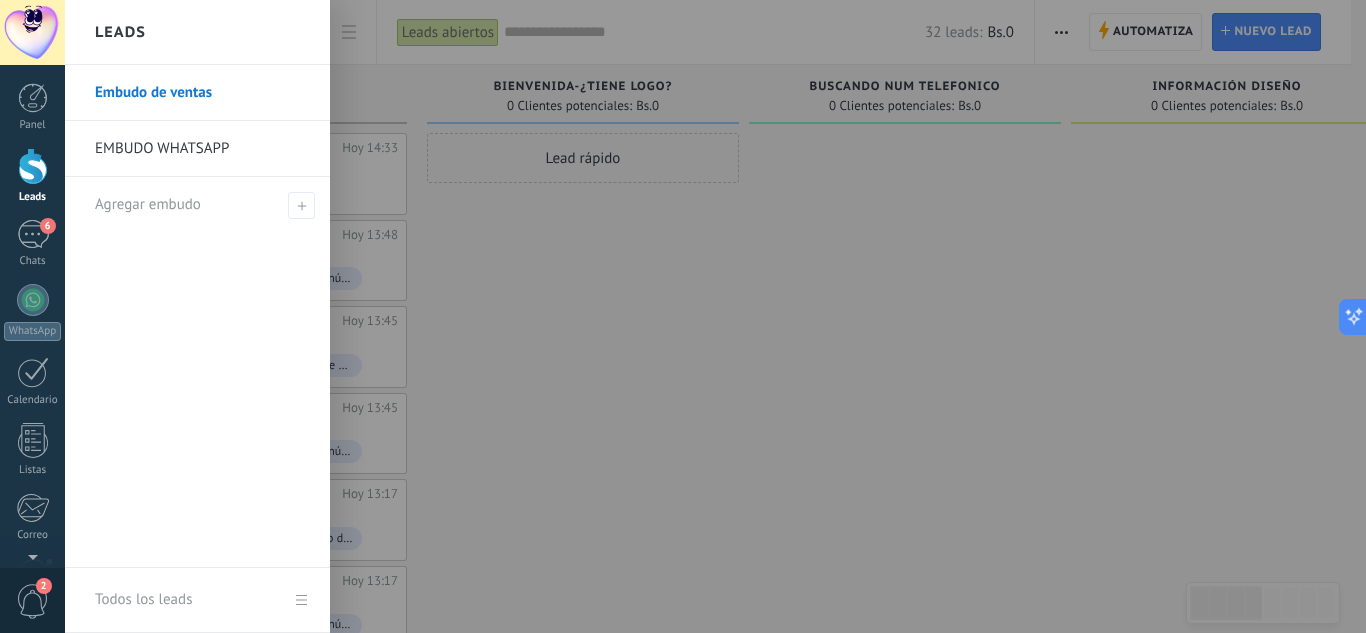 click at bounding box center (748, 316) 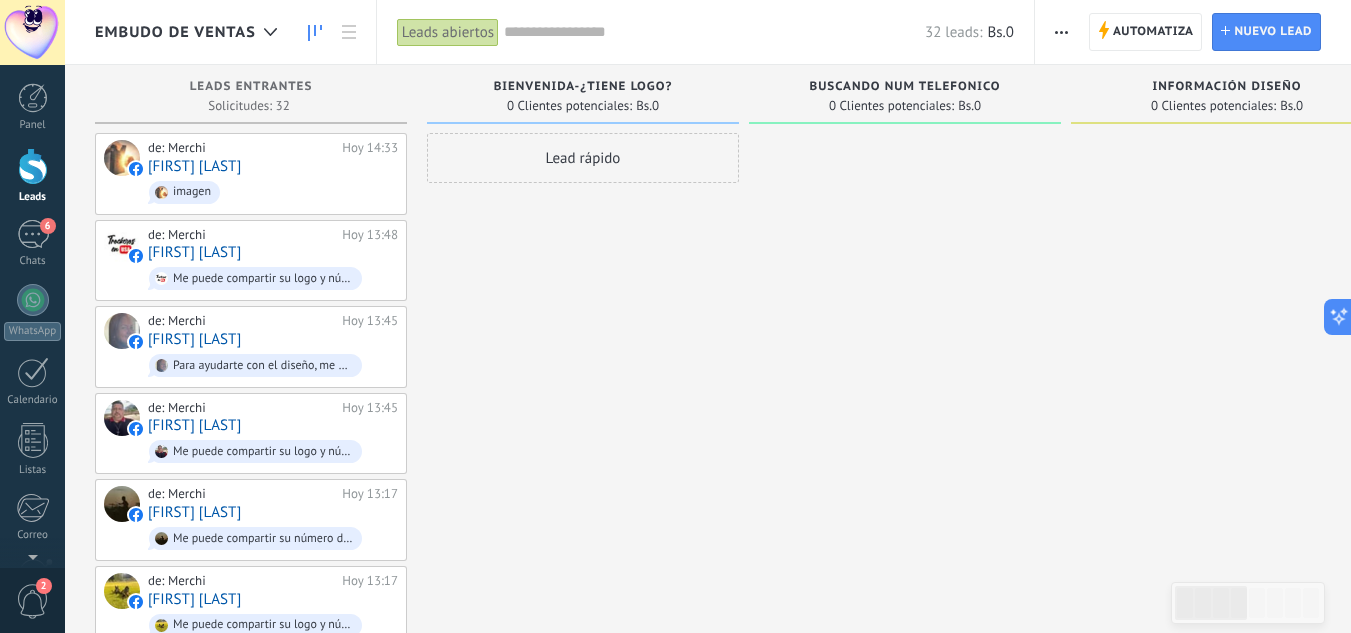 drag, startPoint x: 1113, startPoint y: 200, endPoint x: 807, endPoint y: 550, distance: 464.9043 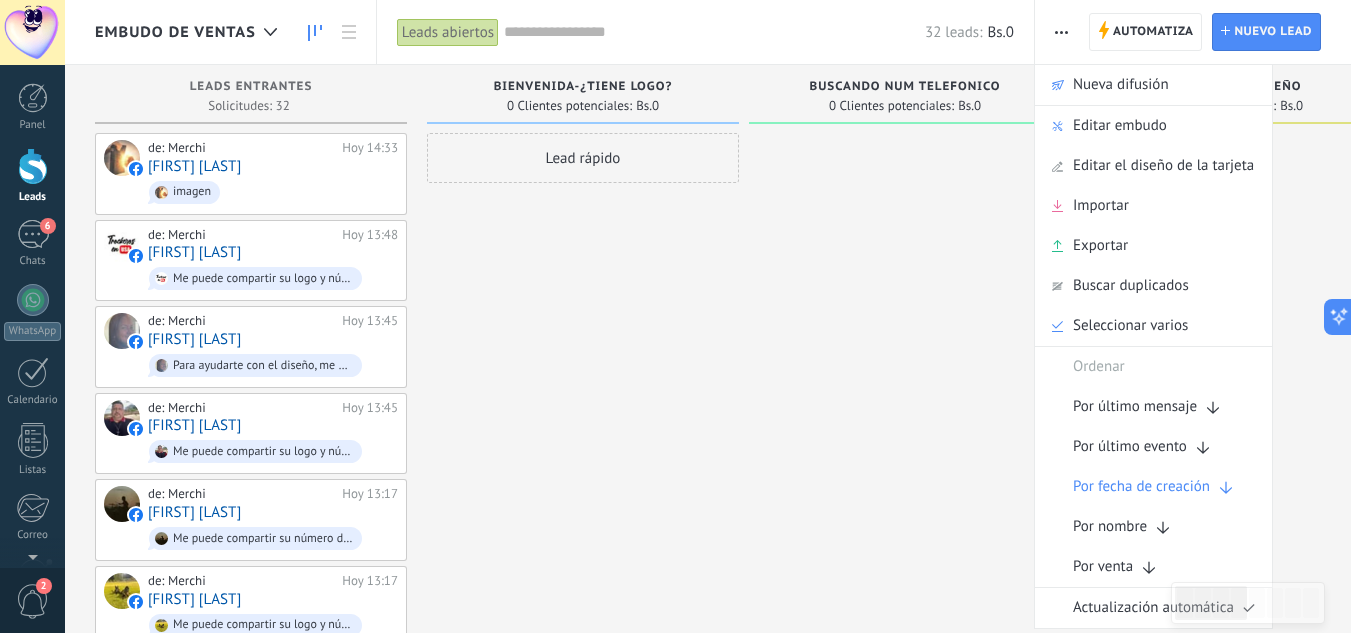 click at bounding box center (905, 996) 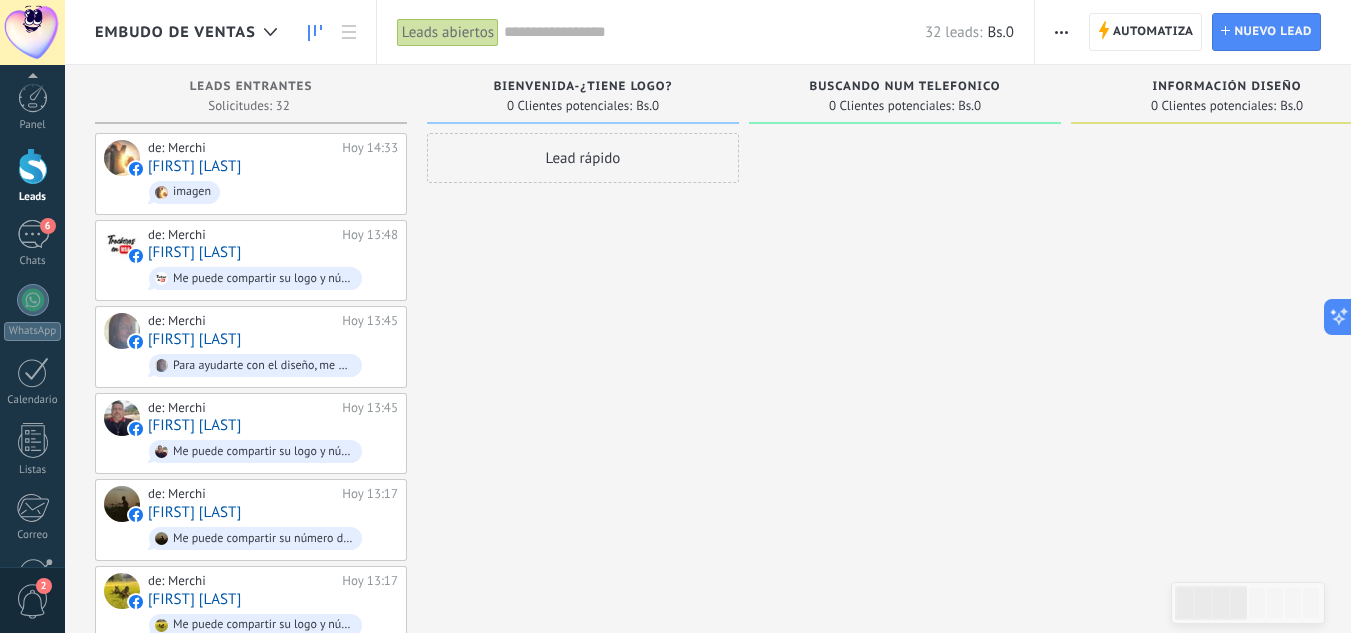 scroll, scrollTop: 199, scrollLeft: 0, axis: vertical 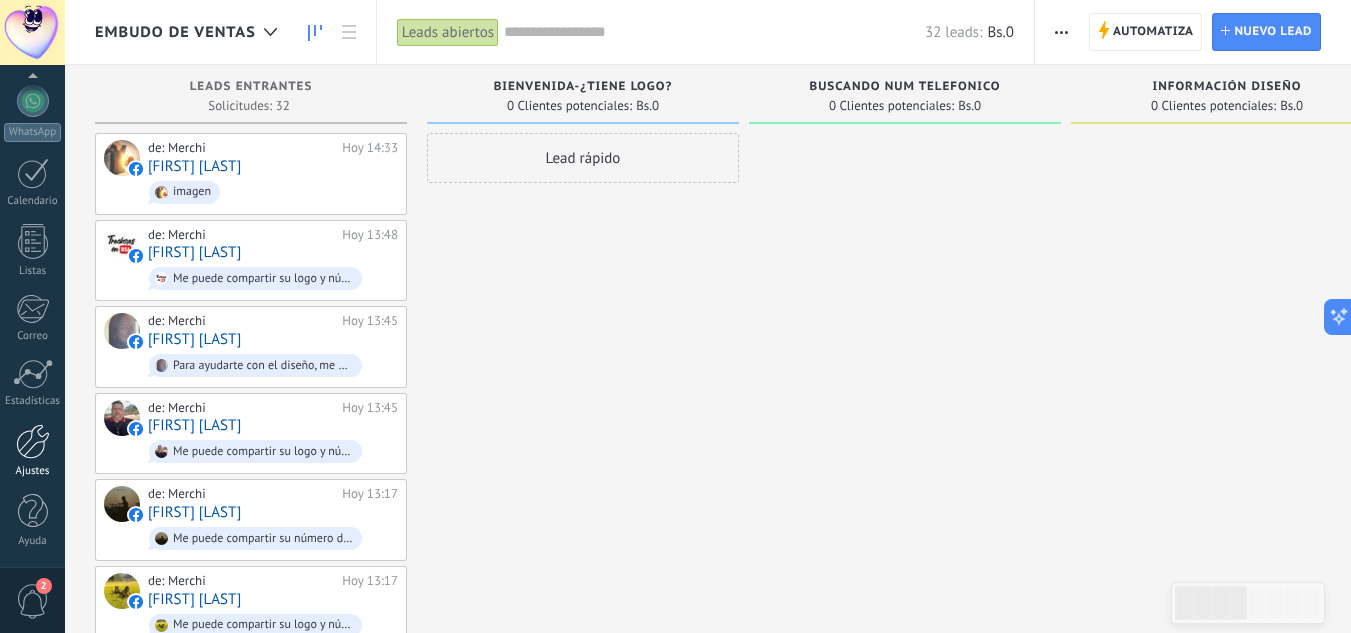 click at bounding box center [33, 441] 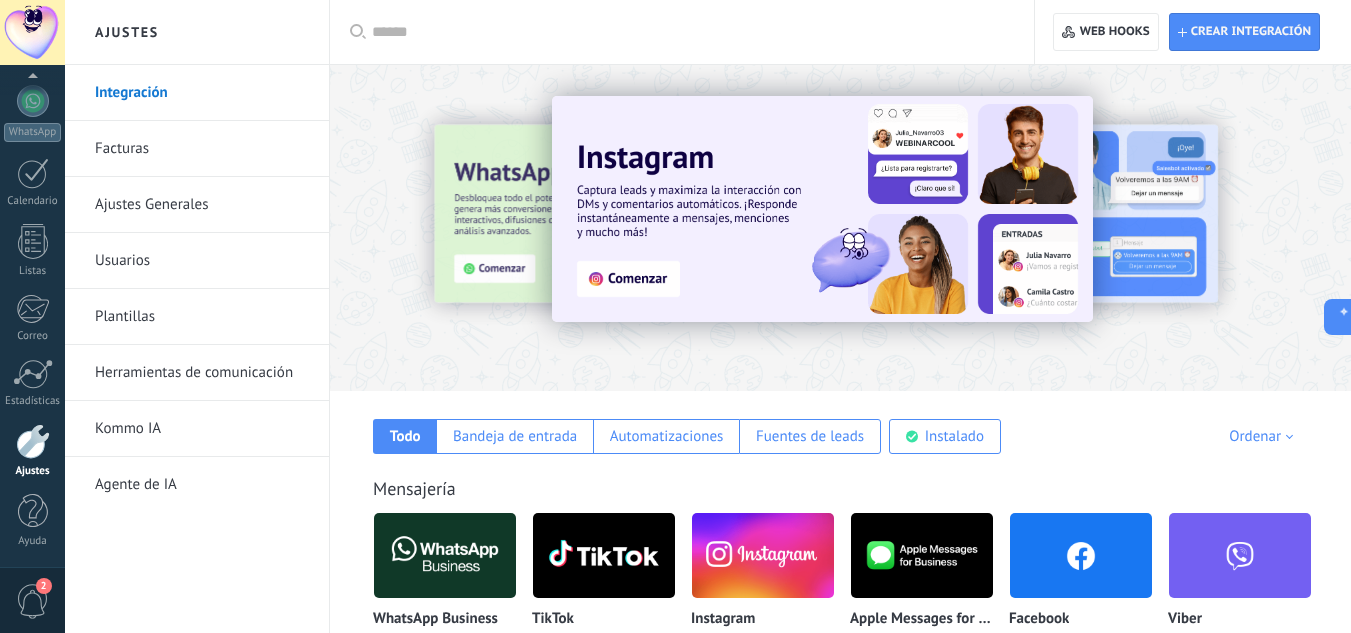 click on "Ajustes Generales" at bounding box center [202, 205] 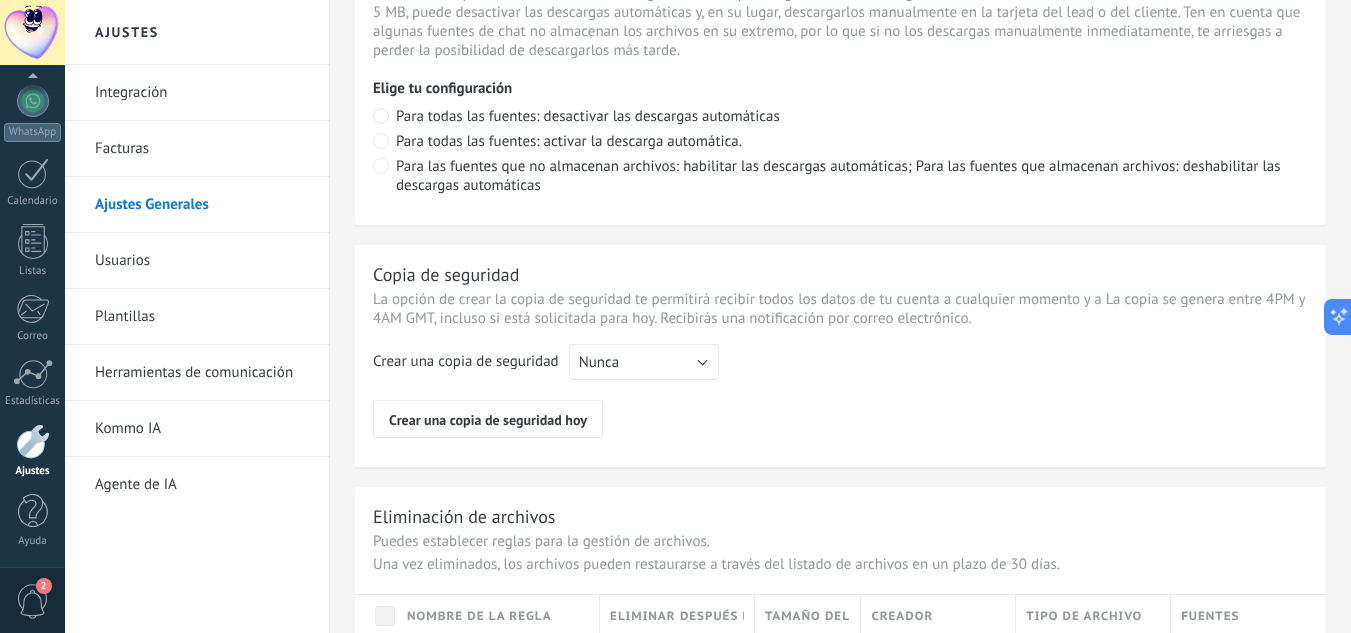 scroll, scrollTop: 1608, scrollLeft: 0, axis: vertical 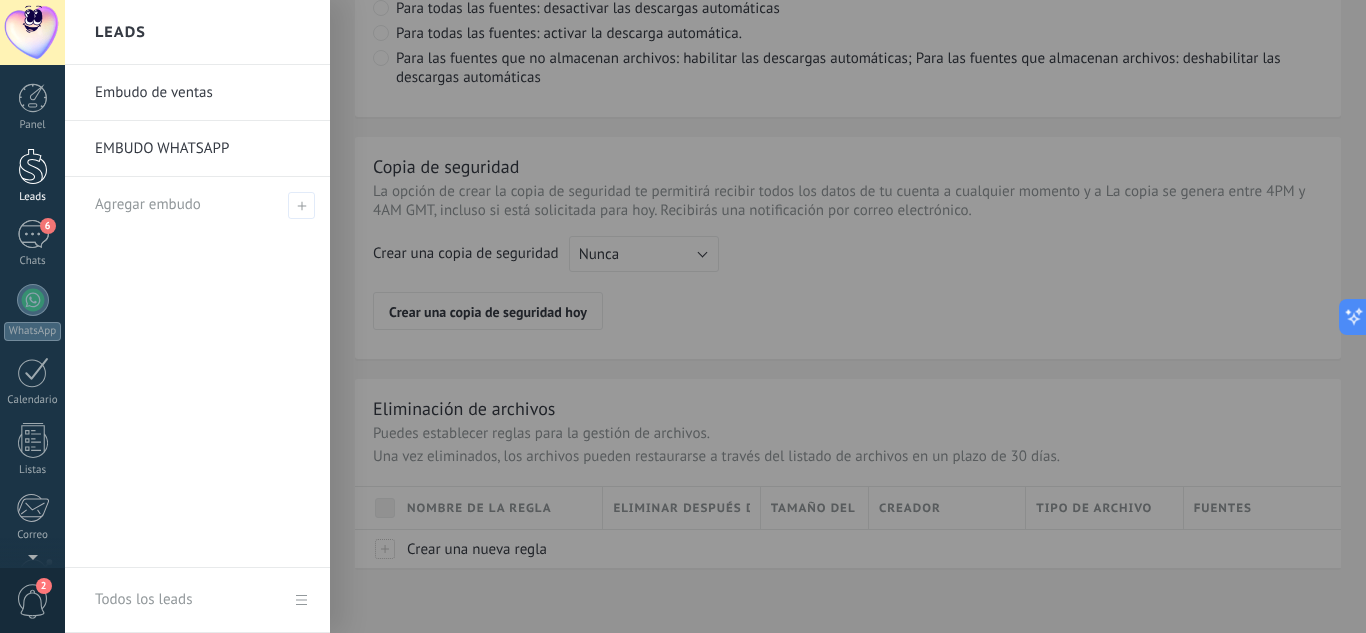 click at bounding box center [33, 166] 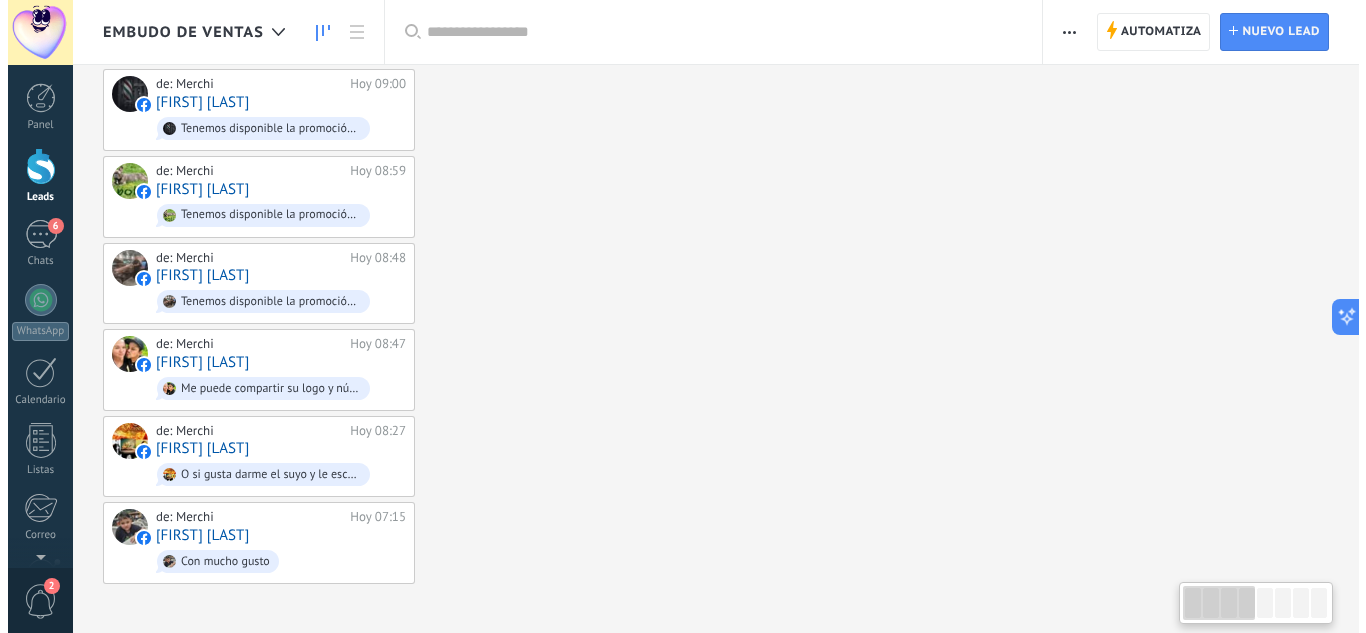 scroll, scrollTop: 0, scrollLeft: 0, axis: both 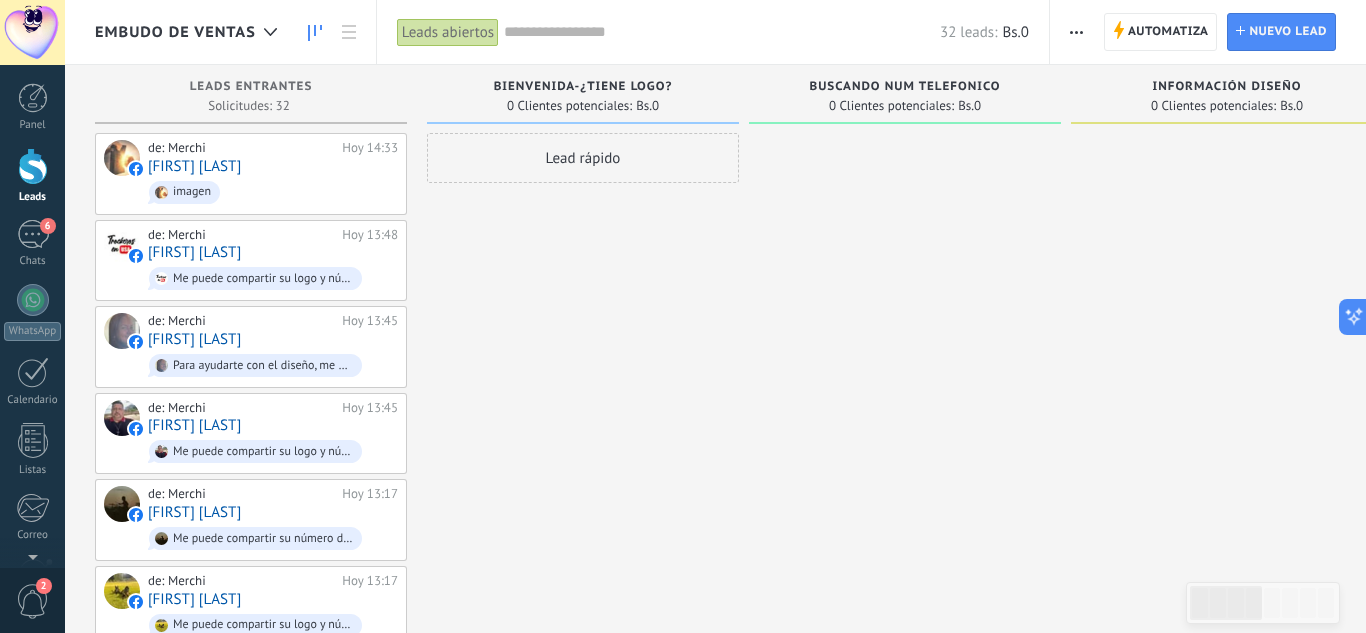 click at bounding box center (33, 166) 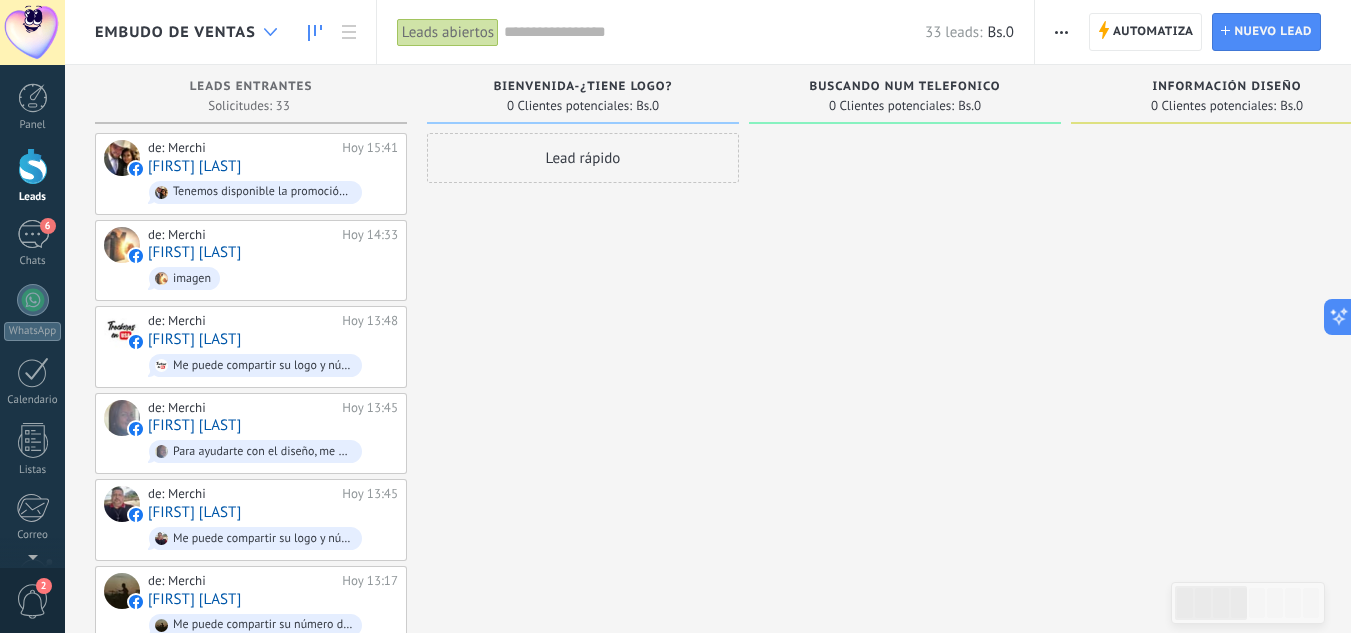 click at bounding box center [270, 32] 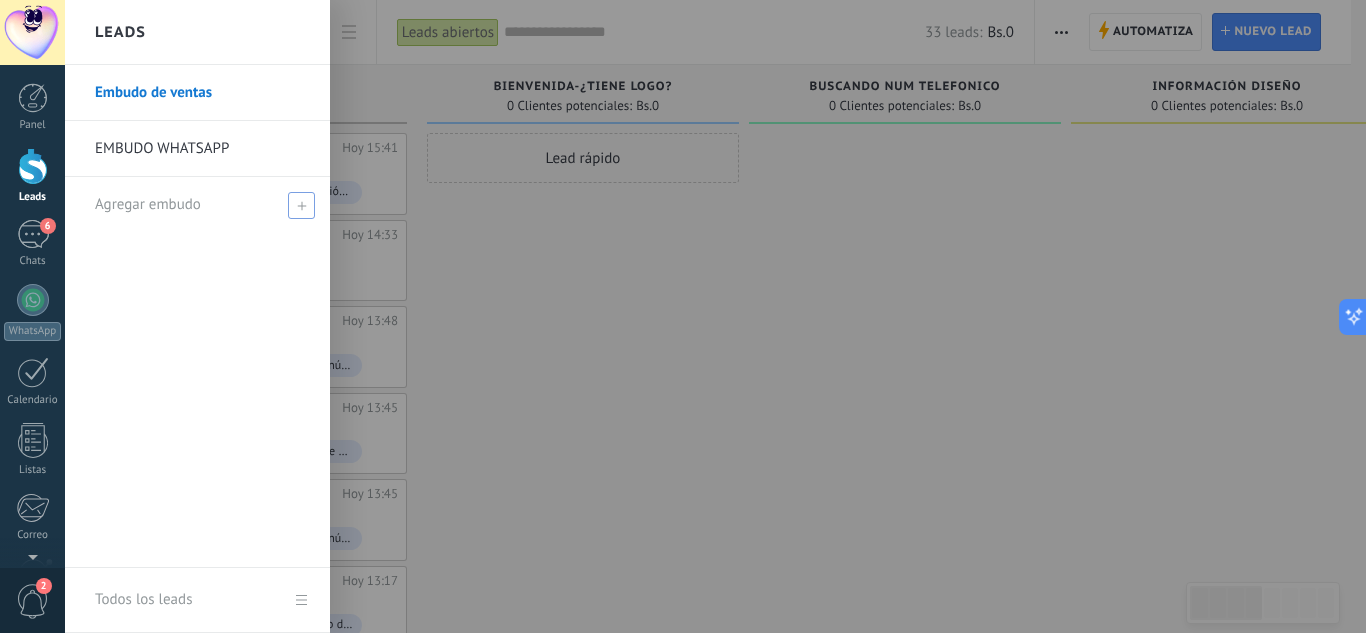 click on "Agregar embudo" at bounding box center (148, 204) 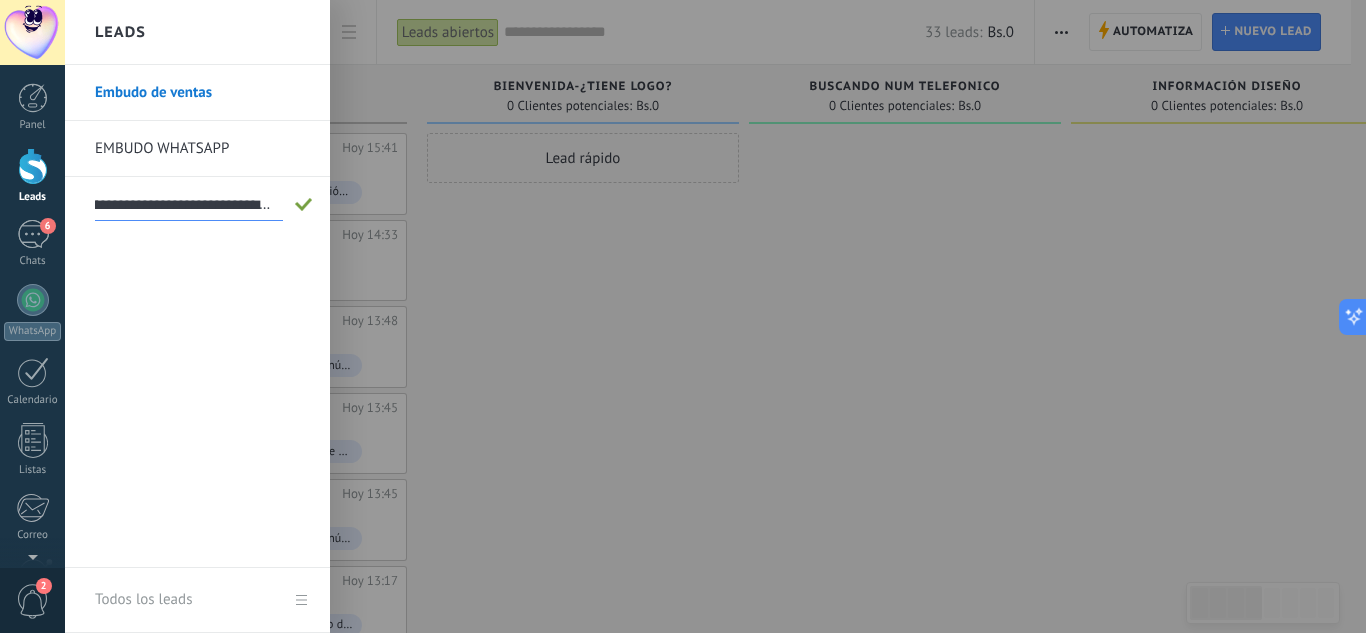 scroll, scrollTop: 0, scrollLeft: 88, axis: horizontal 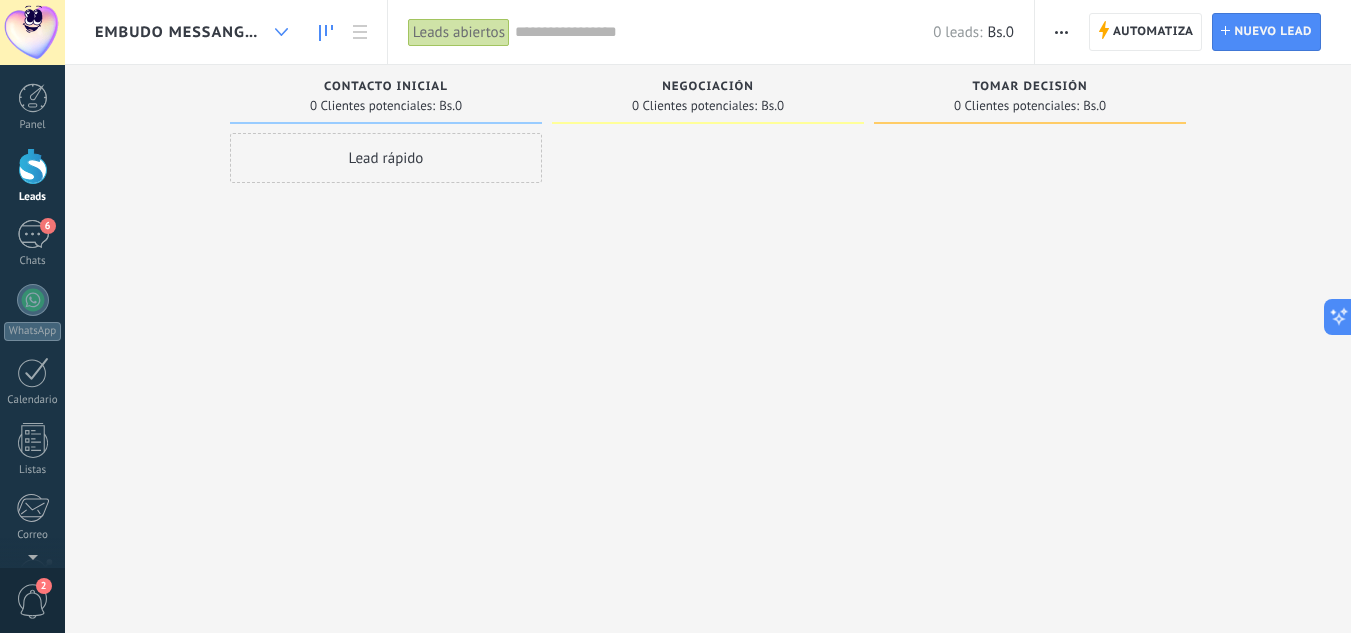 click at bounding box center [281, 32] 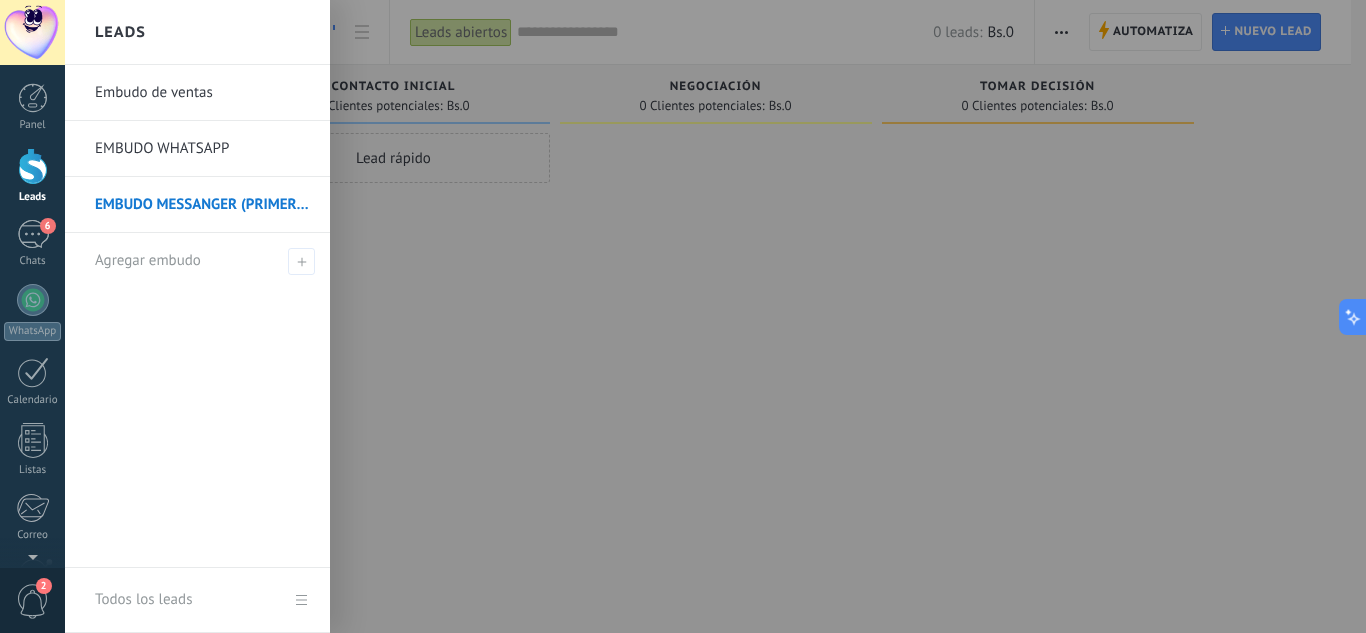 click on "EMBUDO MESSANGER (PRIMER CONTACTO" at bounding box center [202, 205] 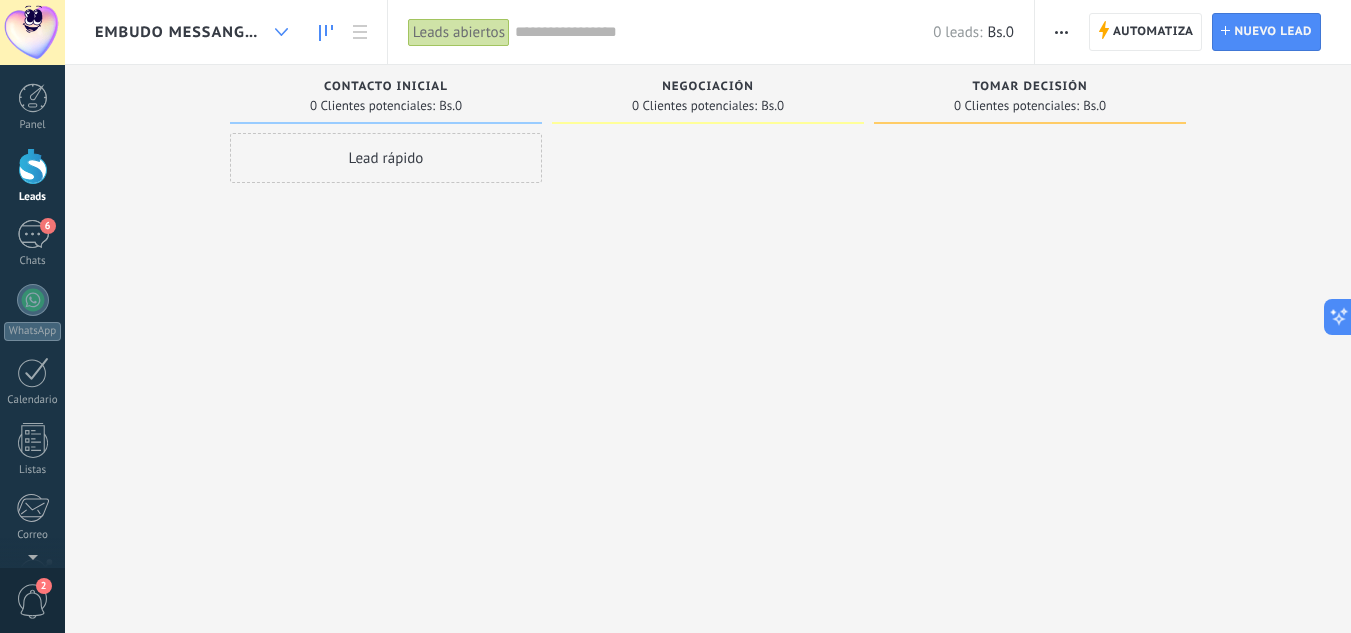 click at bounding box center [281, 32] 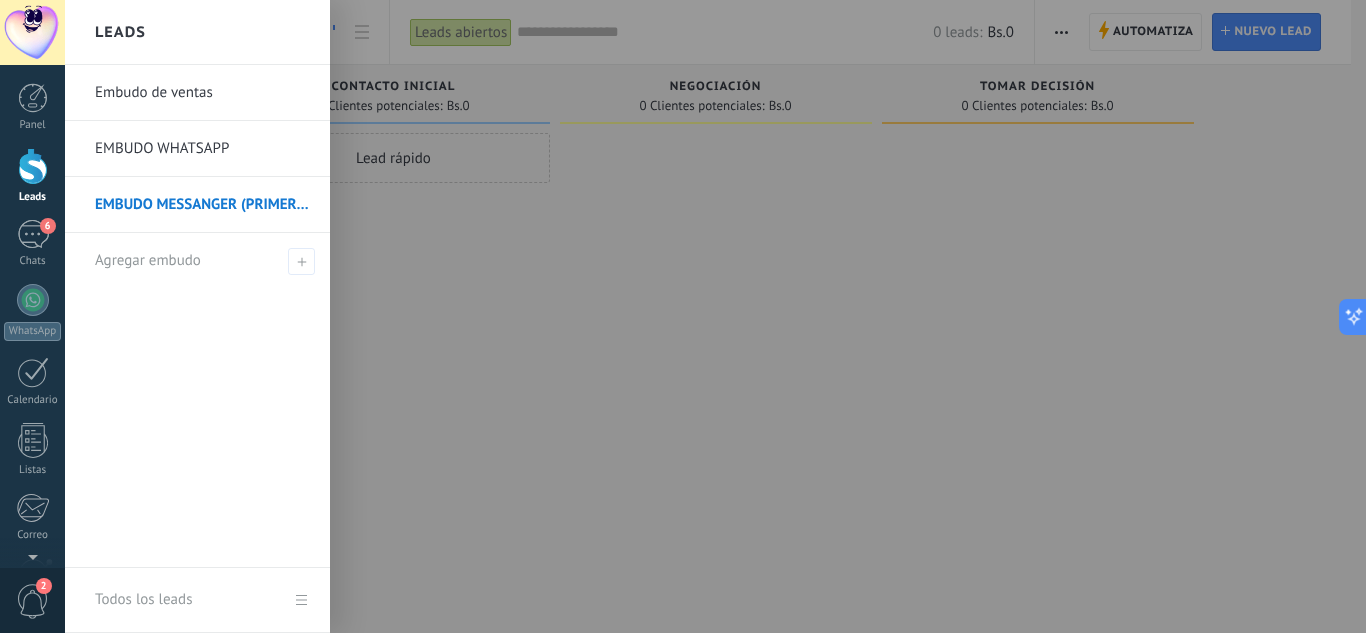 drag, startPoint x: 222, startPoint y: 202, endPoint x: 441, endPoint y: 164, distance: 222.27235 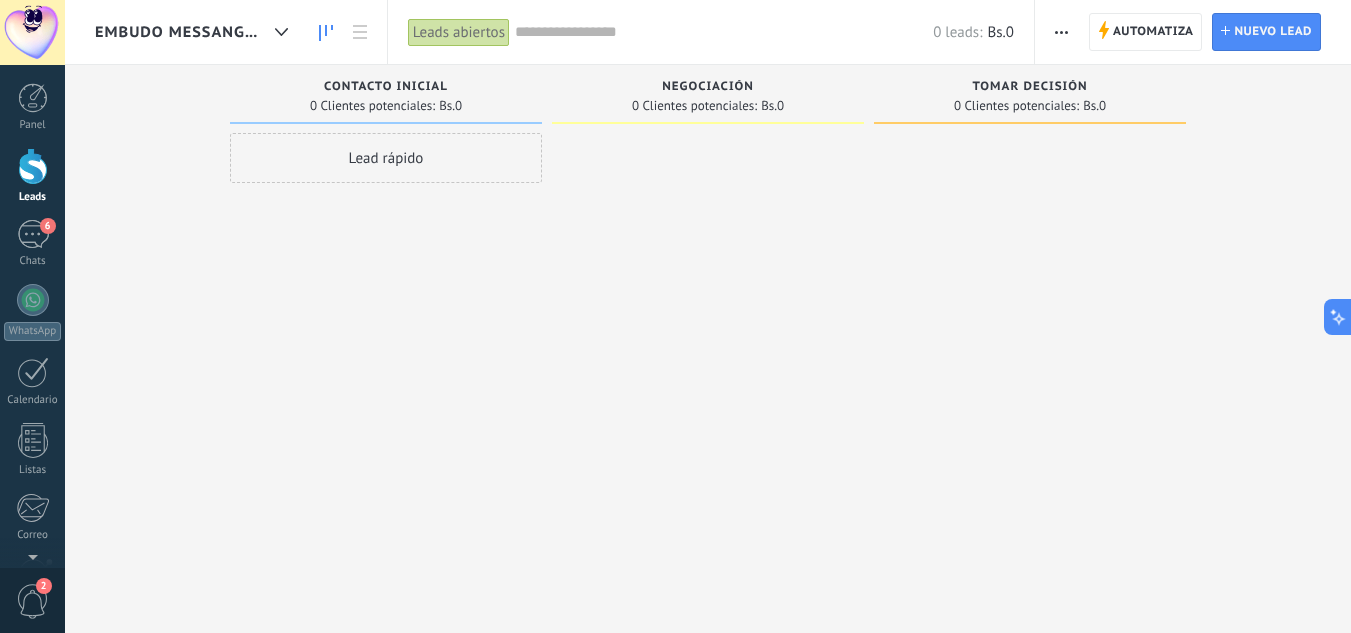 click on "EMBUDO MESSANGER (PRIMER CONTACTO" at bounding box center [196, 32] 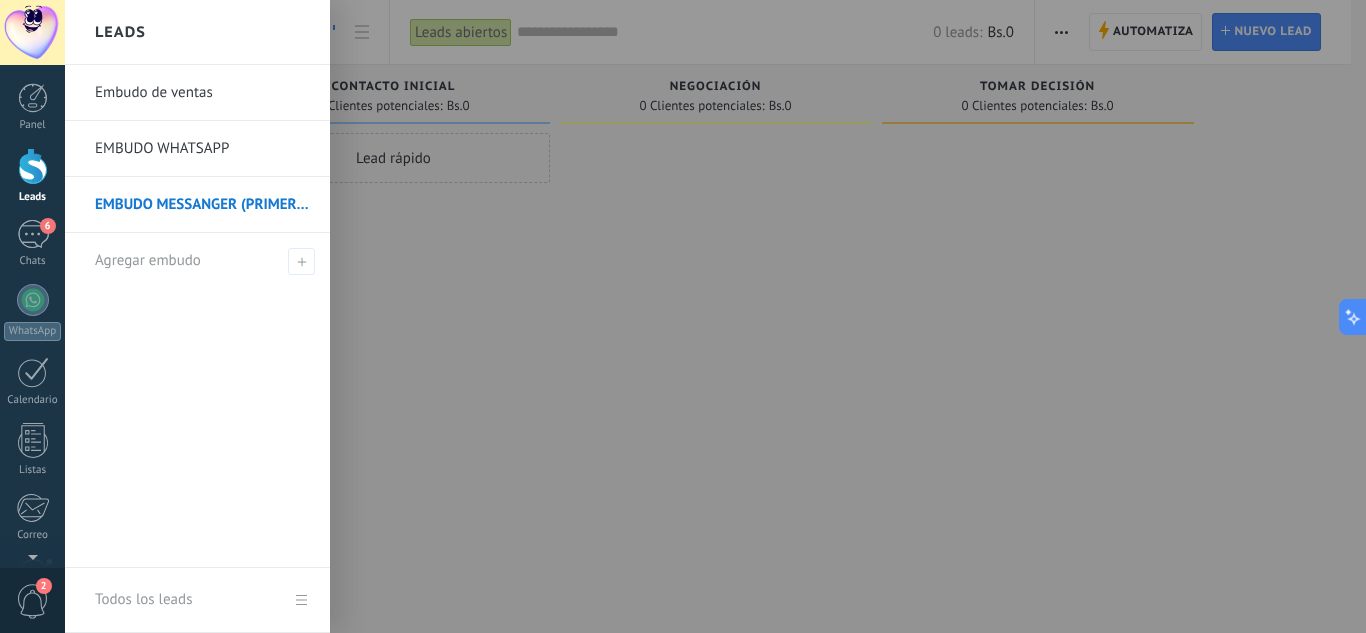 click on "EMBUDO MESSANGER (PRIMER CONTACTO" at bounding box center [202, 205] 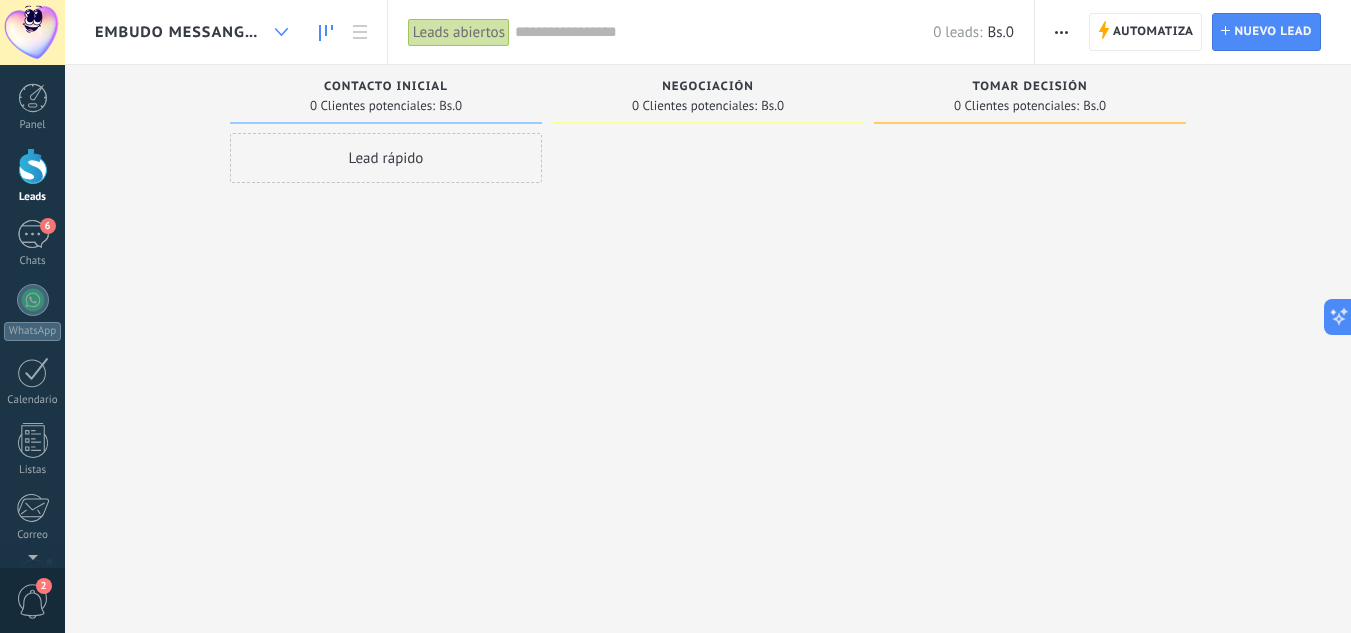 click at bounding box center [281, 32] 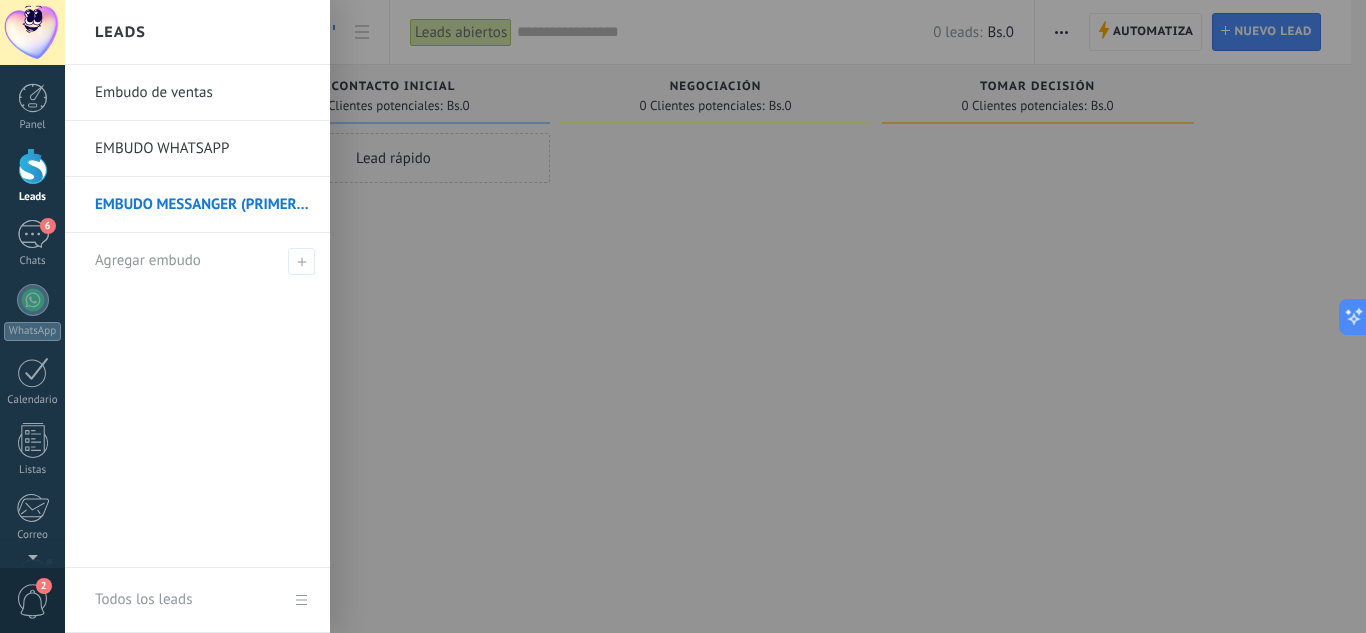 click at bounding box center [748, 316] 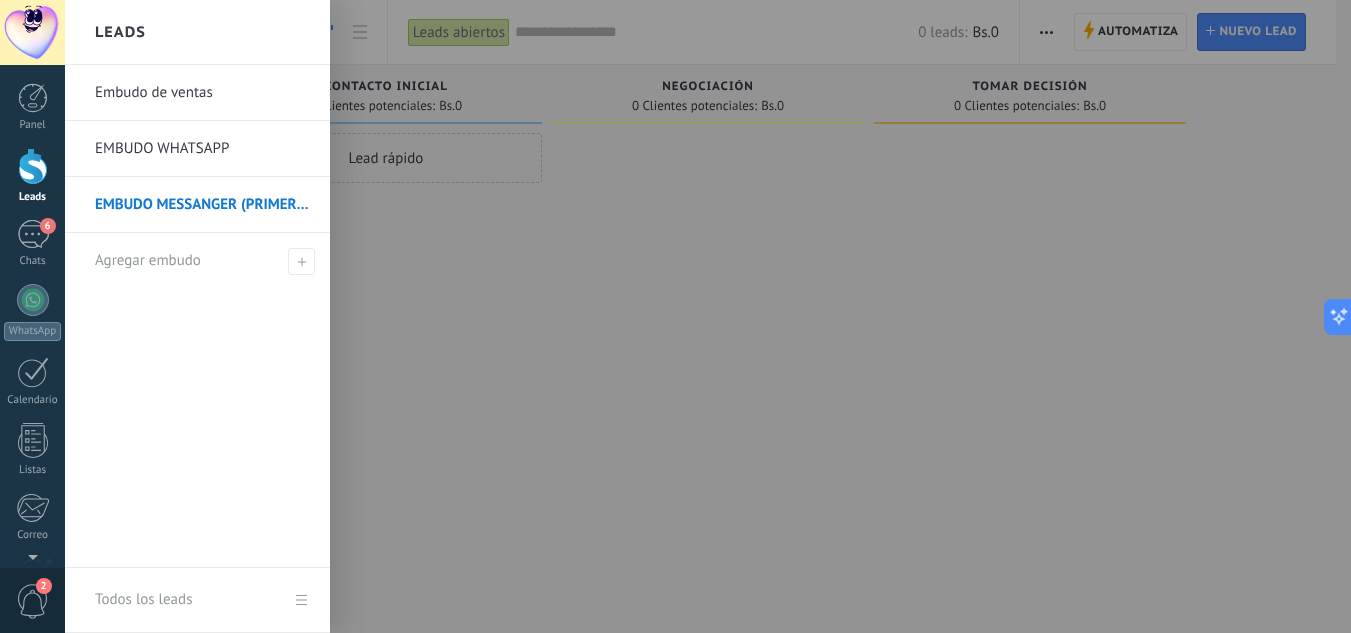 click at bounding box center (33, 166) 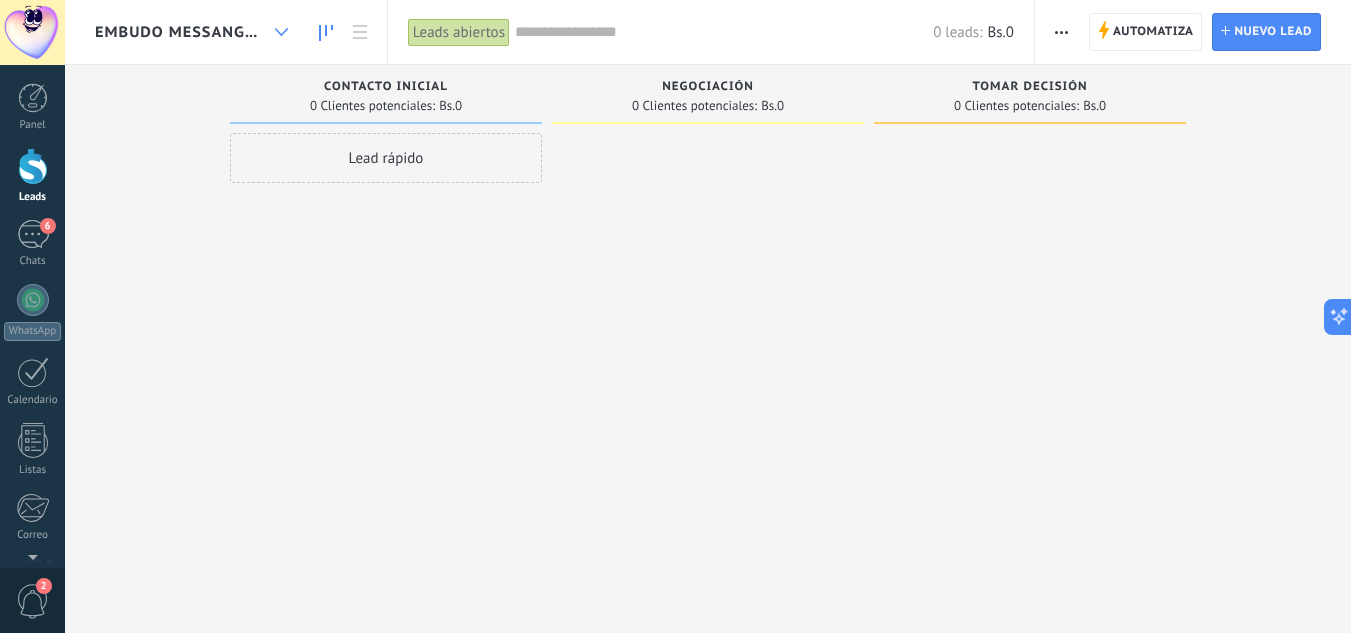 click 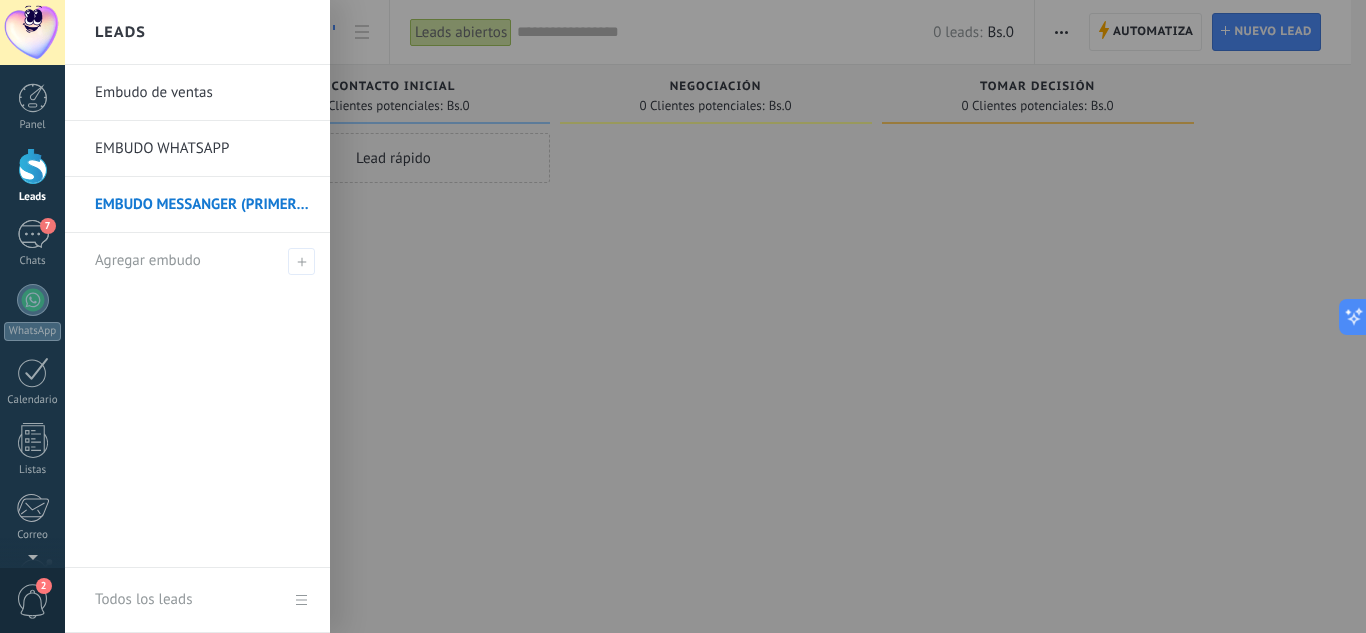click on "Todos los leads" at bounding box center (197, 600) 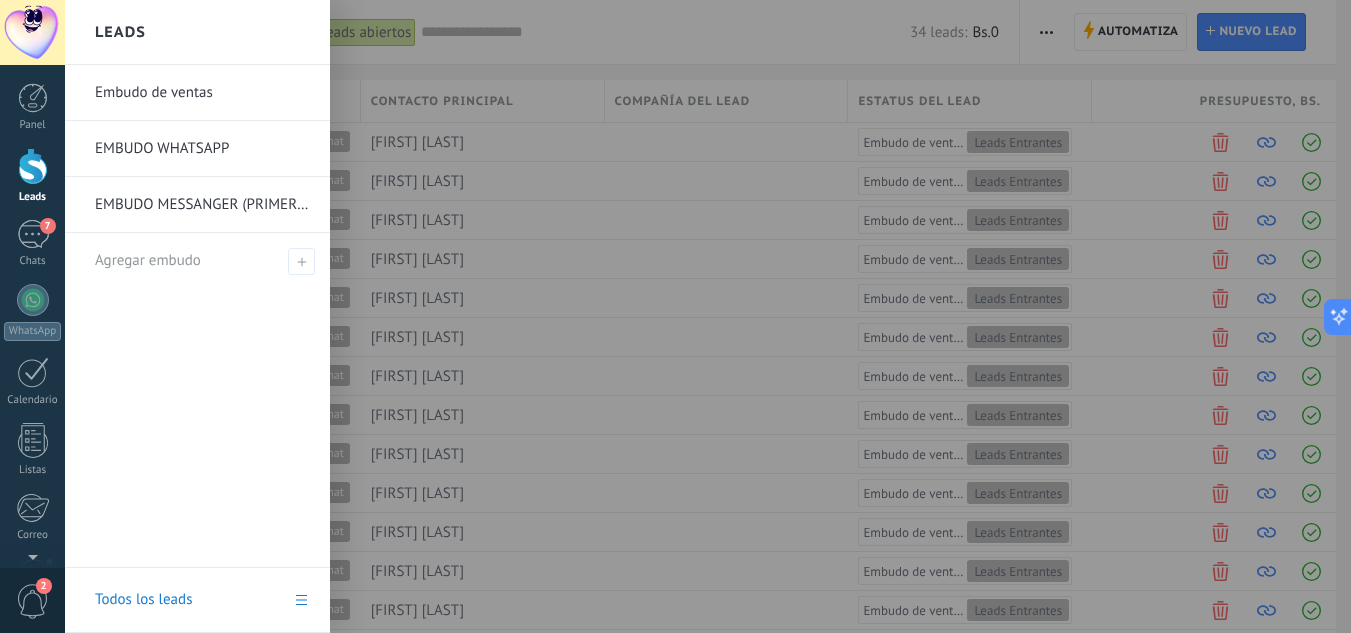 drag, startPoint x: 34, startPoint y: 179, endPoint x: 759, endPoint y: 622, distance: 849.6317 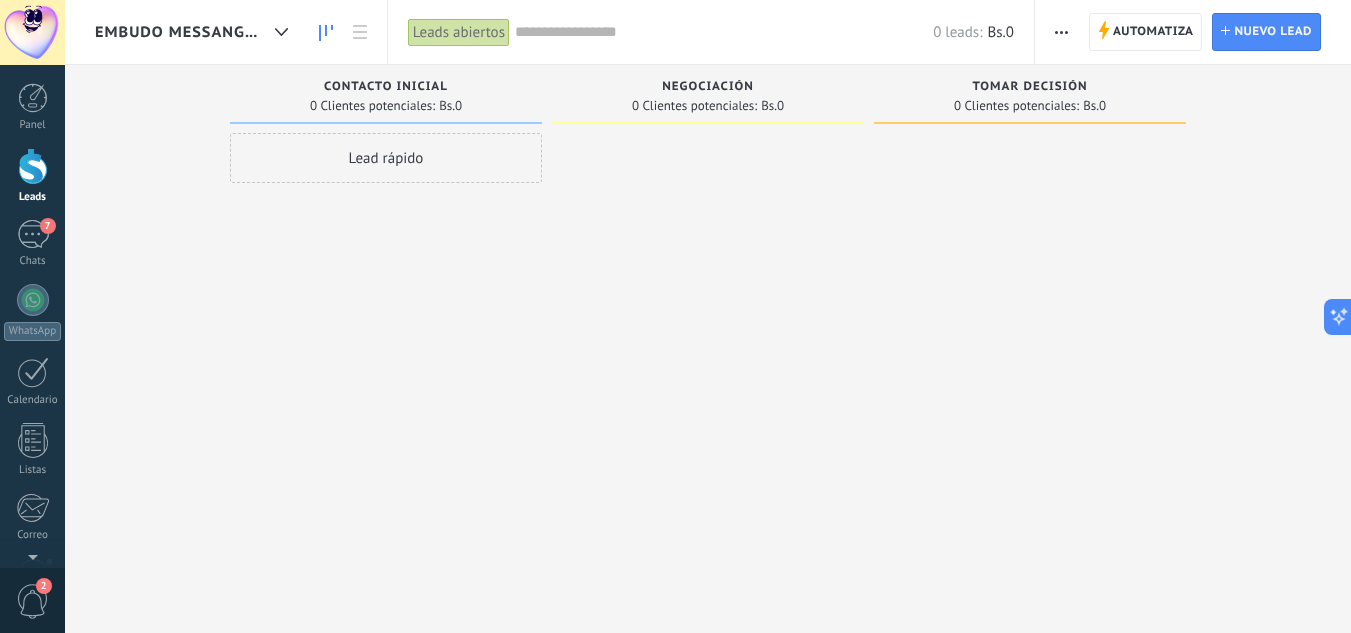 click at bounding box center (33, 166) 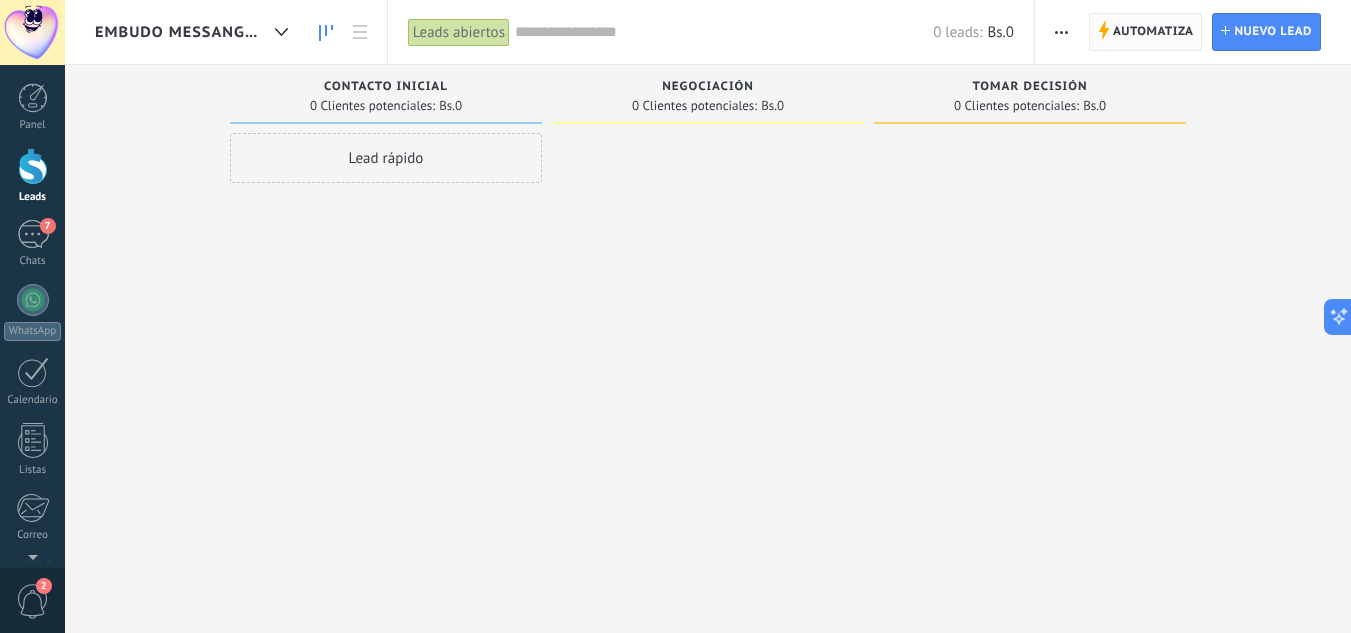 click on "Automatiza" at bounding box center (1153, 32) 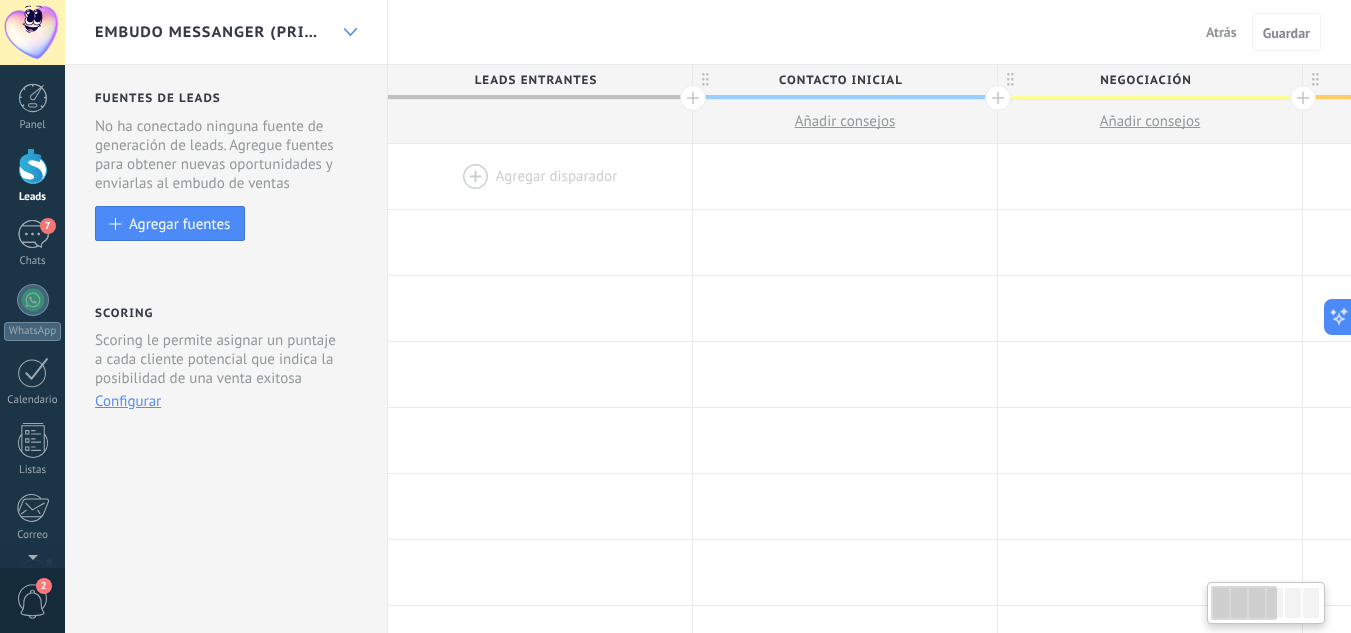 click at bounding box center [350, 32] 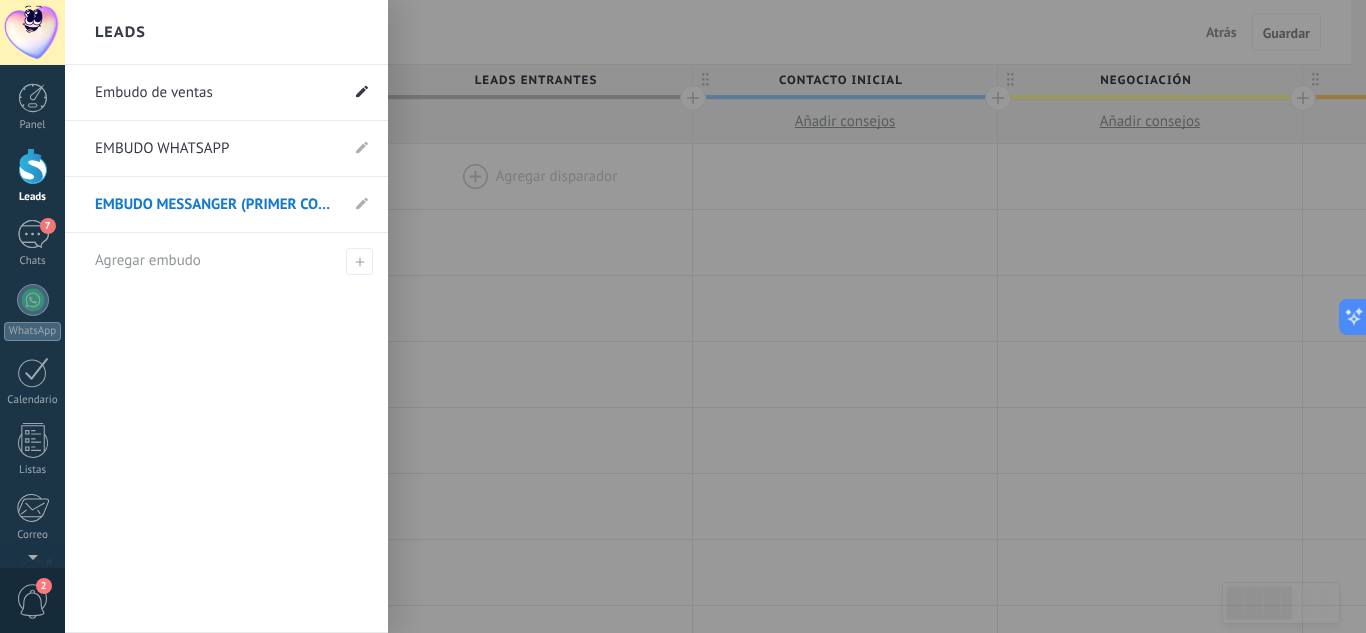 click 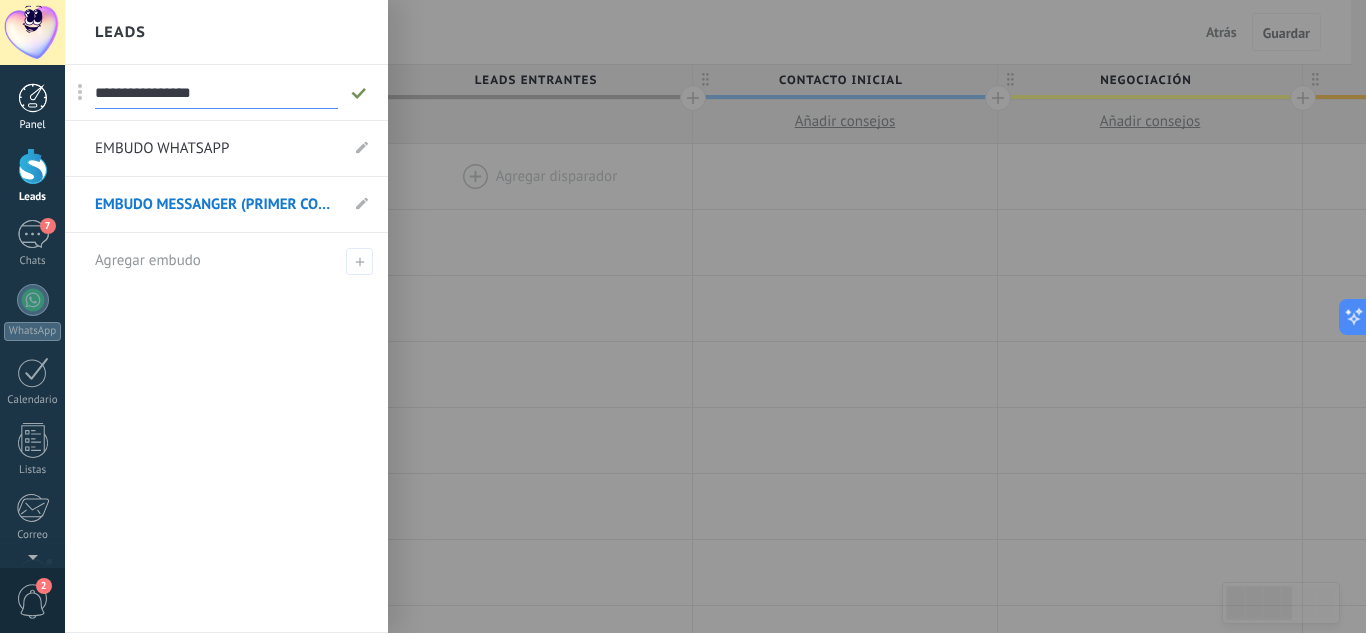 drag, startPoint x: 278, startPoint y: 99, endPoint x: 40, endPoint y: 93, distance: 238.07562 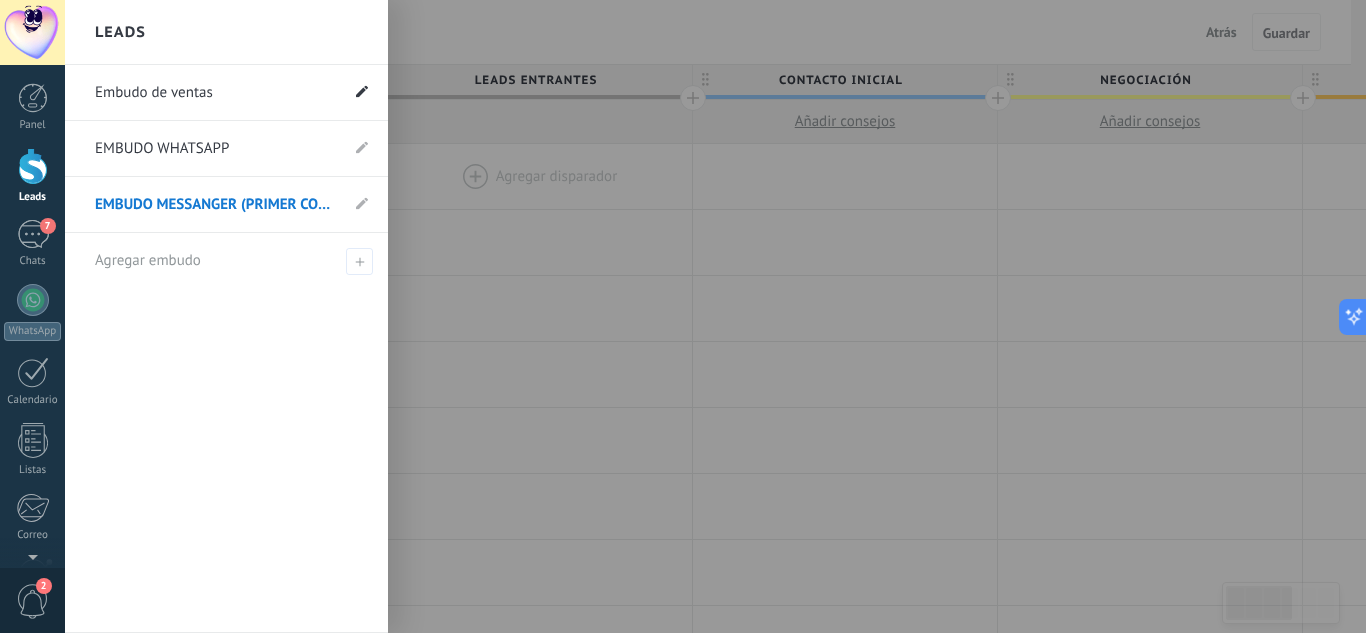 click at bounding box center [362, 92] 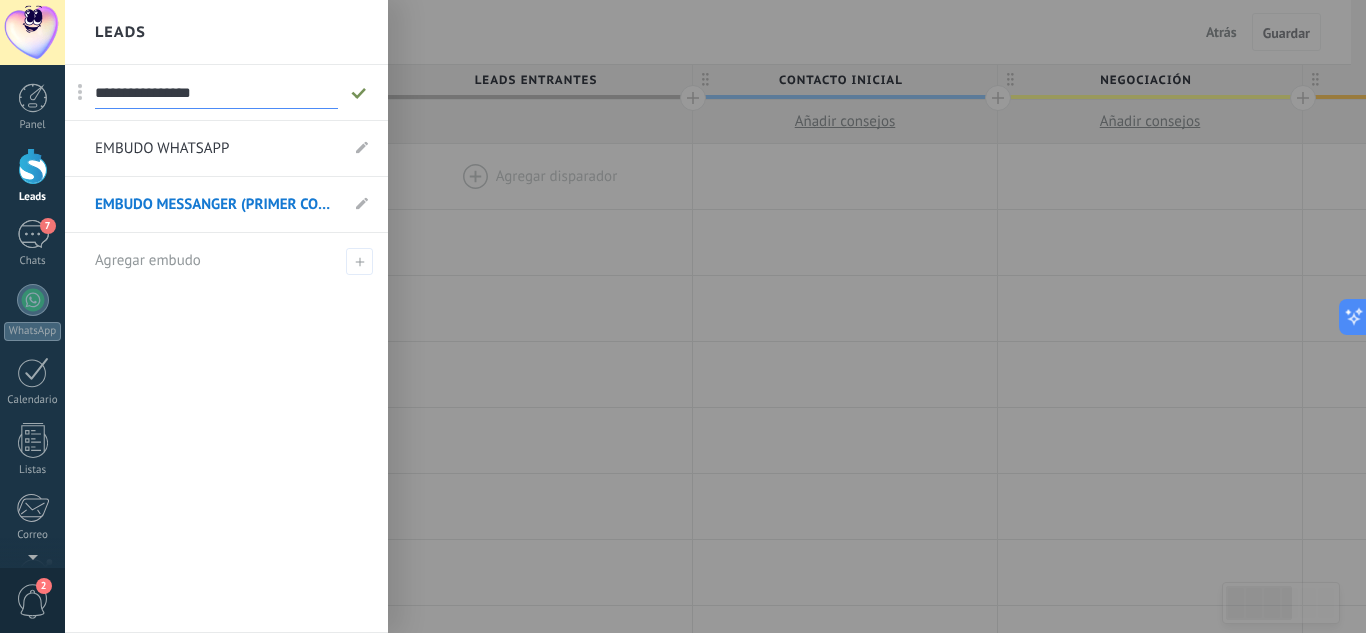 drag, startPoint x: 282, startPoint y: 101, endPoint x: 76, endPoint y: 118, distance: 206.70027 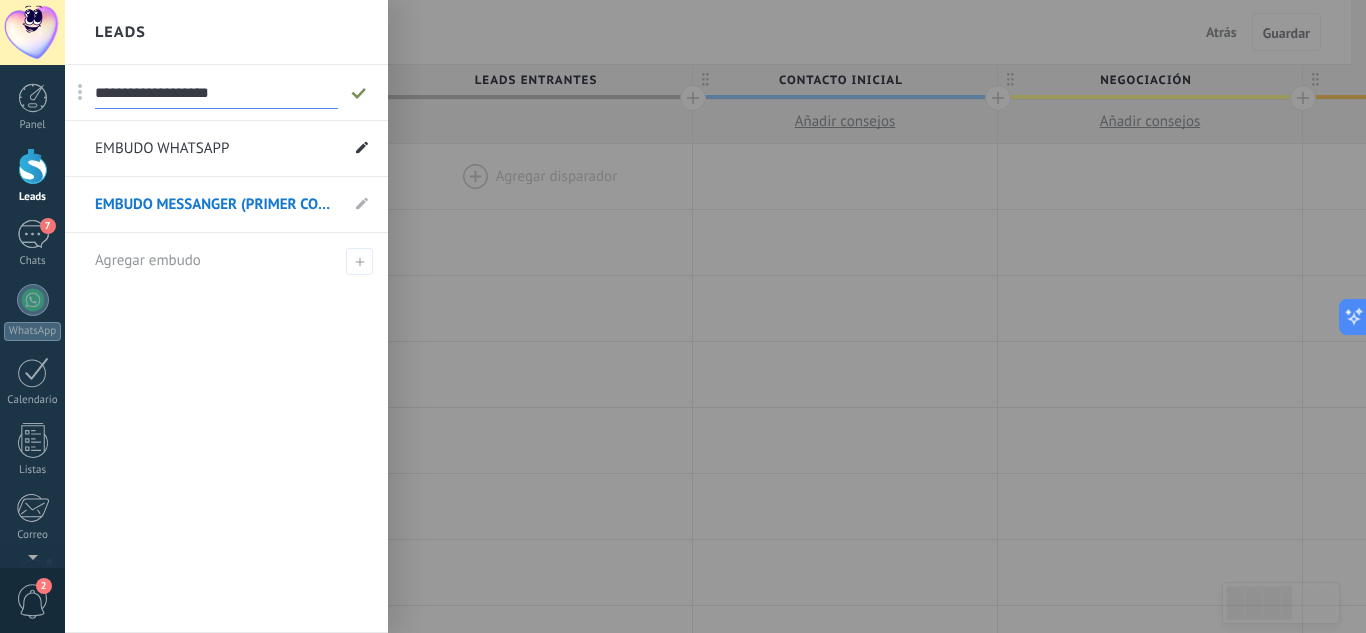 type on "**********" 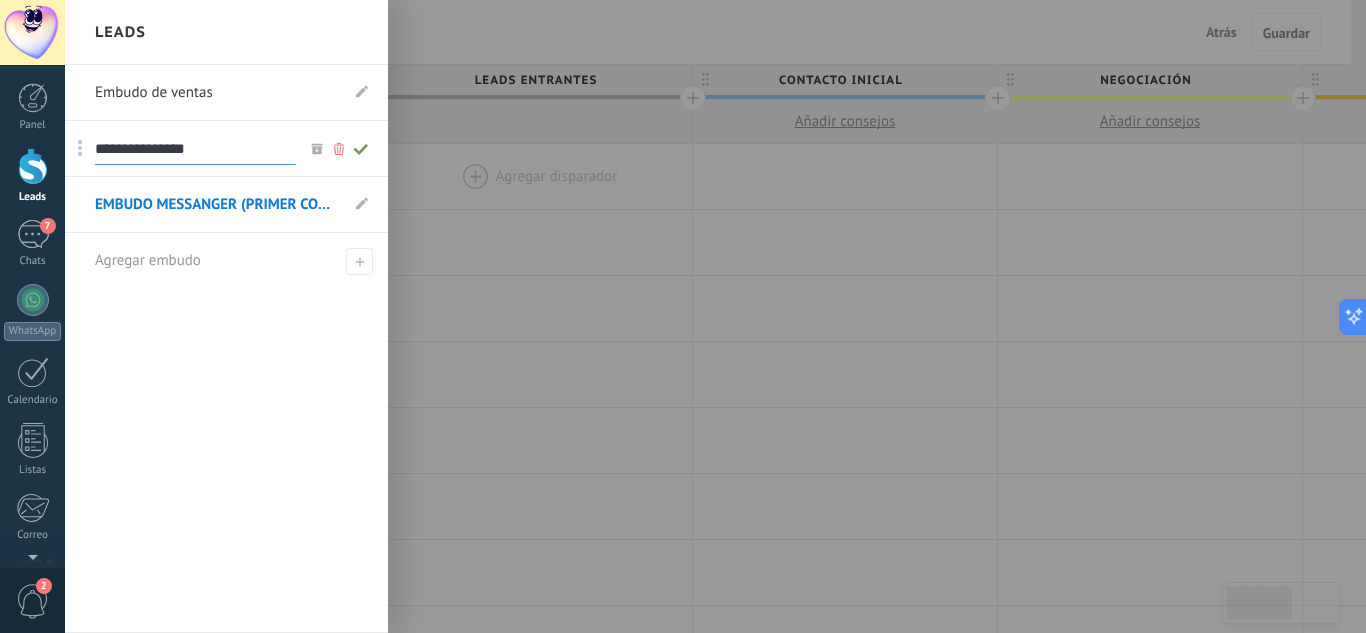 drag, startPoint x: 283, startPoint y: 95, endPoint x: 360, endPoint y: 84, distance: 77.781746 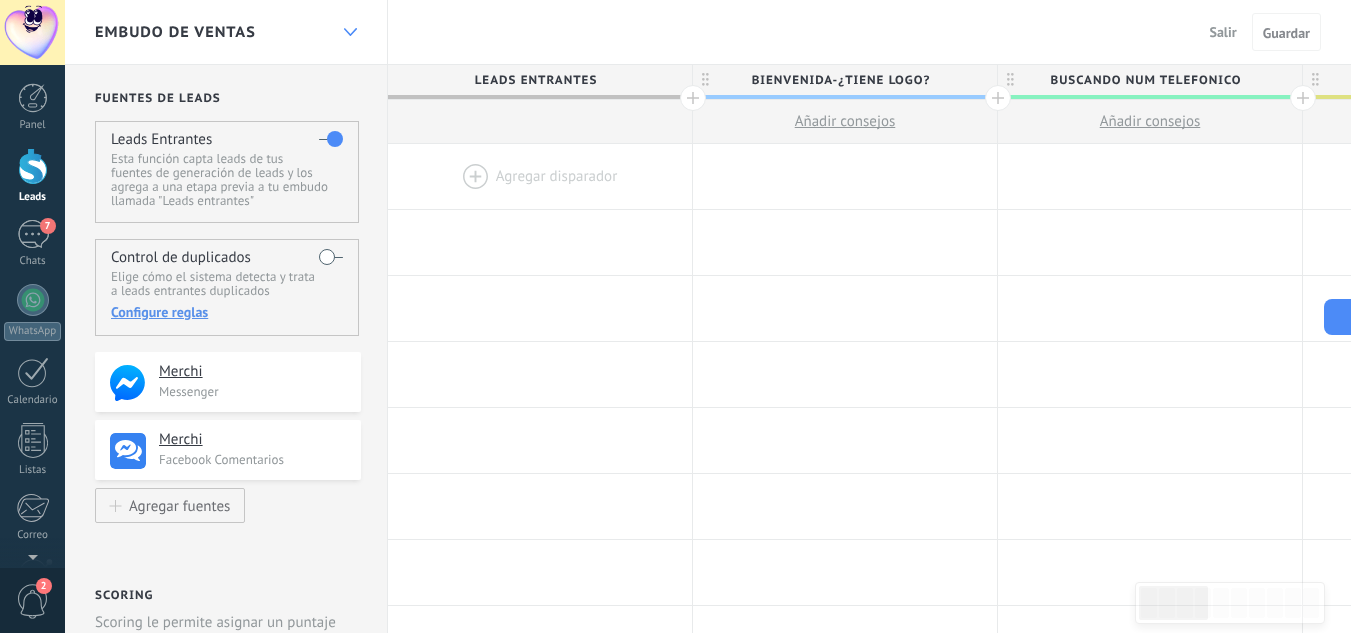 click at bounding box center [350, 32] 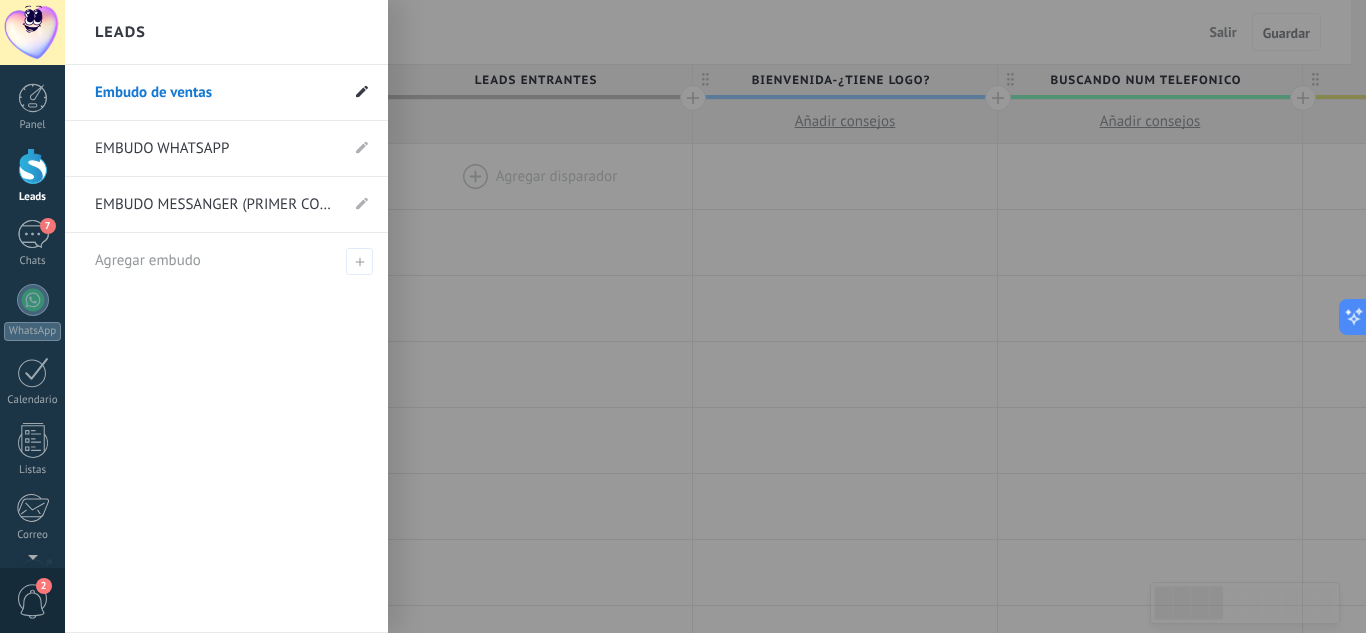 click 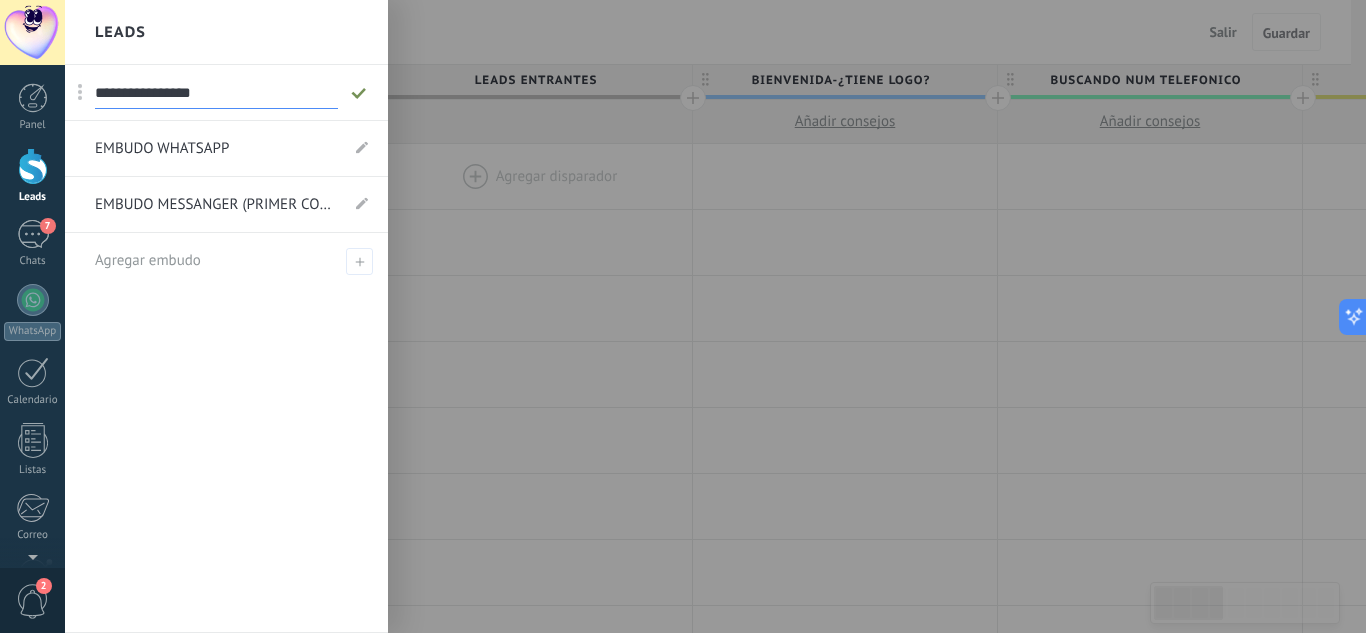 click on "**********" at bounding box center (216, 93) 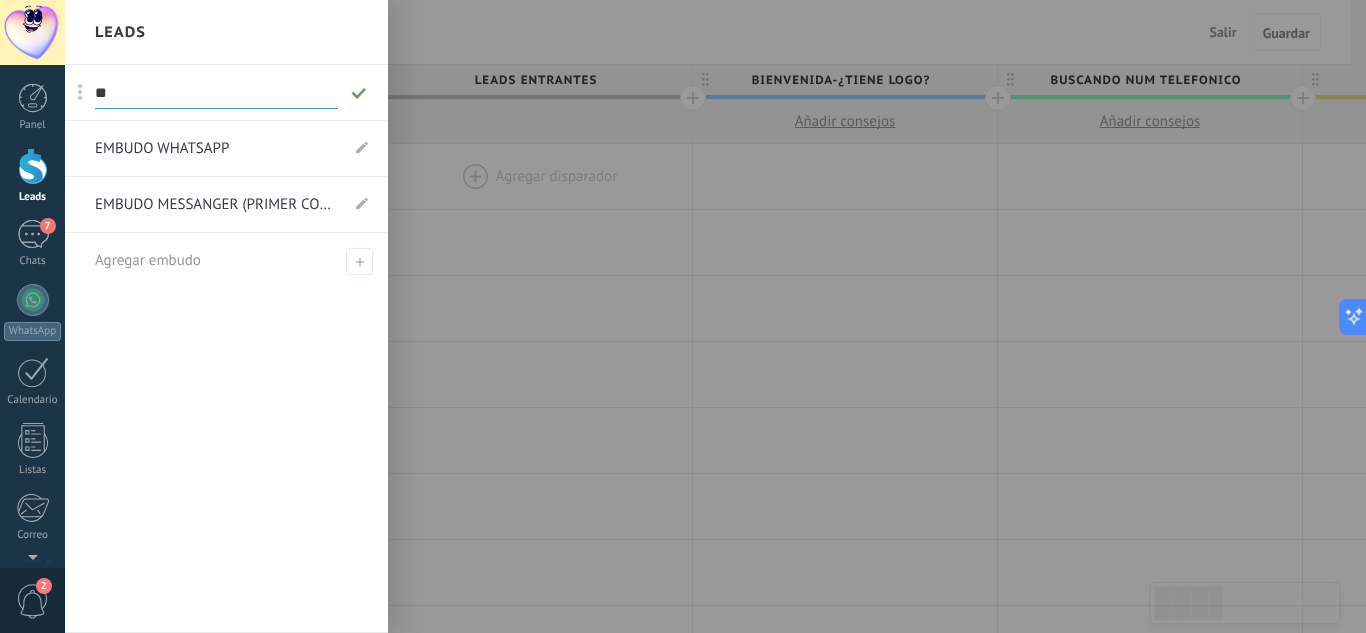 type on "*" 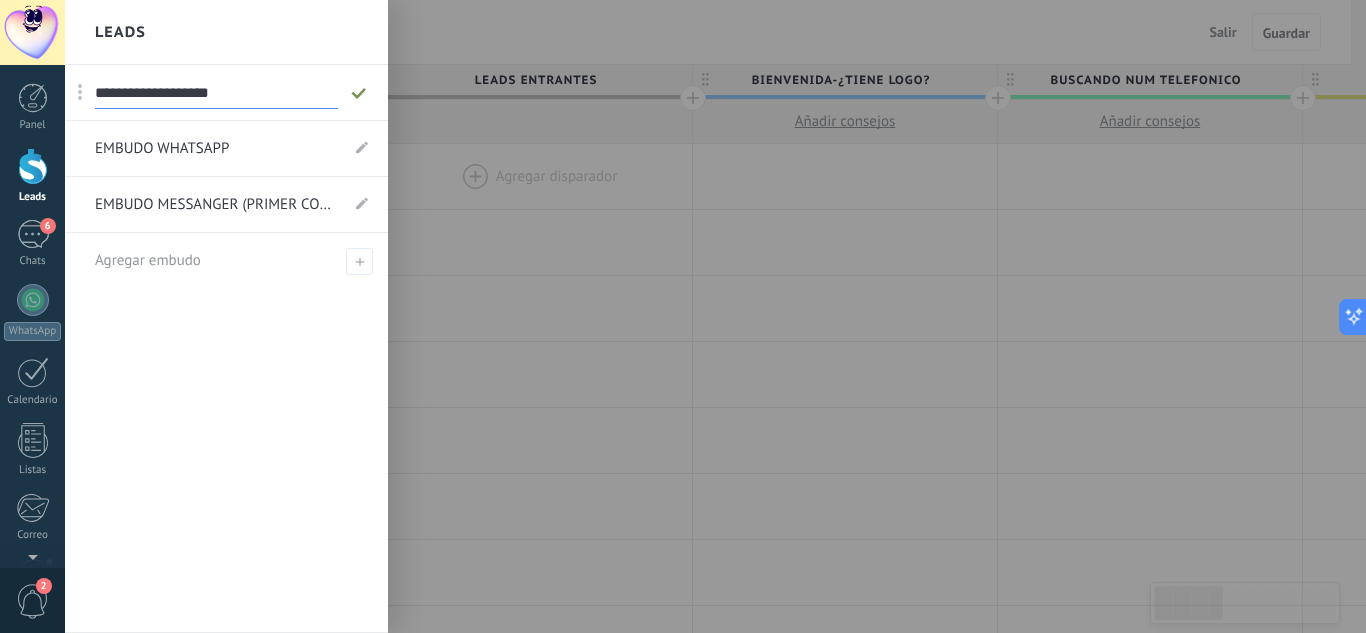 type on "**********" 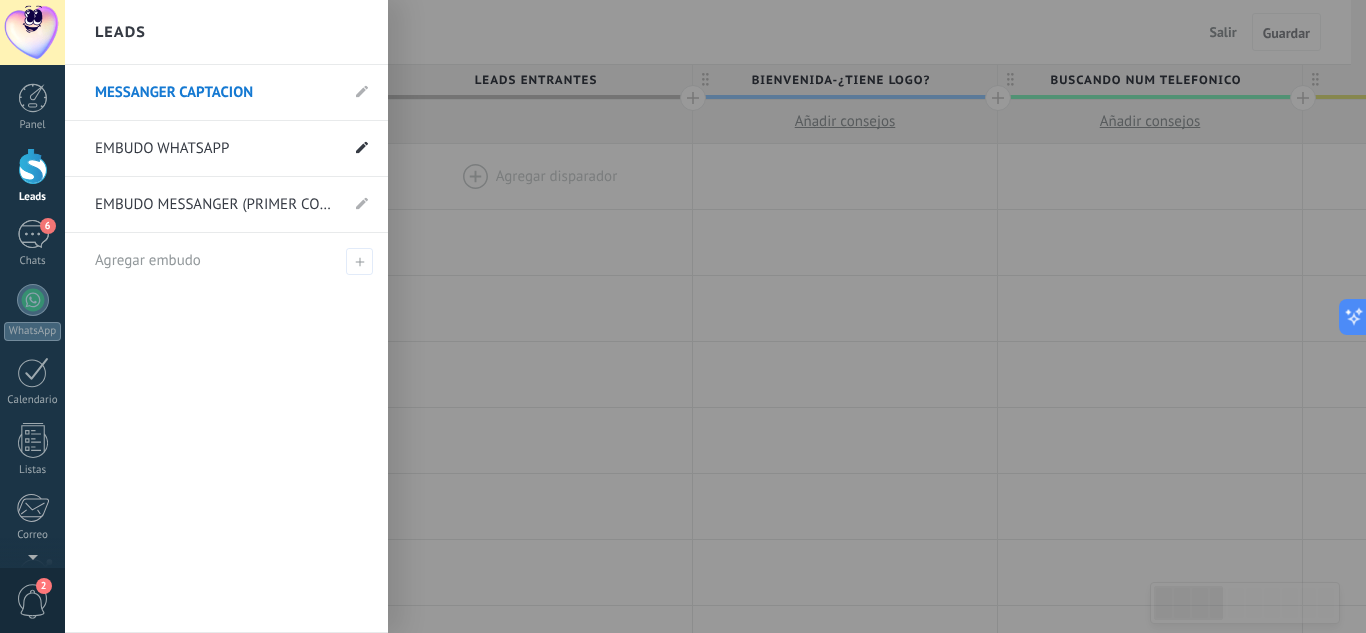click 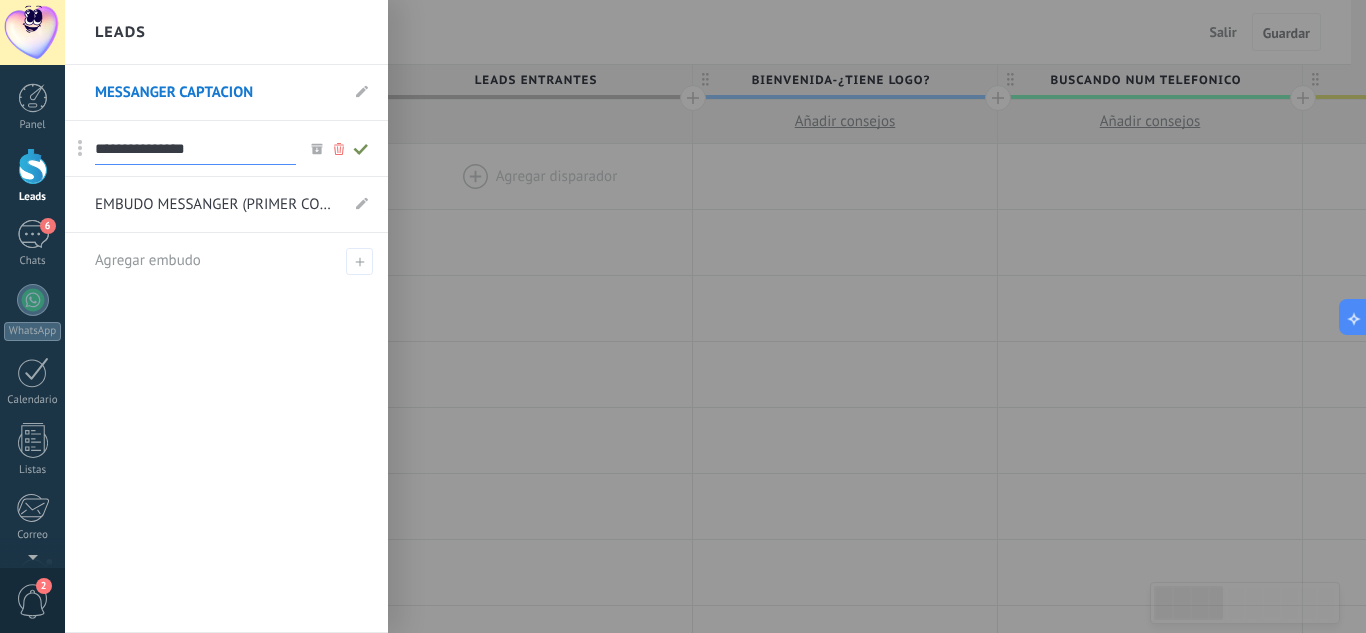 drag, startPoint x: 143, startPoint y: 153, endPoint x: 18, endPoint y: 144, distance: 125.32358 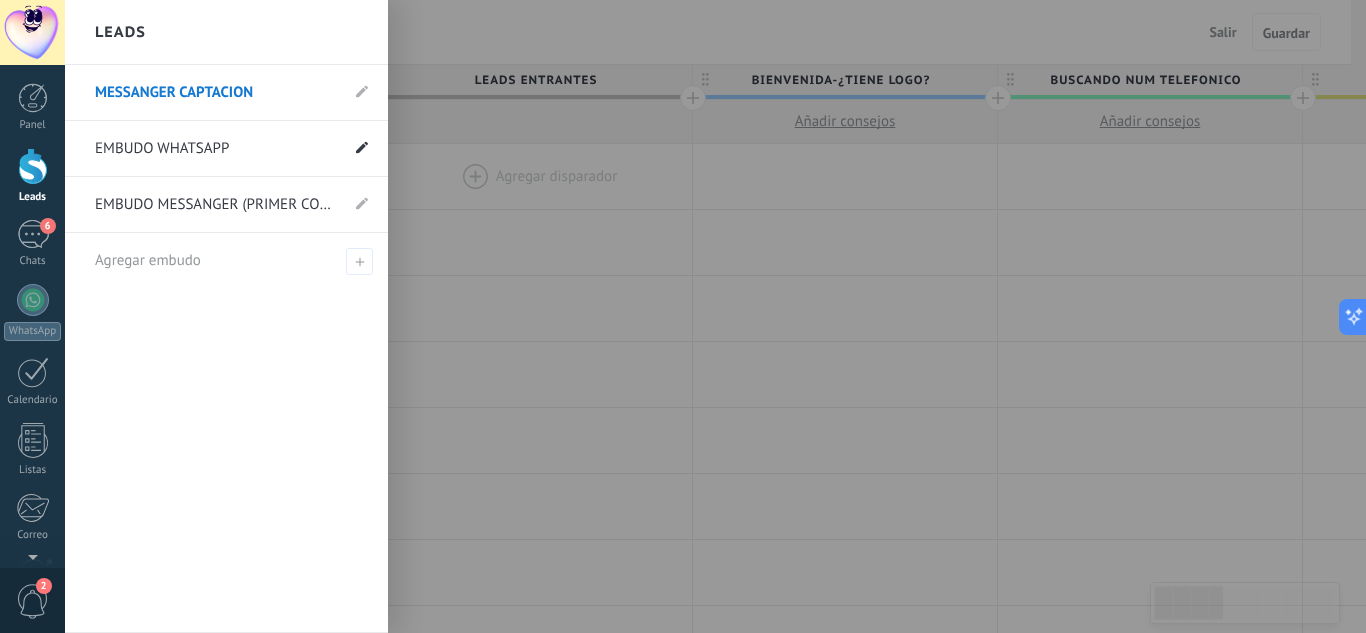 click 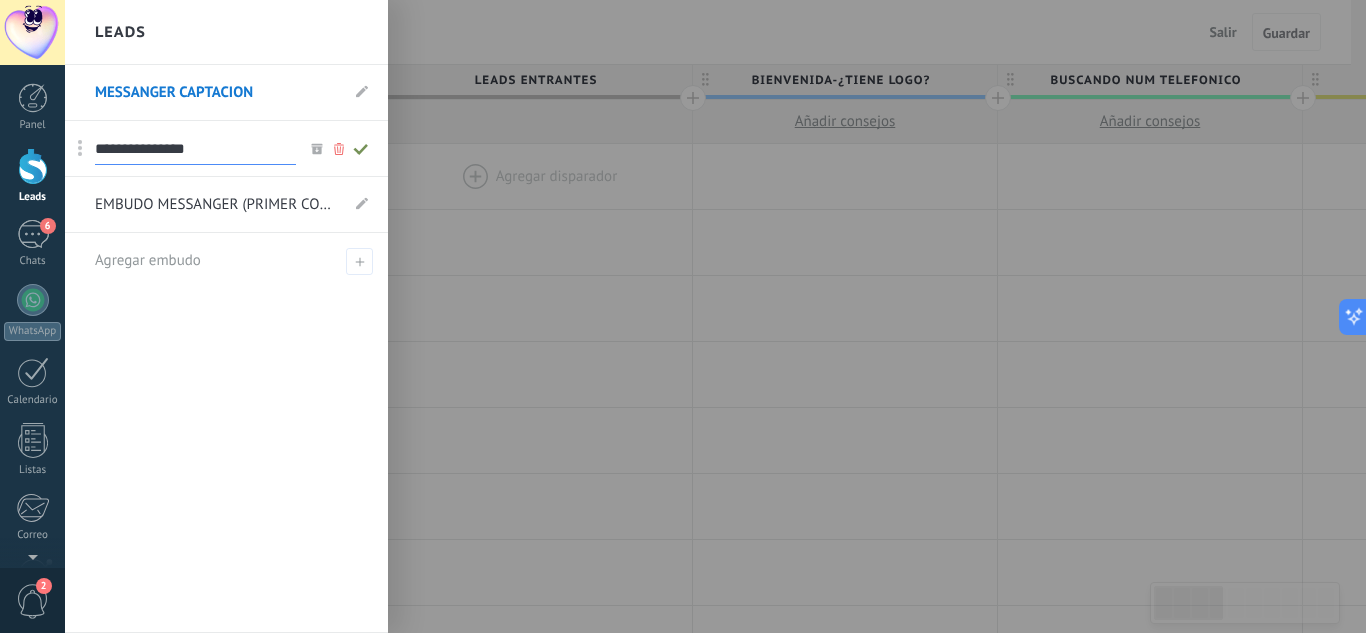 drag, startPoint x: 269, startPoint y: 147, endPoint x: 55, endPoint y: 146, distance: 214.00233 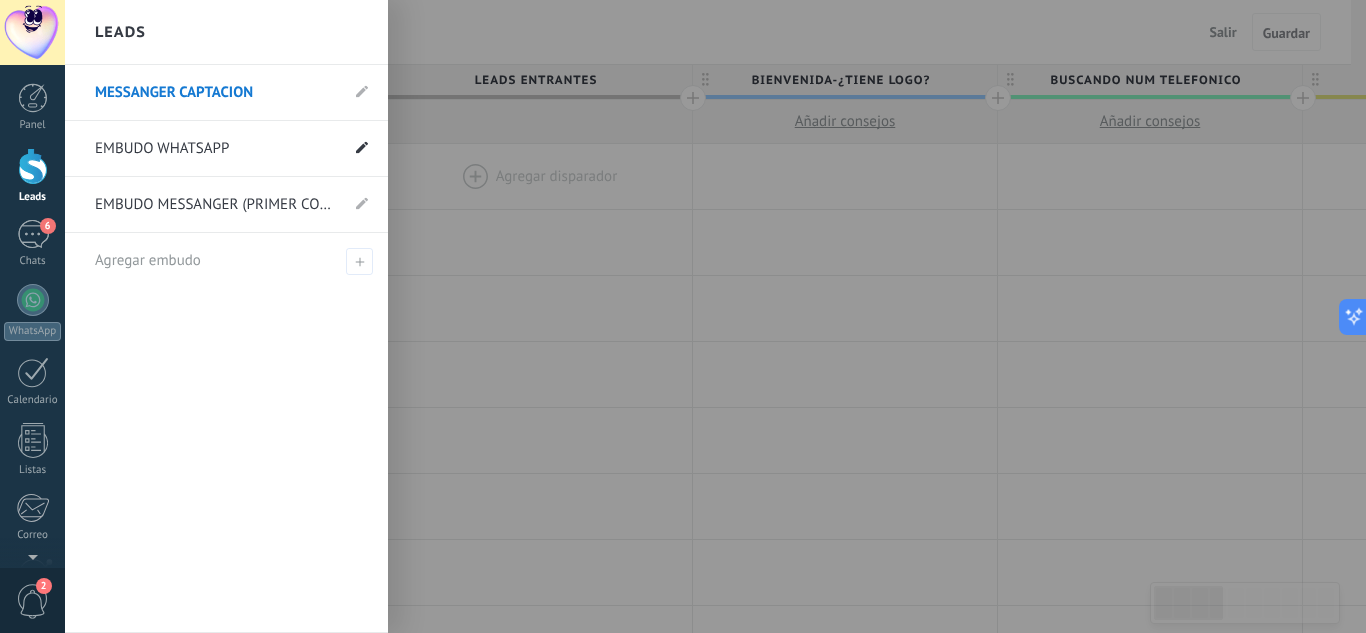 click at bounding box center [362, 148] 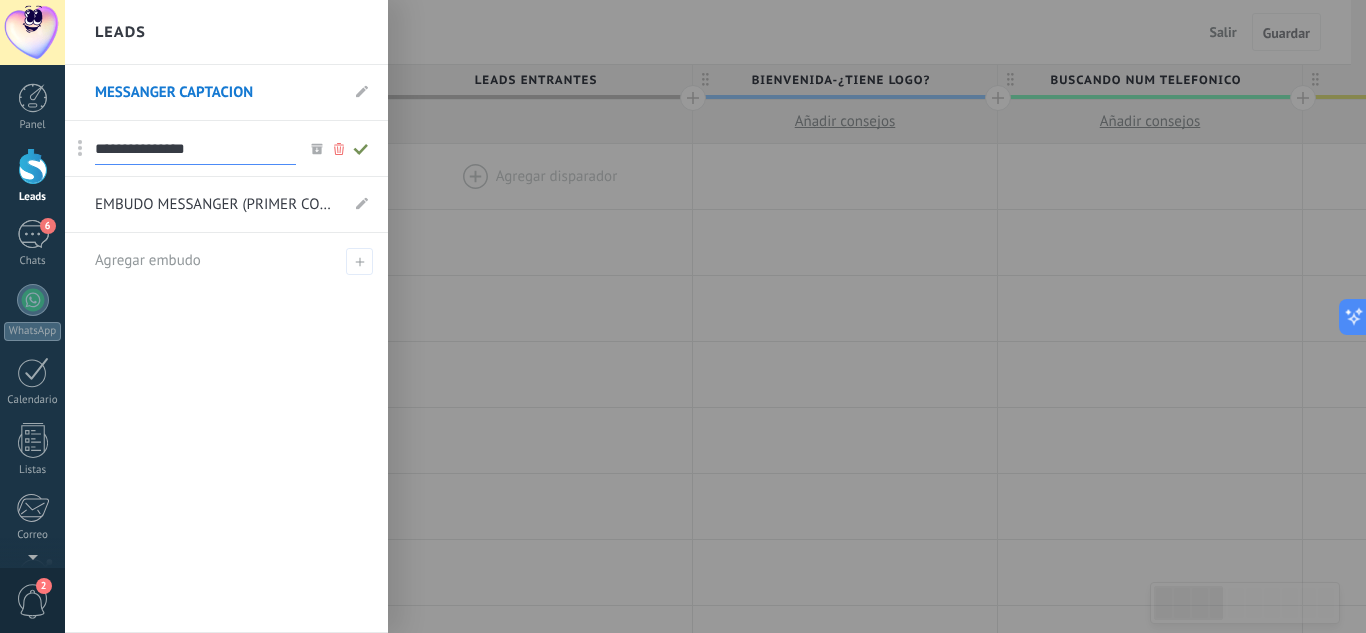 drag, startPoint x: 268, startPoint y: 147, endPoint x: 94, endPoint y: 149, distance: 174.01149 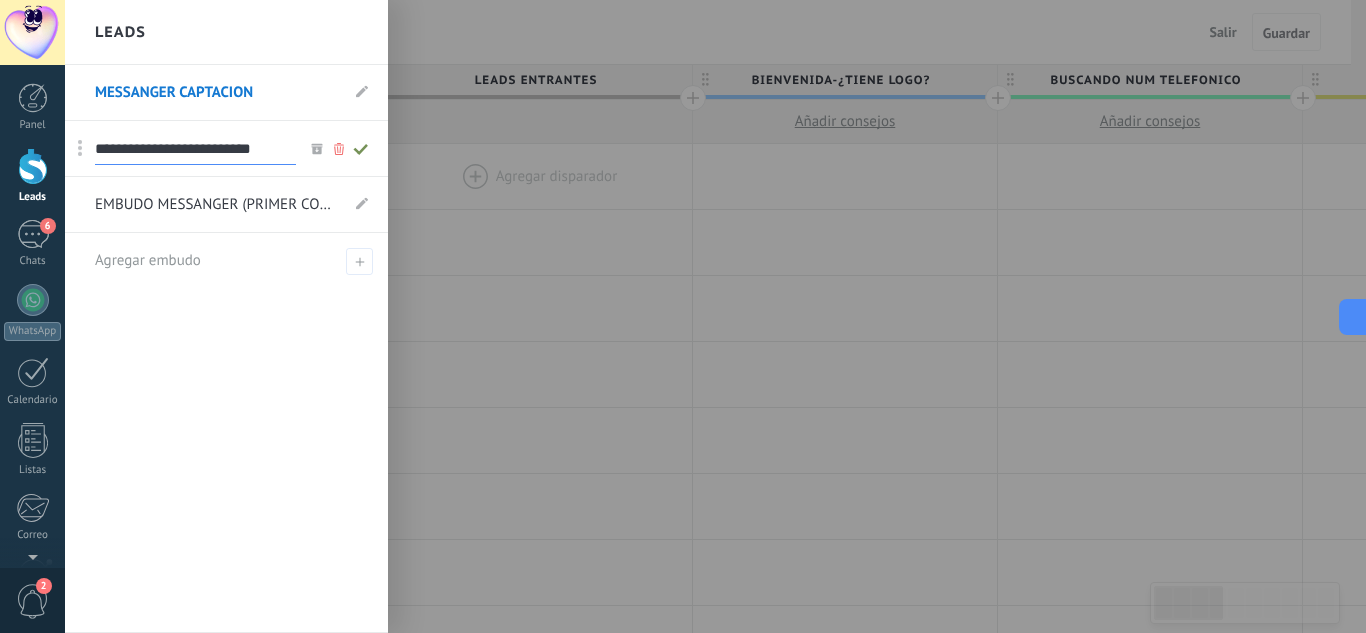 scroll, scrollTop: 0, scrollLeft: 16, axis: horizontal 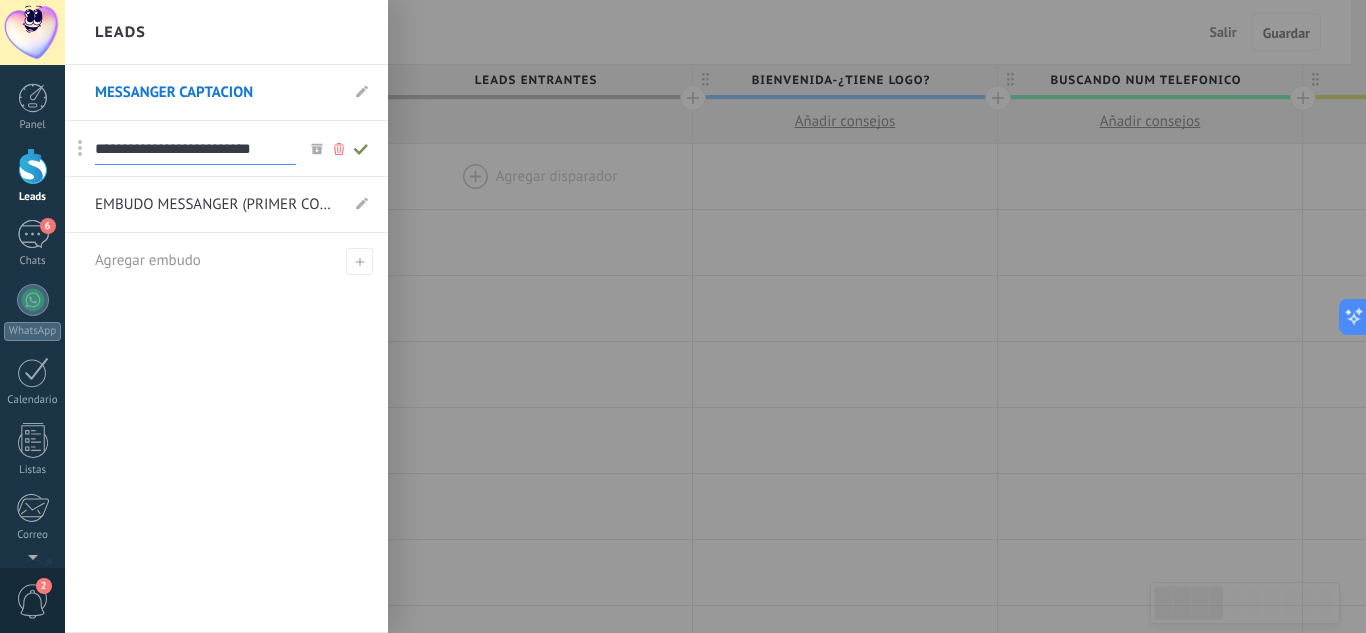 type on "**********" 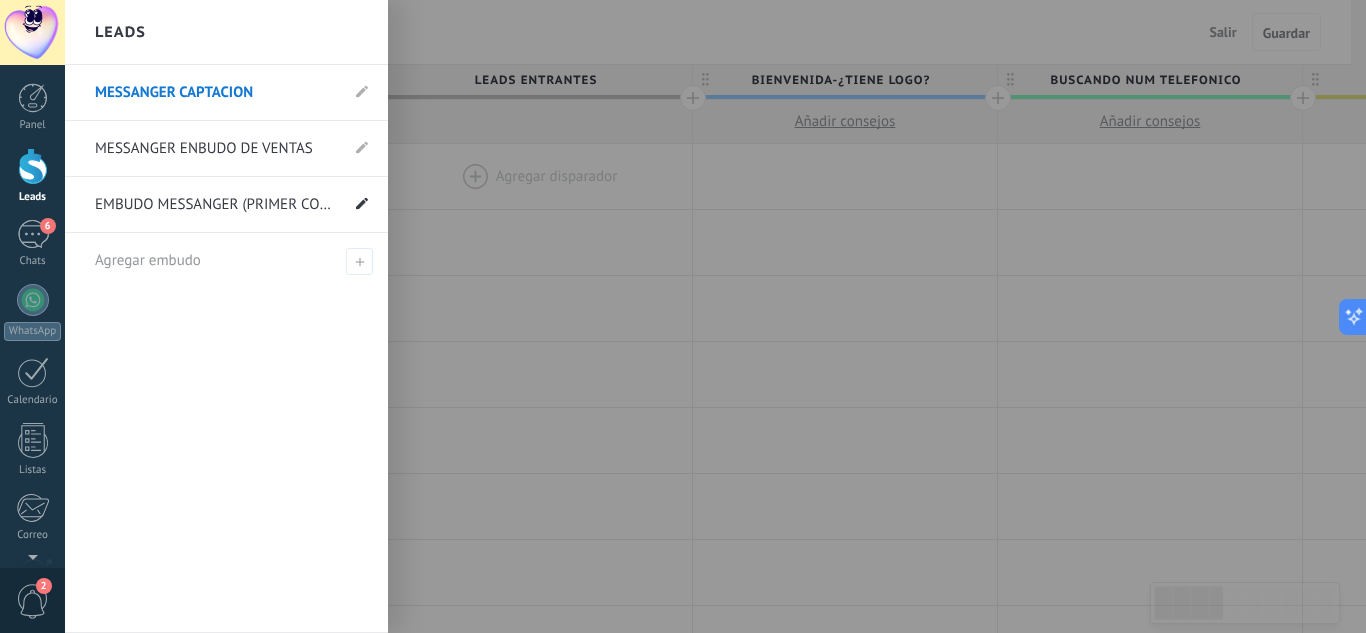 click 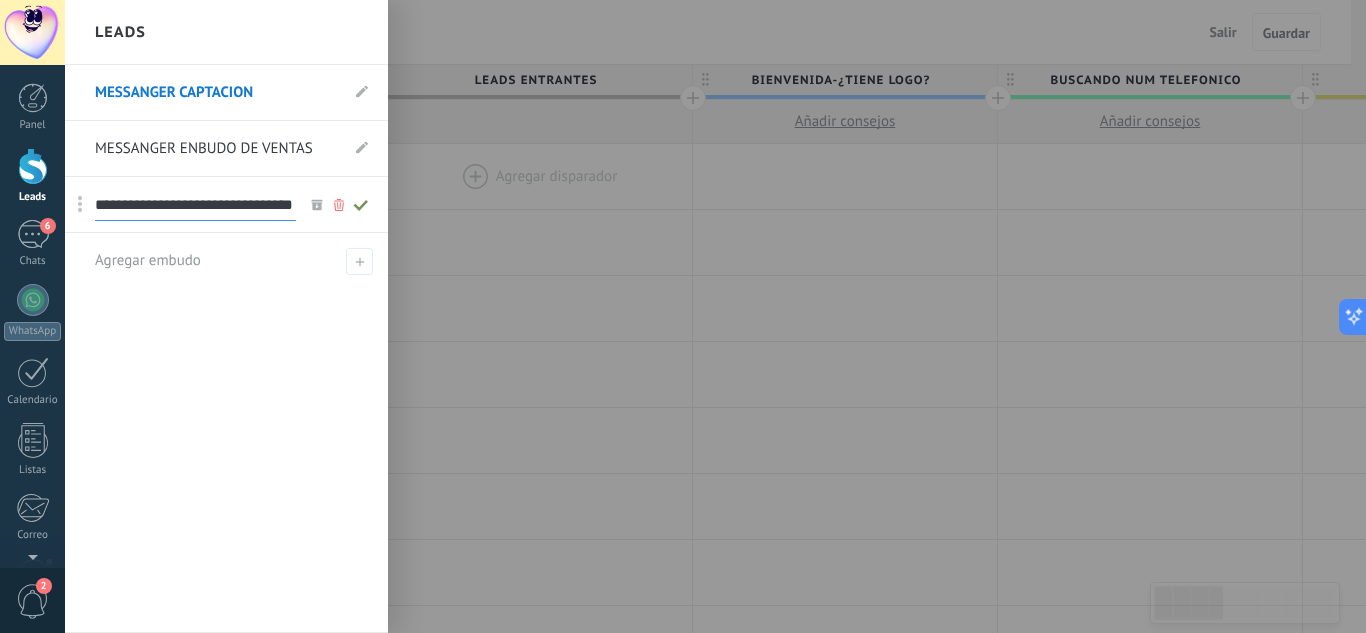 click on "**********" at bounding box center (195, 205) 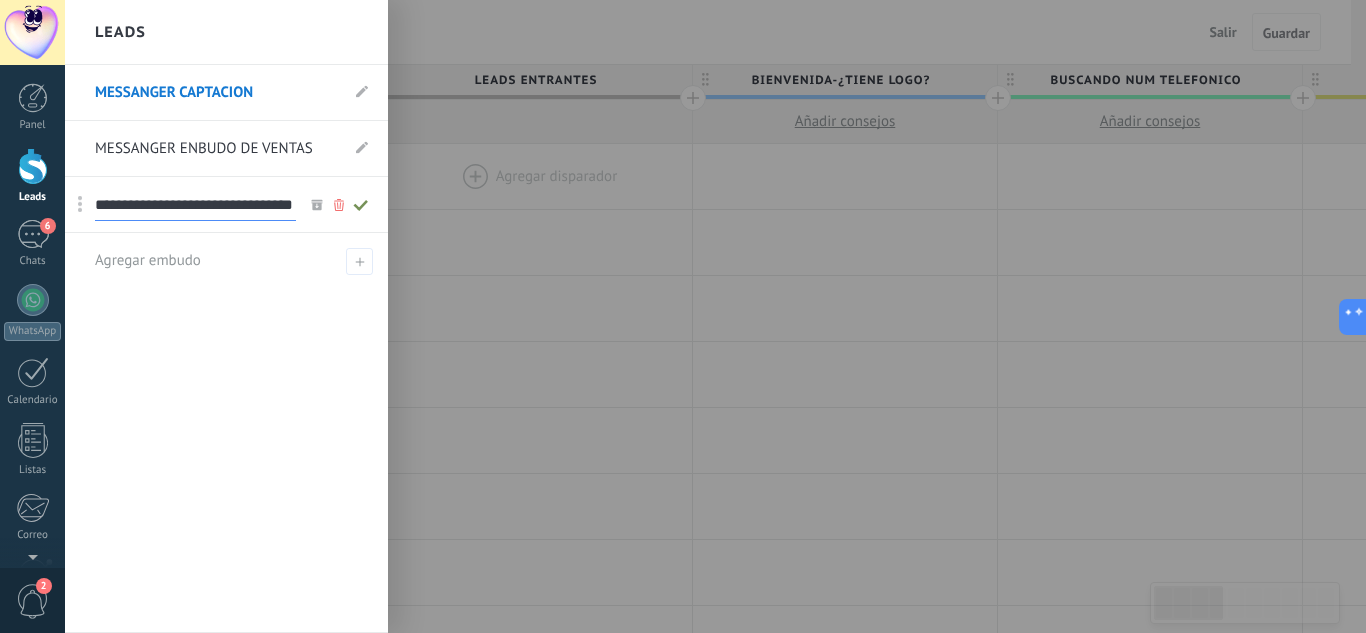 scroll, scrollTop: 0, scrollLeft: 75, axis: horizontal 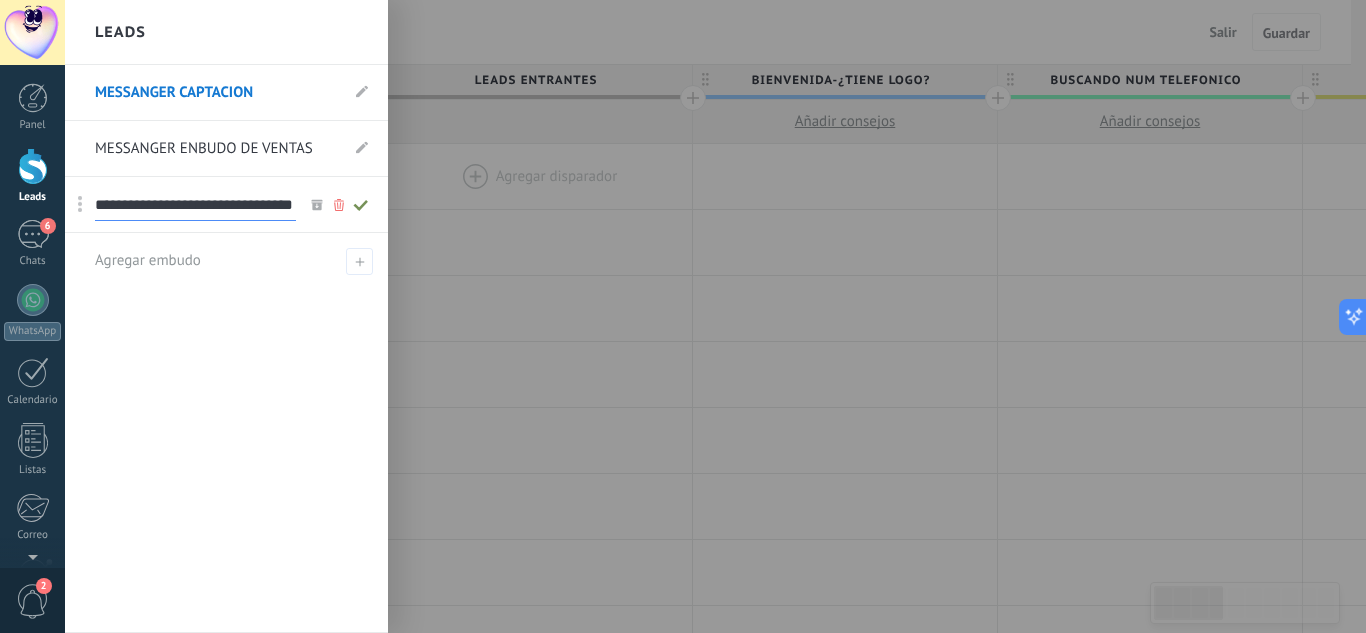 drag, startPoint x: 95, startPoint y: 206, endPoint x: 359, endPoint y: 210, distance: 264.0303 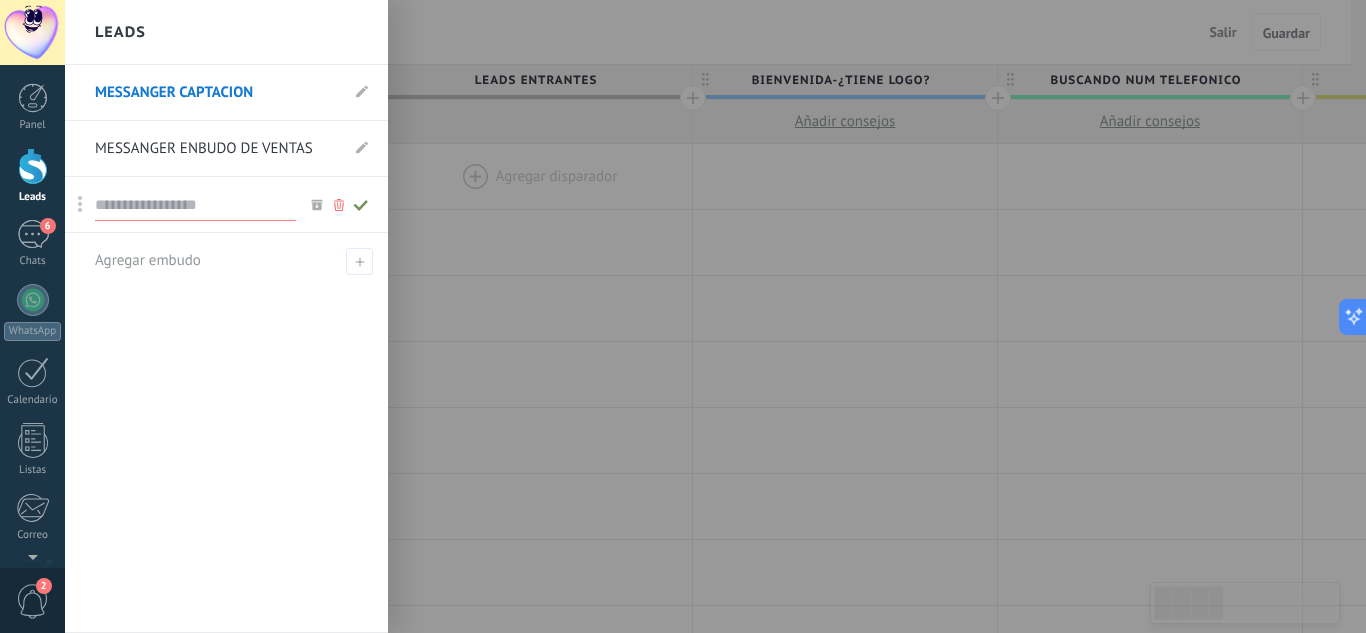 scroll, scrollTop: 0, scrollLeft: 0, axis: both 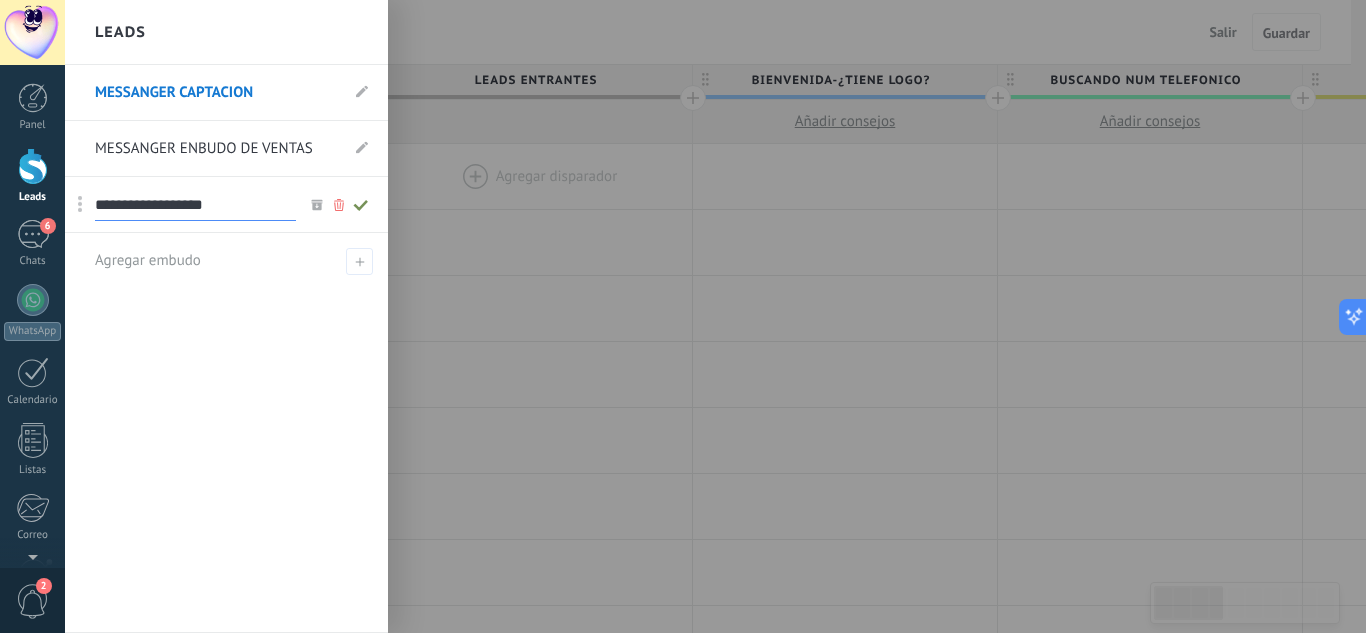 type on "**********" 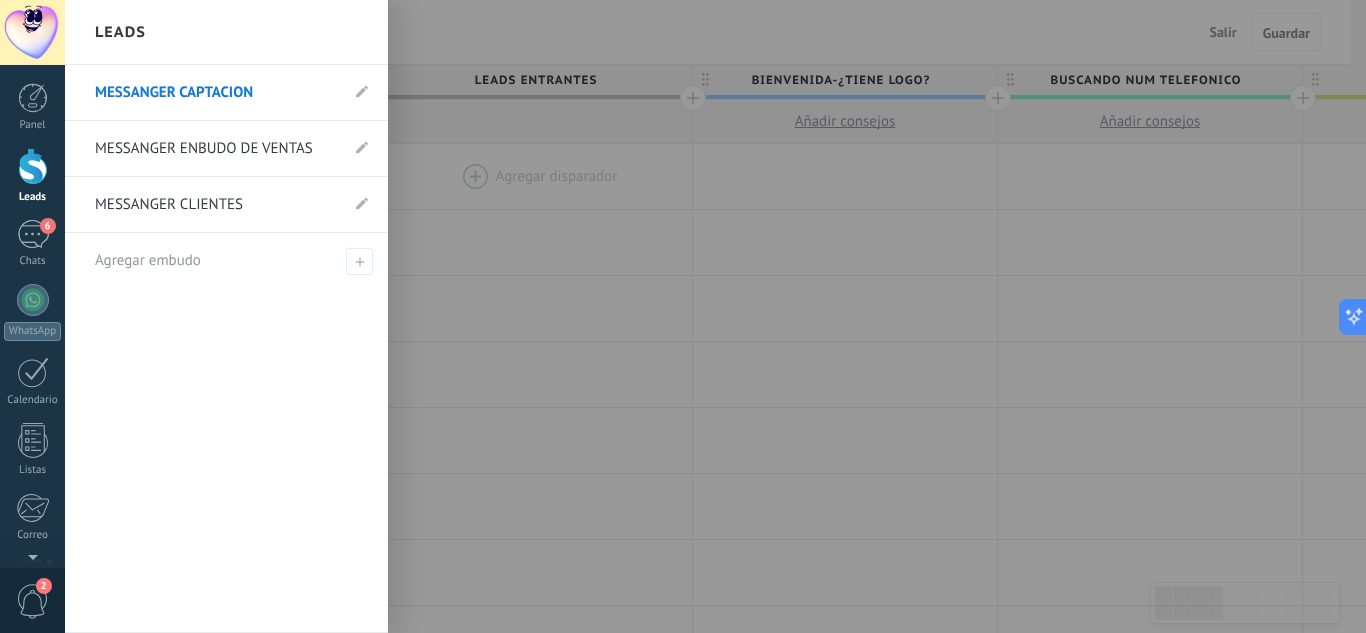 click at bounding box center [748, 316] 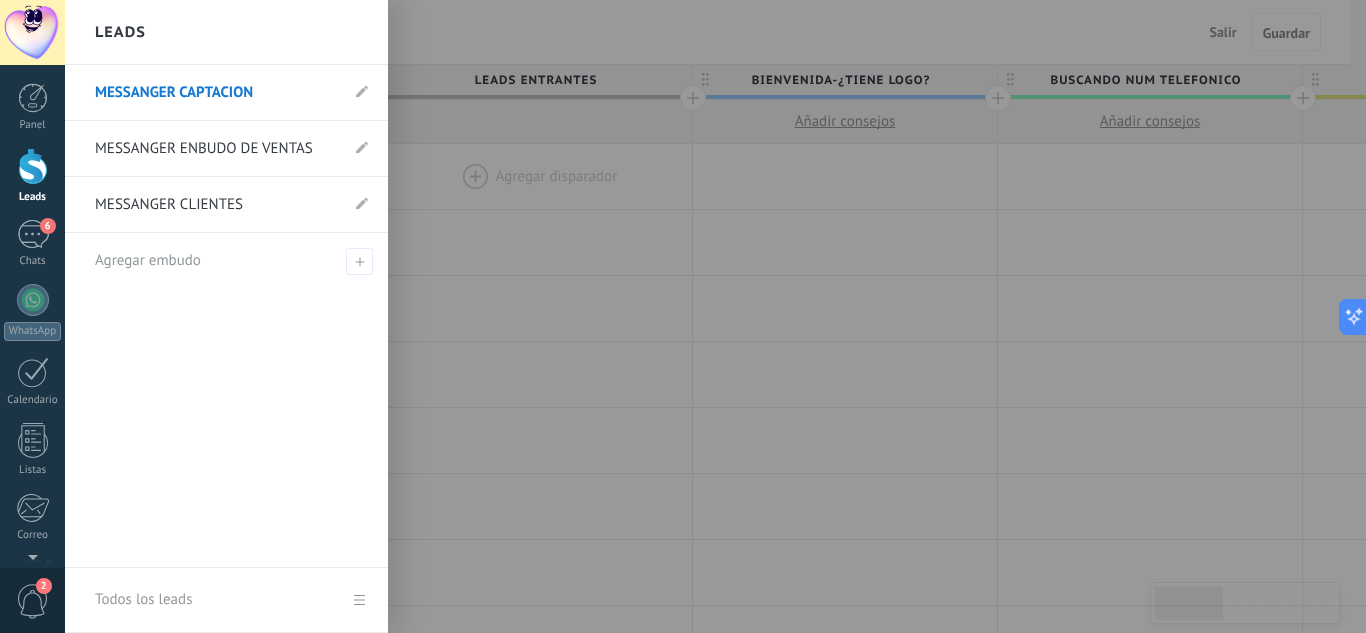 click at bounding box center (33, 166) 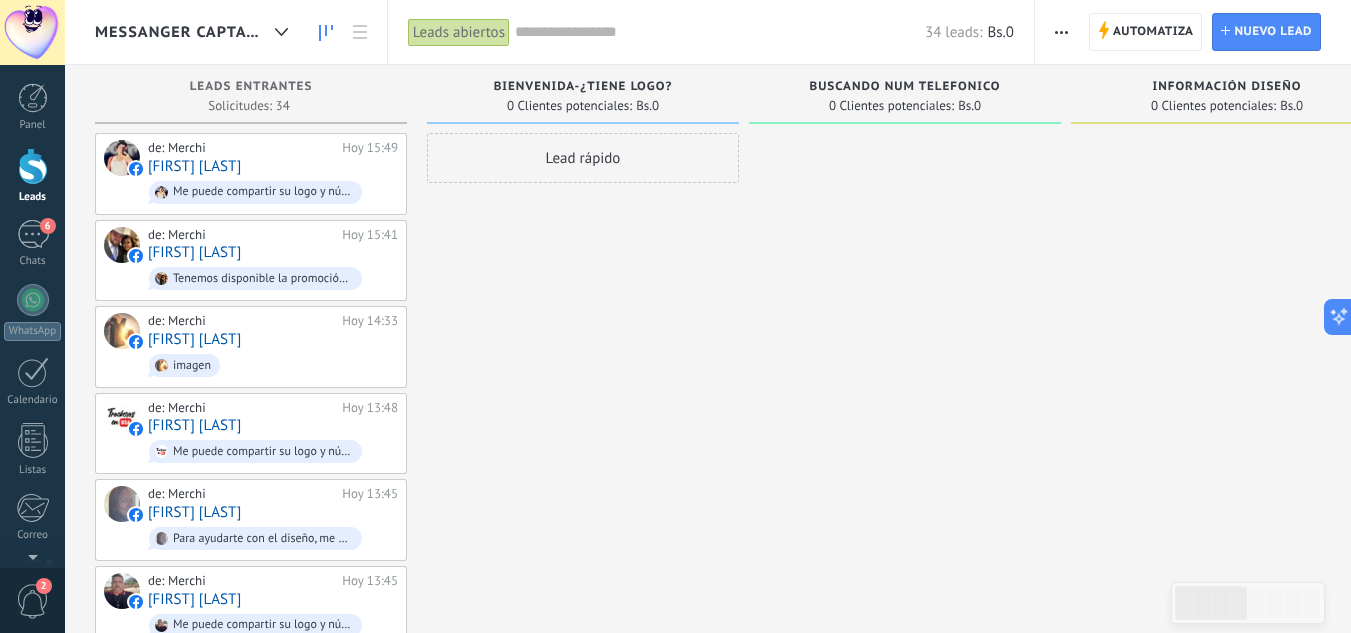 click at bounding box center (326, 32) 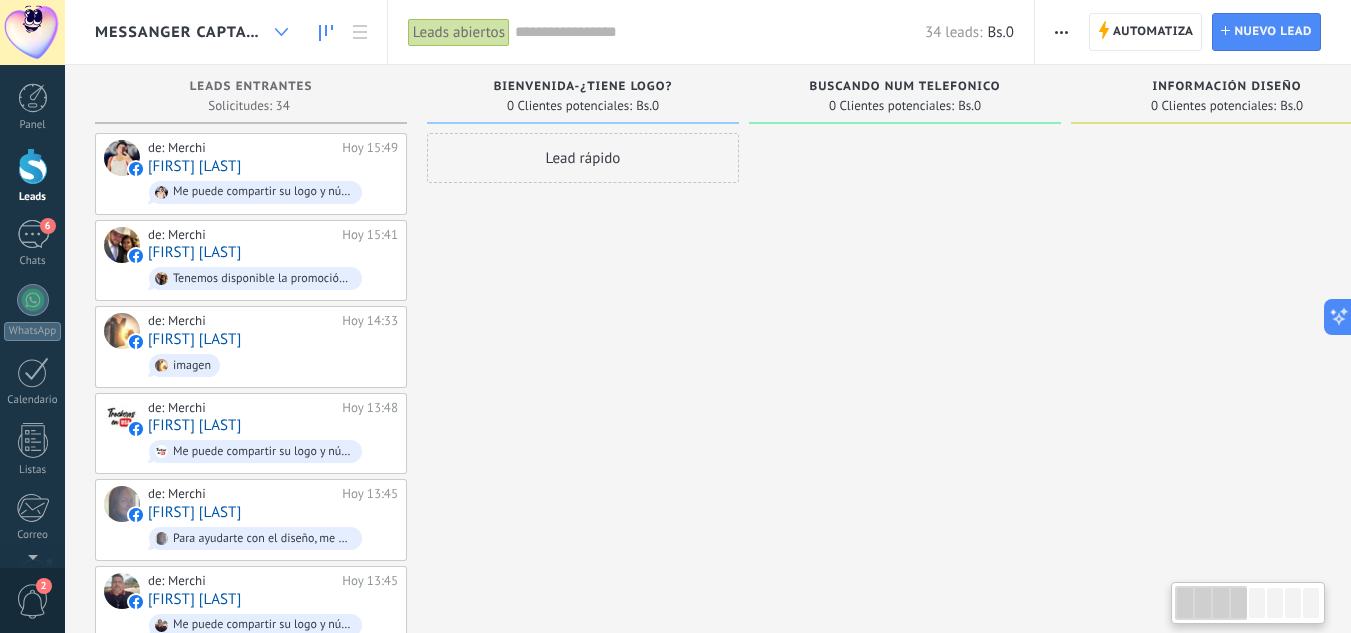 click at bounding box center (281, 32) 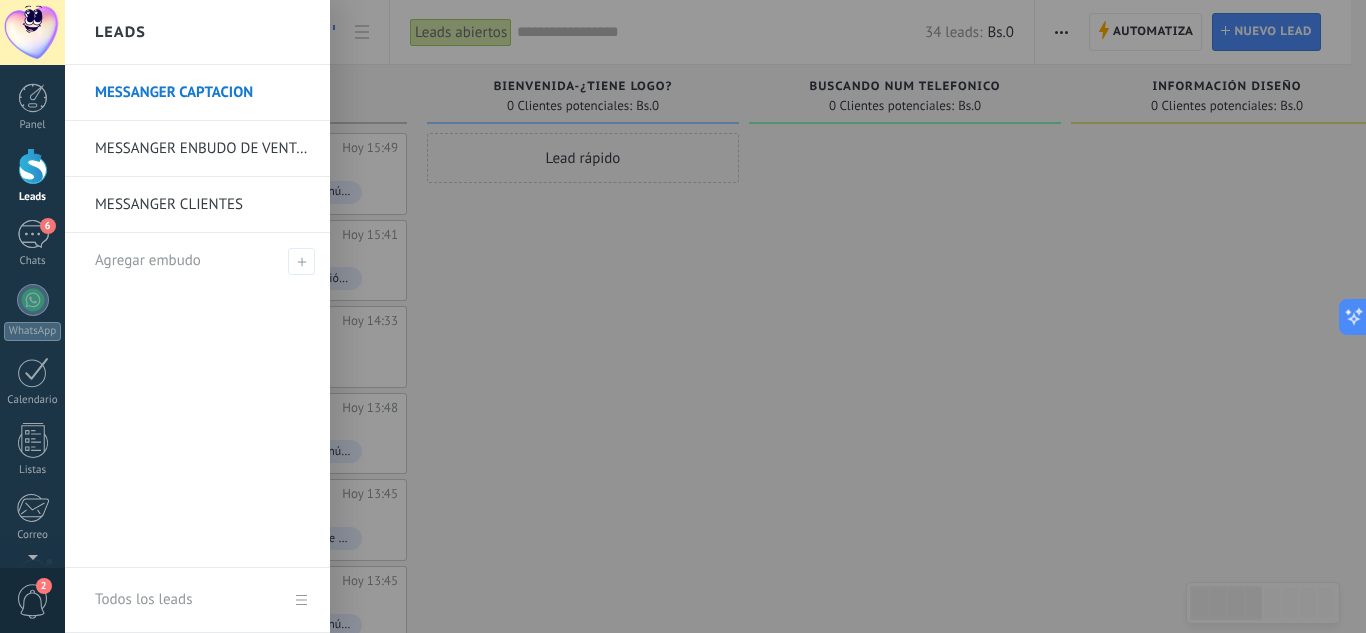 click at bounding box center [748, 316] 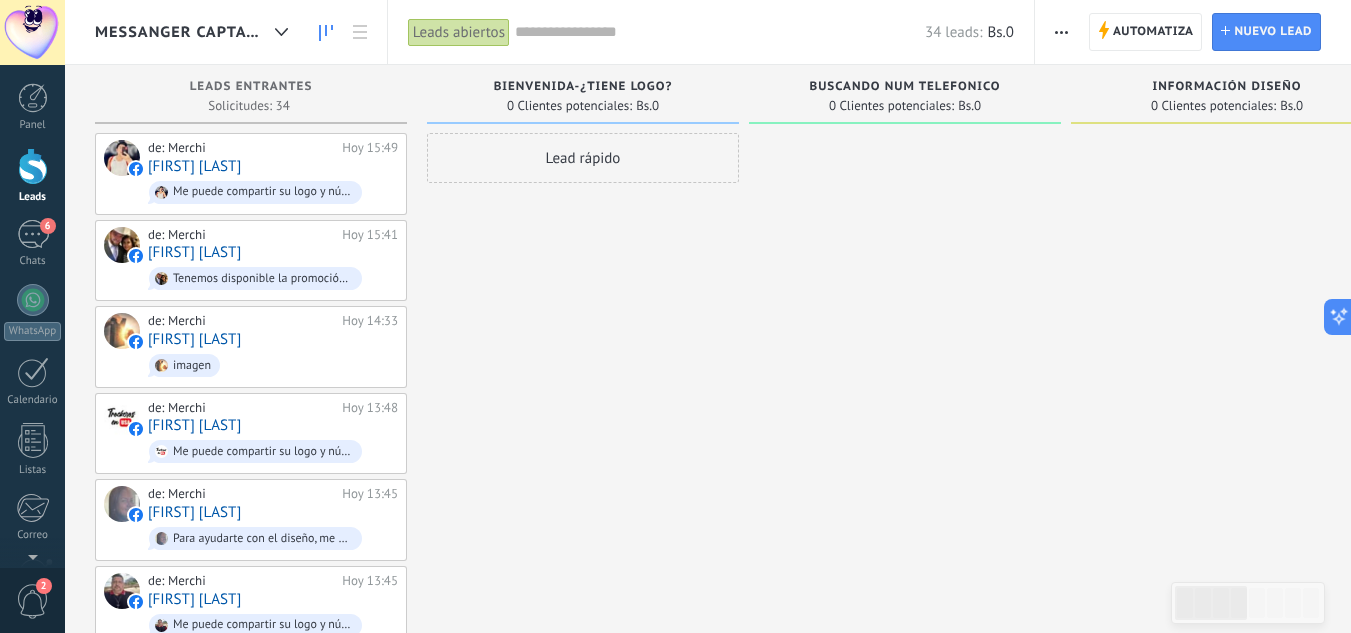 click 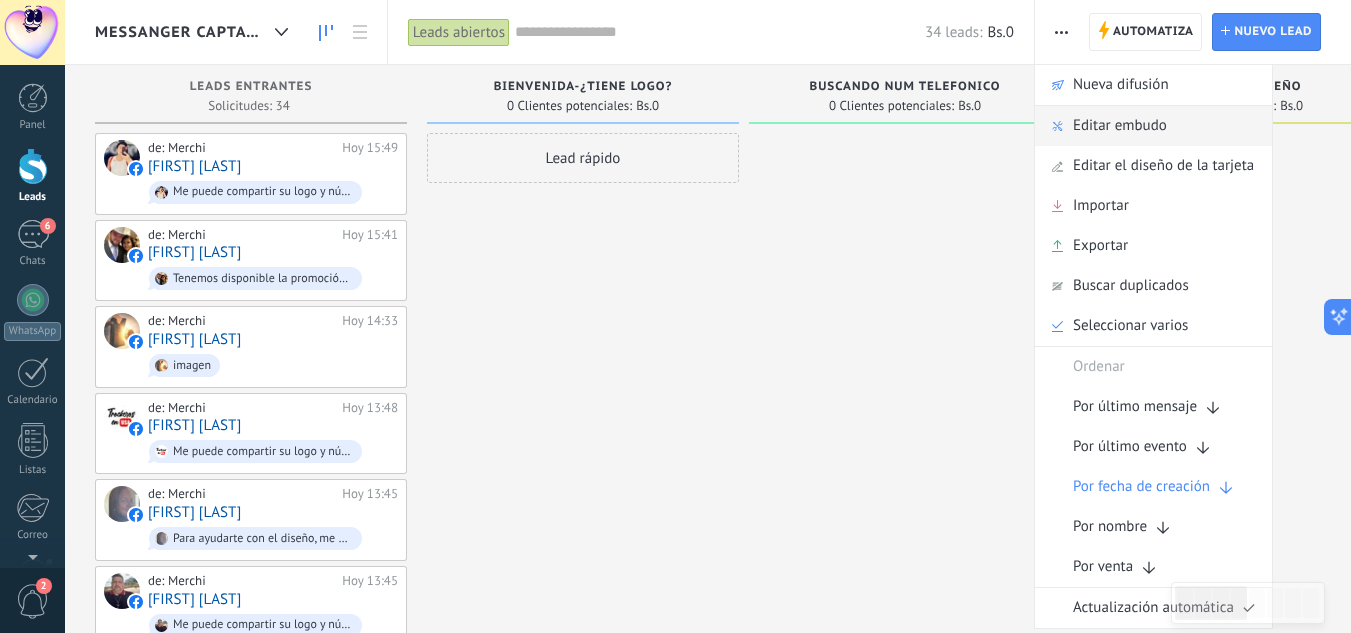 click on "Editar embudo" at bounding box center [1120, 126] 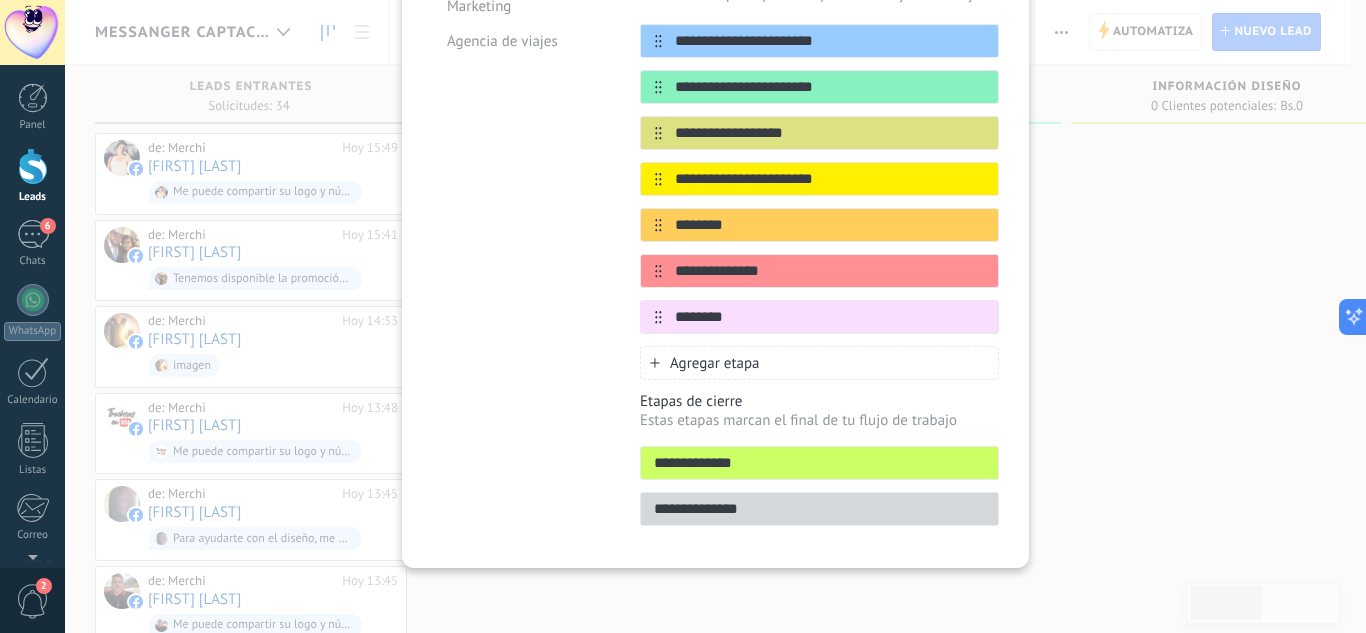 scroll, scrollTop: 289, scrollLeft: 0, axis: vertical 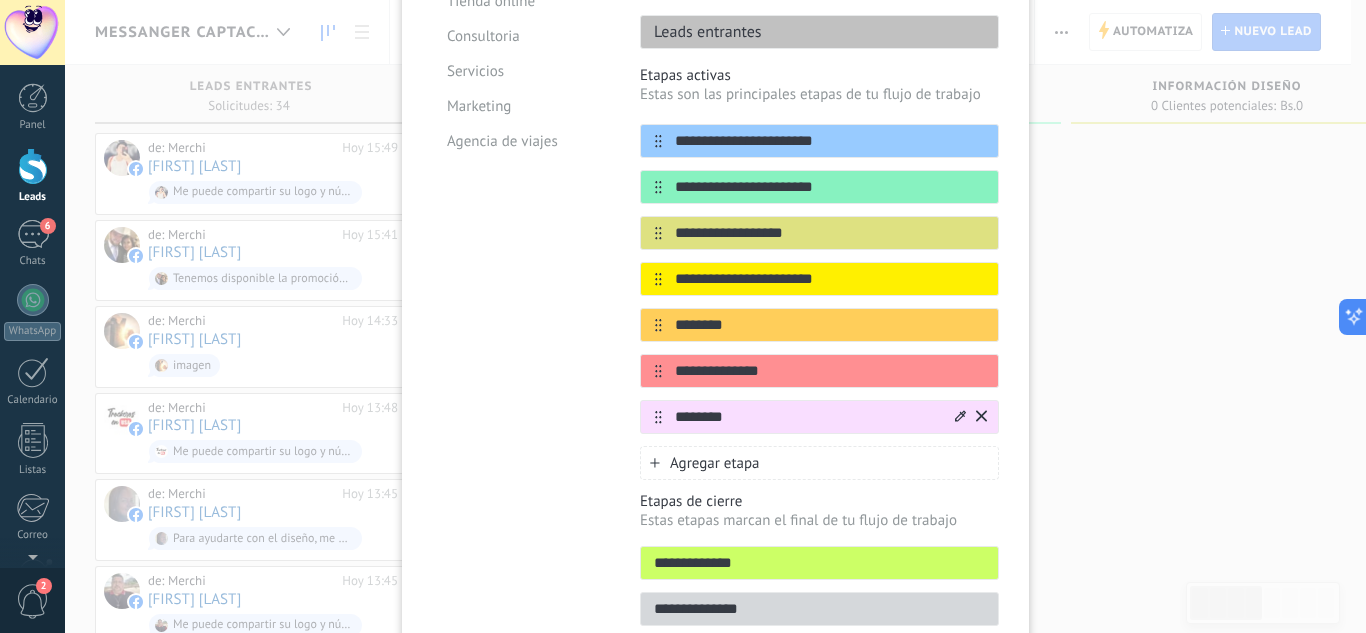 drag, startPoint x: 762, startPoint y: 416, endPoint x: 650, endPoint y: 428, distance: 112.64102 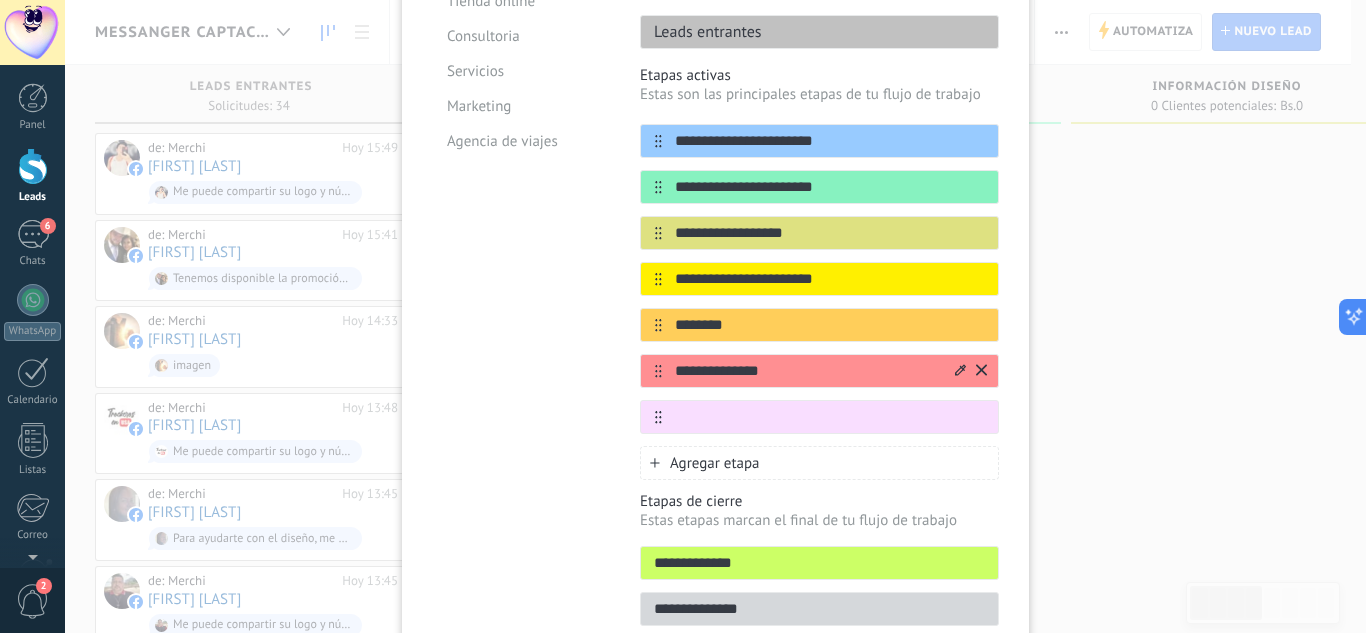 type 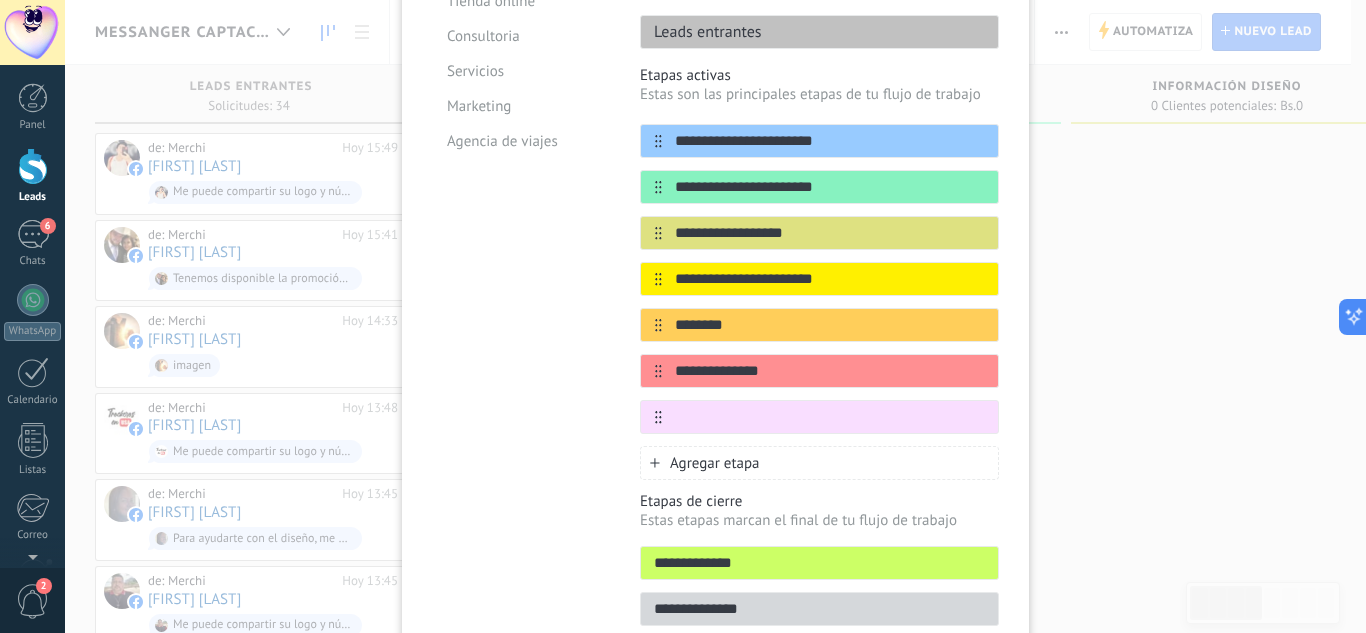 drag, startPoint x: 809, startPoint y: 363, endPoint x: 553, endPoint y: 375, distance: 256.2811 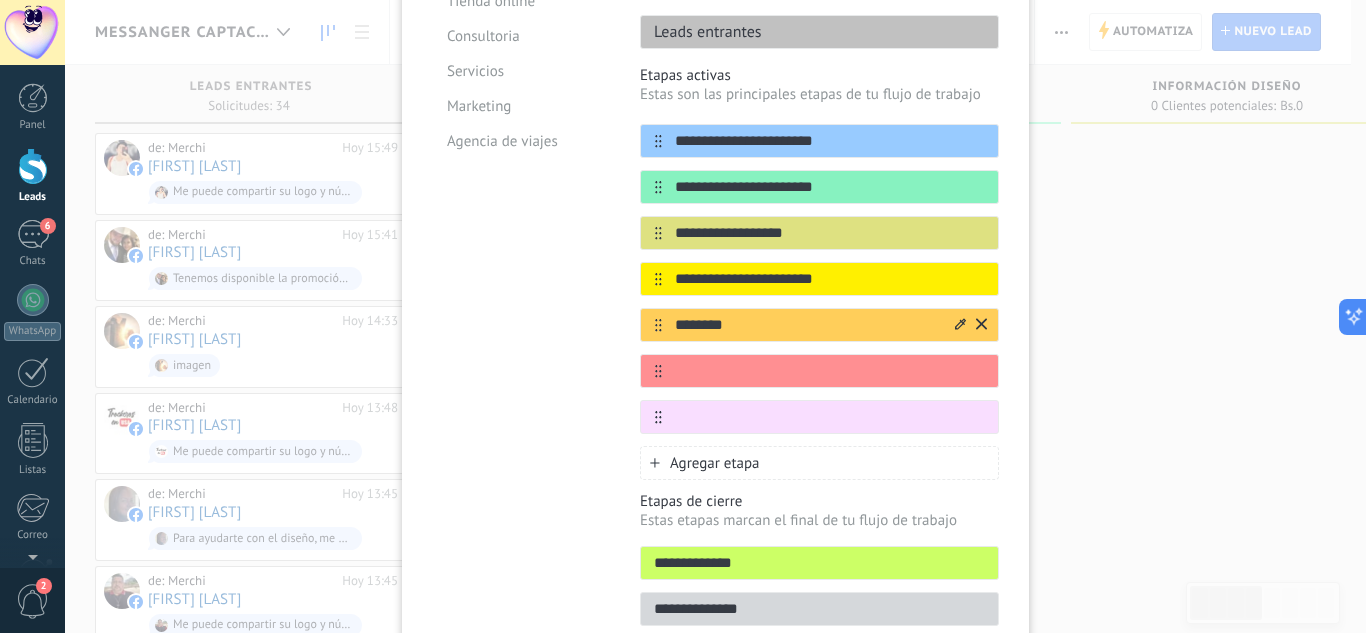 type 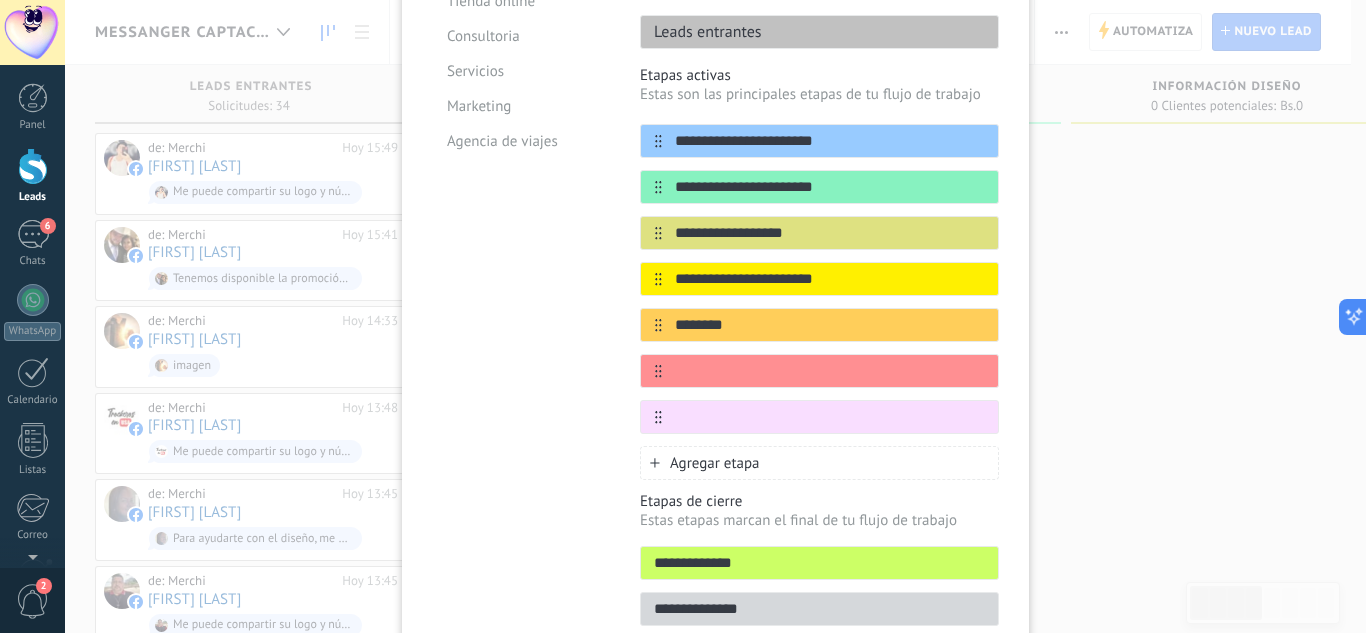 drag, startPoint x: 765, startPoint y: 325, endPoint x: 593, endPoint y: 329, distance: 172.04651 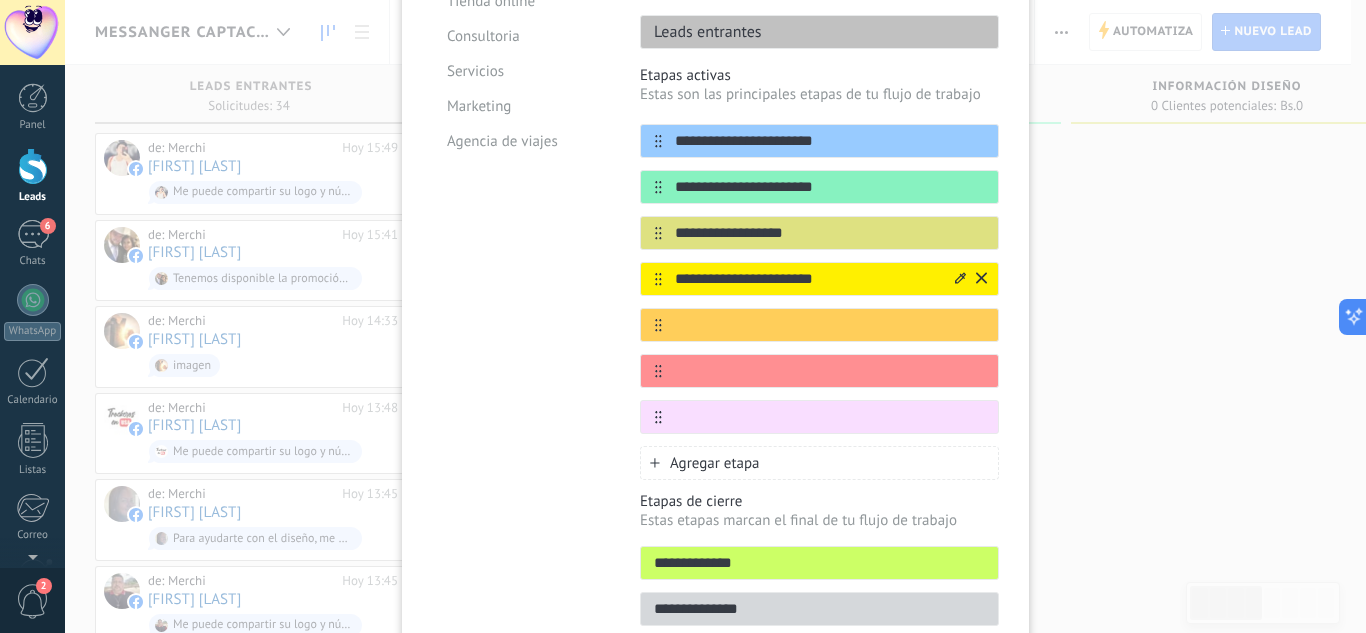 type 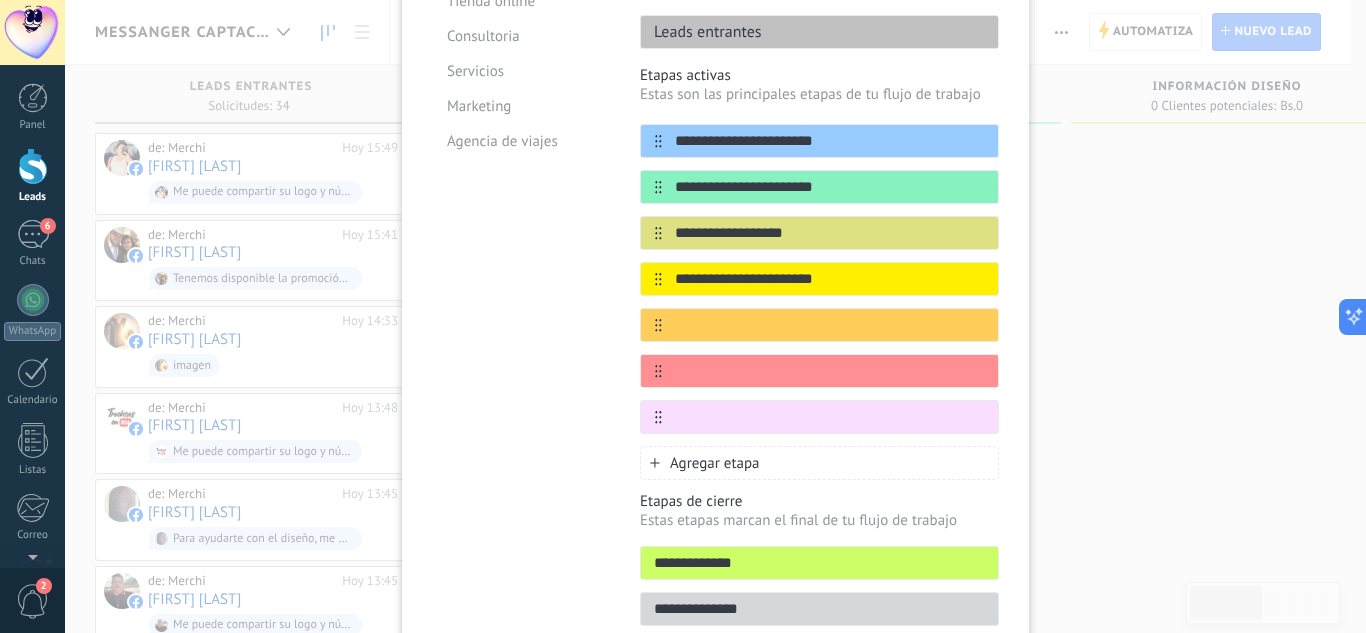 drag, startPoint x: 896, startPoint y: 273, endPoint x: 587, endPoint y: 293, distance: 309.64658 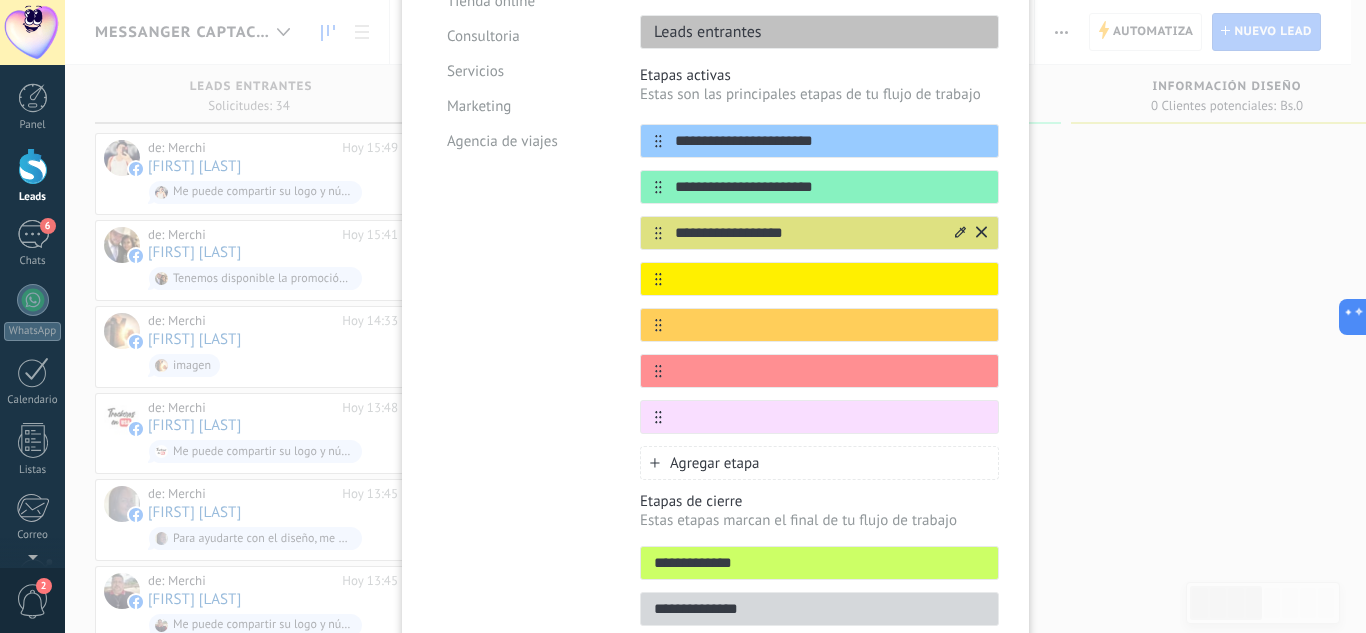 type 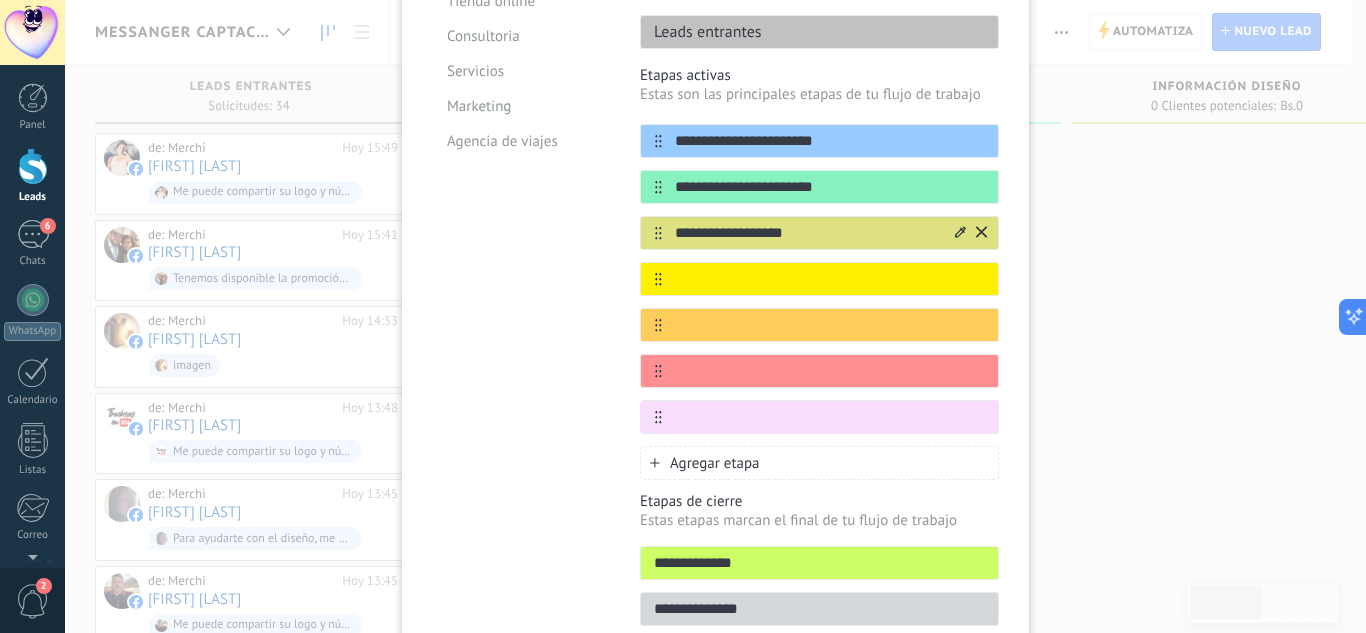 click on "**********" at bounding box center [807, 233] 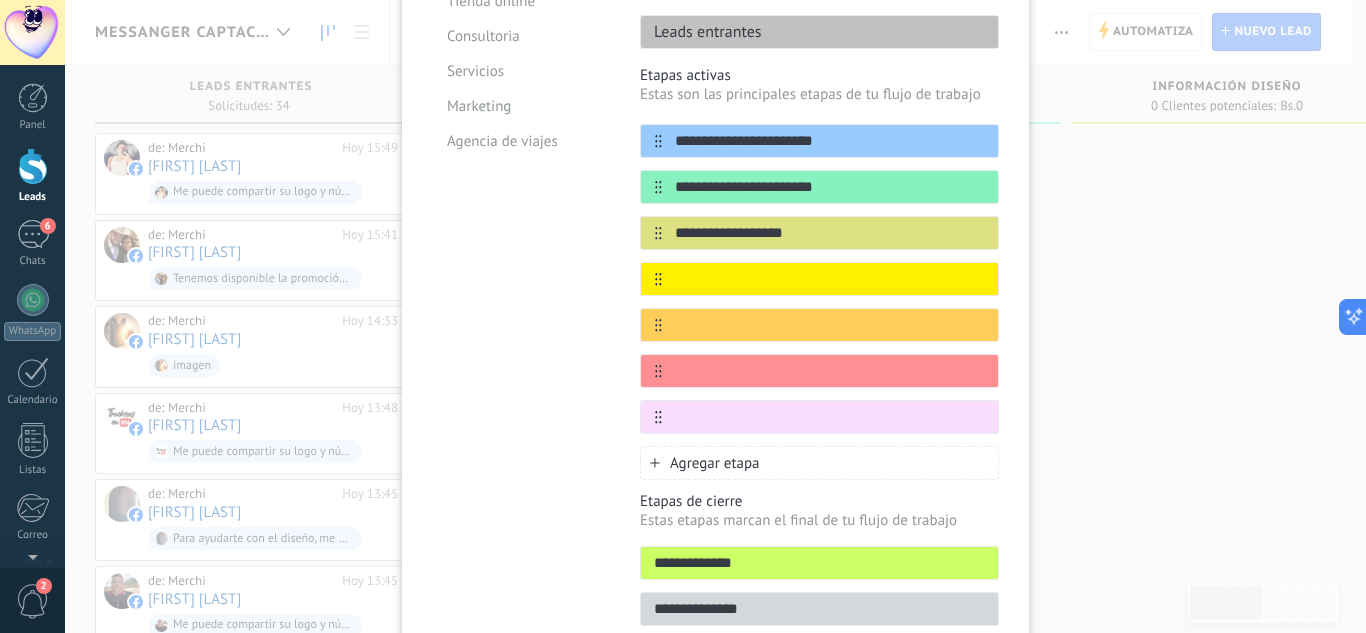 click on "Plantillas Personalizado Tienda online Consultoria Servicios Marketing Agencia de viajes" at bounding box center (521, 279) 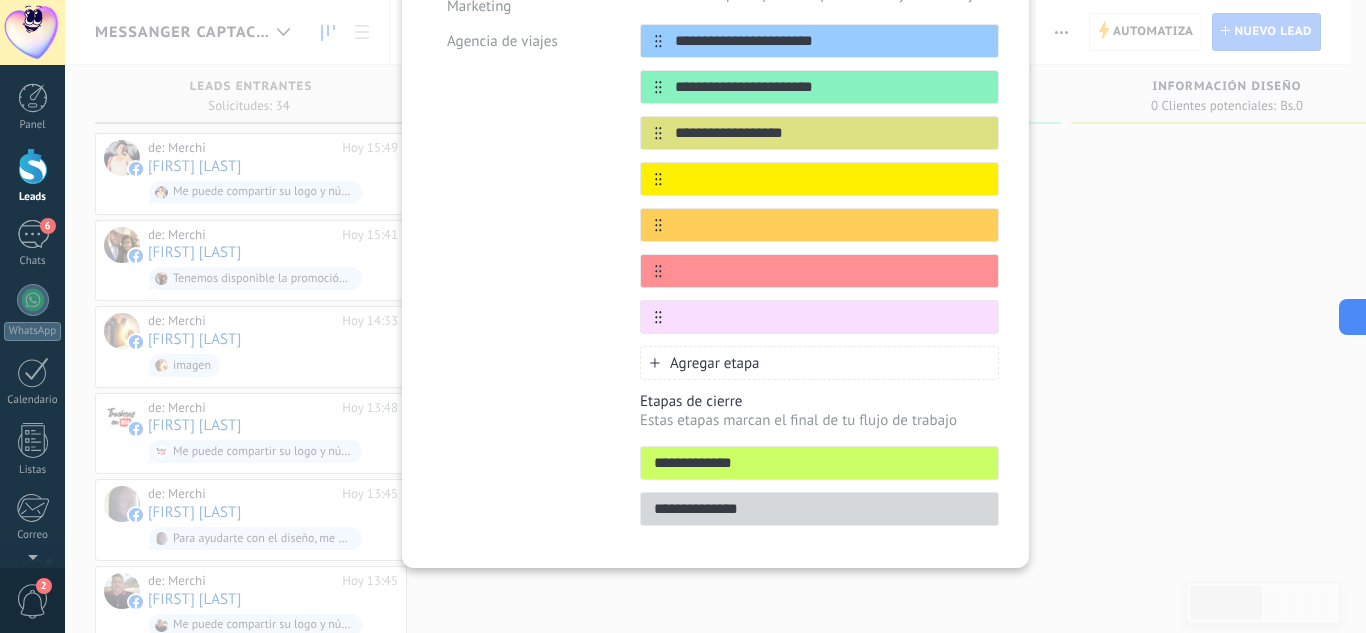 scroll, scrollTop: 289, scrollLeft: 0, axis: vertical 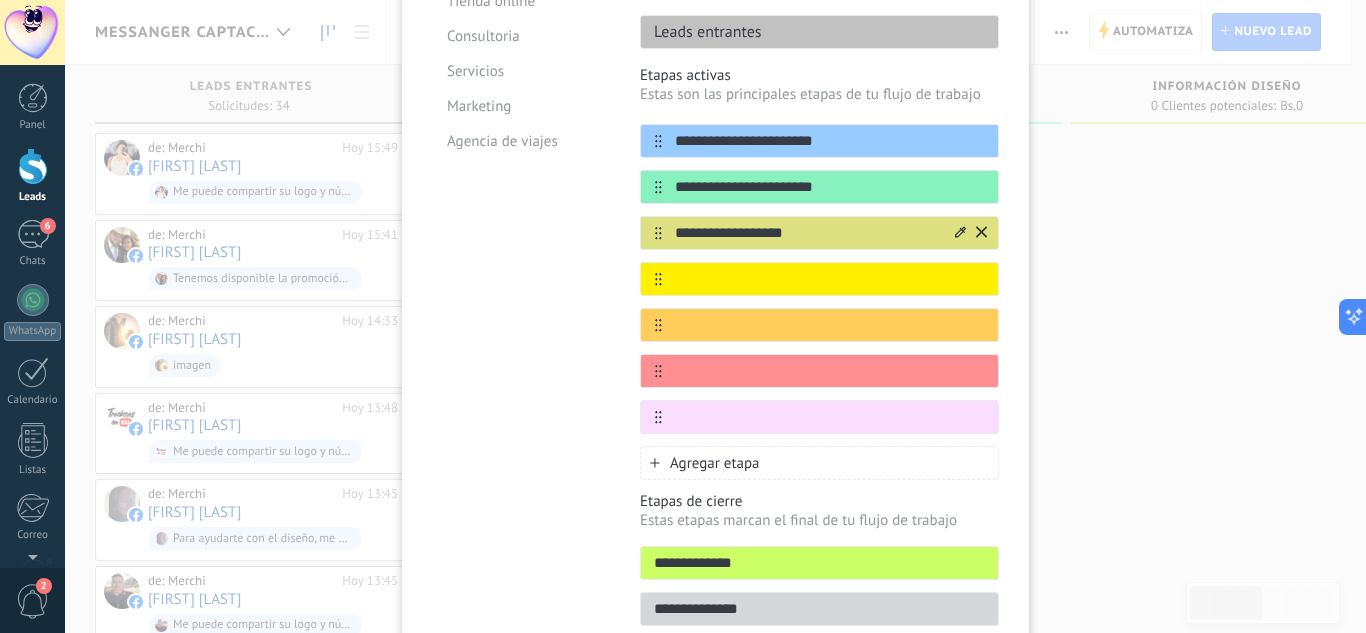drag, startPoint x: 863, startPoint y: 231, endPoint x: 643, endPoint y: 230, distance: 220.00227 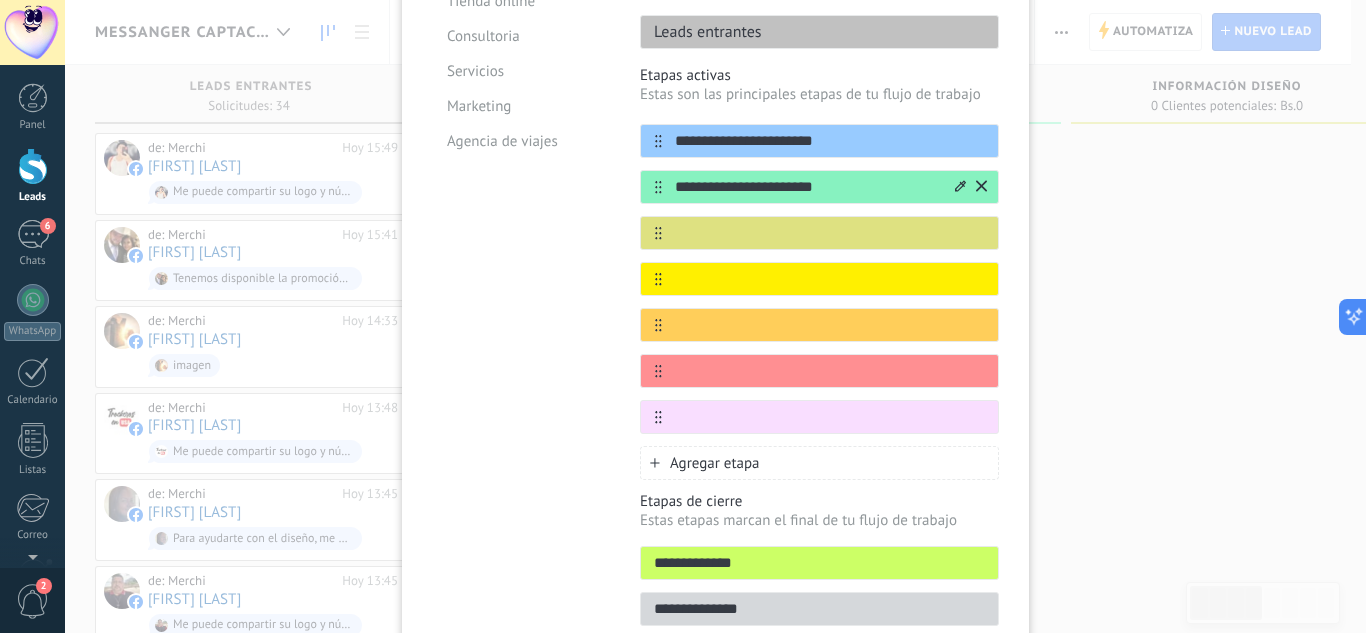 type 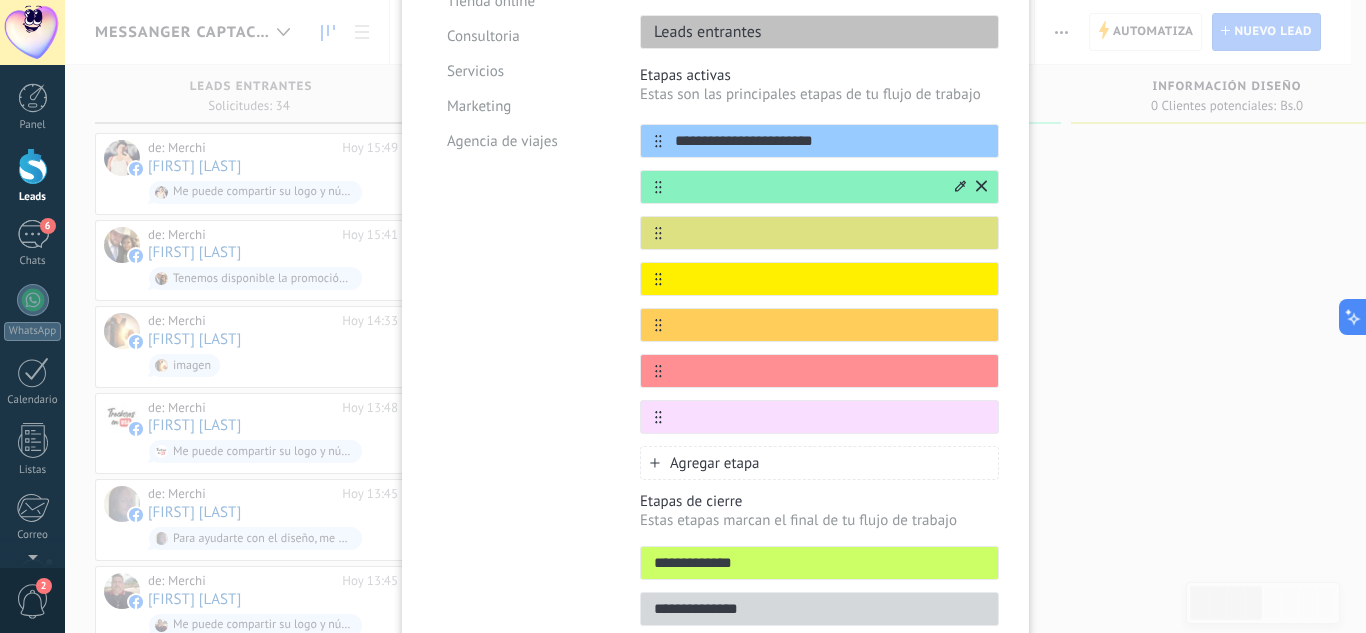 click at bounding box center (807, 187) 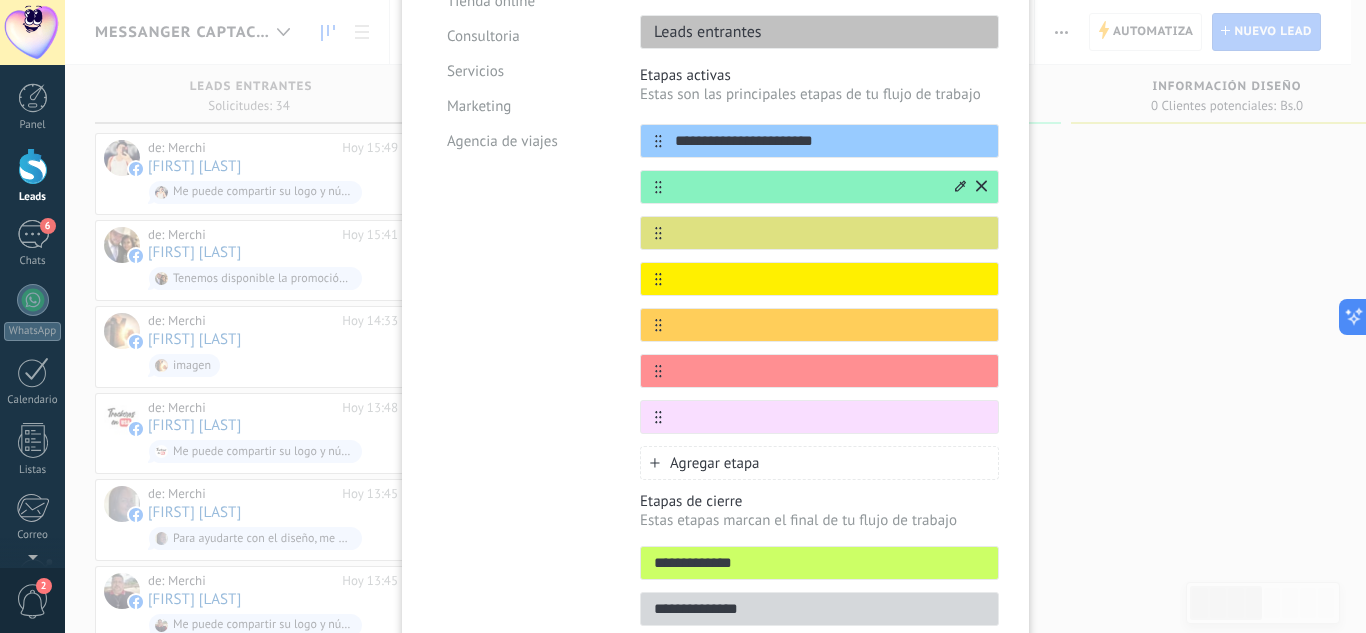 click at bounding box center [807, 187] 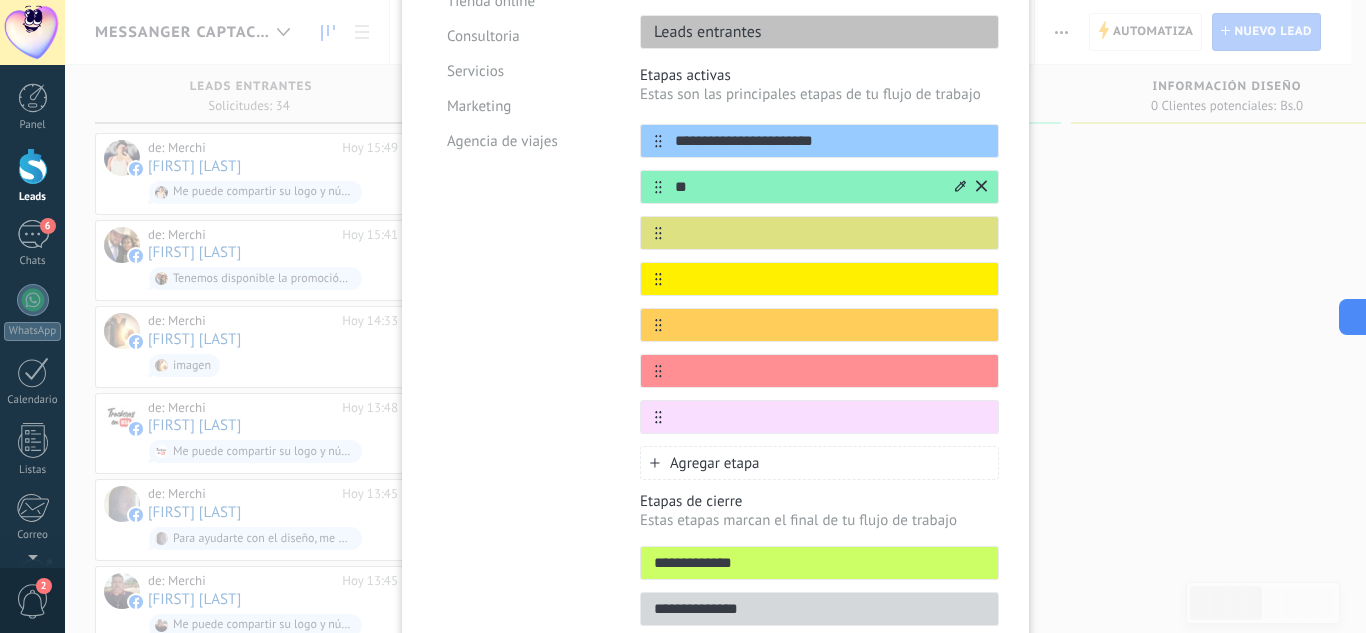 type on "*" 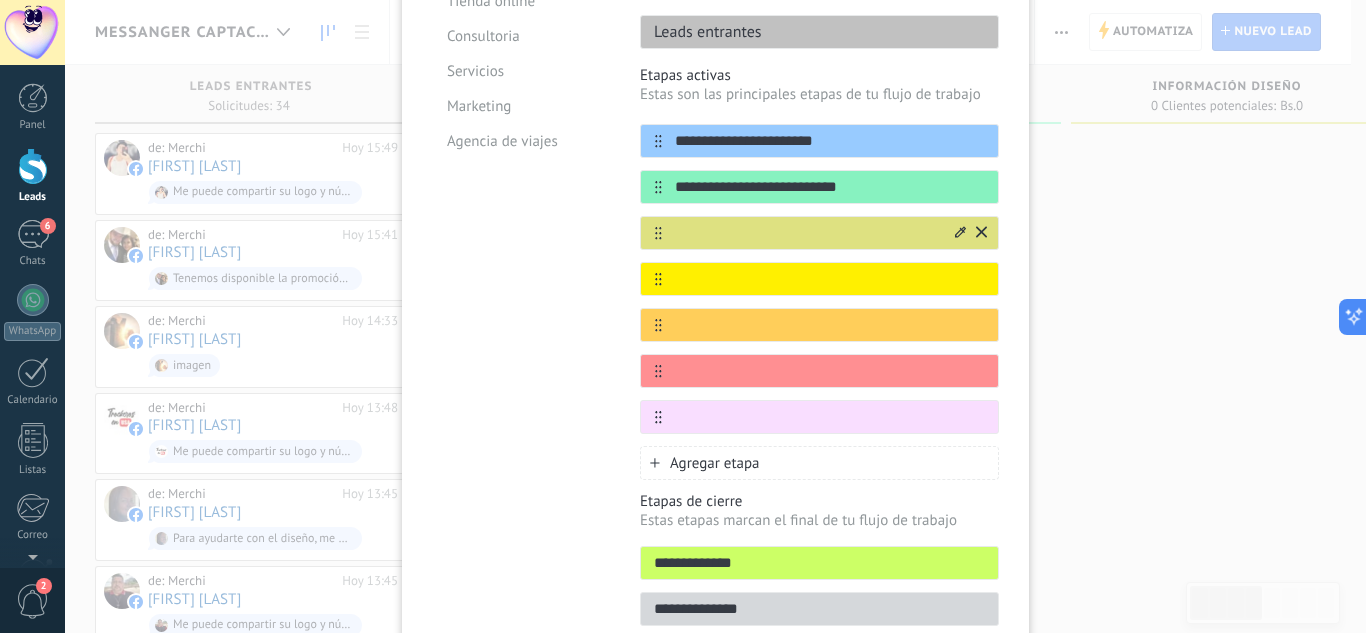 type on "**********" 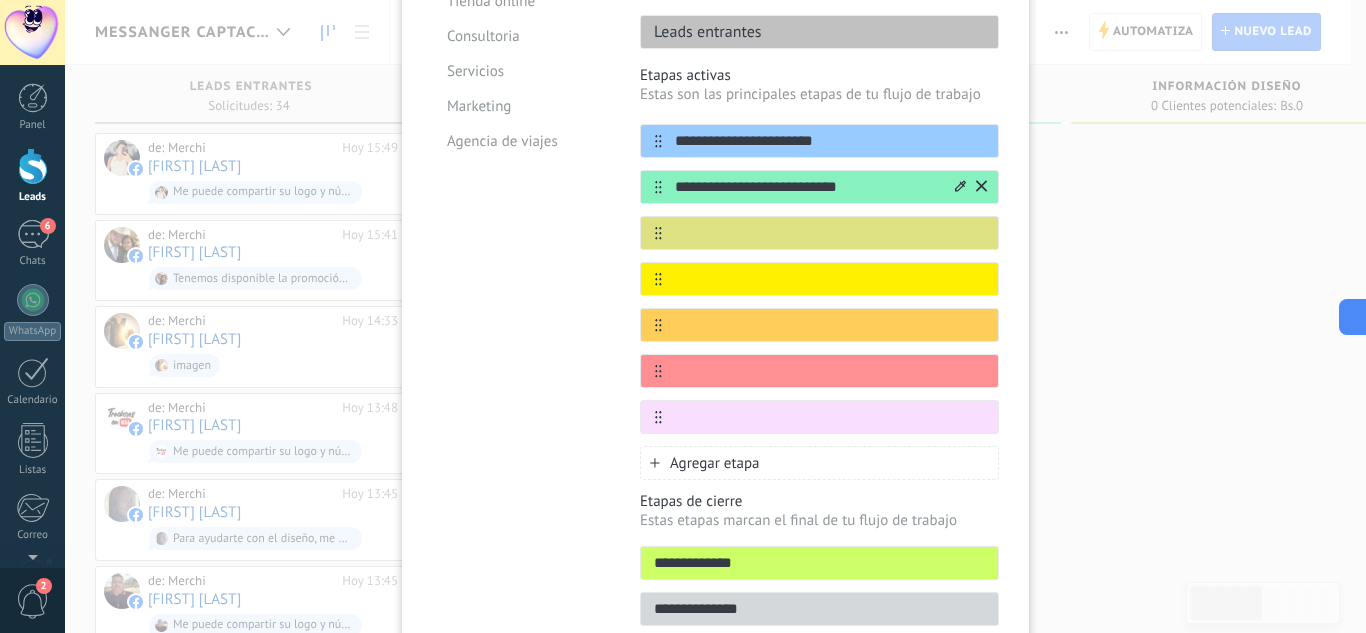 drag, startPoint x: 921, startPoint y: 188, endPoint x: 636, endPoint y: 193, distance: 285.04385 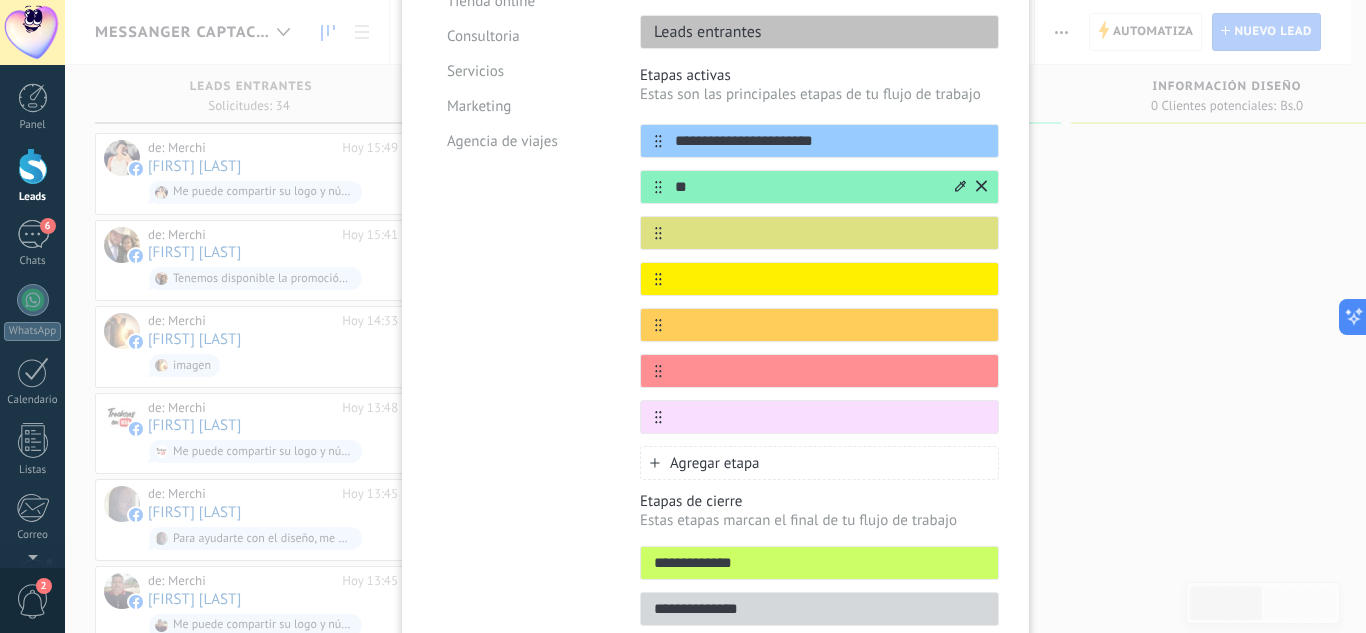 type on "*" 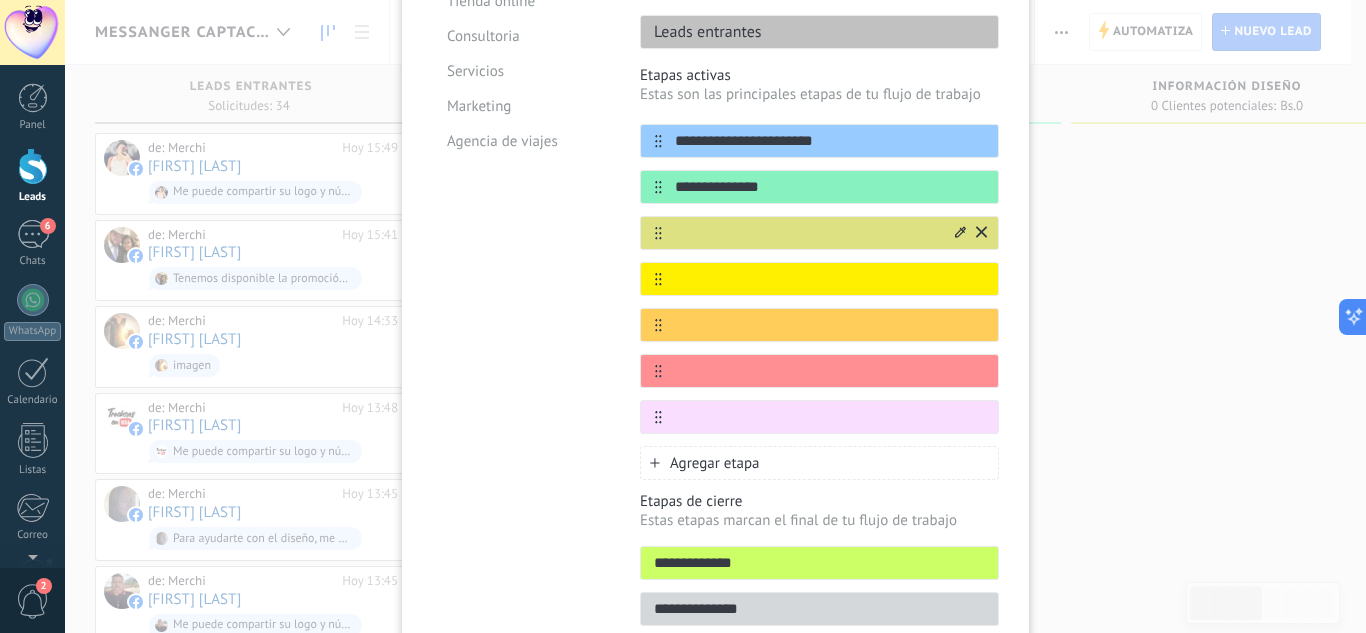 type on "**********" 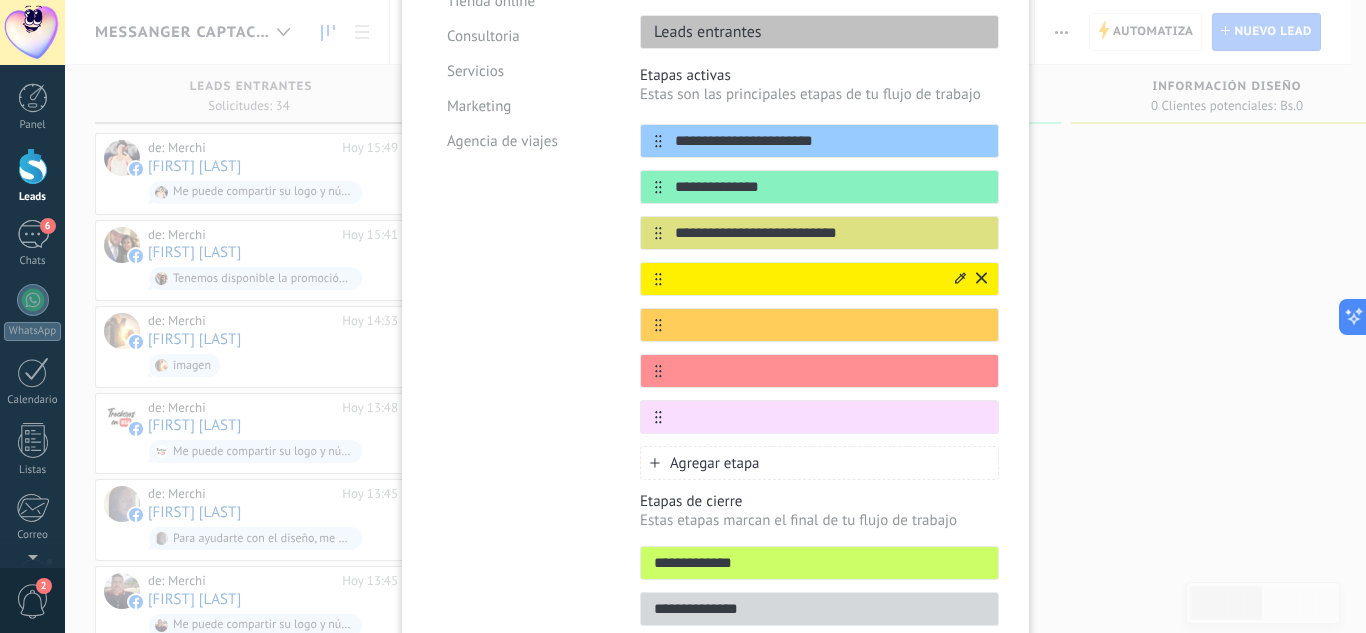 type on "**********" 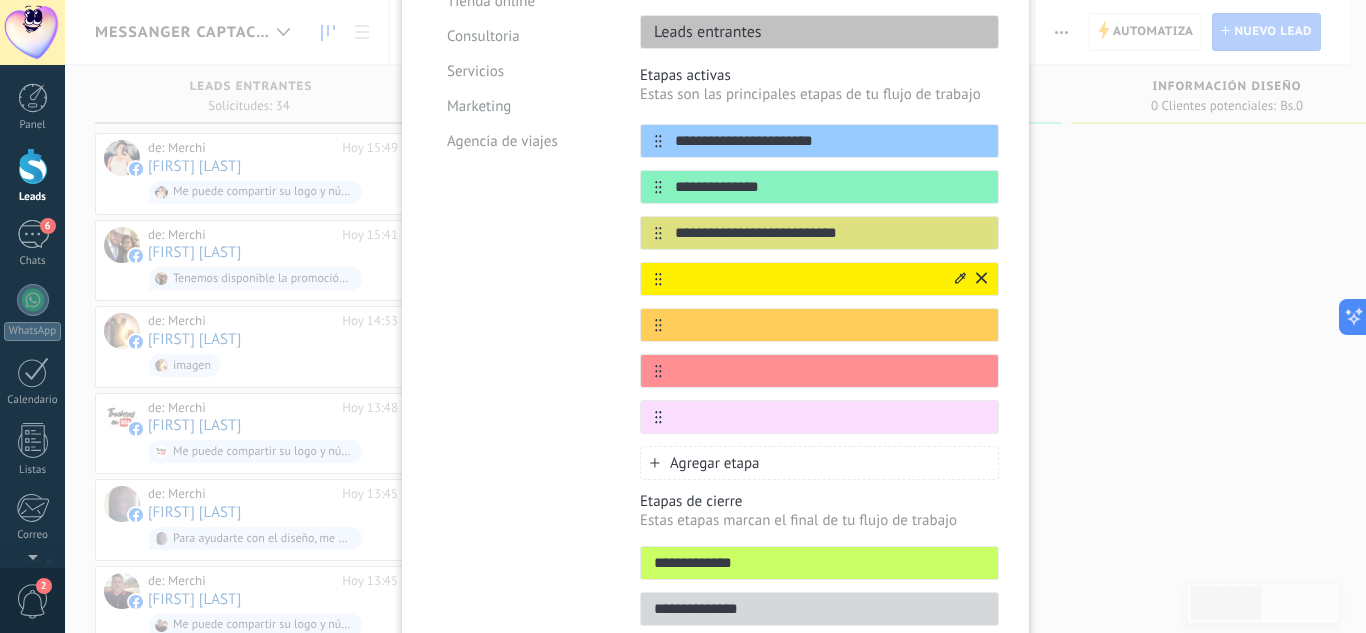 click at bounding box center [807, 279] 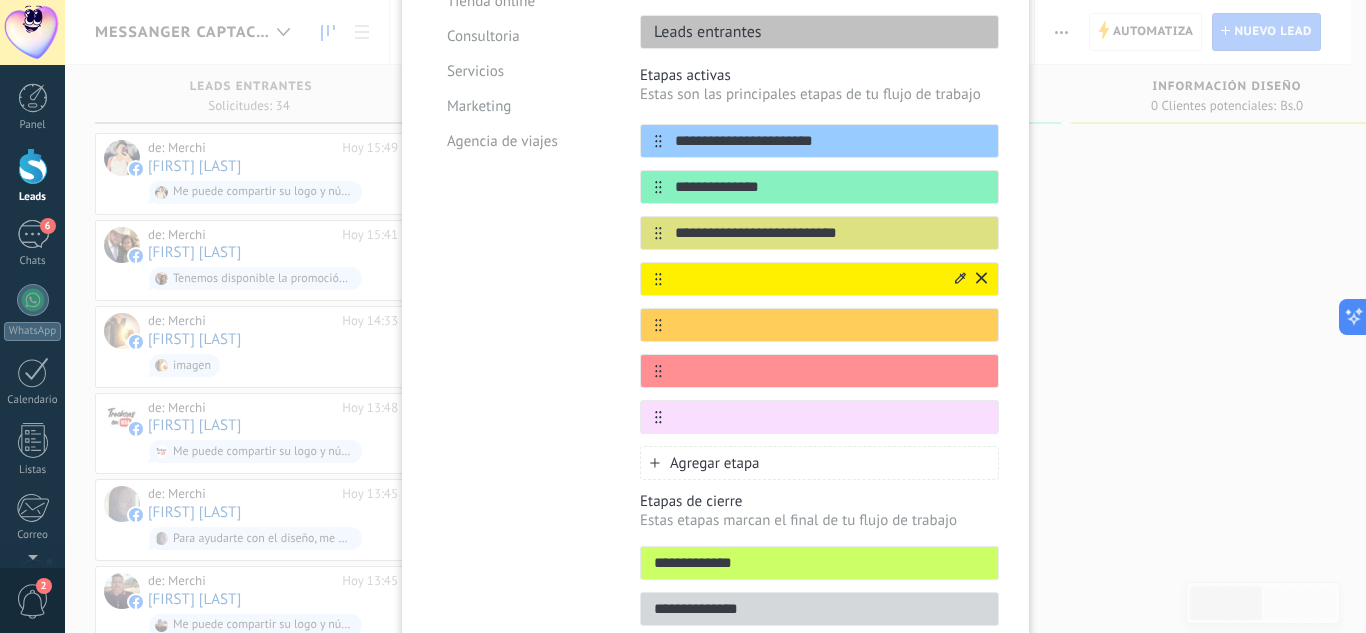 click at bounding box center (807, 279) 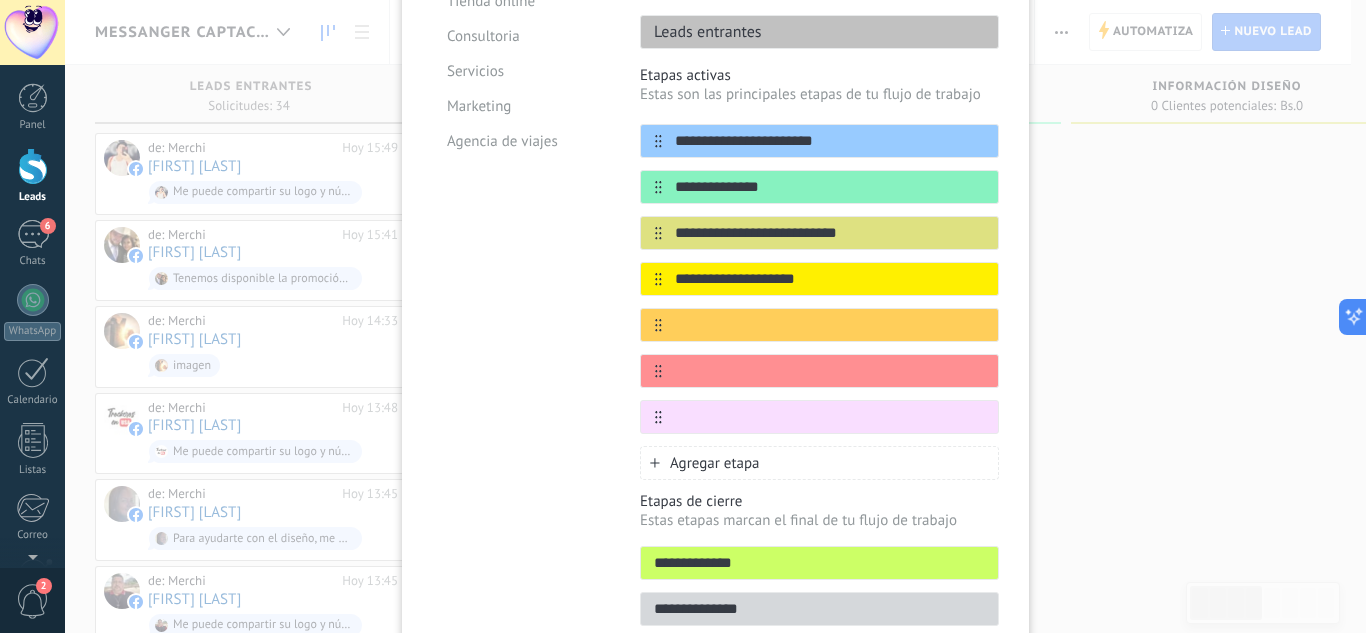 type on "**********" 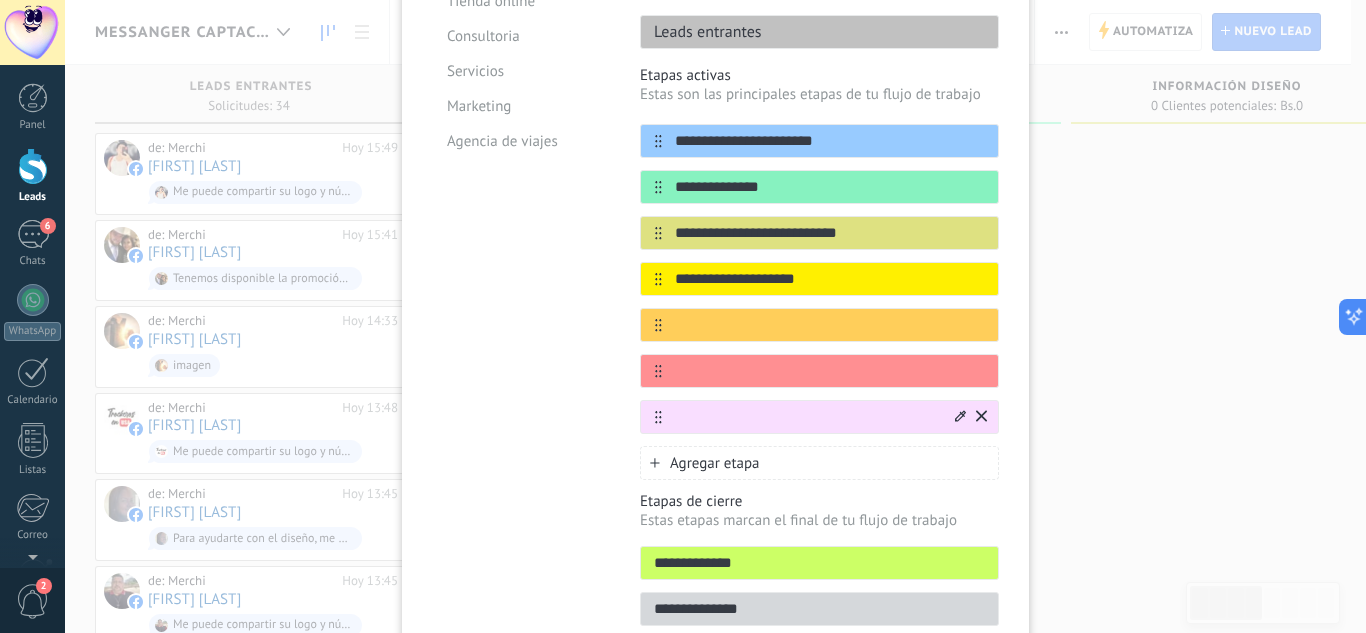 click 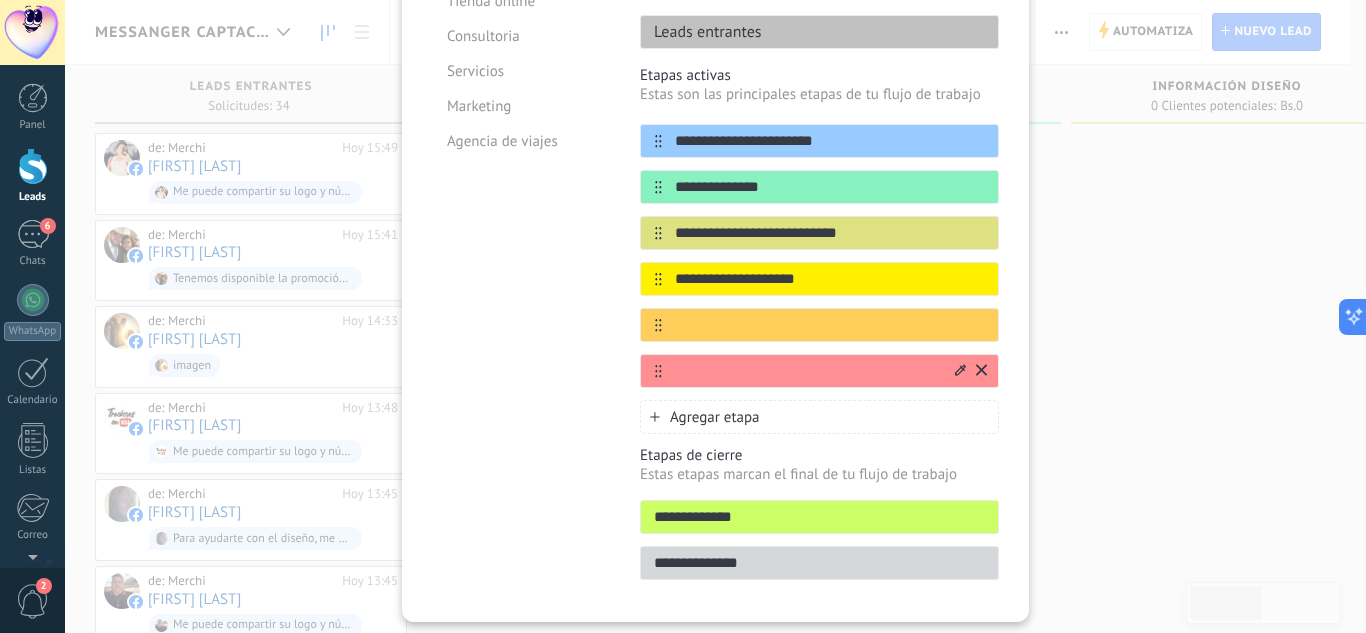 click at bounding box center [819, 371] 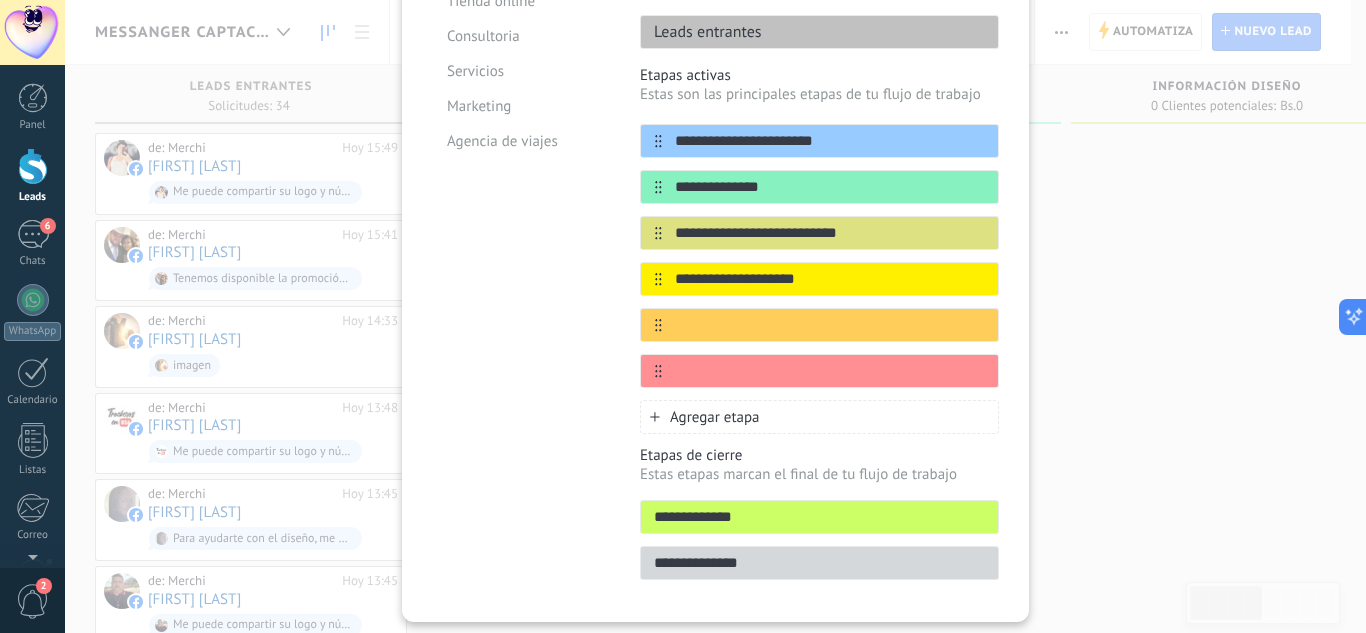 click 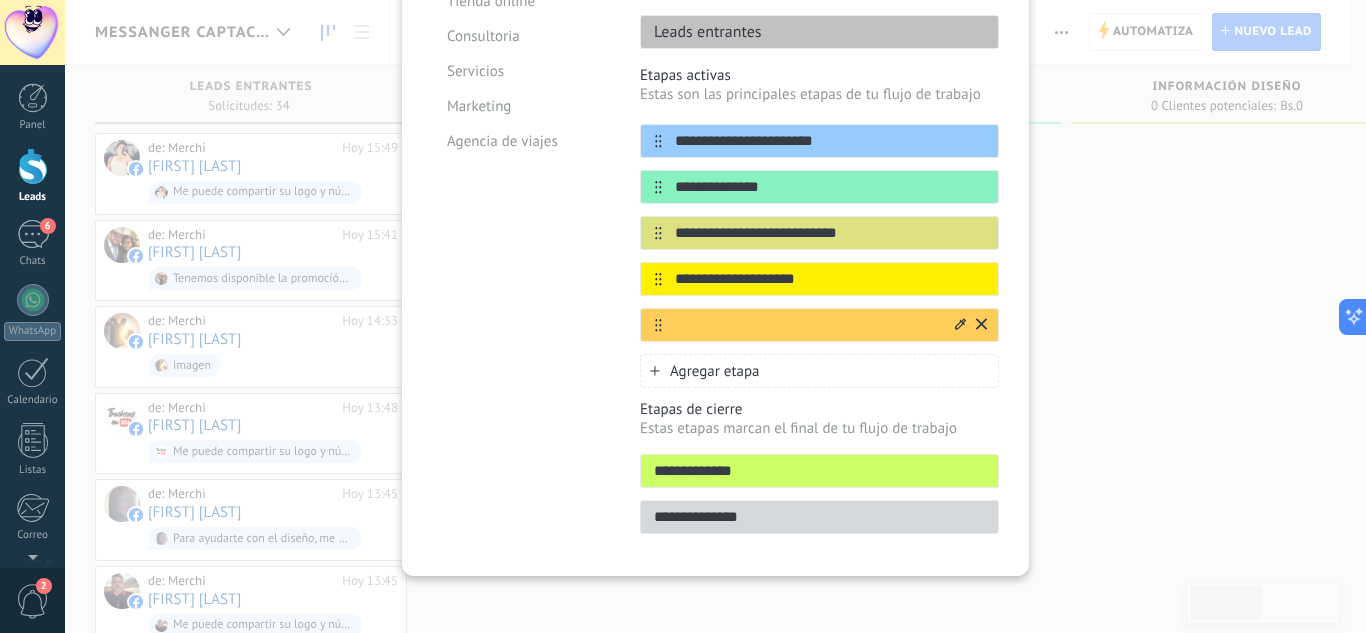 click at bounding box center (819, 325) 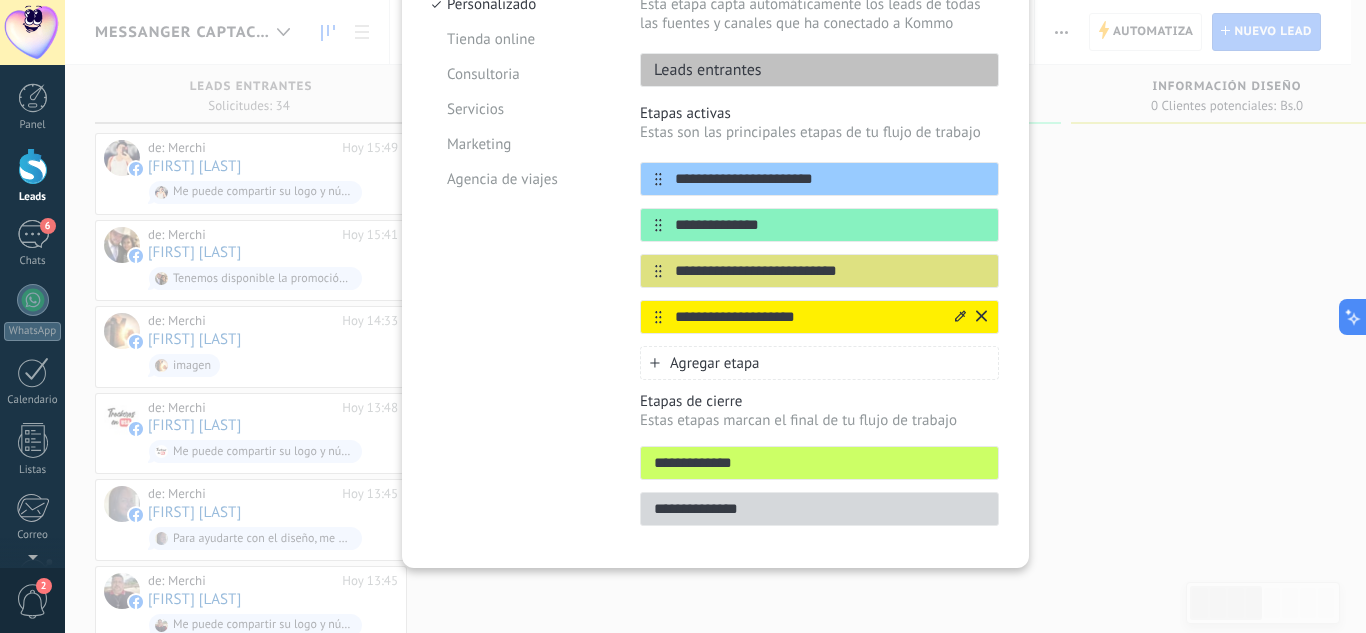scroll, scrollTop: 251, scrollLeft: 0, axis: vertical 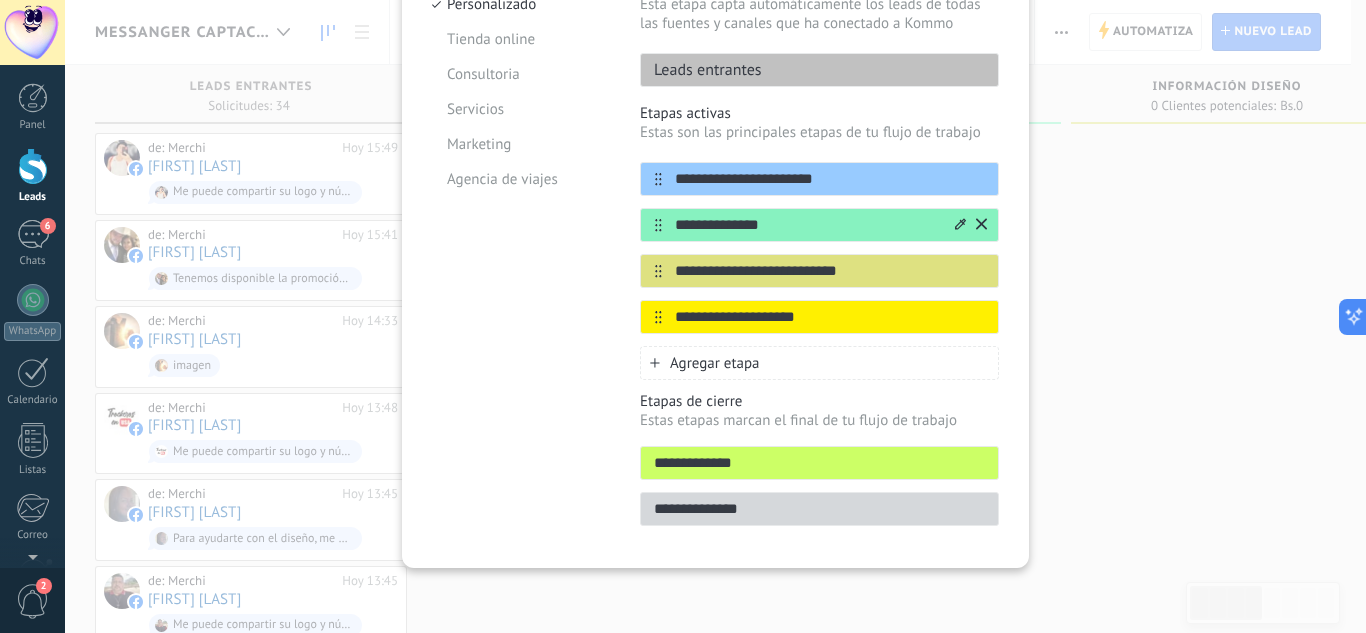 click 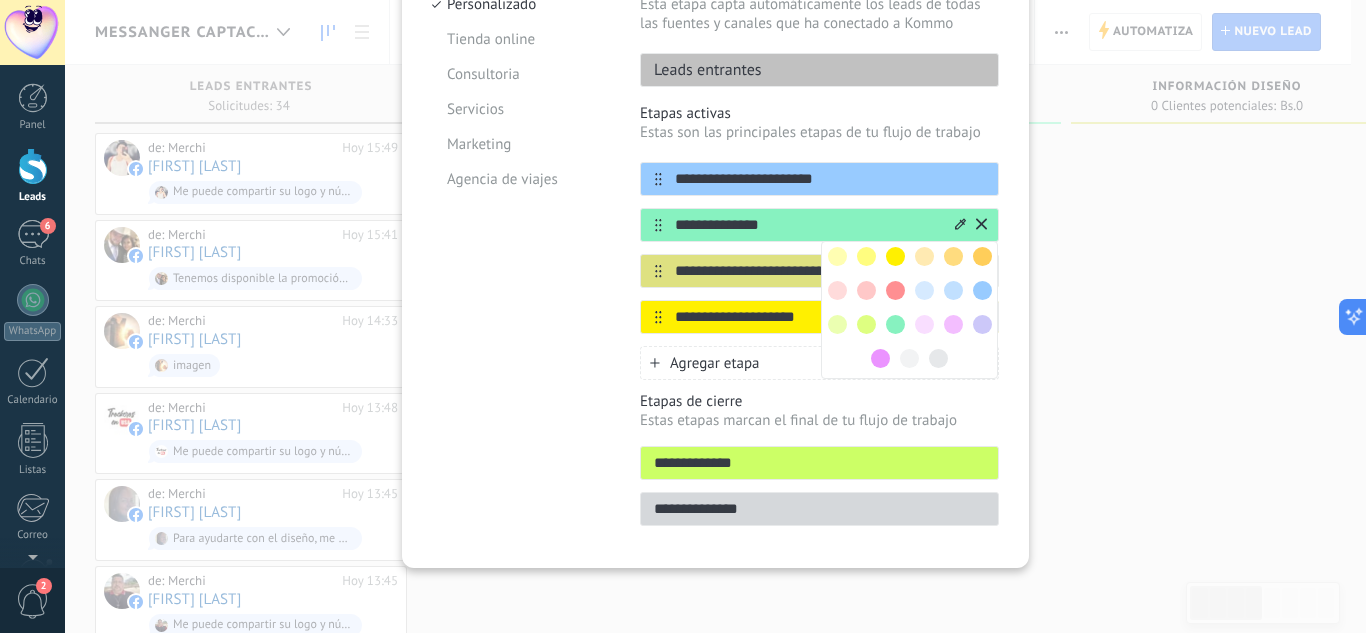 click at bounding box center [895, 256] 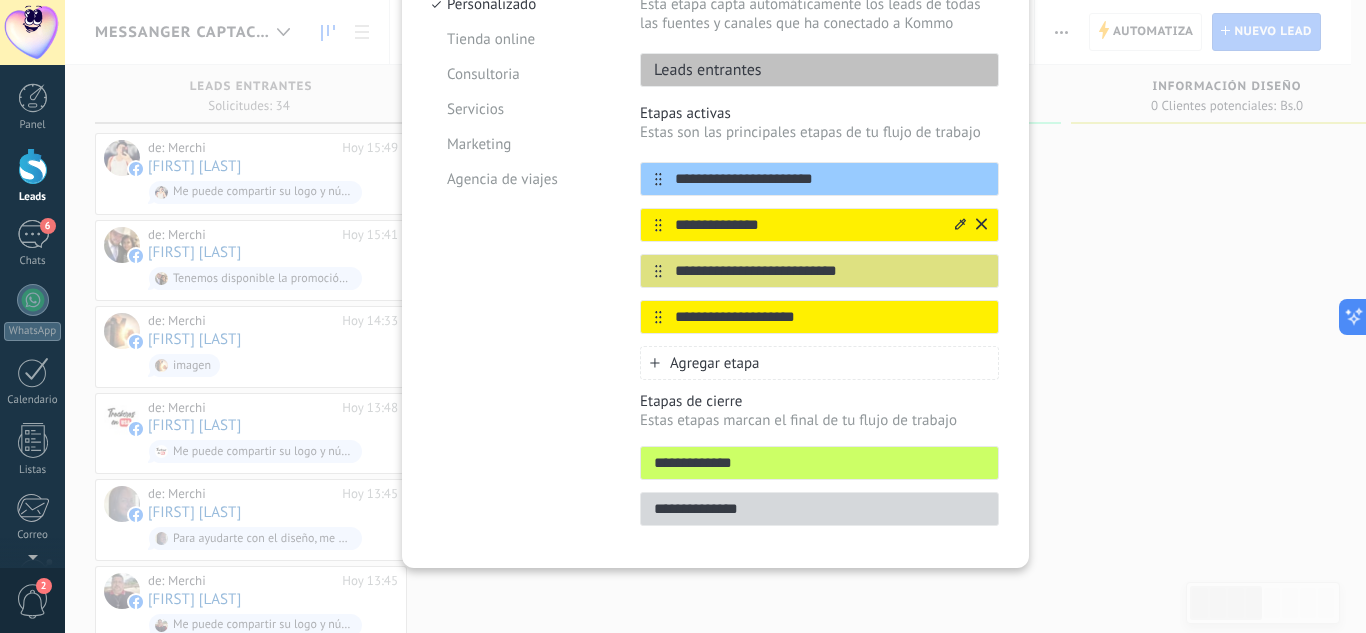 click at bounding box center (969, 225) 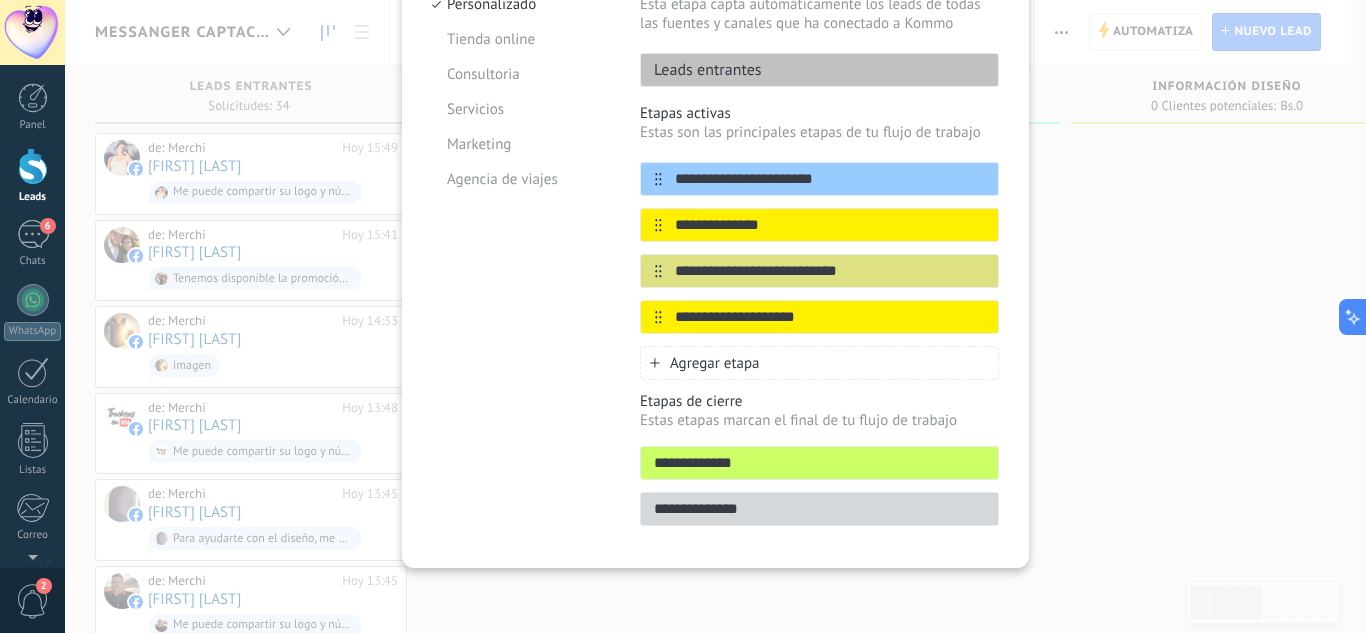click 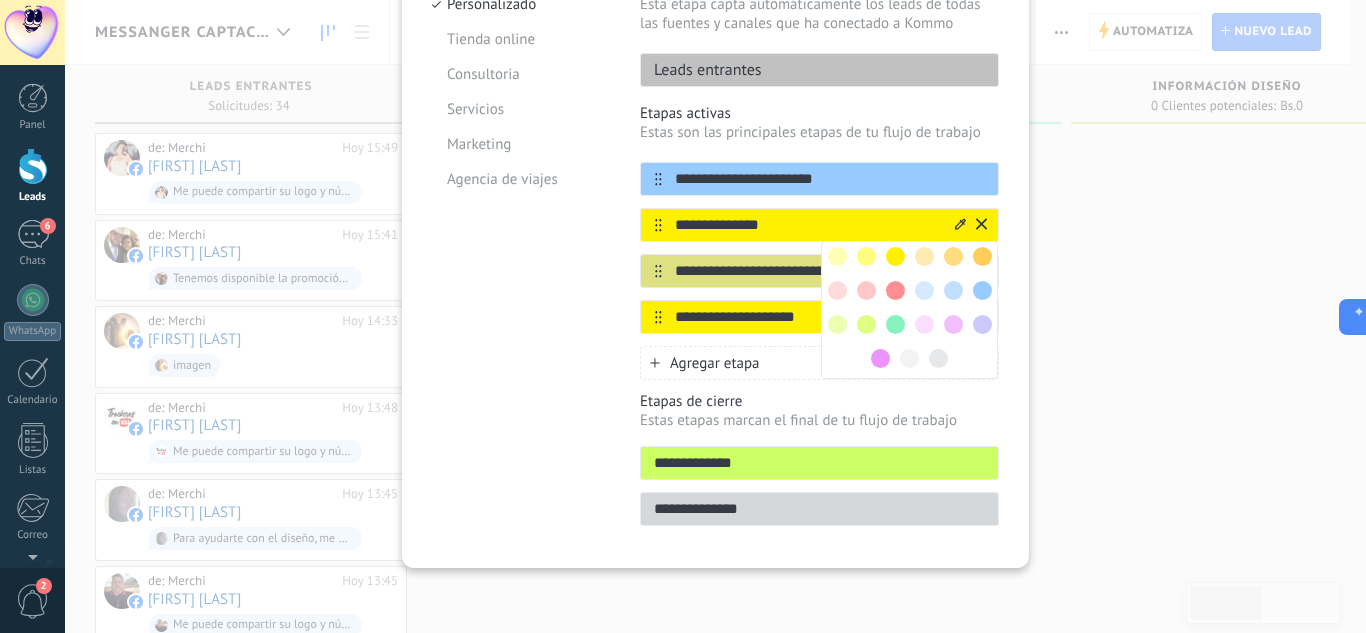 click at bounding box center [982, 256] 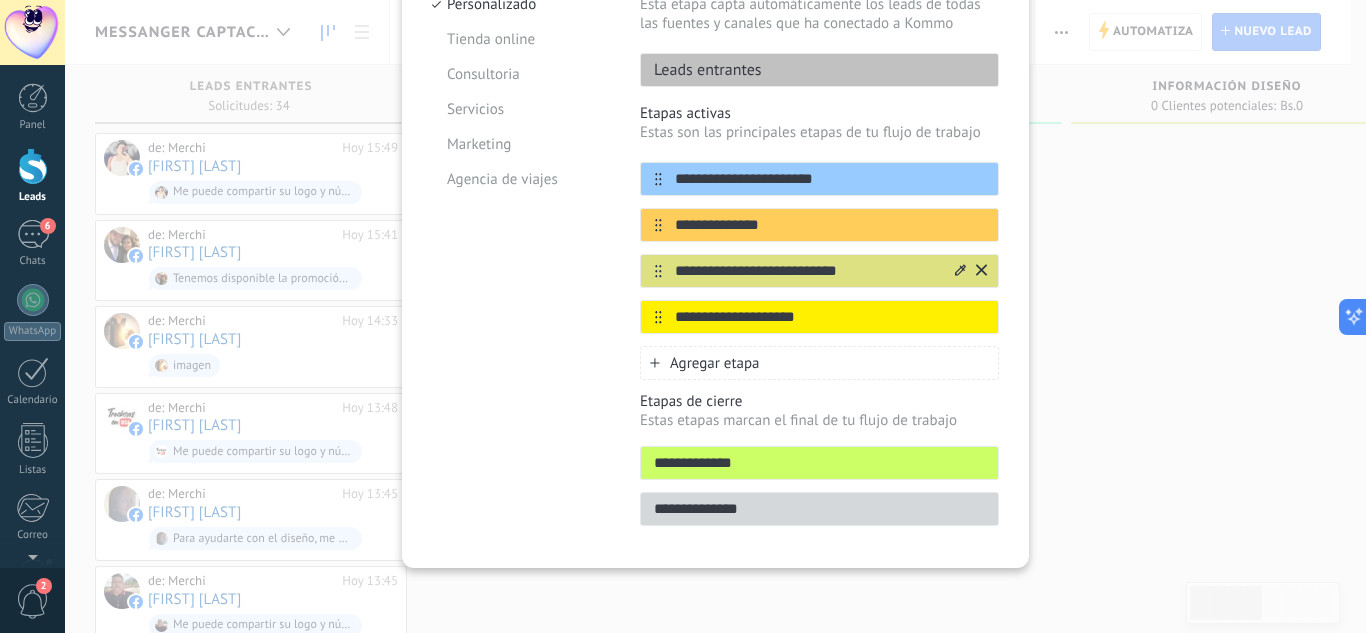 click 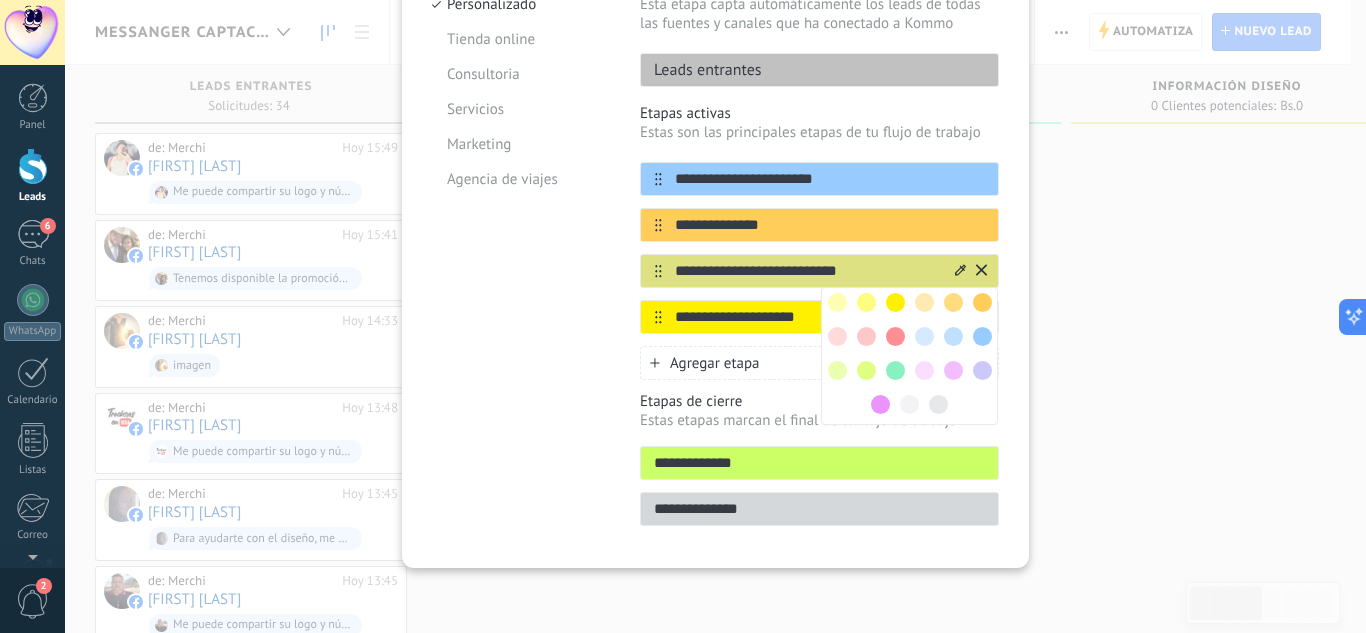 click at bounding box center (866, 370) 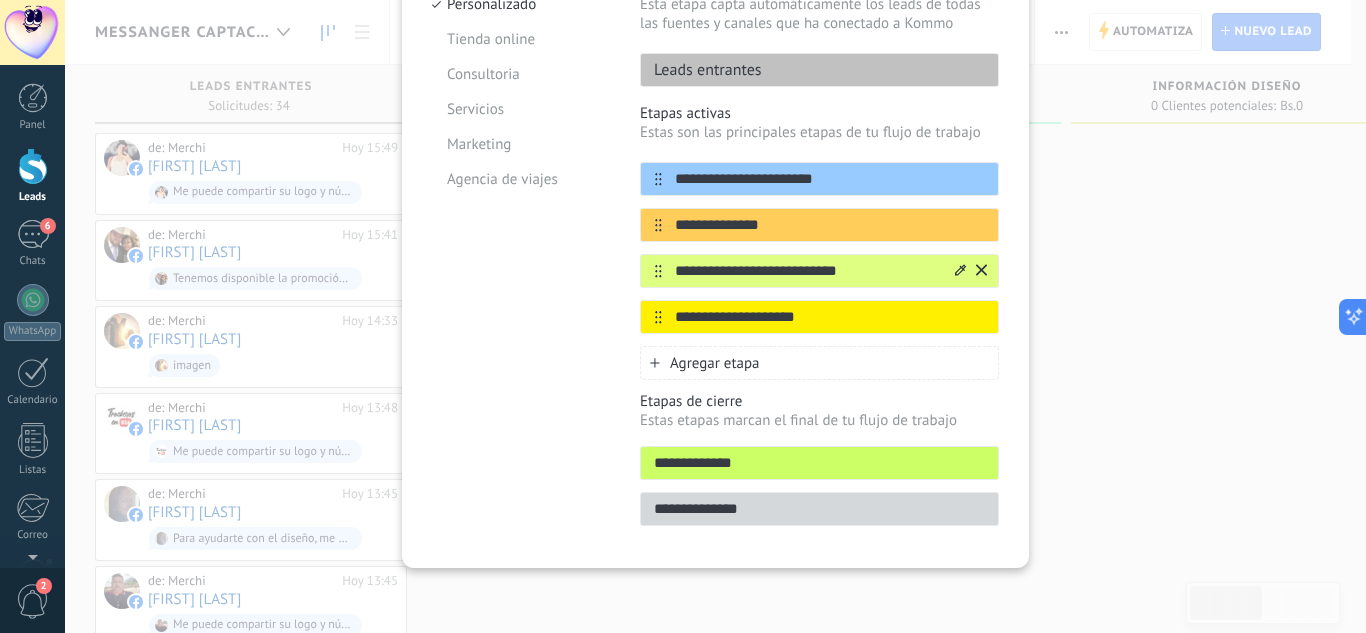 click 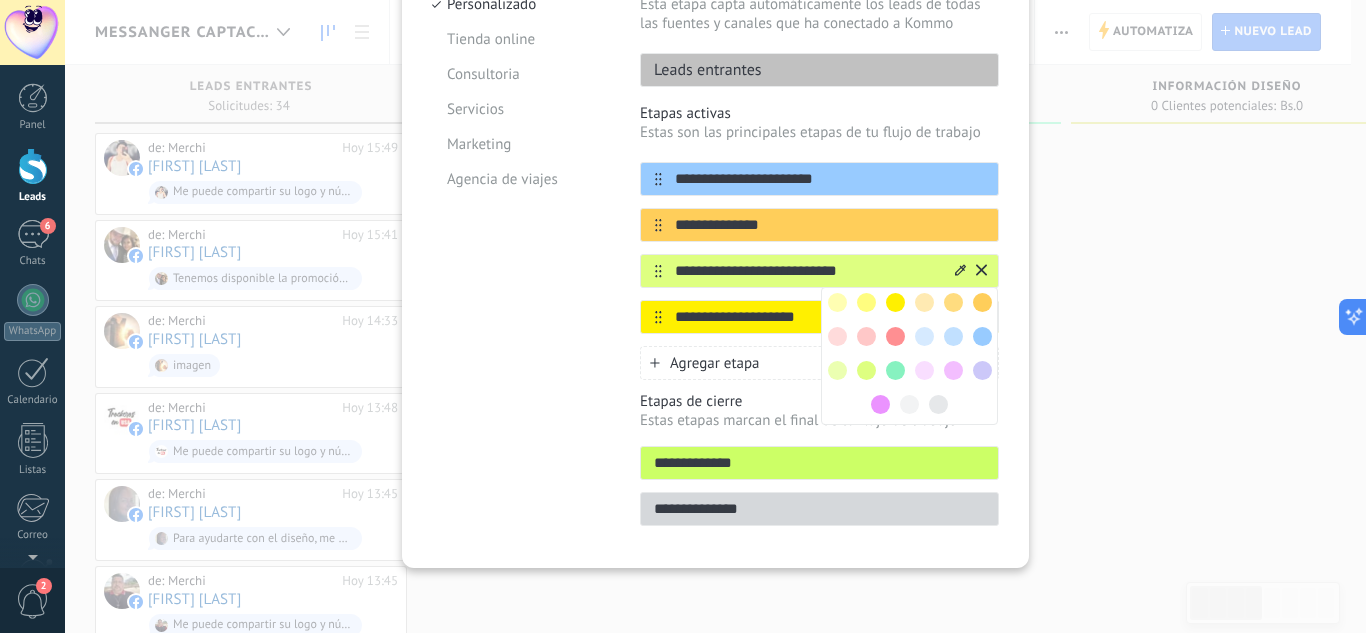 click at bounding box center [953, 370] 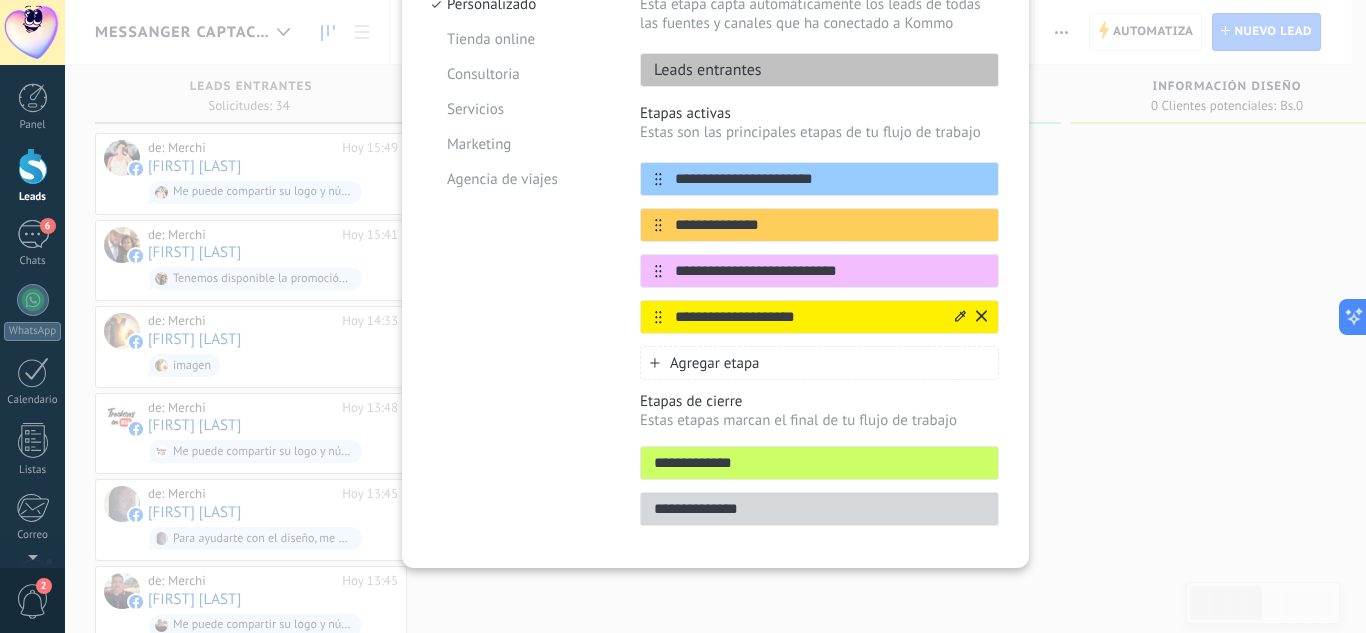click at bounding box center (960, 317) 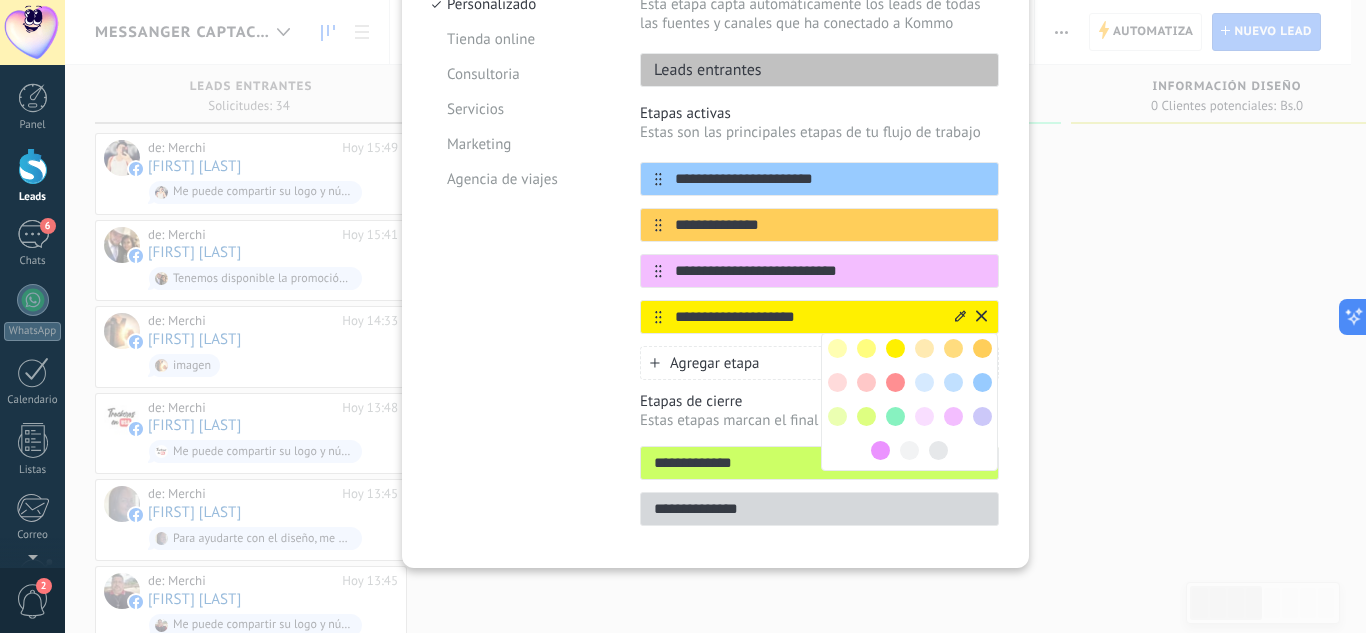 click at bounding box center [938, 450] 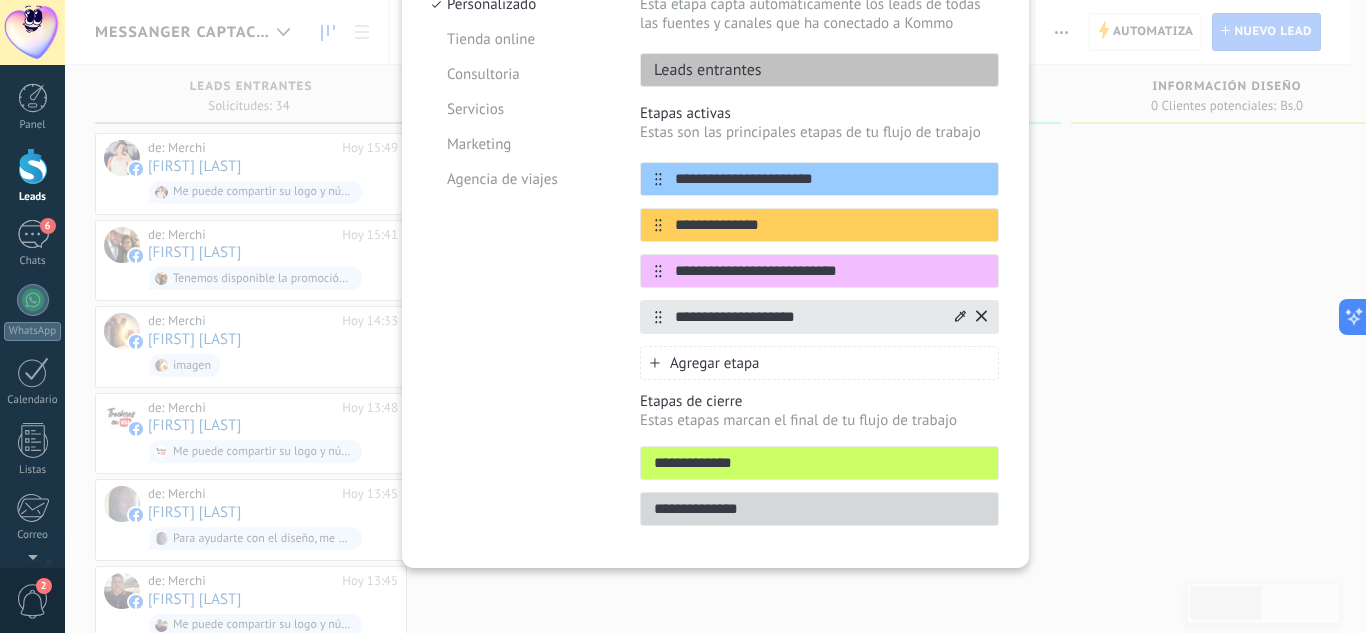 click 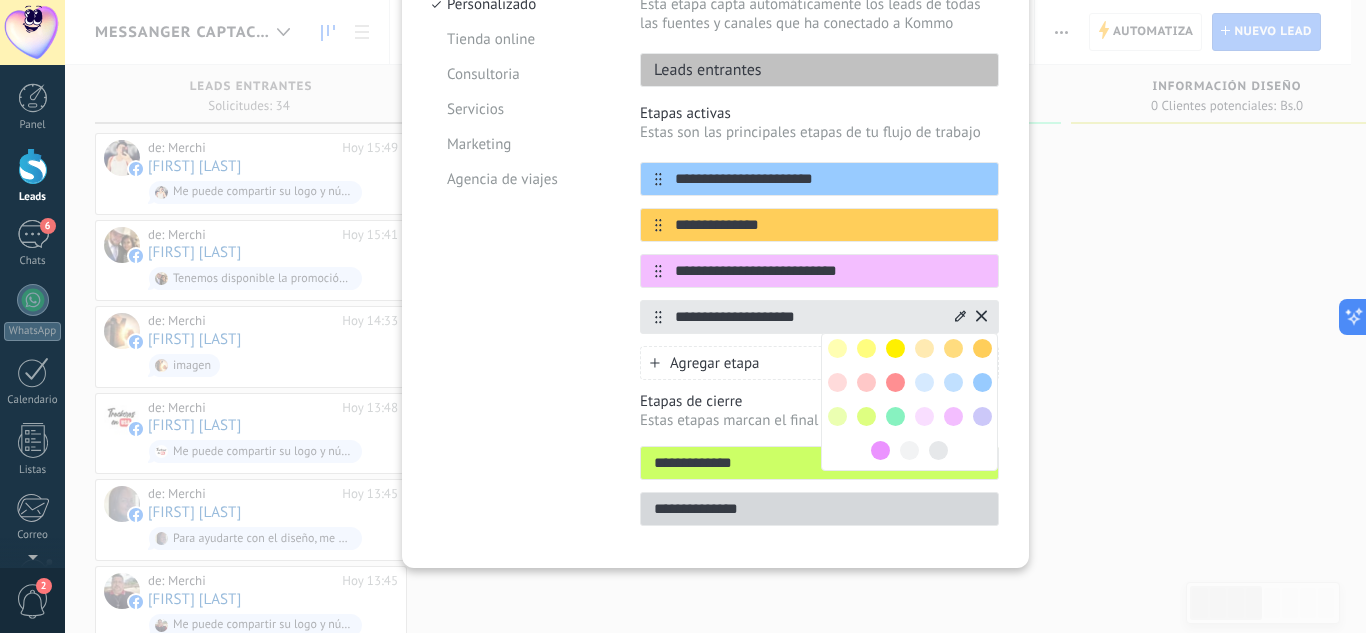 click at bounding box center [924, 348] 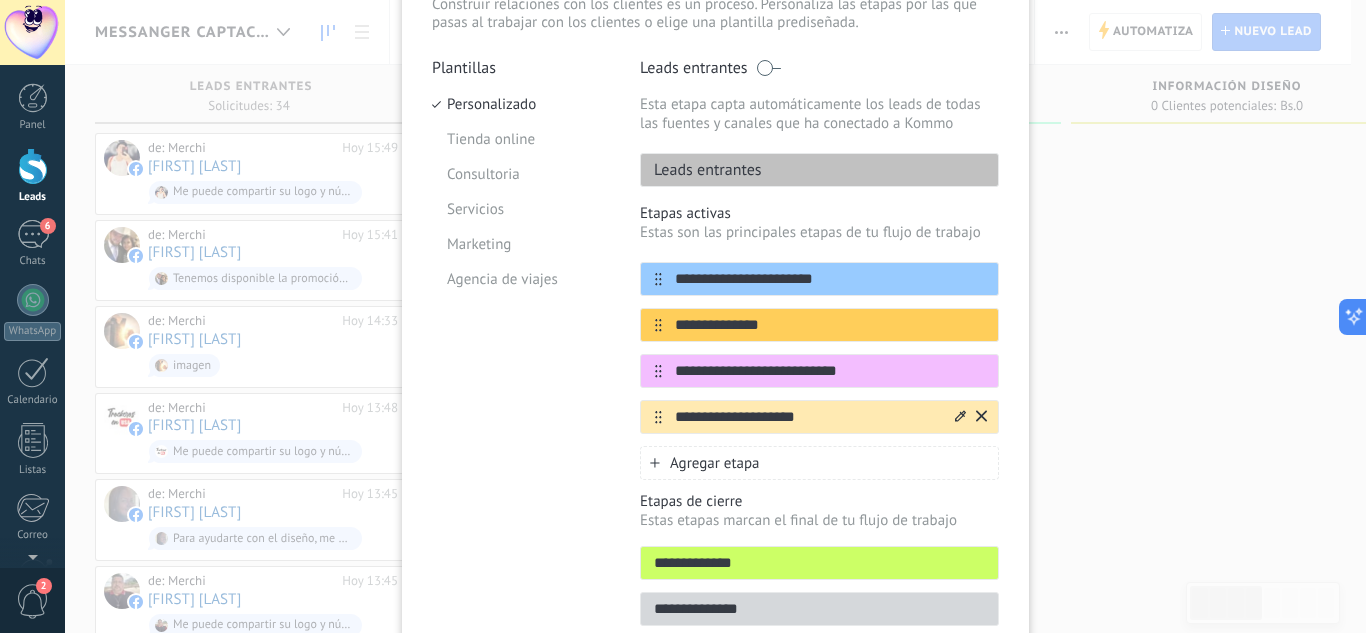 scroll, scrollTop: 251, scrollLeft: 0, axis: vertical 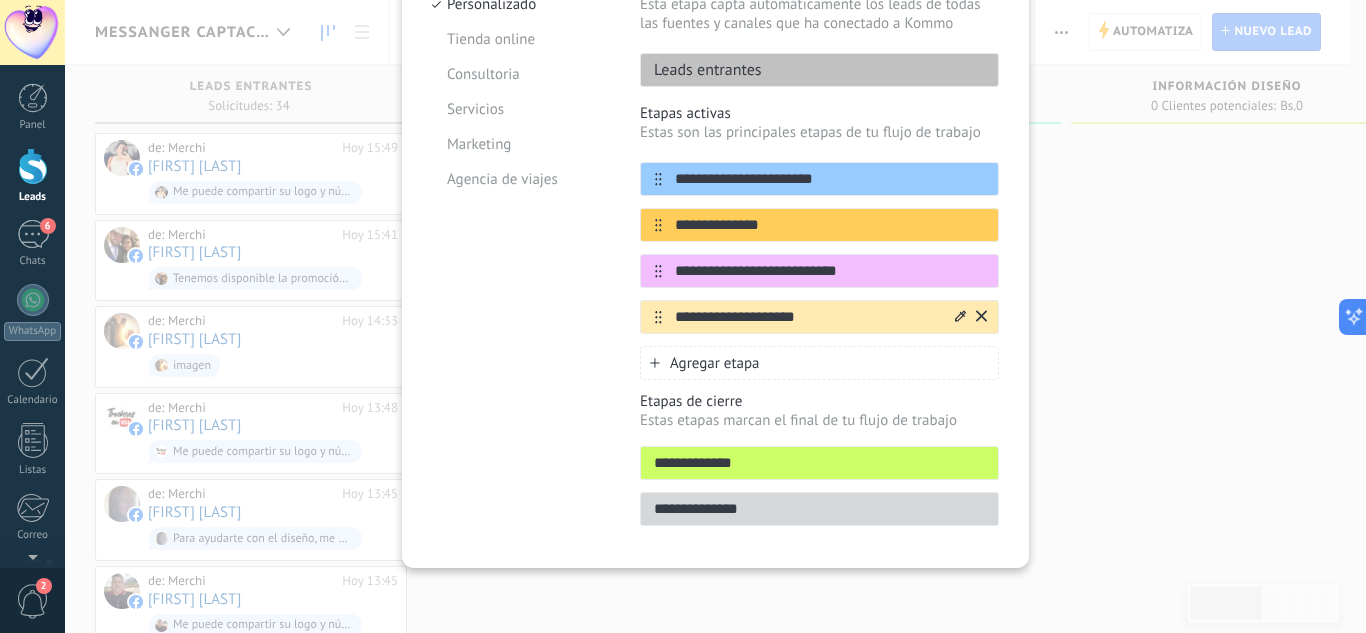 click on "**********" at bounding box center (819, 509) 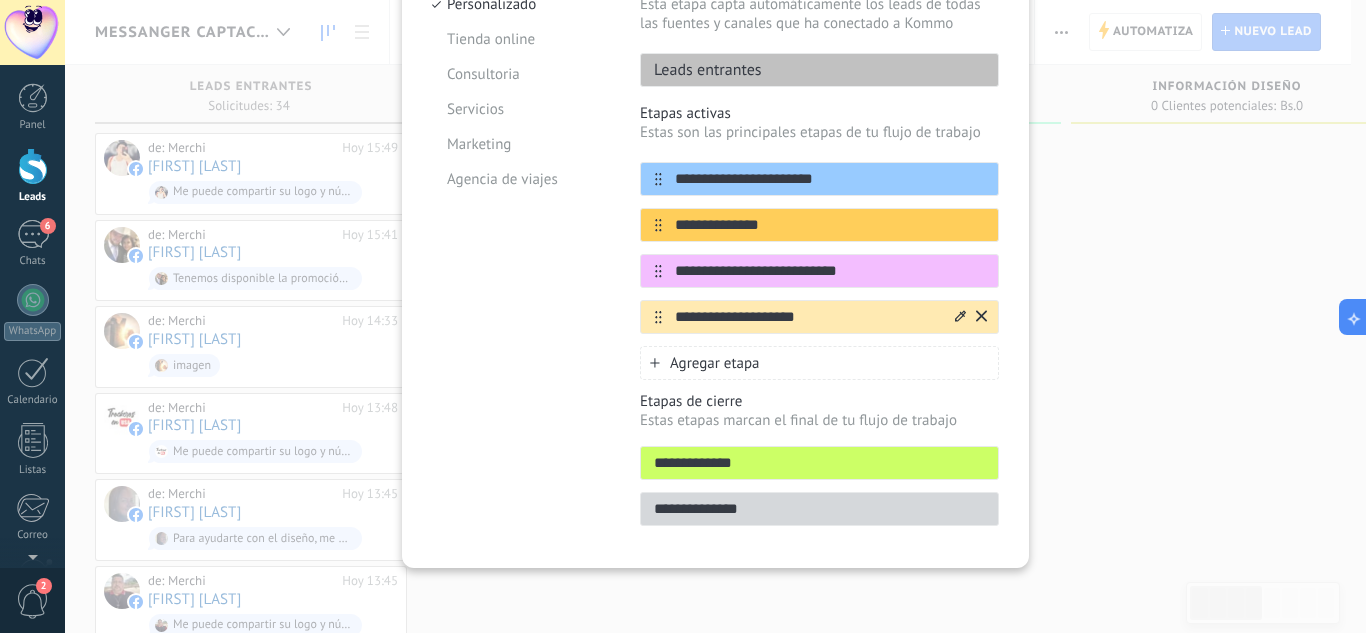 click on "**********" at bounding box center [819, 509] 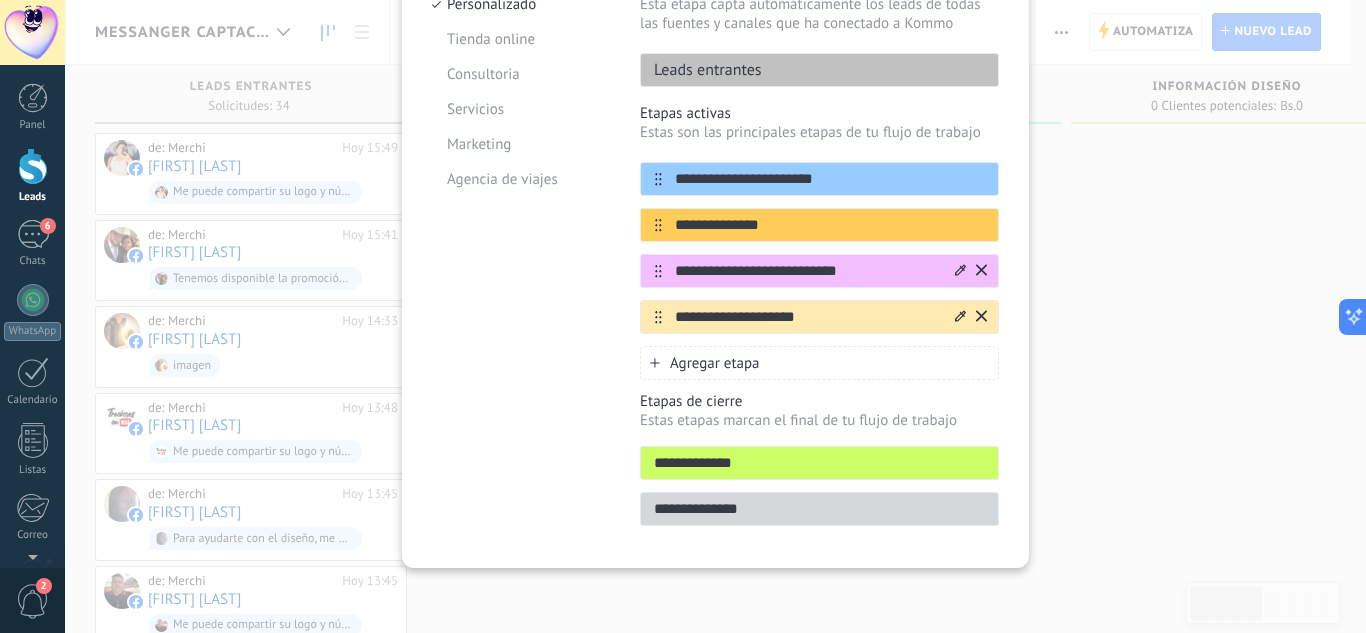 click 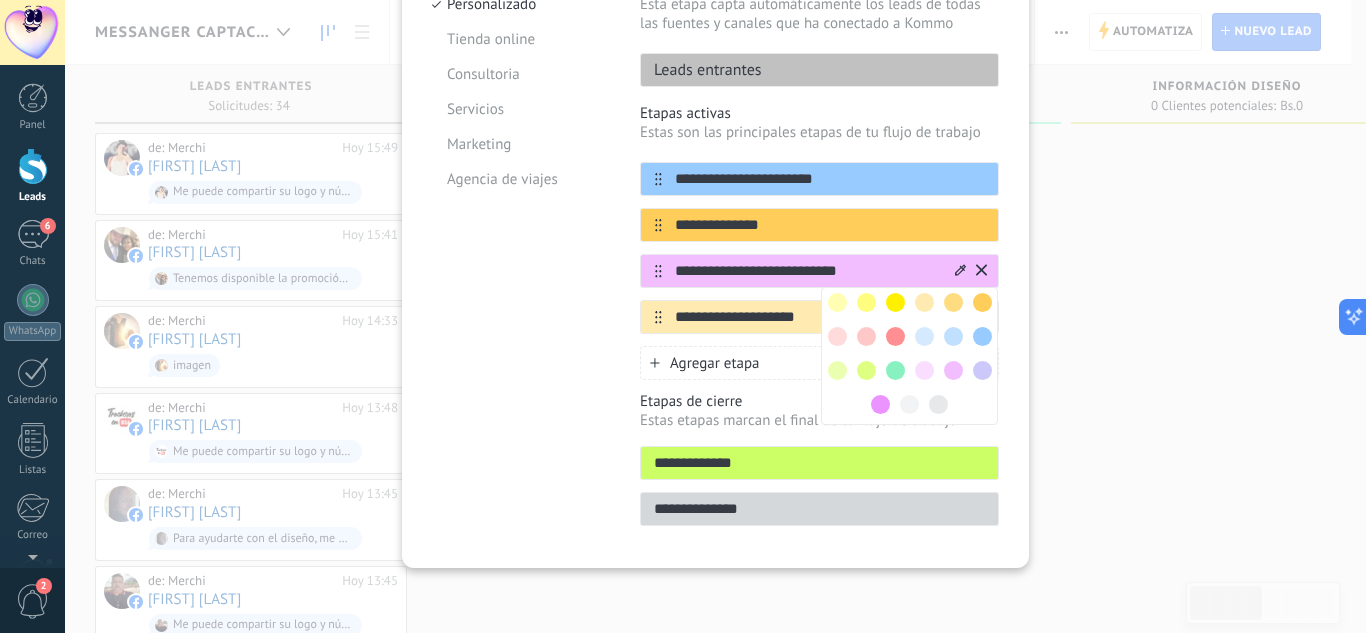 click on "**********" at bounding box center [819, 242] 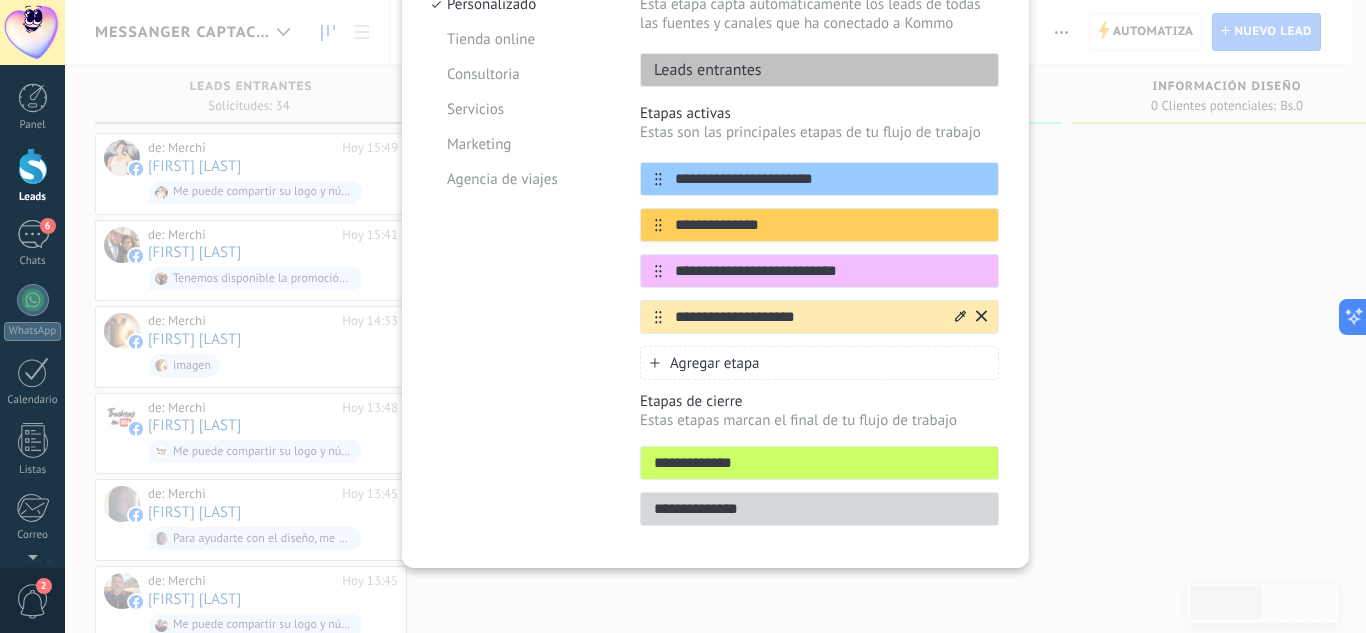 click 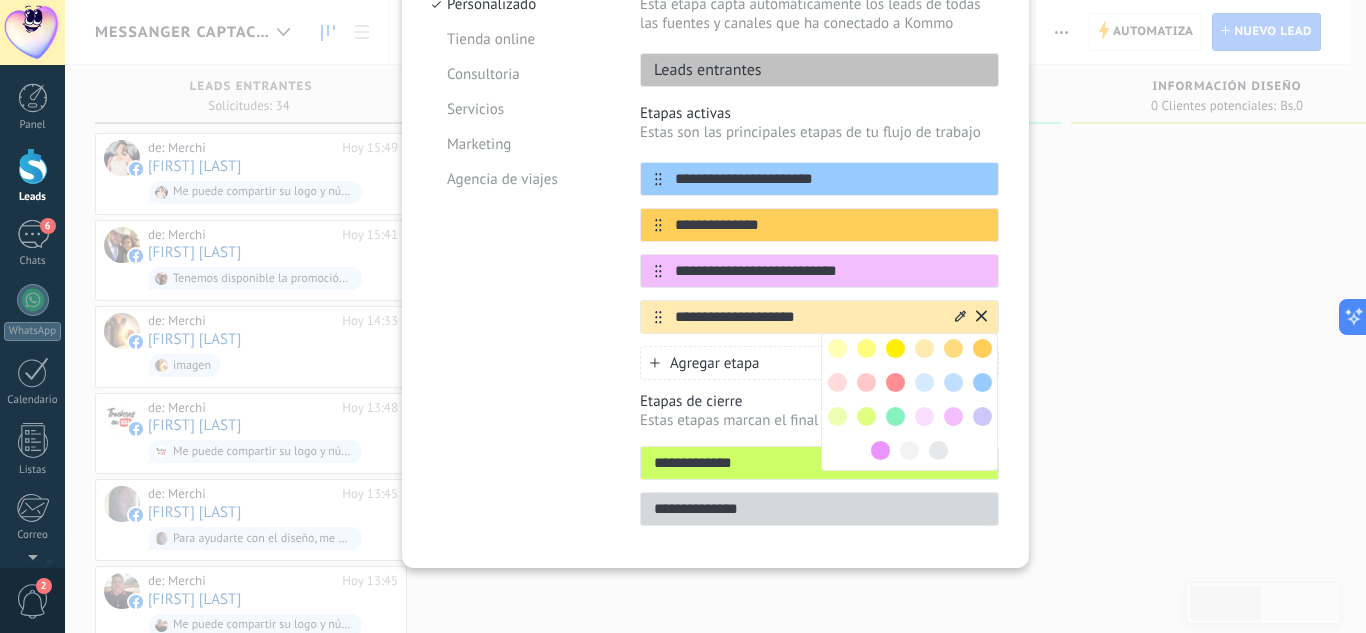 click at bounding box center (895, 382) 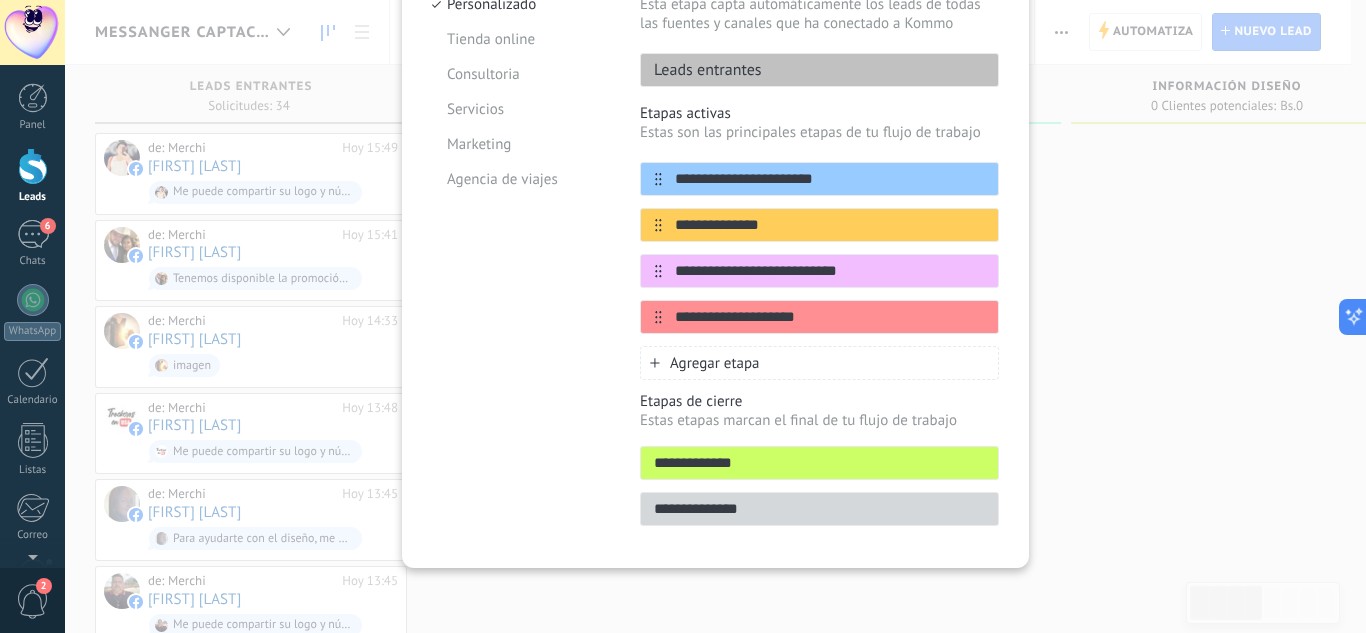 click on "Agregar etapa" at bounding box center (819, 363) 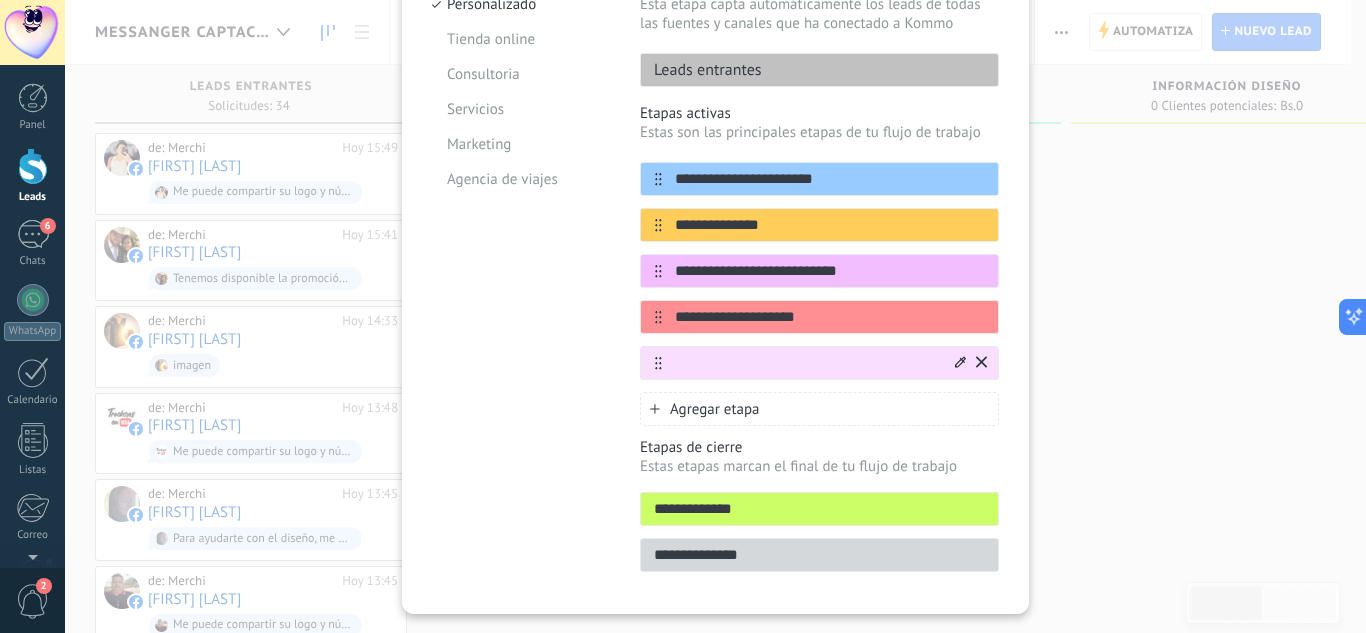 click 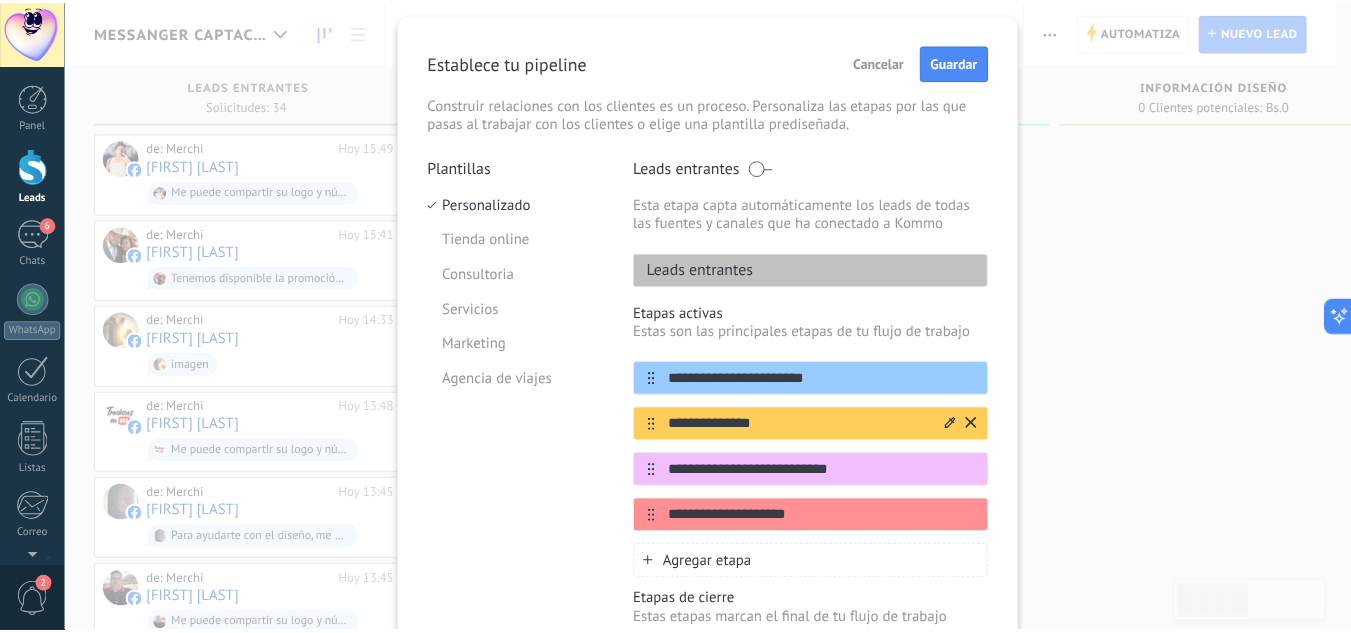 scroll, scrollTop: 0, scrollLeft: 0, axis: both 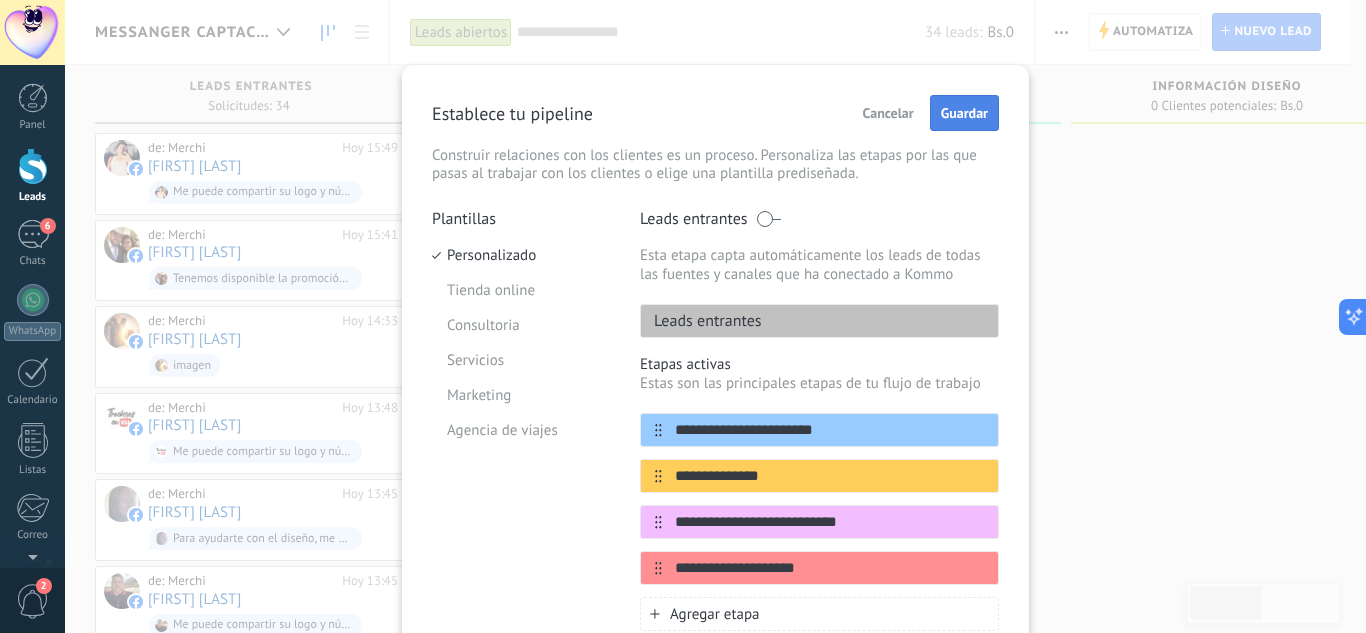 click on "Guardar" at bounding box center [964, 113] 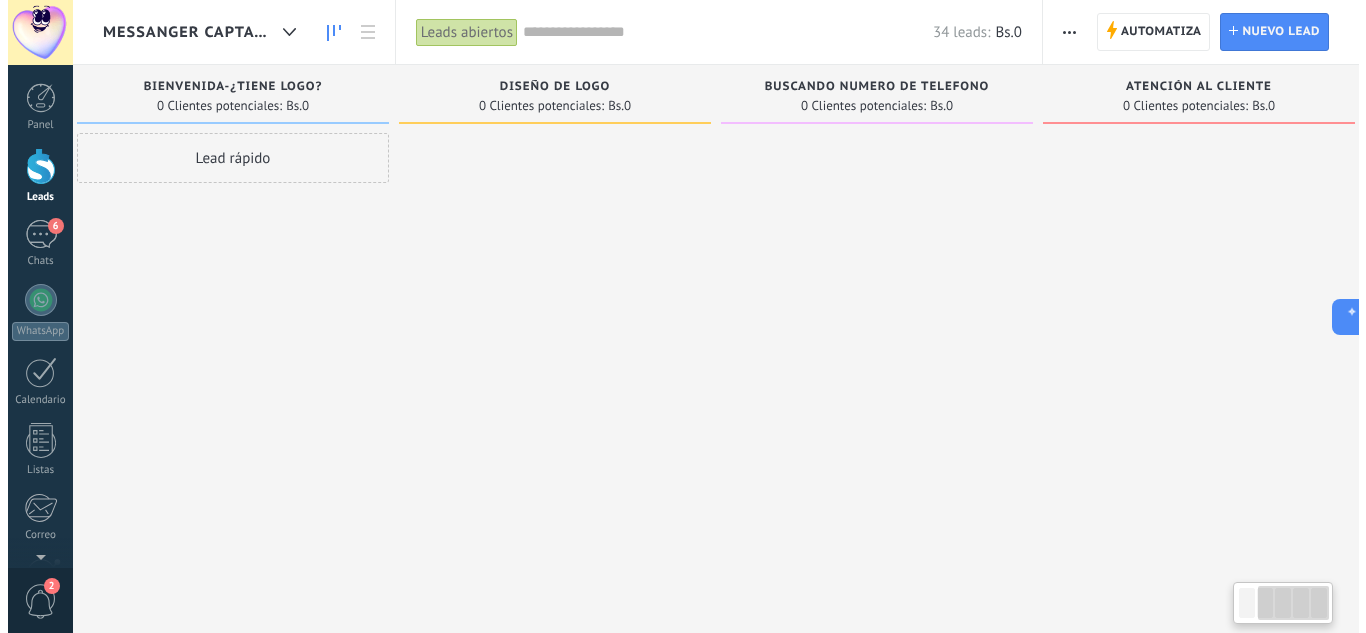 scroll, scrollTop: 0, scrollLeft: 384, axis: horizontal 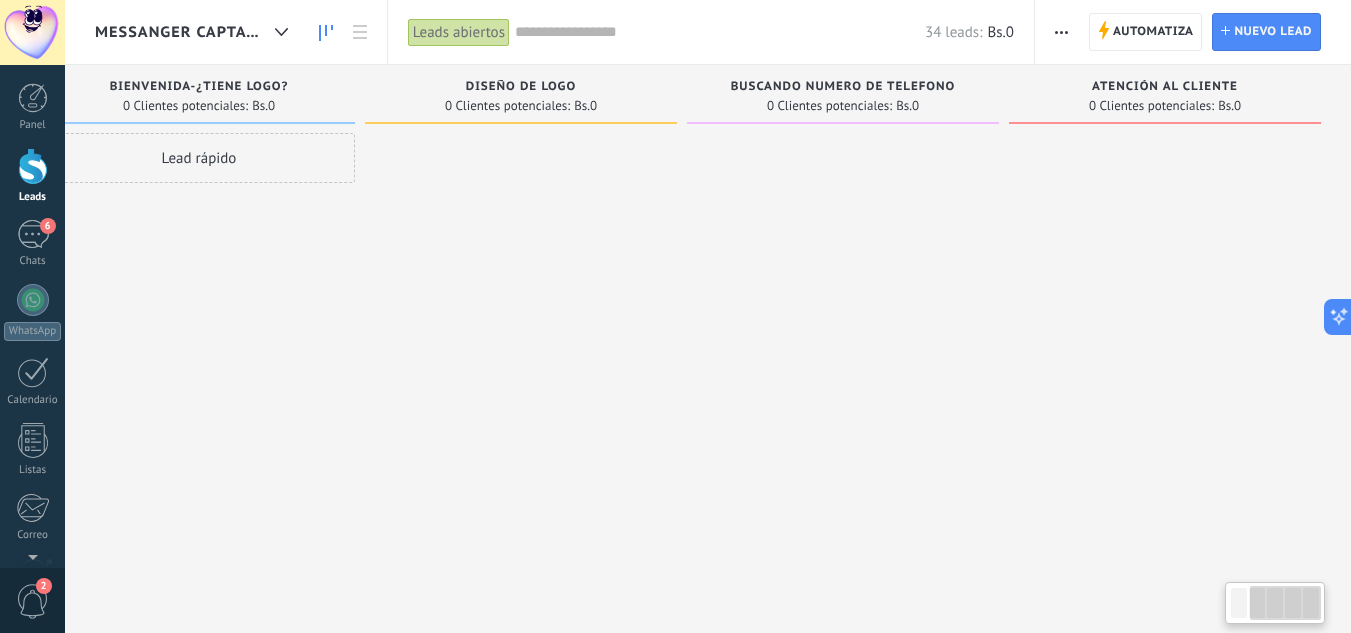 drag, startPoint x: 1085, startPoint y: 443, endPoint x: 583, endPoint y: 456, distance: 502.1683 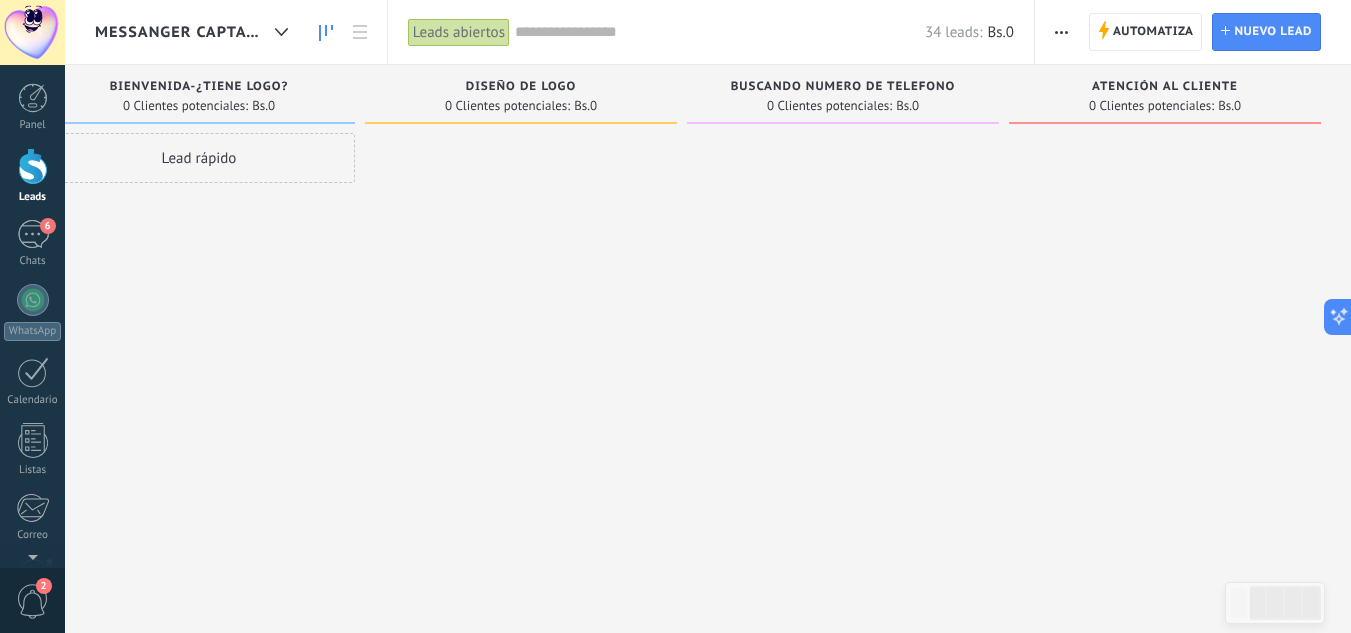 click at bounding box center [1061, 32] 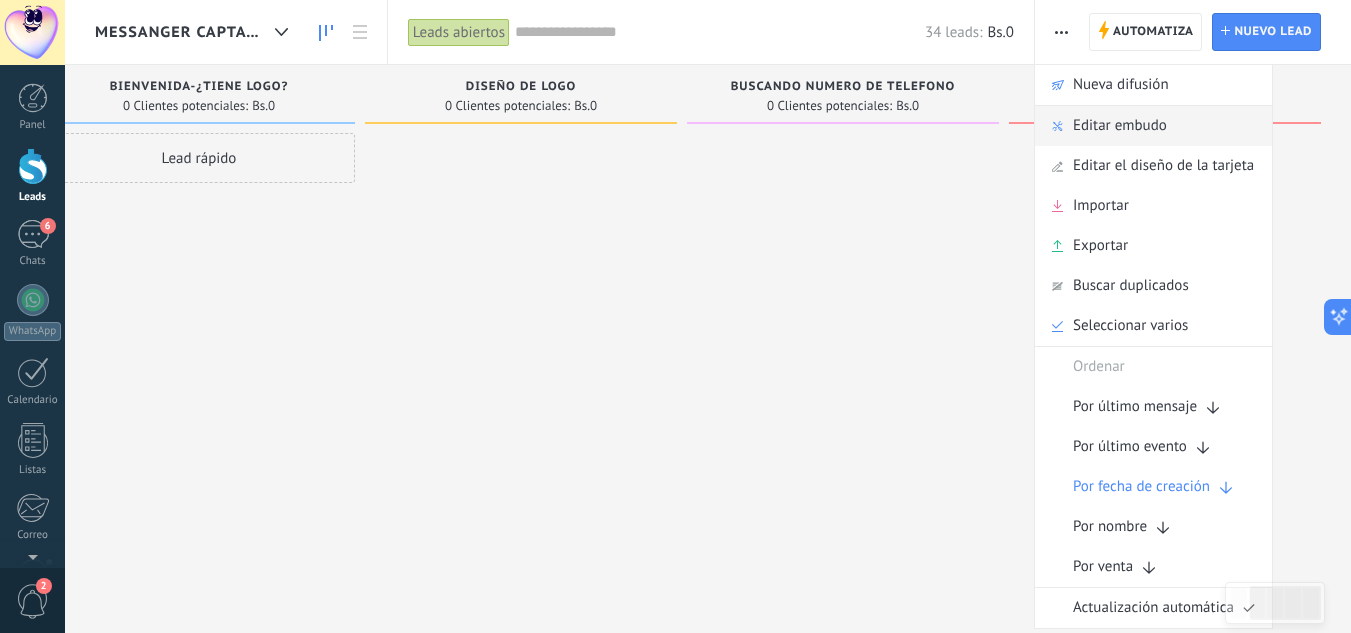 click on "Editar embudo" at bounding box center (1120, 126) 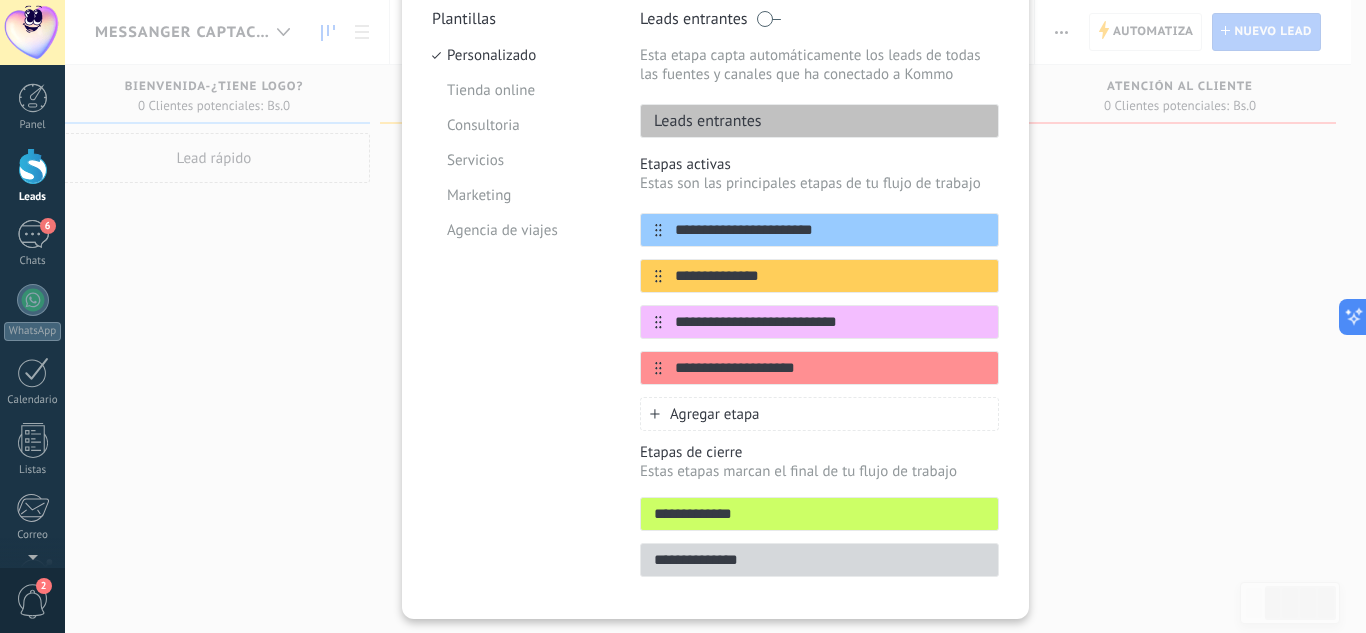 scroll, scrollTop: 251, scrollLeft: 0, axis: vertical 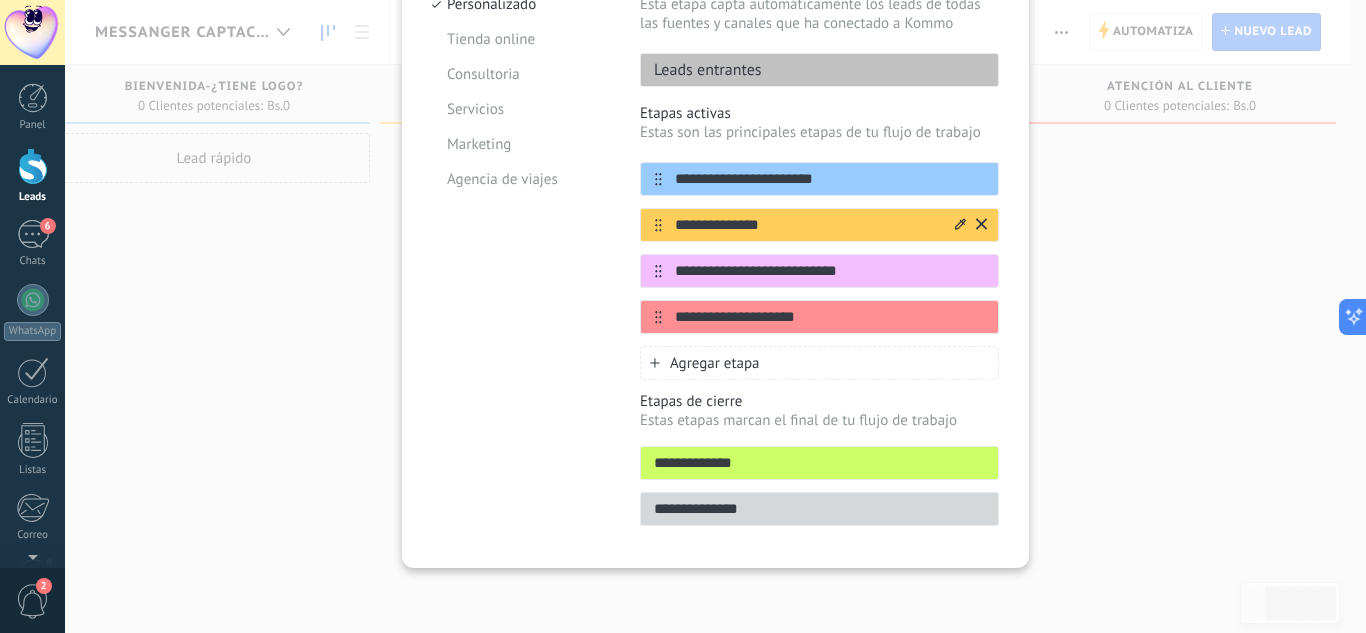 click 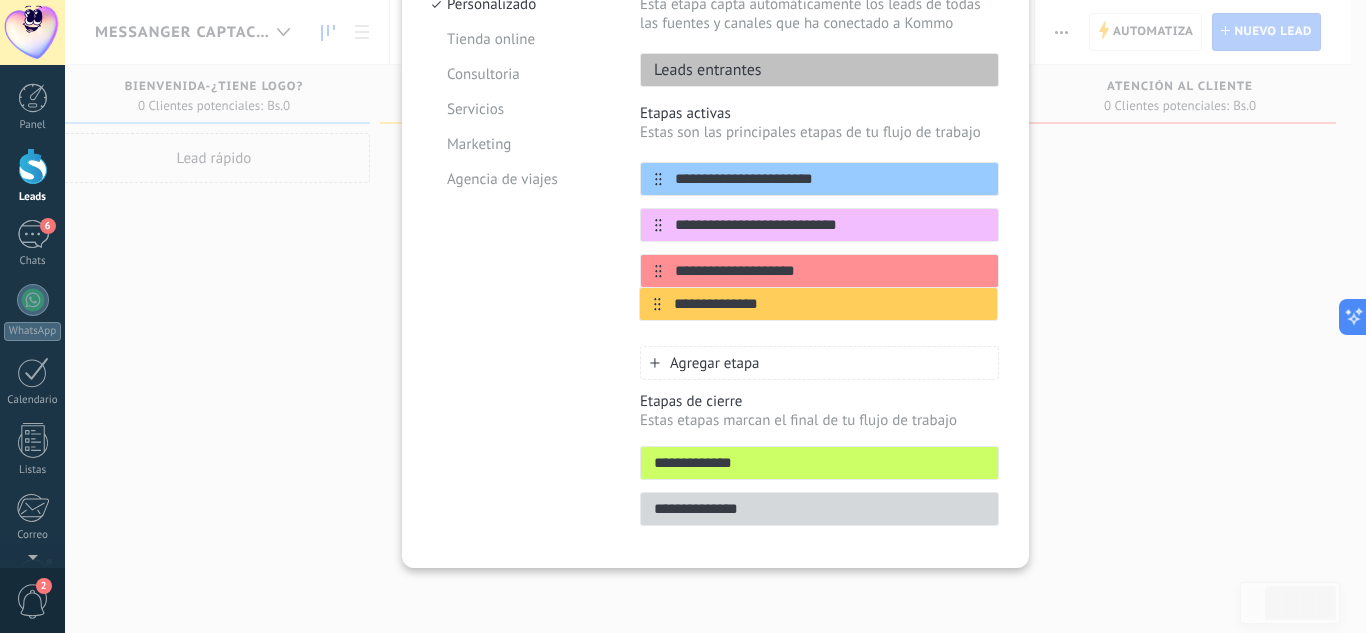 drag, startPoint x: 657, startPoint y: 226, endPoint x: 660, endPoint y: 311, distance: 85.052925 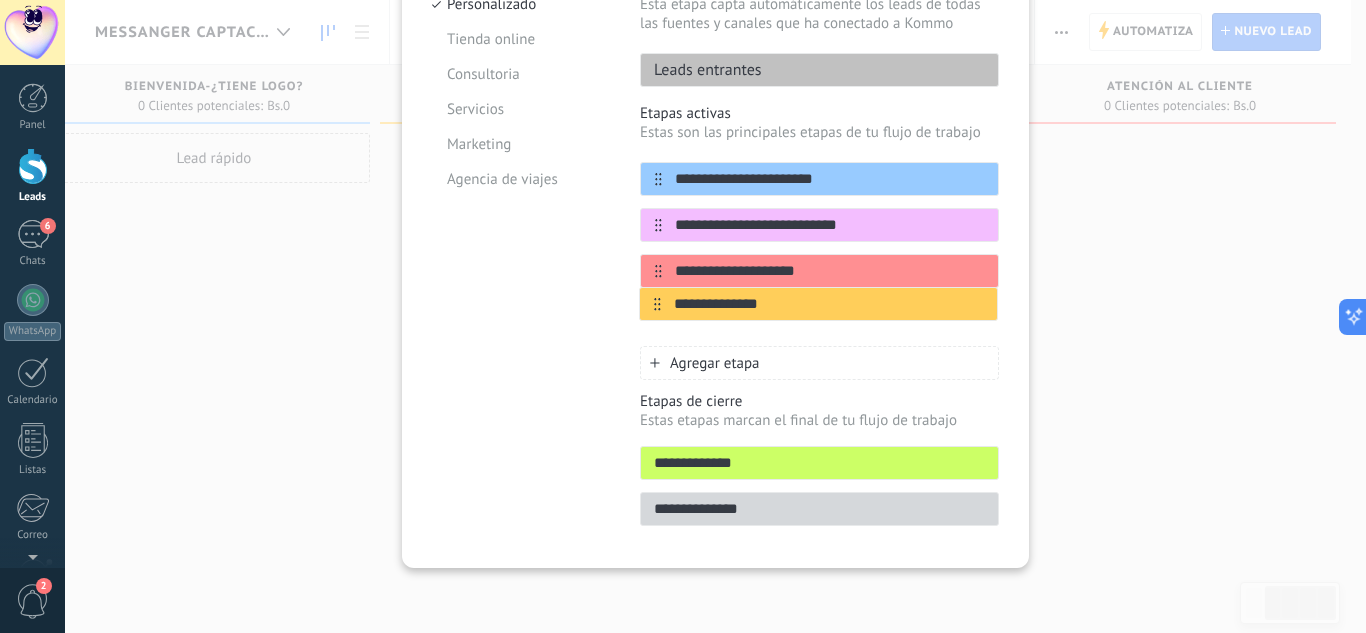 click on "**********" at bounding box center [819, 248] 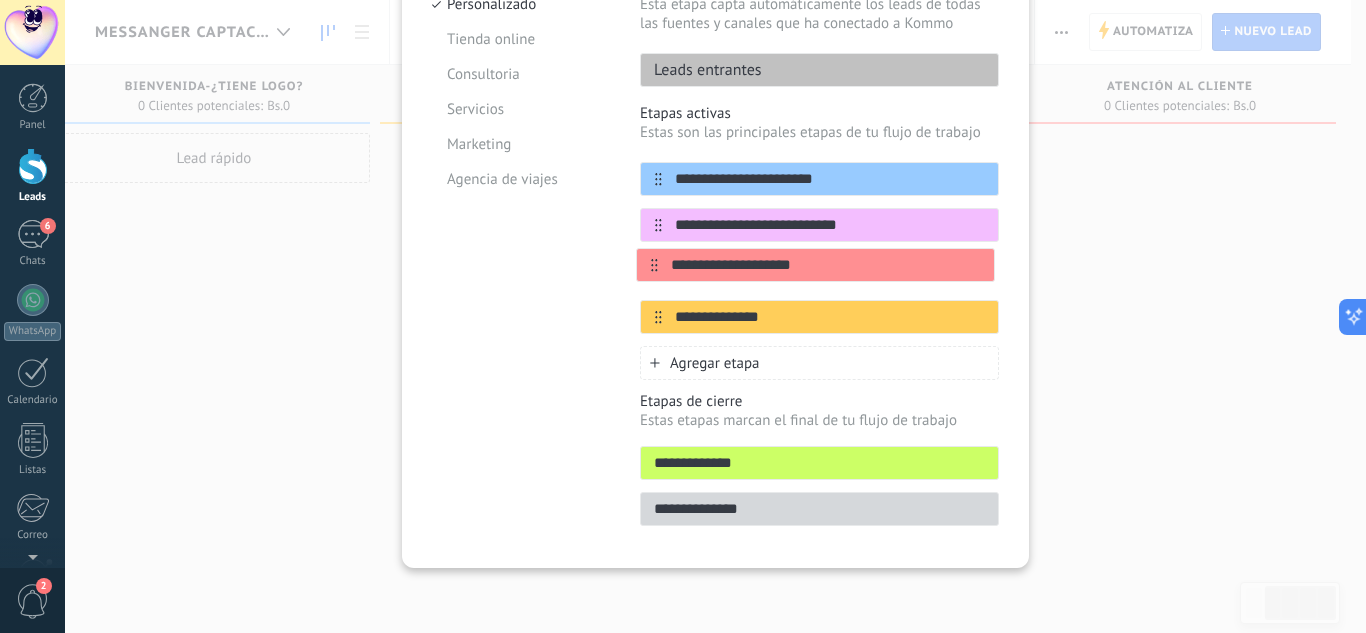 click on "**********" at bounding box center (819, 248) 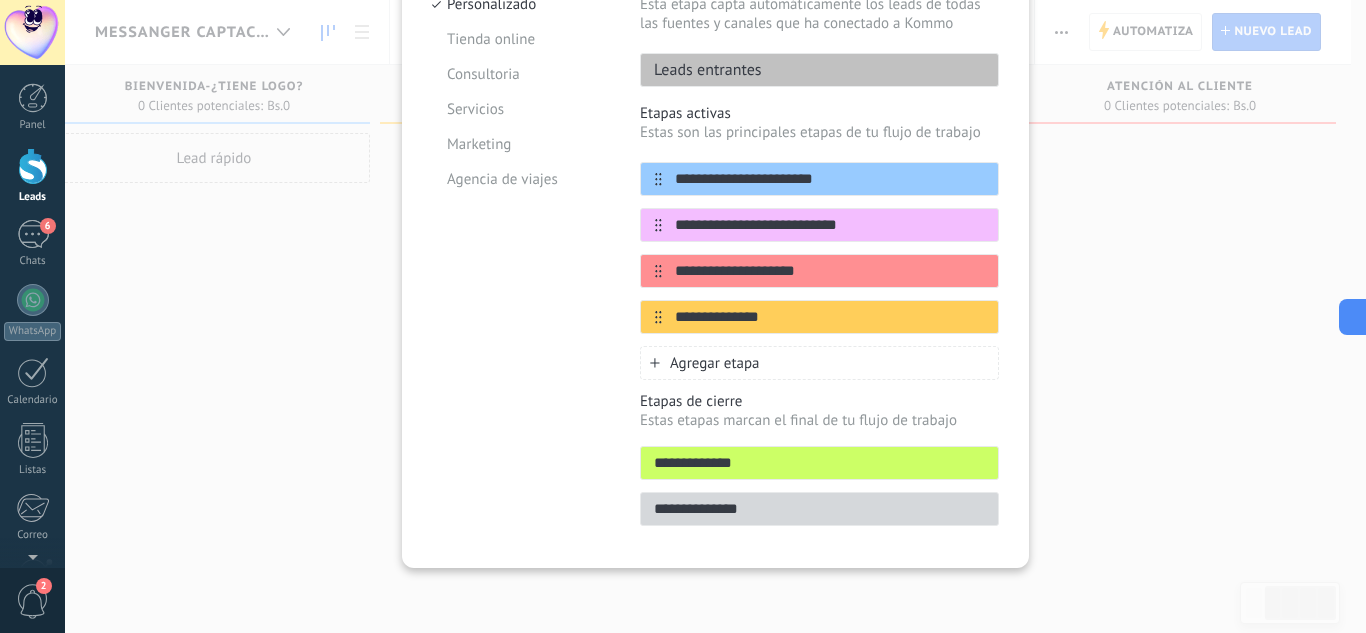 scroll, scrollTop: 151, scrollLeft: 0, axis: vertical 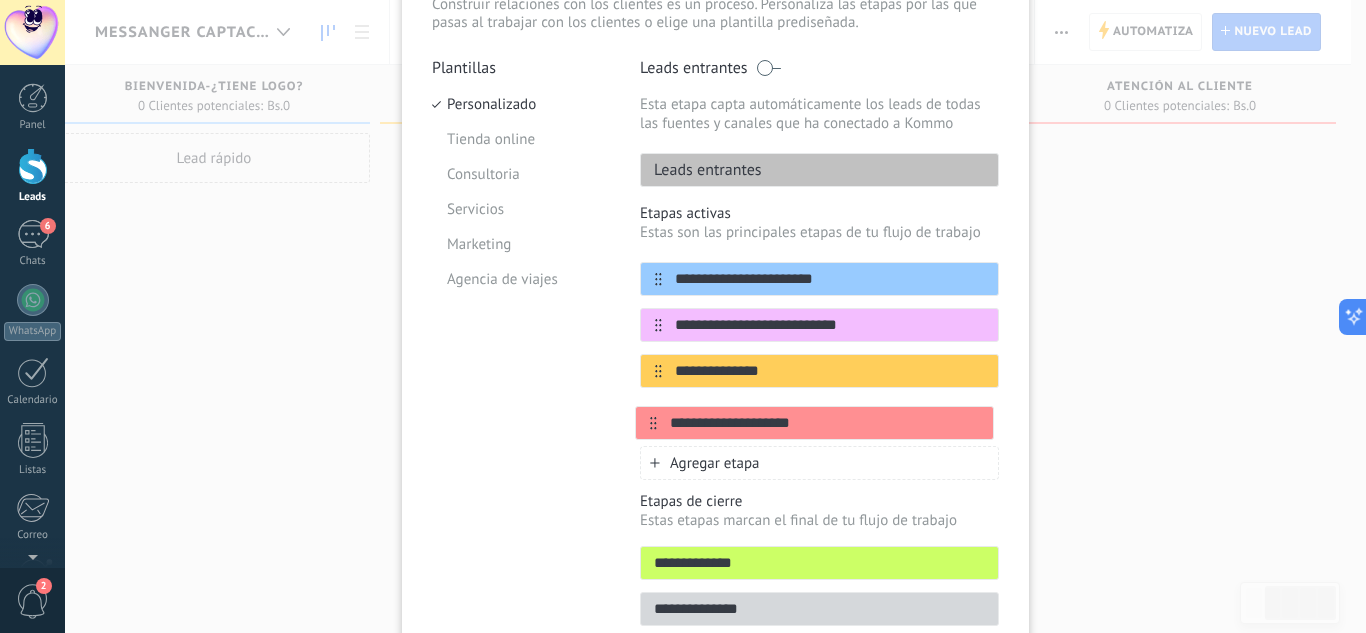 drag, startPoint x: 654, startPoint y: 370, endPoint x: 647, endPoint y: 419, distance: 49.497475 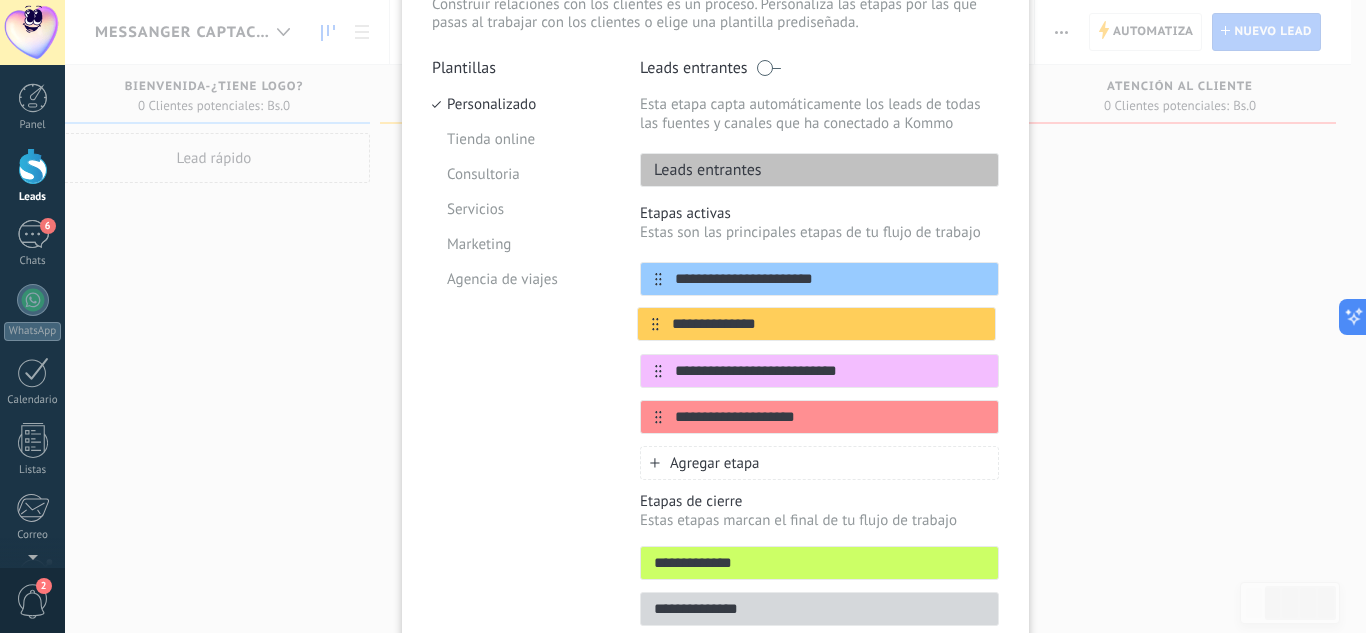 drag, startPoint x: 652, startPoint y: 375, endPoint x: 653, endPoint y: 321, distance: 54.00926 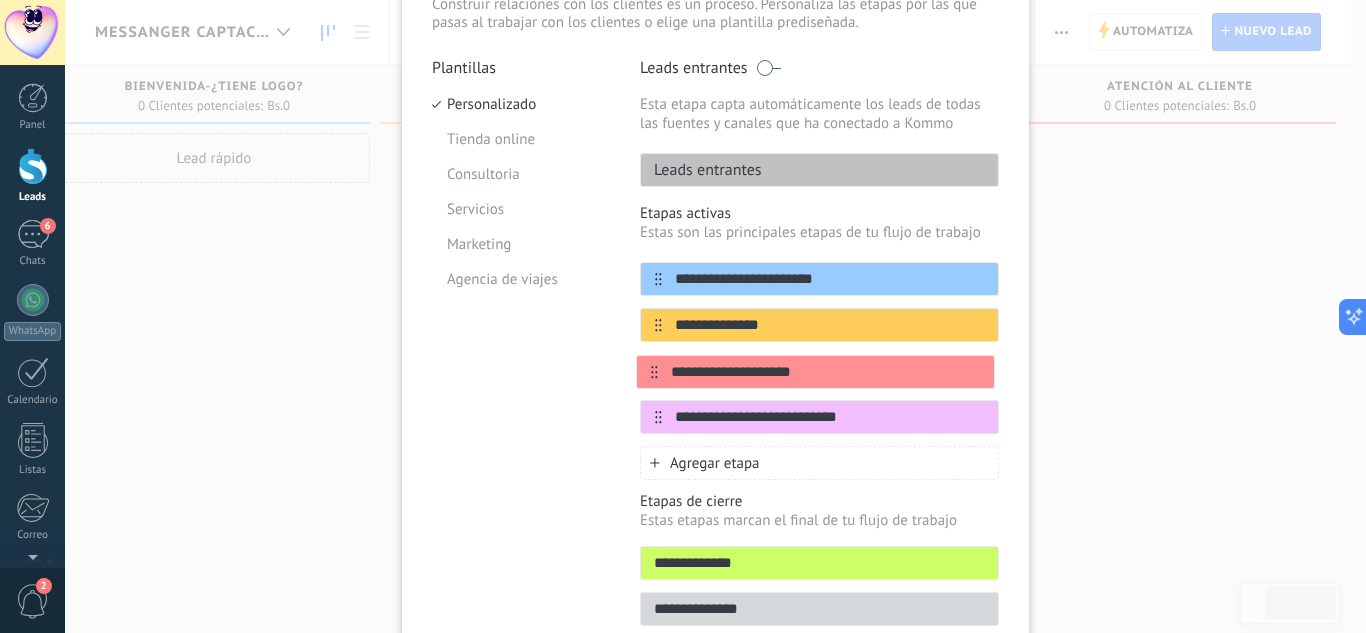 drag, startPoint x: 656, startPoint y: 389, endPoint x: 650, endPoint y: 372, distance: 18.027756 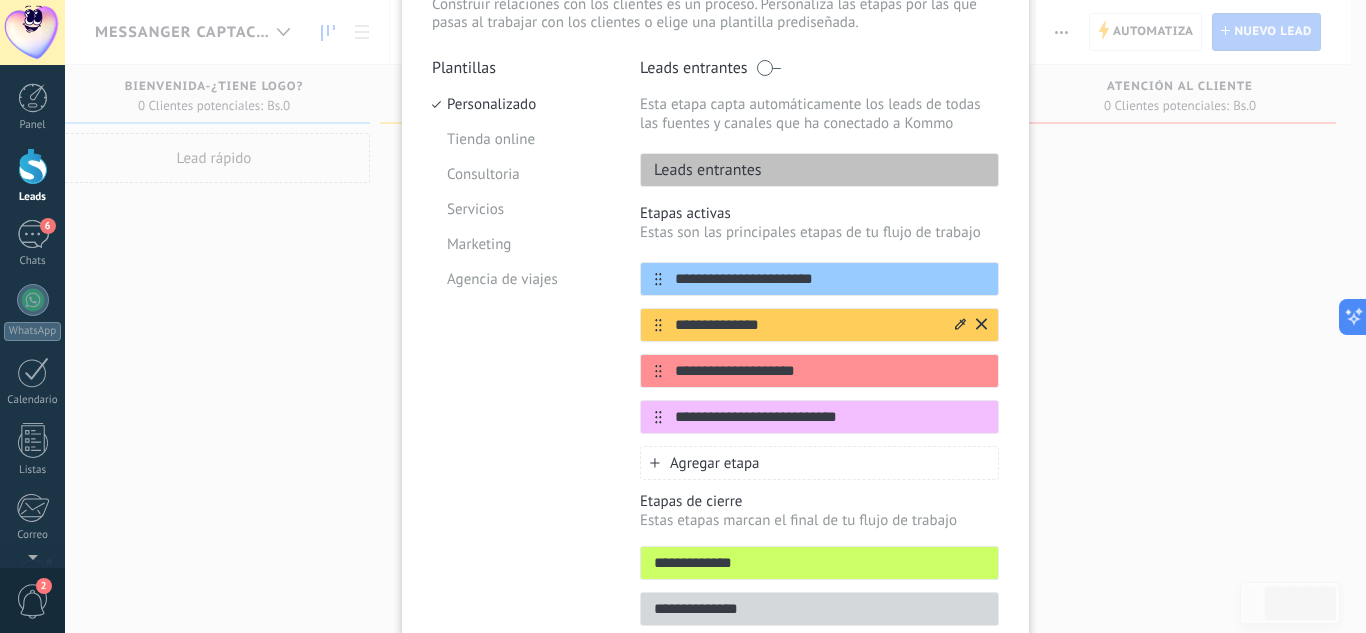 scroll, scrollTop: 251, scrollLeft: 0, axis: vertical 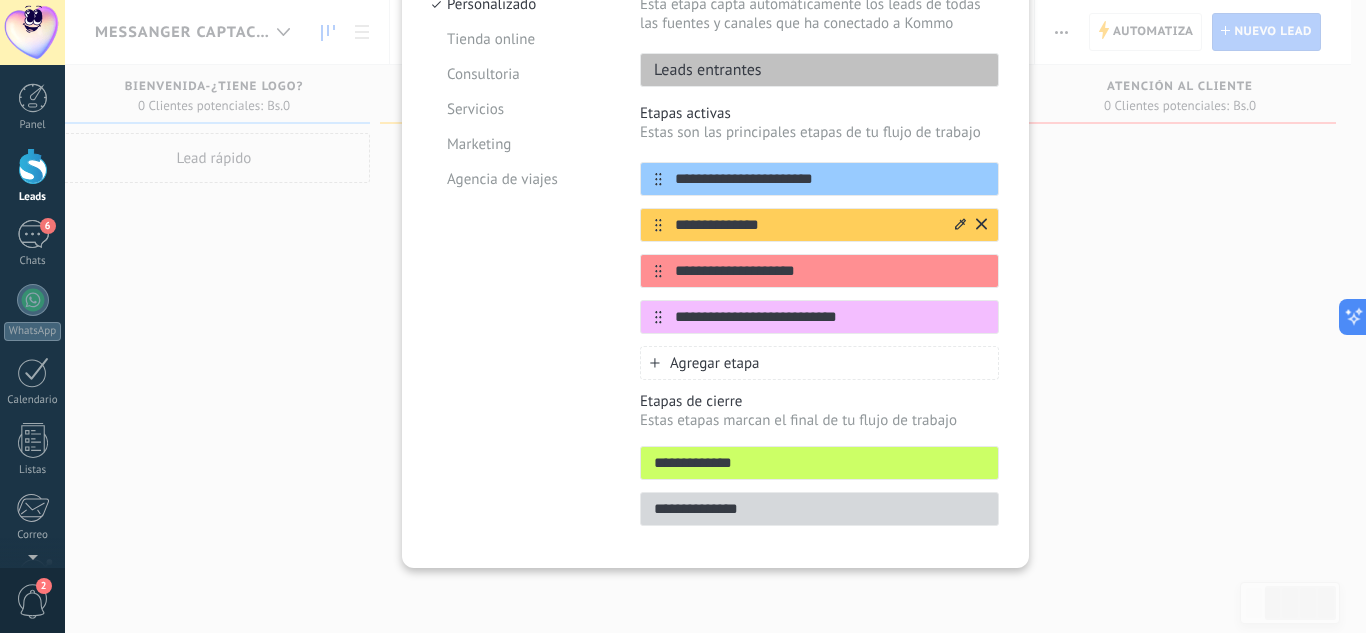 click on "**********" at bounding box center [807, 225] 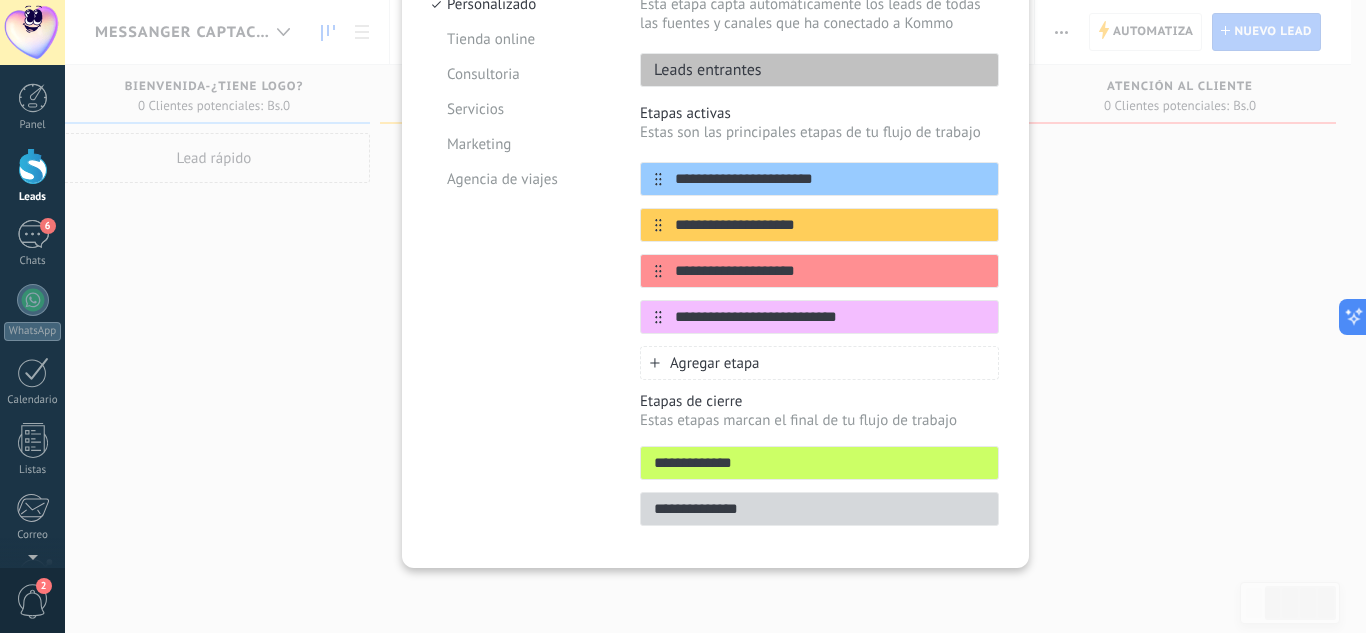 type on "**********" 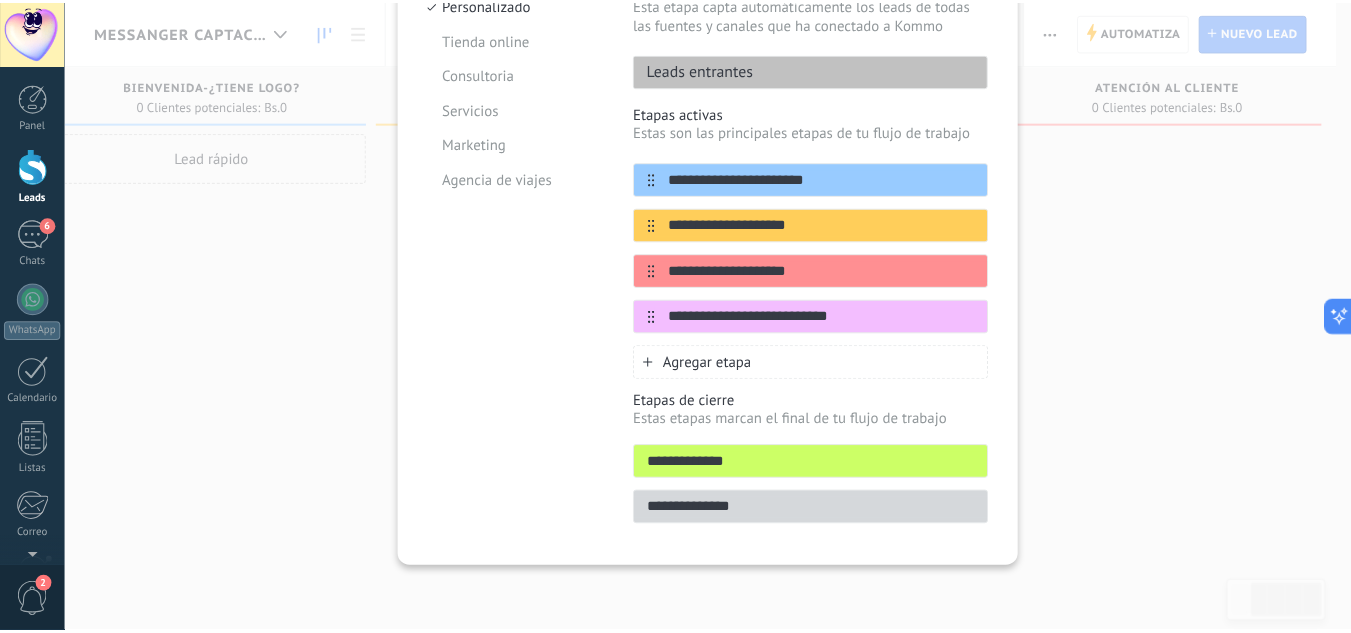 scroll, scrollTop: 0, scrollLeft: 0, axis: both 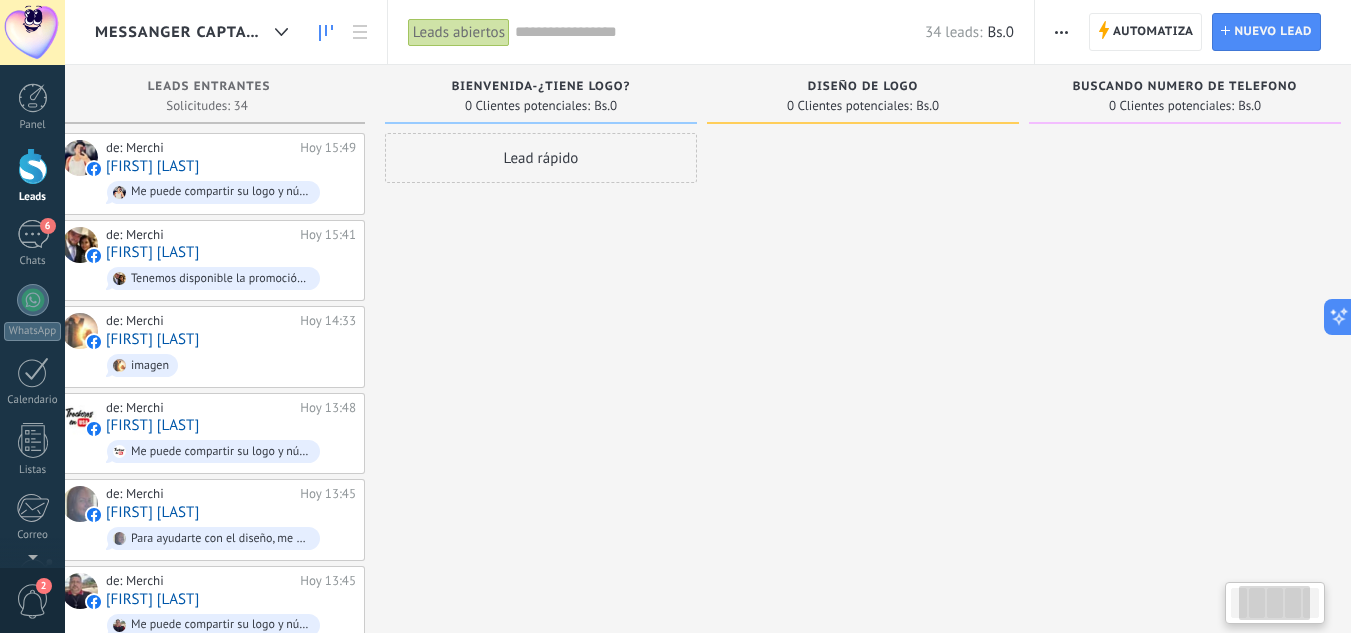 drag, startPoint x: 740, startPoint y: 394, endPoint x: 1069, endPoint y: 337, distance: 333.90118 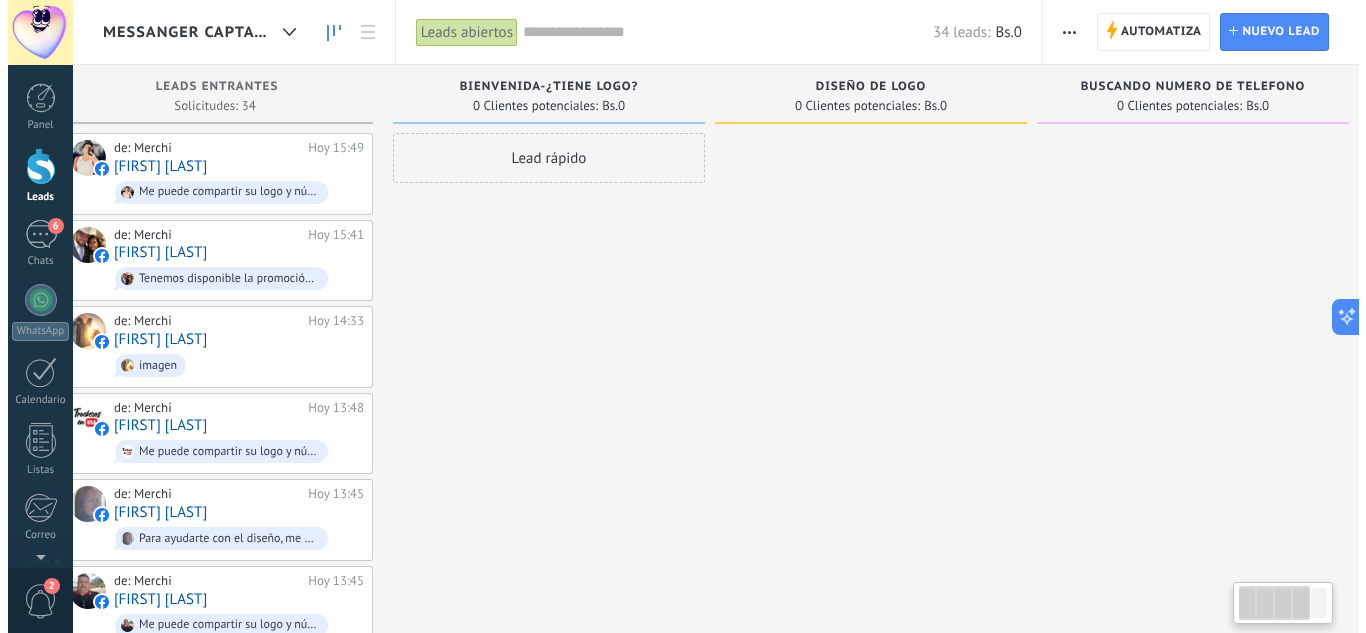 scroll, scrollTop: 0, scrollLeft: 40, axis: horizontal 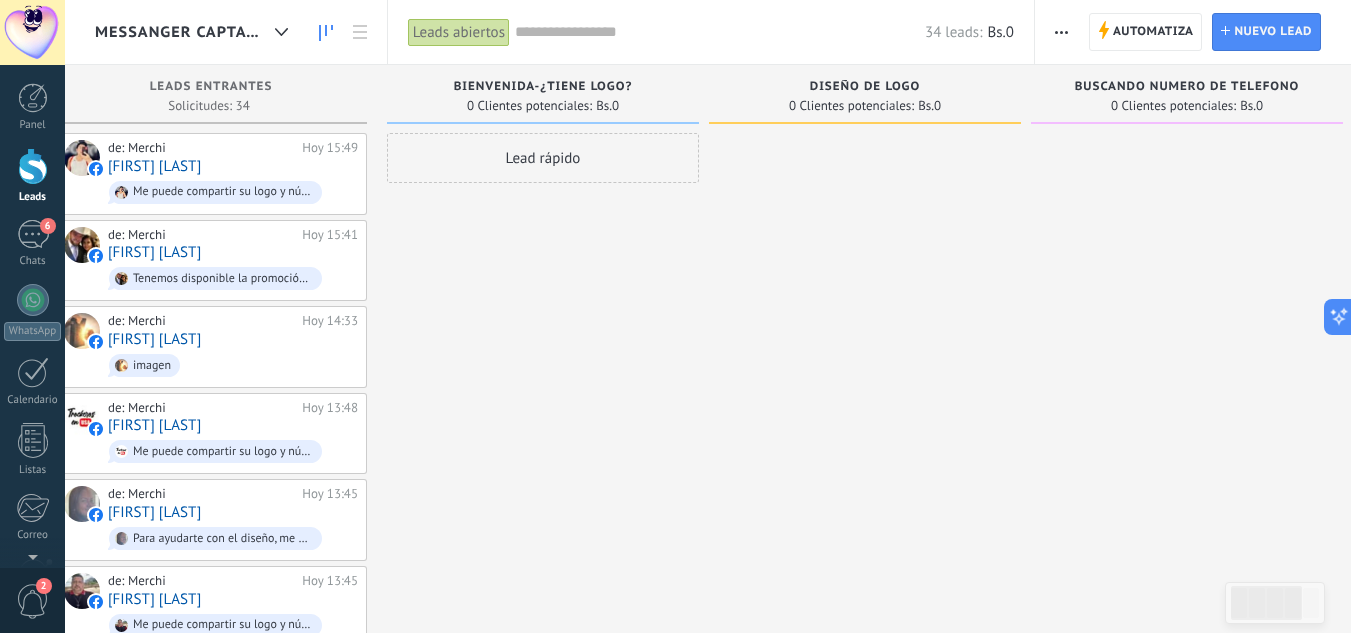 click at bounding box center (1061, 32) 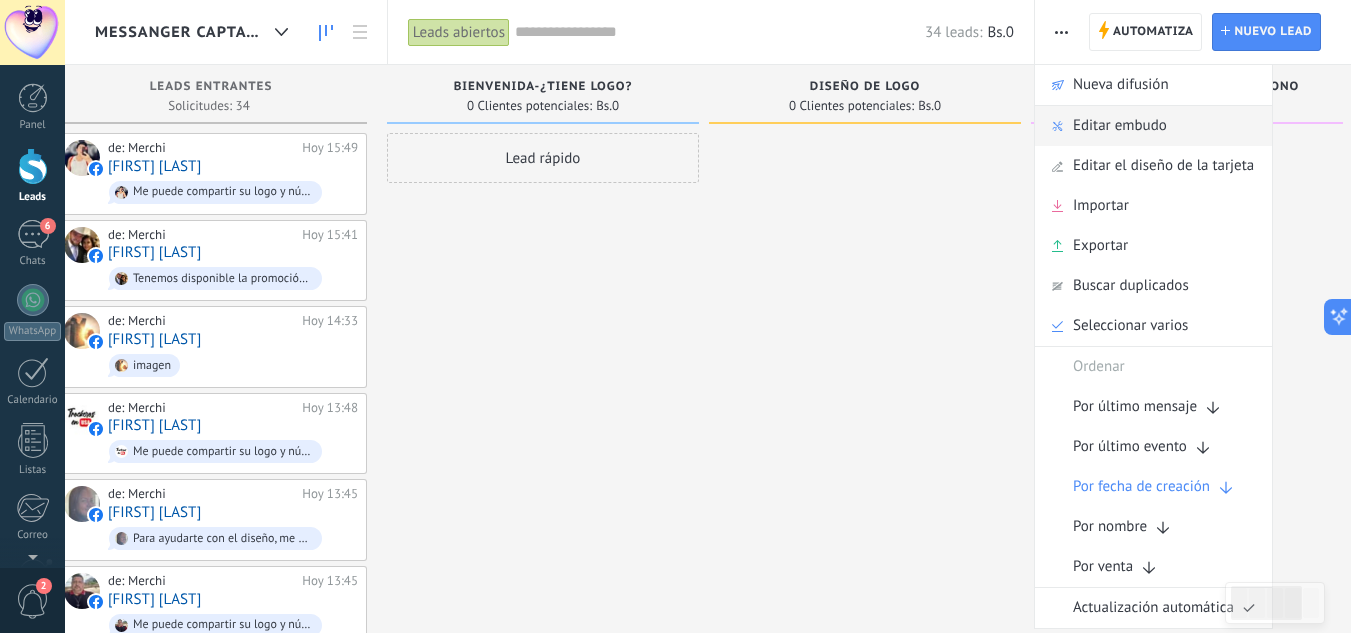 click on "Editar embudo" at bounding box center (1120, 126) 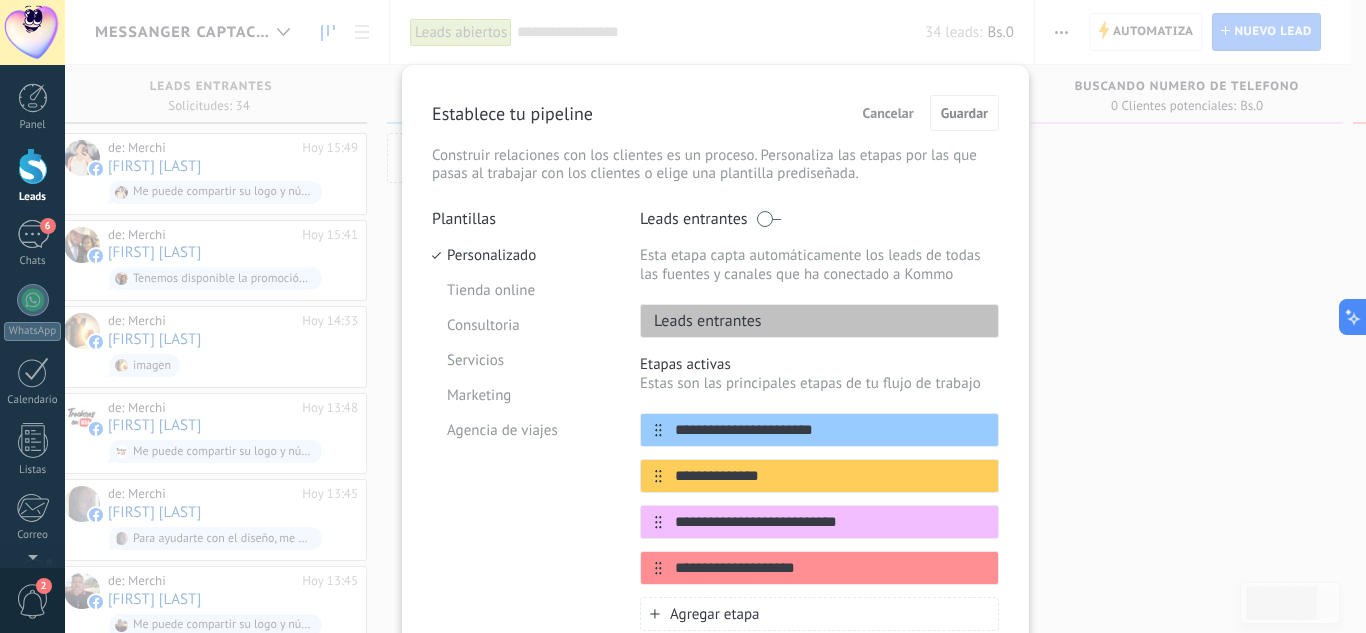 scroll, scrollTop: 200, scrollLeft: 0, axis: vertical 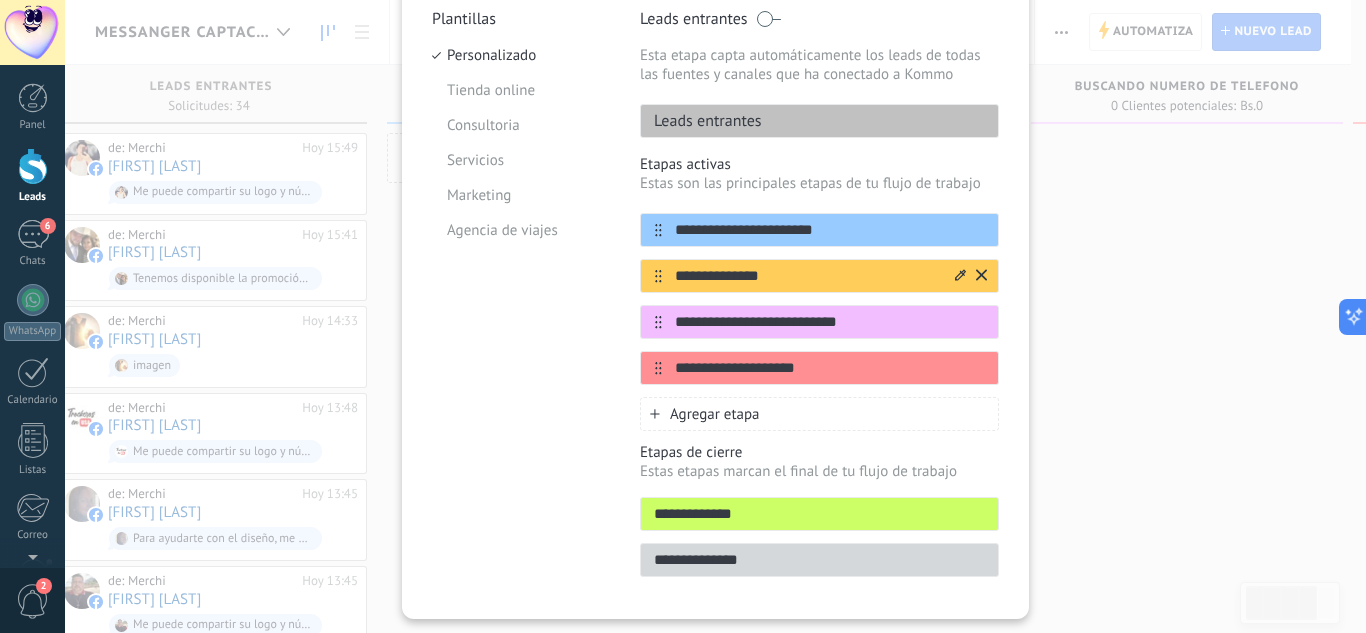 click on "**********" at bounding box center (807, 276) 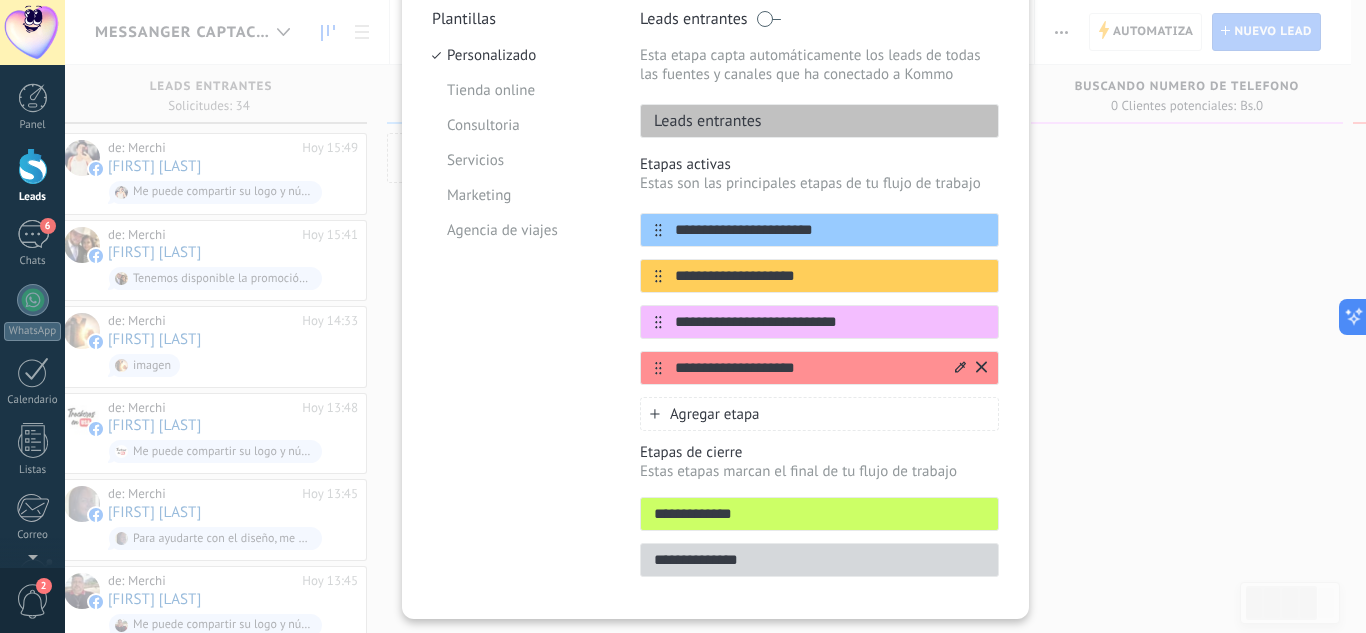 type on "**********" 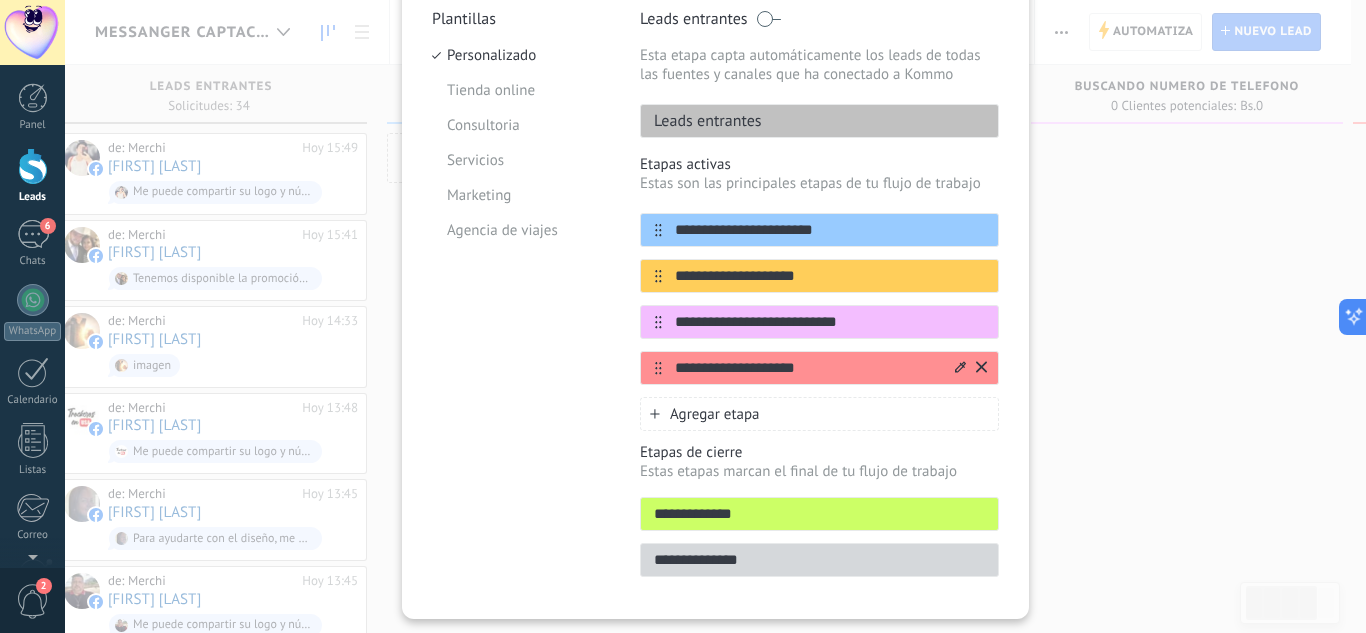 click on "**********" at bounding box center (807, 368) 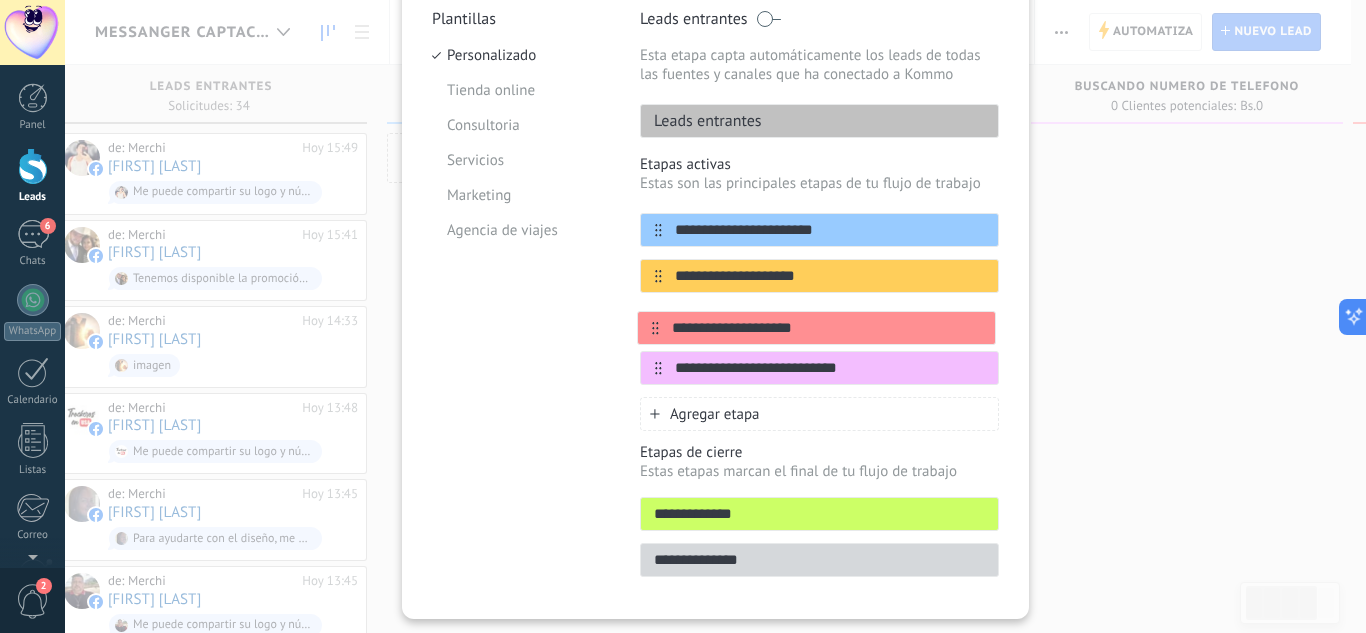 drag, startPoint x: 653, startPoint y: 371, endPoint x: 655, endPoint y: 304, distance: 67.02985 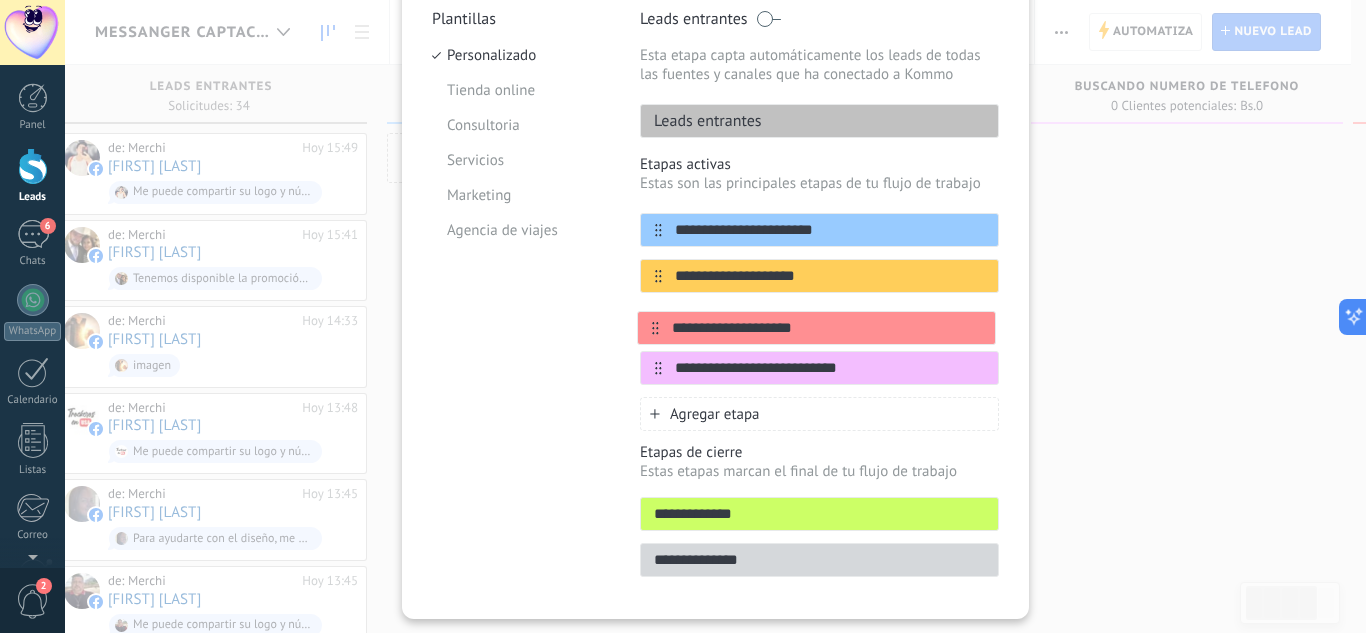click on "**********" at bounding box center [819, 299] 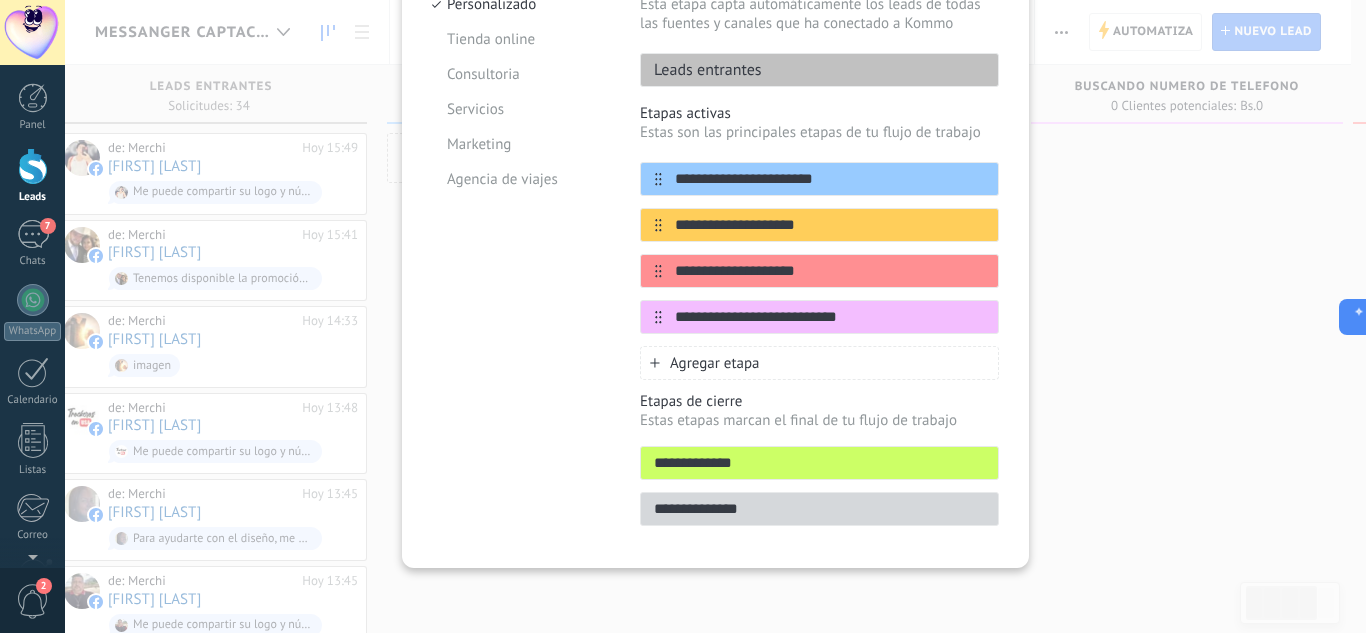 scroll, scrollTop: 151, scrollLeft: 0, axis: vertical 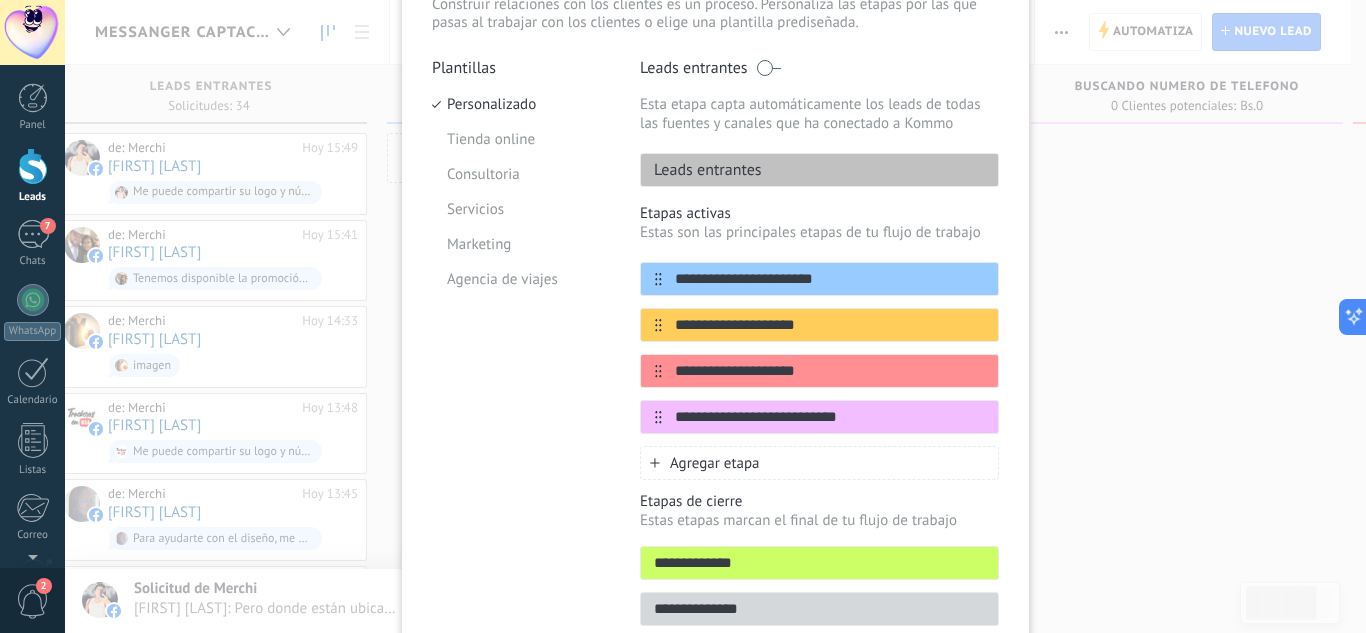 click on "Plantillas Personalizado Tienda online Consultoria Servicios Marketing Agencia de viajes" at bounding box center (521, 348) 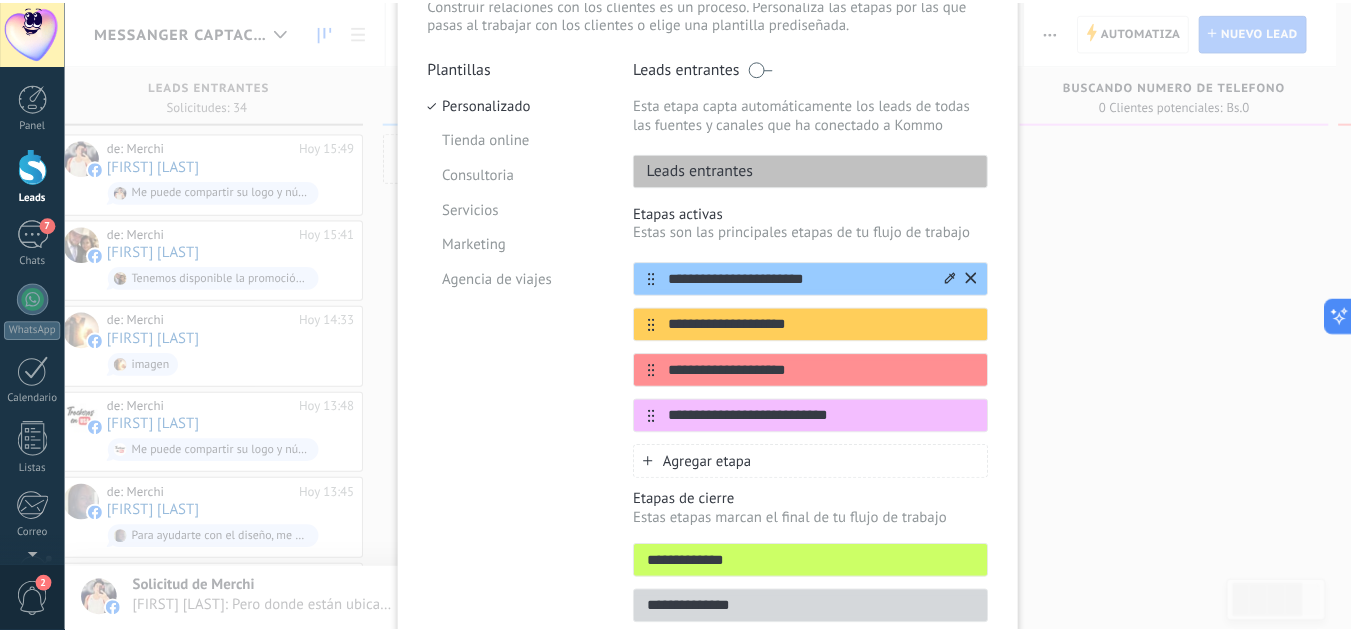 scroll, scrollTop: 0, scrollLeft: 0, axis: both 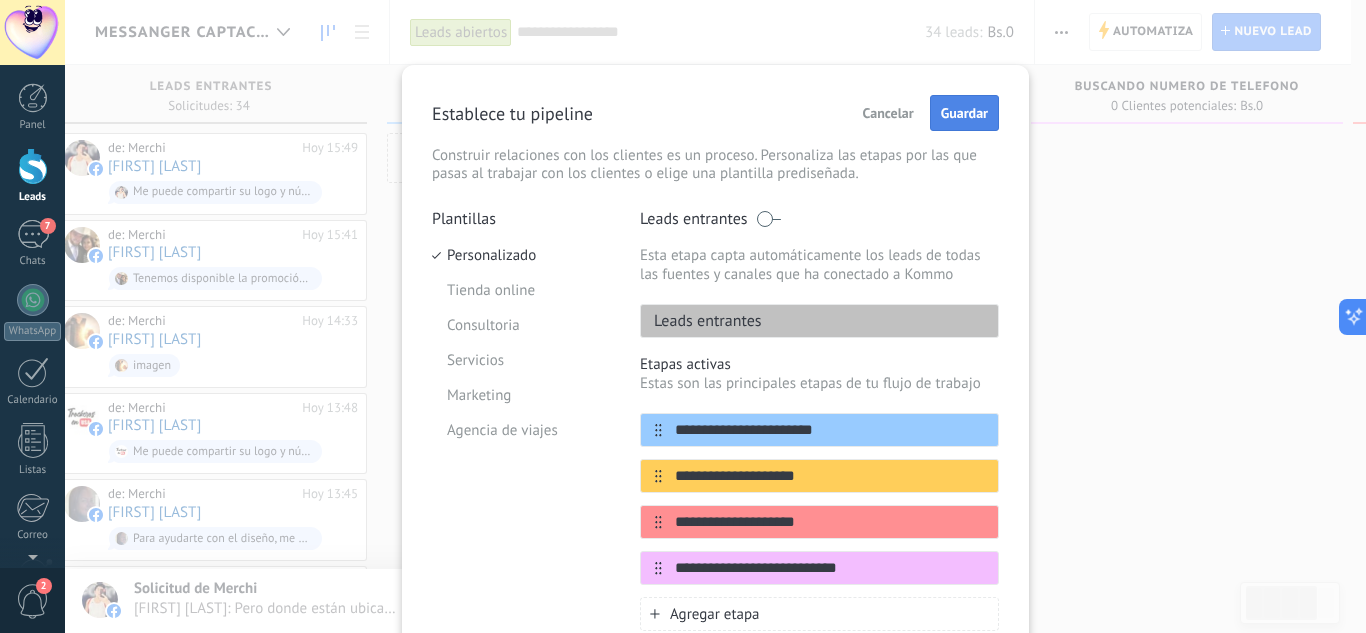 click on "Guardar" at bounding box center [964, 113] 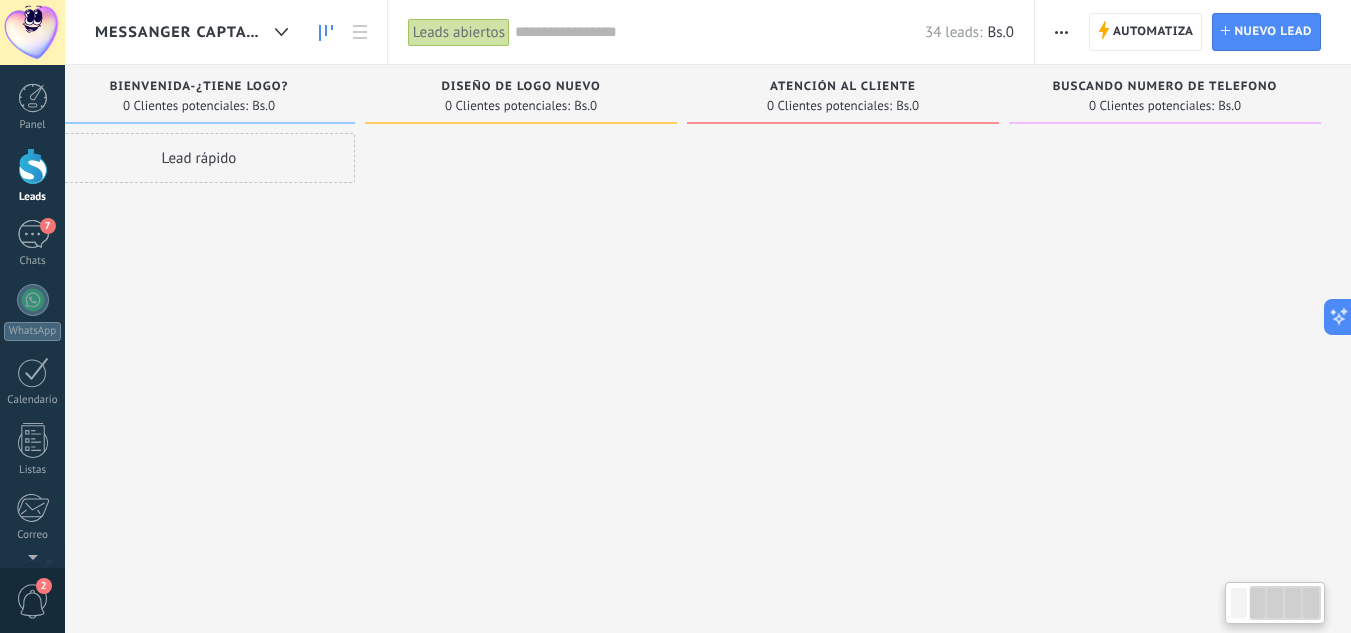 drag, startPoint x: 1013, startPoint y: 455, endPoint x: 464, endPoint y: 508, distance: 551.55237 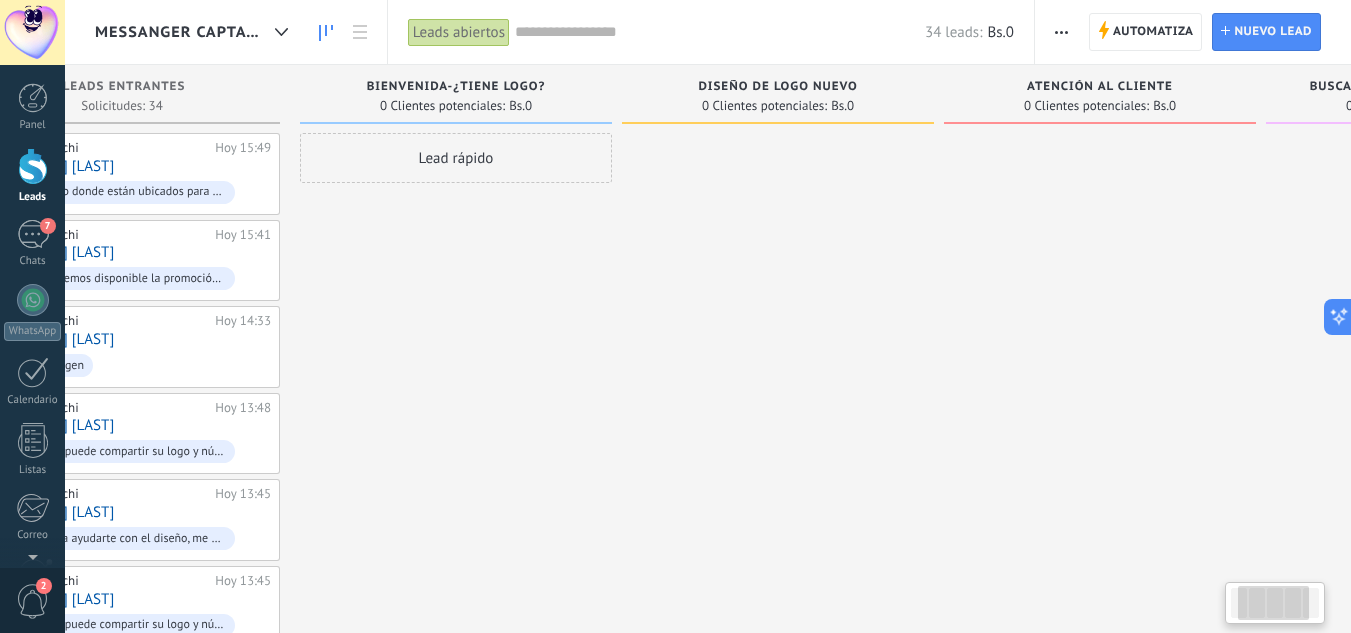 scroll, scrollTop: 0, scrollLeft: 0, axis: both 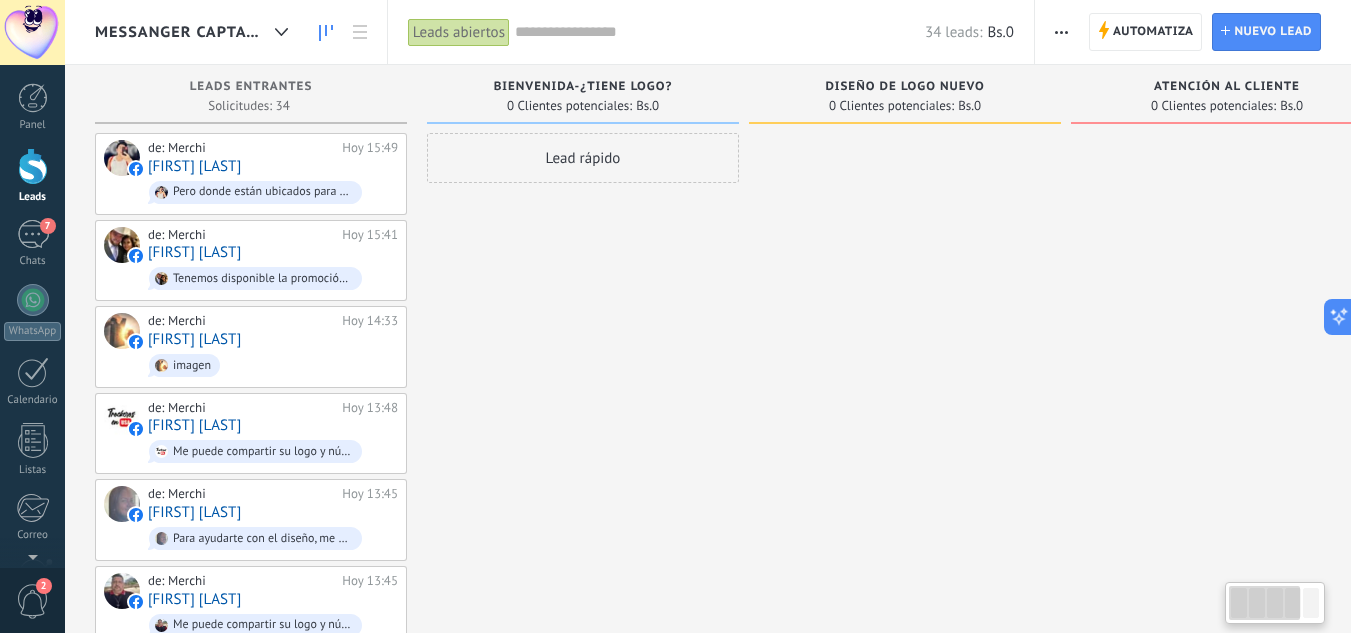 drag, startPoint x: 448, startPoint y: 430, endPoint x: 1032, endPoint y: 411, distance: 584.309 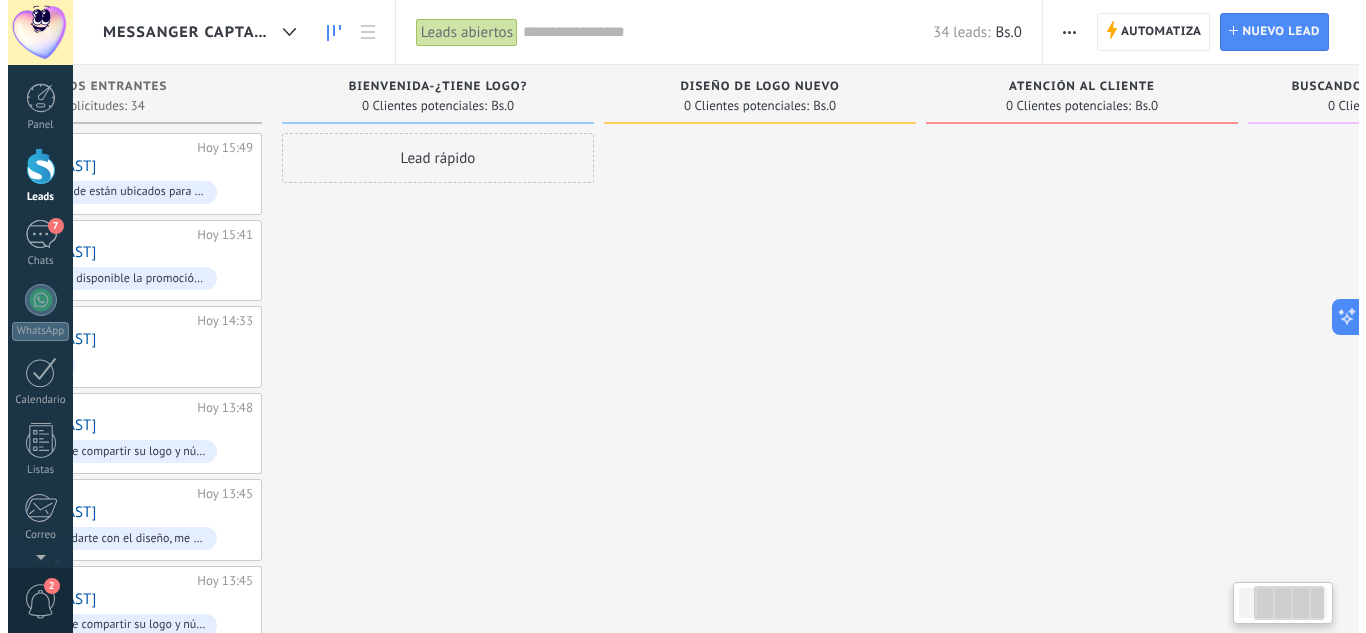 scroll, scrollTop: 0, scrollLeft: 384, axis: horizontal 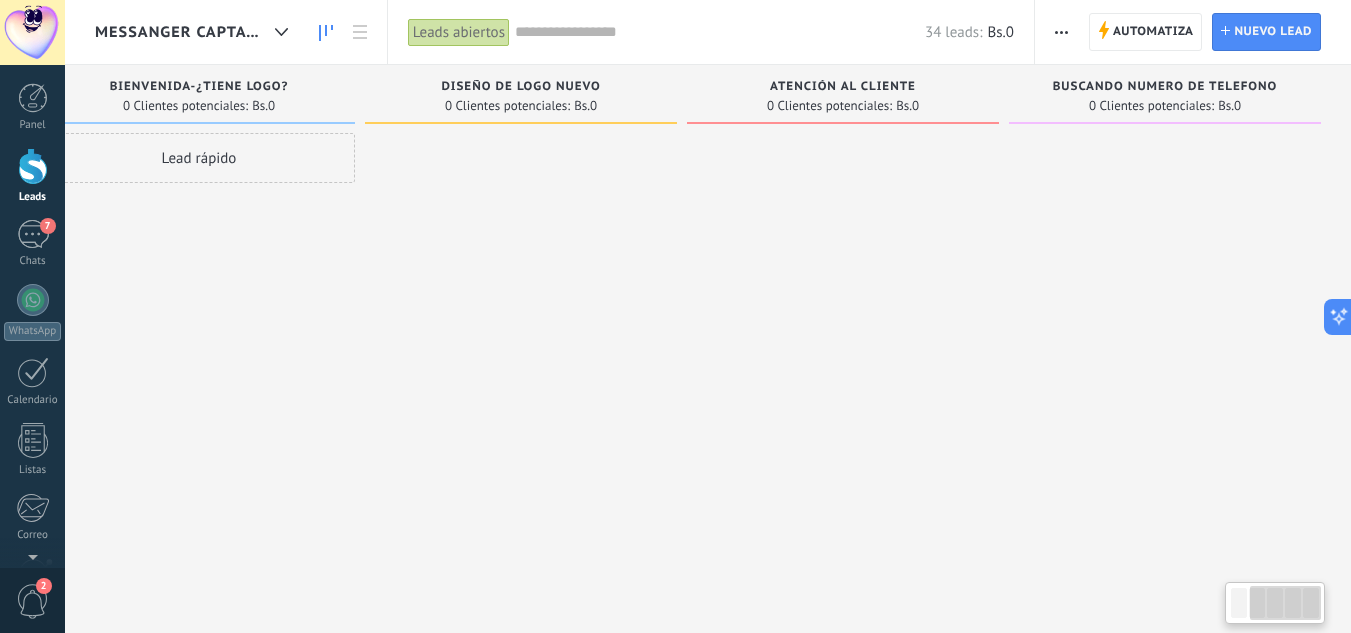 drag, startPoint x: 1179, startPoint y: 370, endPoint x: 498, endPoint y: 395, distance: 681.45874 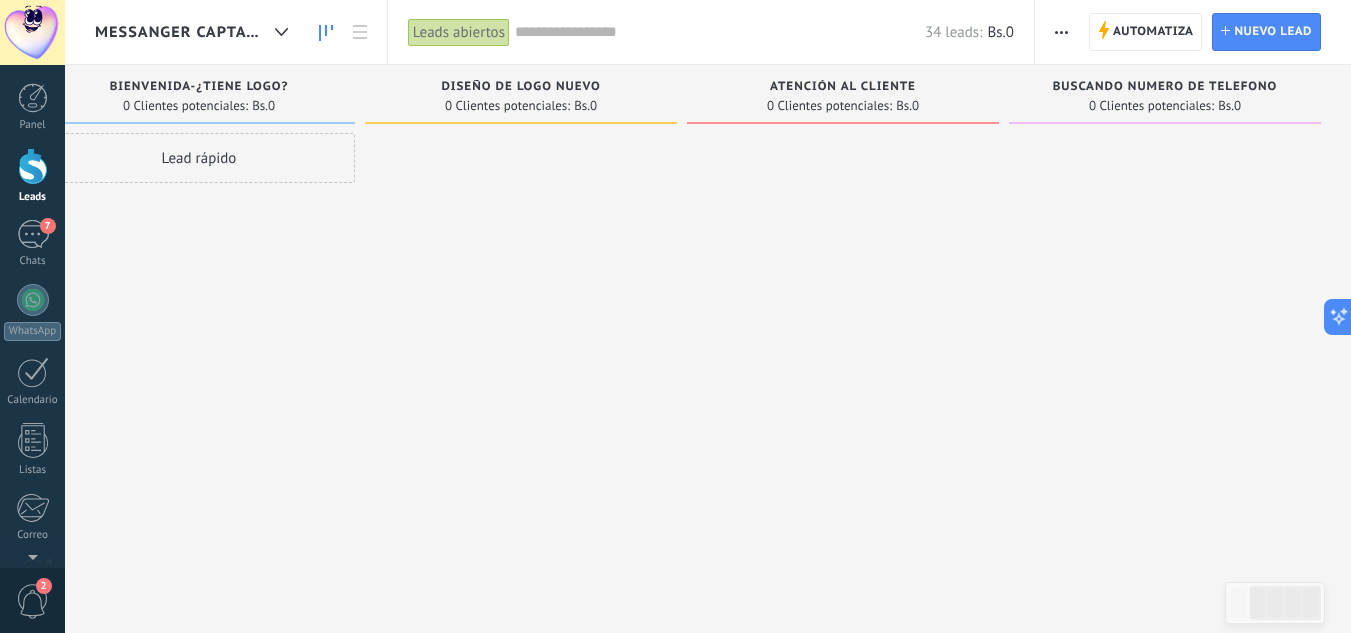 click at bounding box center [1061, 32] 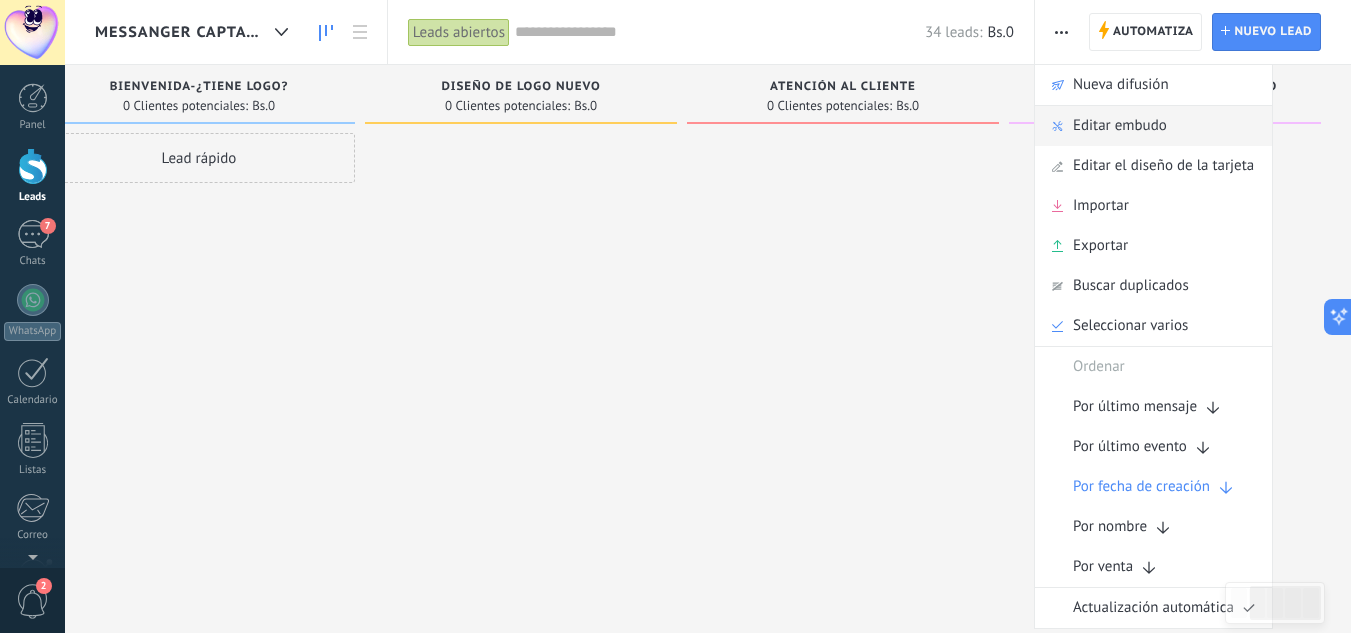 click on "Editar embudo" at bounding box center (1120, 126) 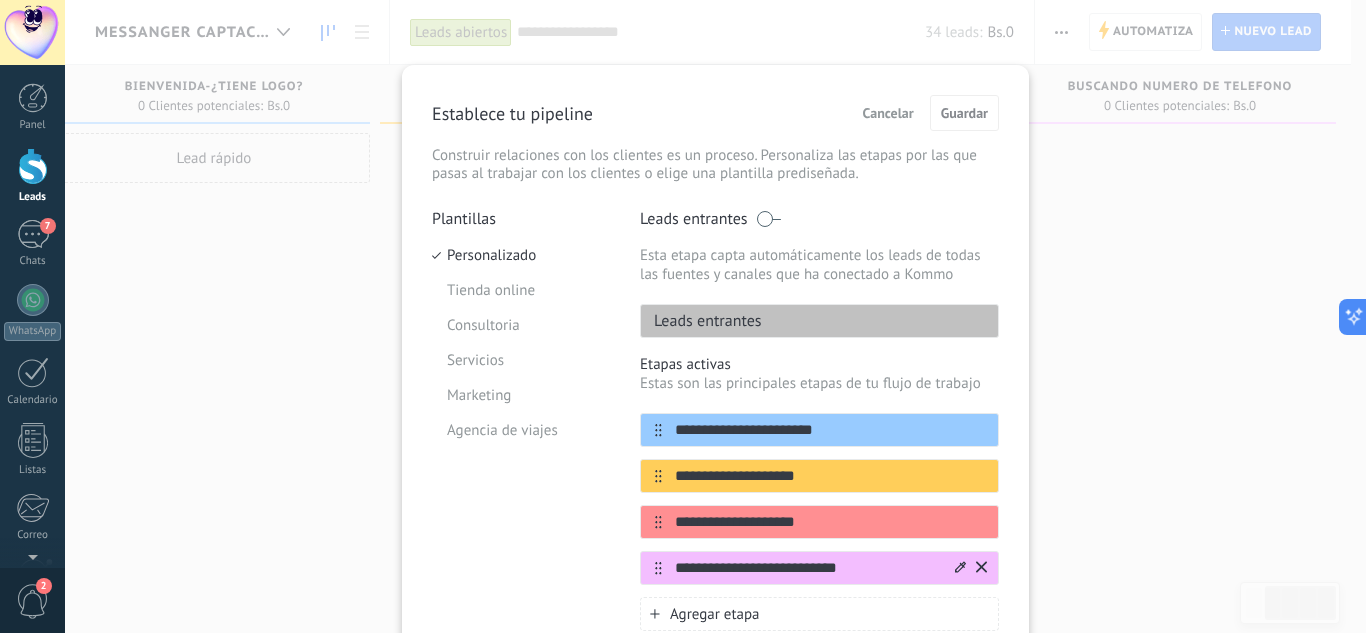 scroll, scrollTop: 251, scrollLeft: 0, axis: vertical 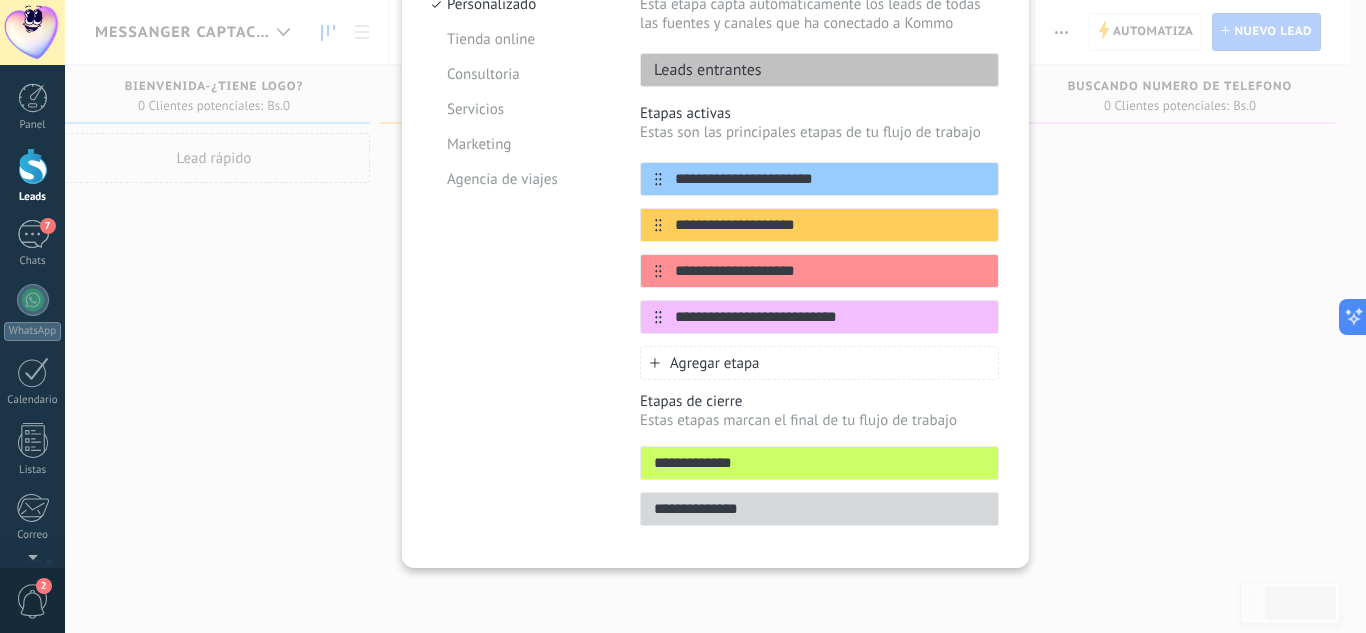 click on "**********" at bounding box center (819, 463) 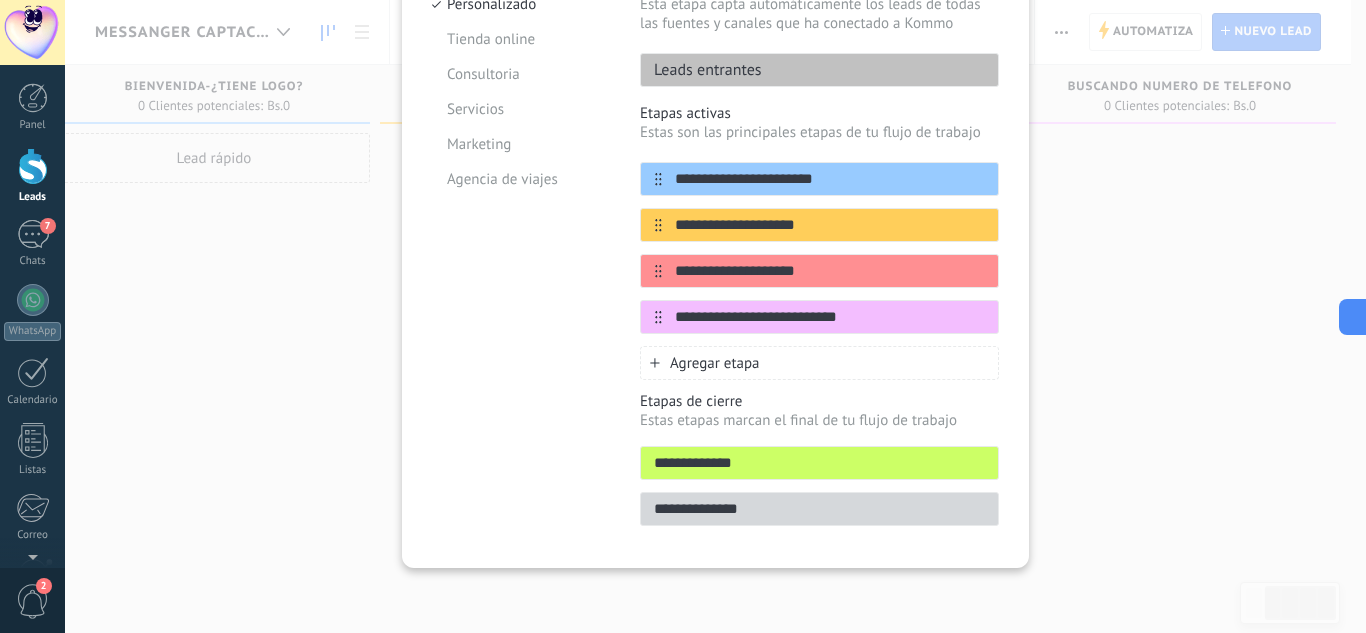 click on "**********" at bounding box center [819, 463] 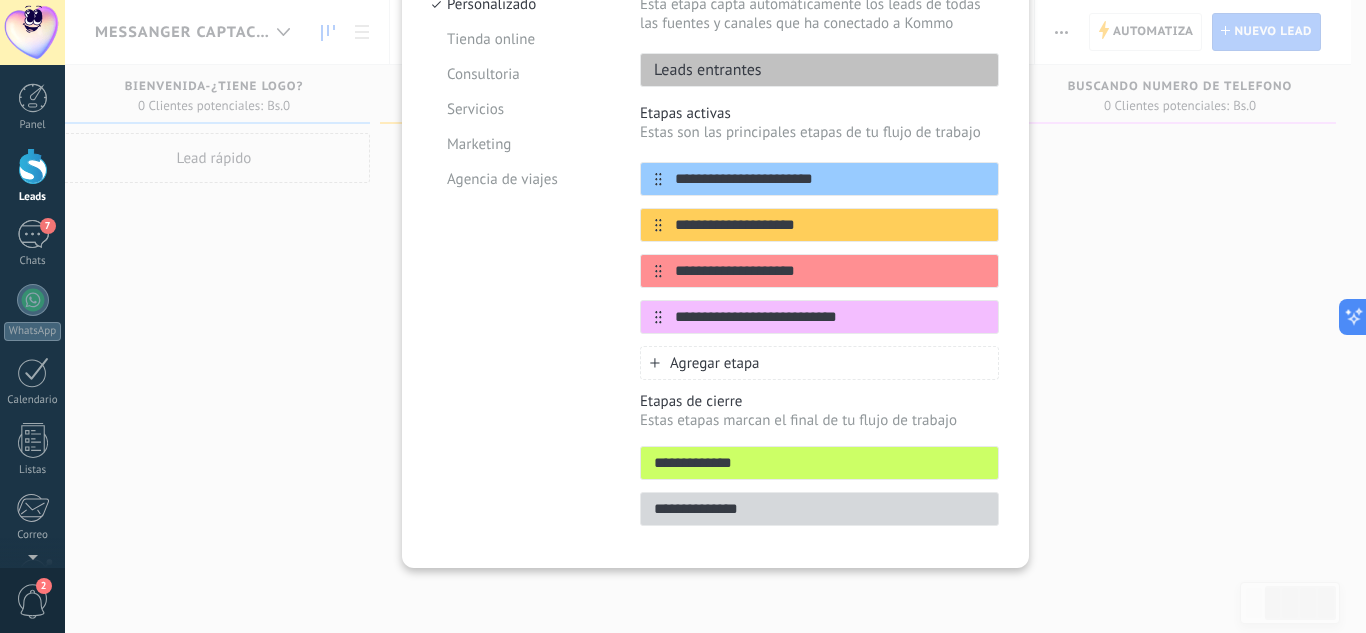 click on "**********" at bounding box center (819, 509) 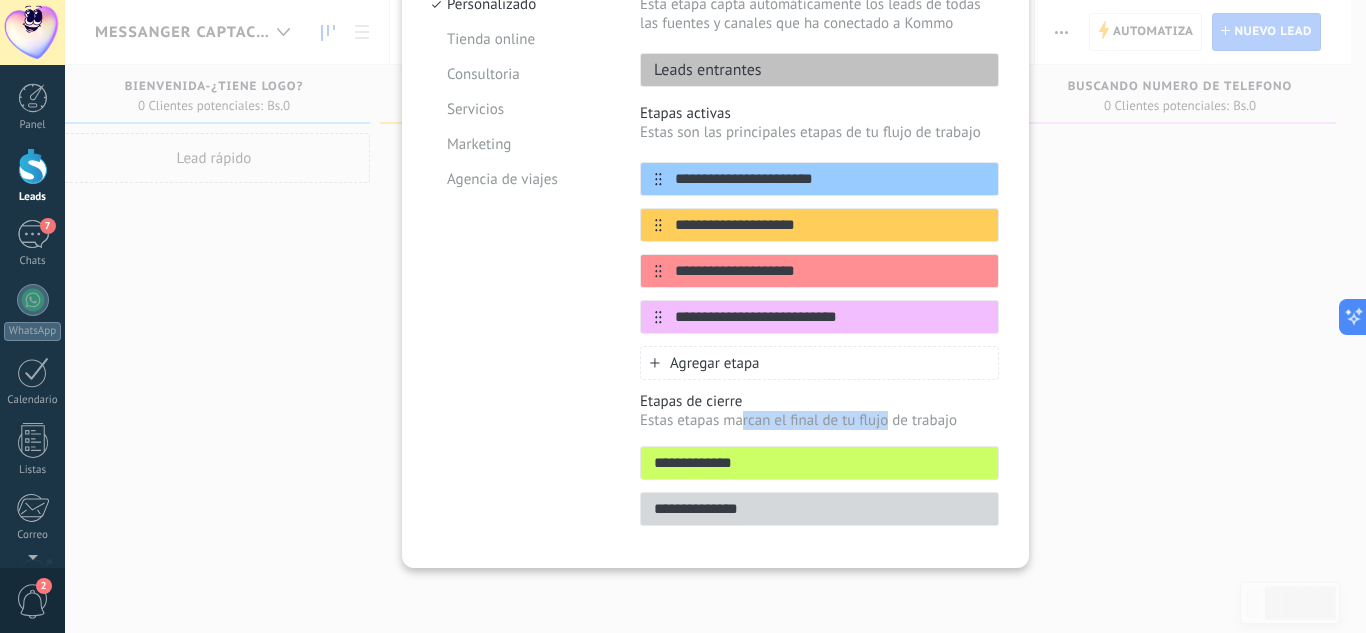 drag, startPoint x: 740, startPoint y: 424, endPoint x: 883, endPoint y: 423, distance: 143.0035 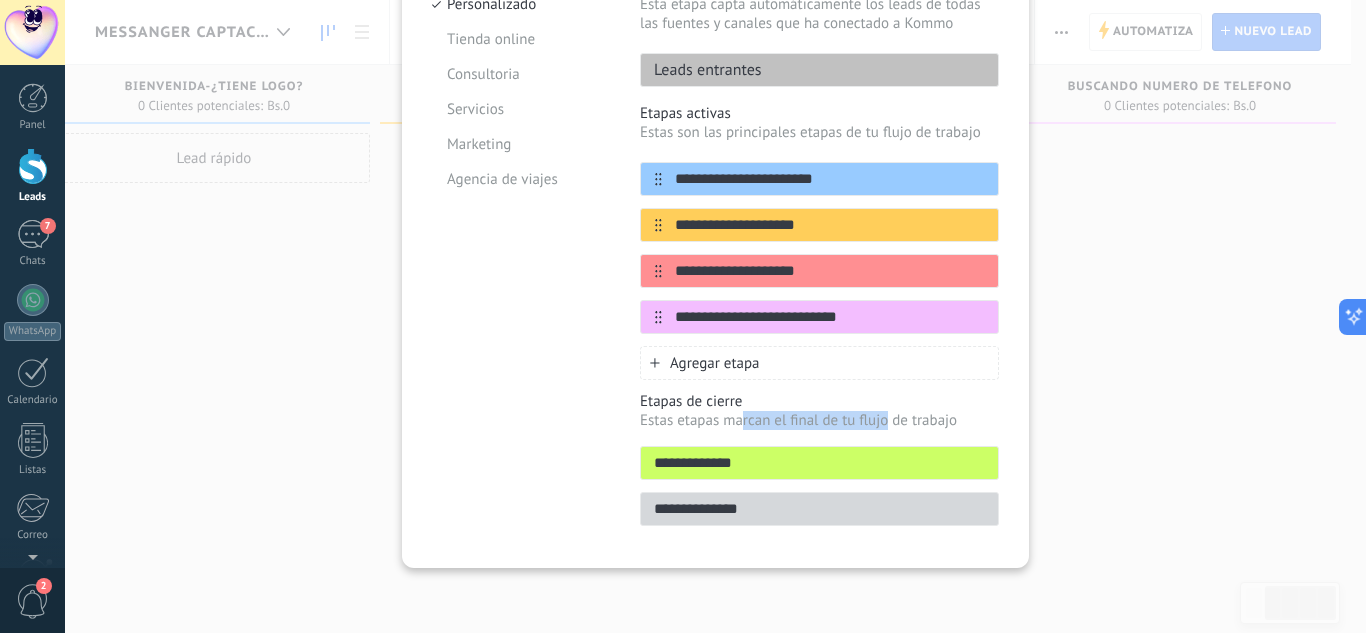 click on "Estas etapas marcan el final de tu flujo de trabajo" at bounding box center (819, 420) 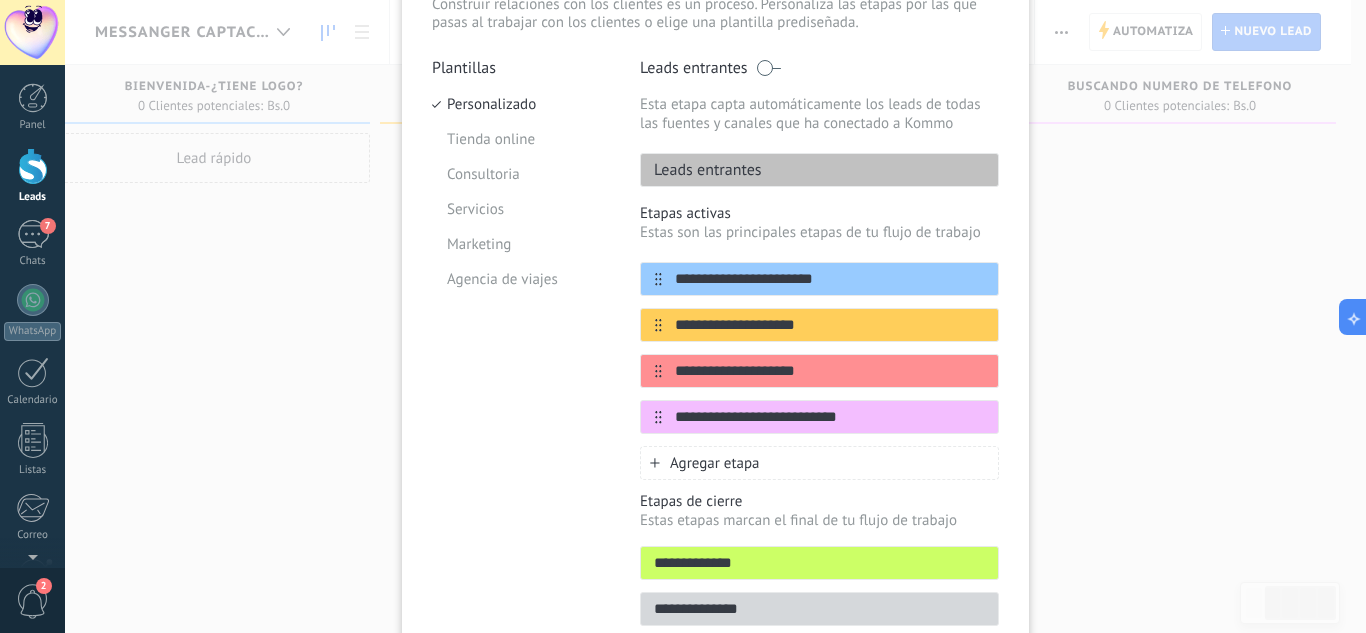 scroll, scrollTop: 51, scrollLeft: 0, axis: vertical 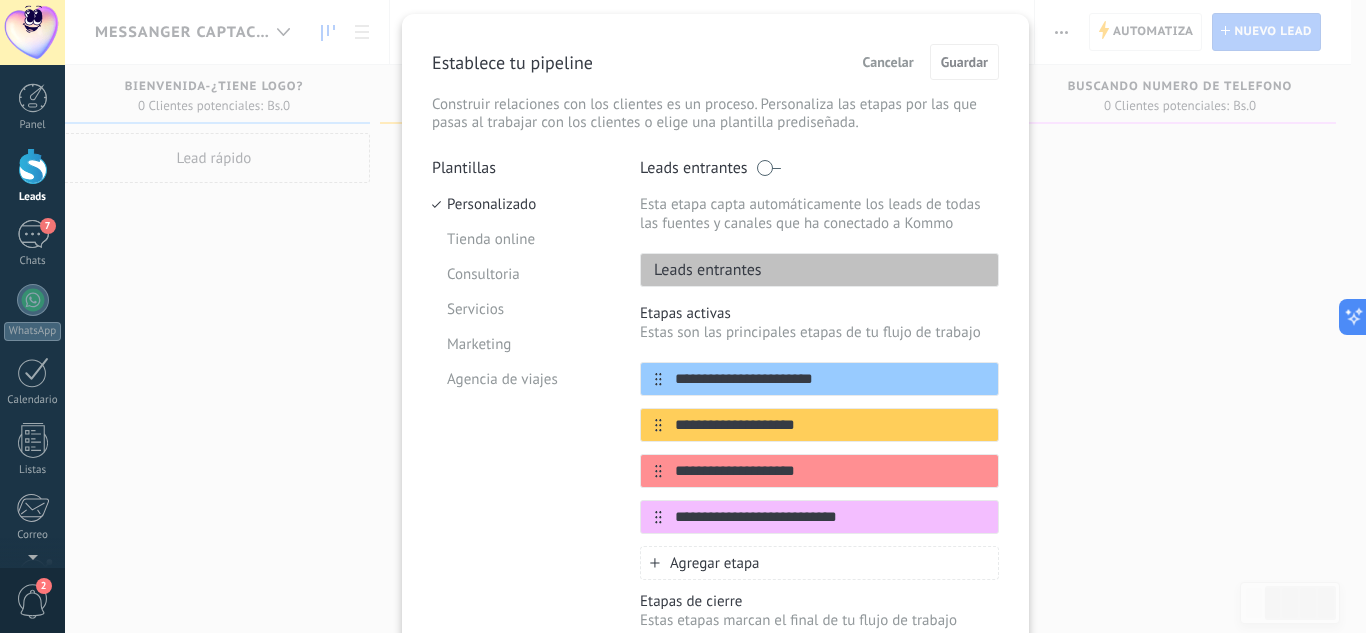 click on "Cancelar" at bounding box center (888, 62) 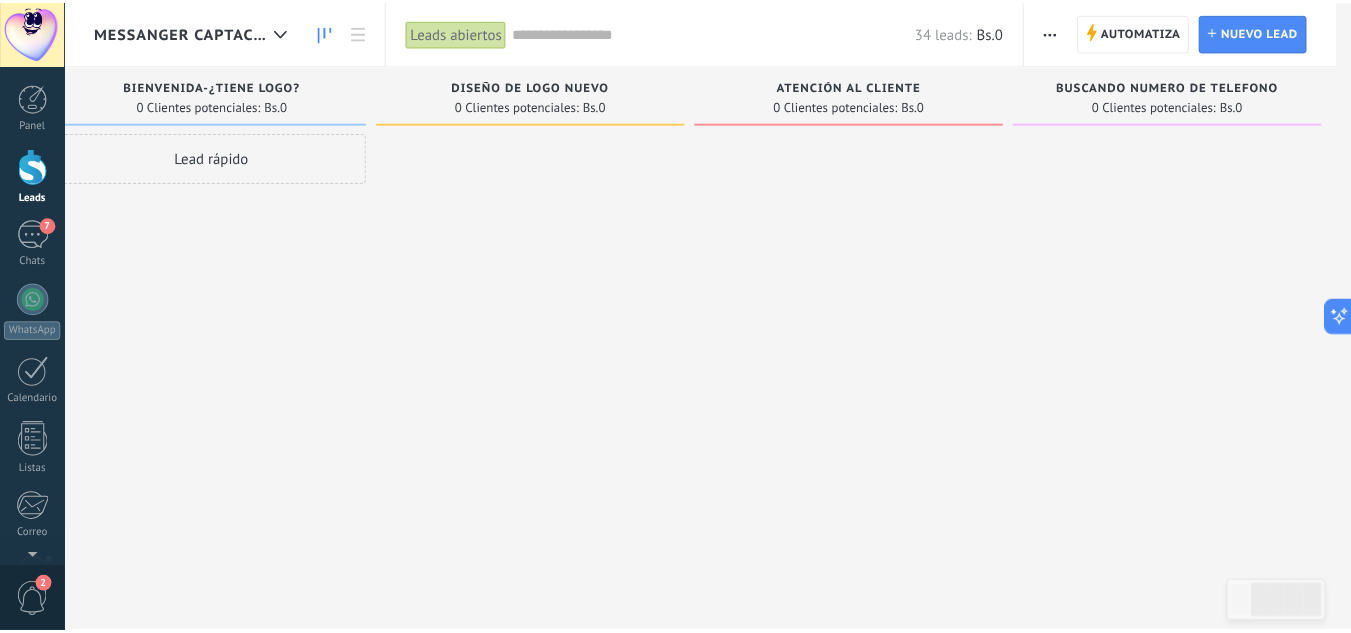 scroll, scrollTop: 0, scrollLeft: 0, axis: both 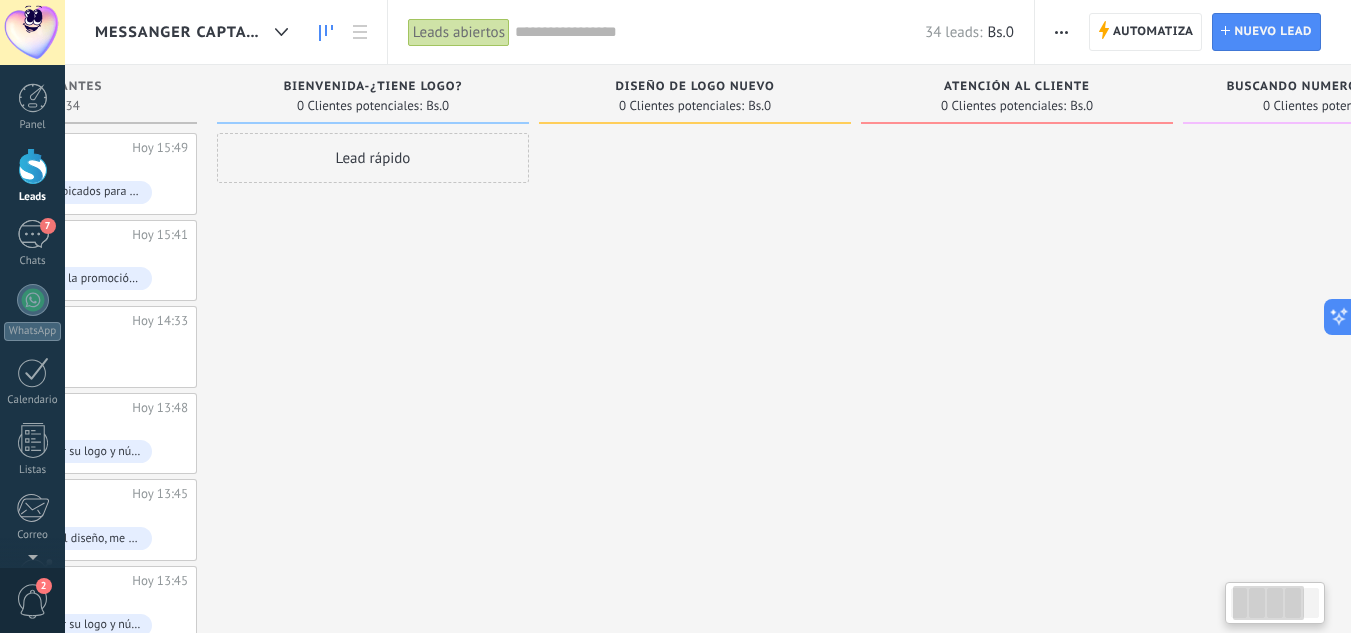 drag, startPoint x: 741, startPoint y: 414, endPoint x: 1176, endPoint y: 390, distance: 435.66156 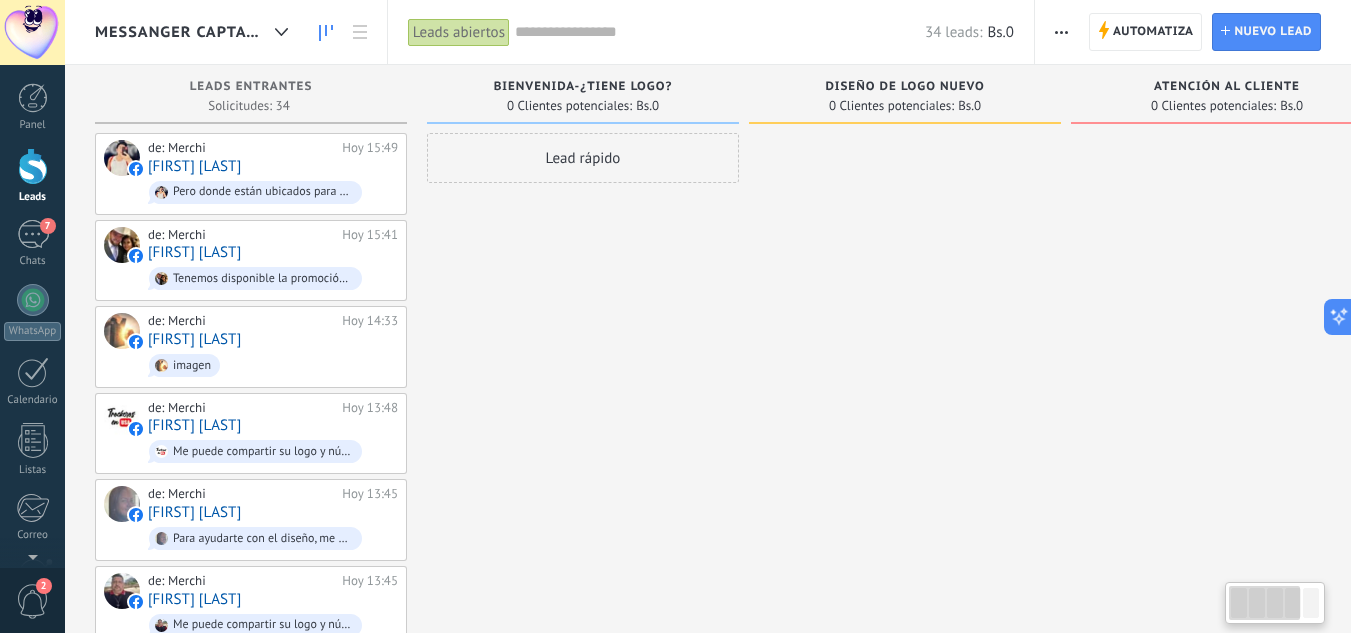 drag, startPoint x: 679, startPoint y: 414, endPoint x: 811, endPoint y: 398, distance: 132.96616 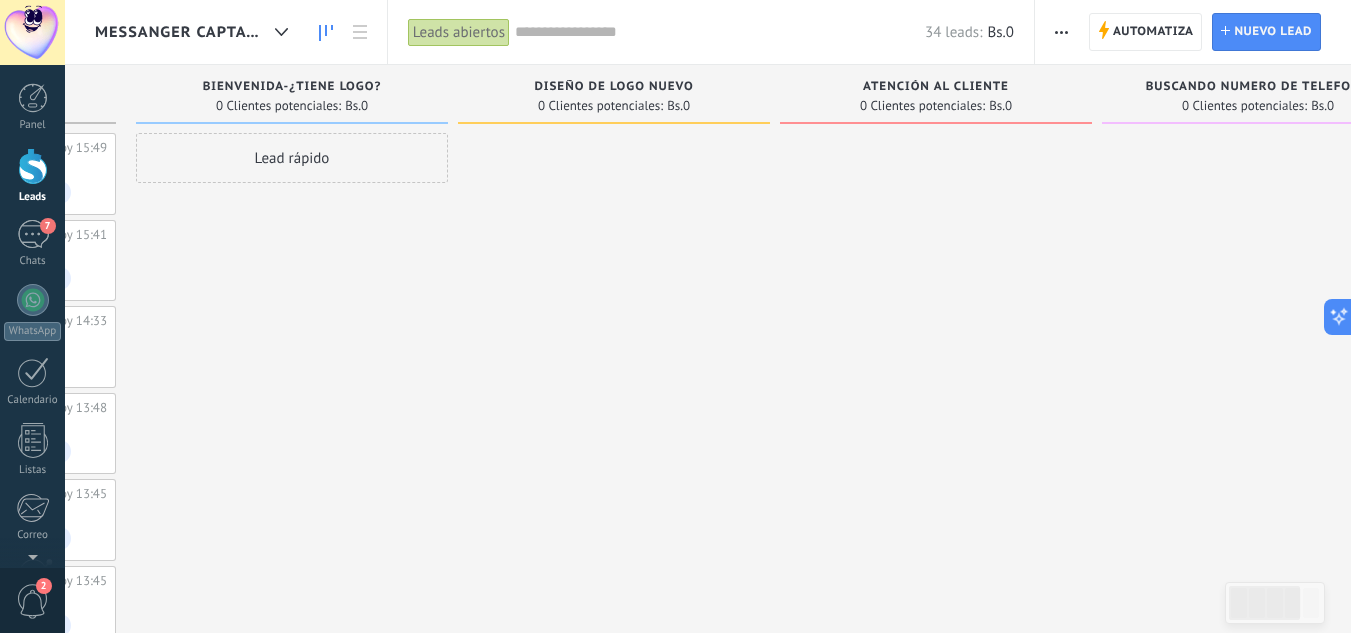 drag, startPoint x: 895, startPoint y: 348, endPoint x: 371, endPoint y: 382, distance: 525.10187 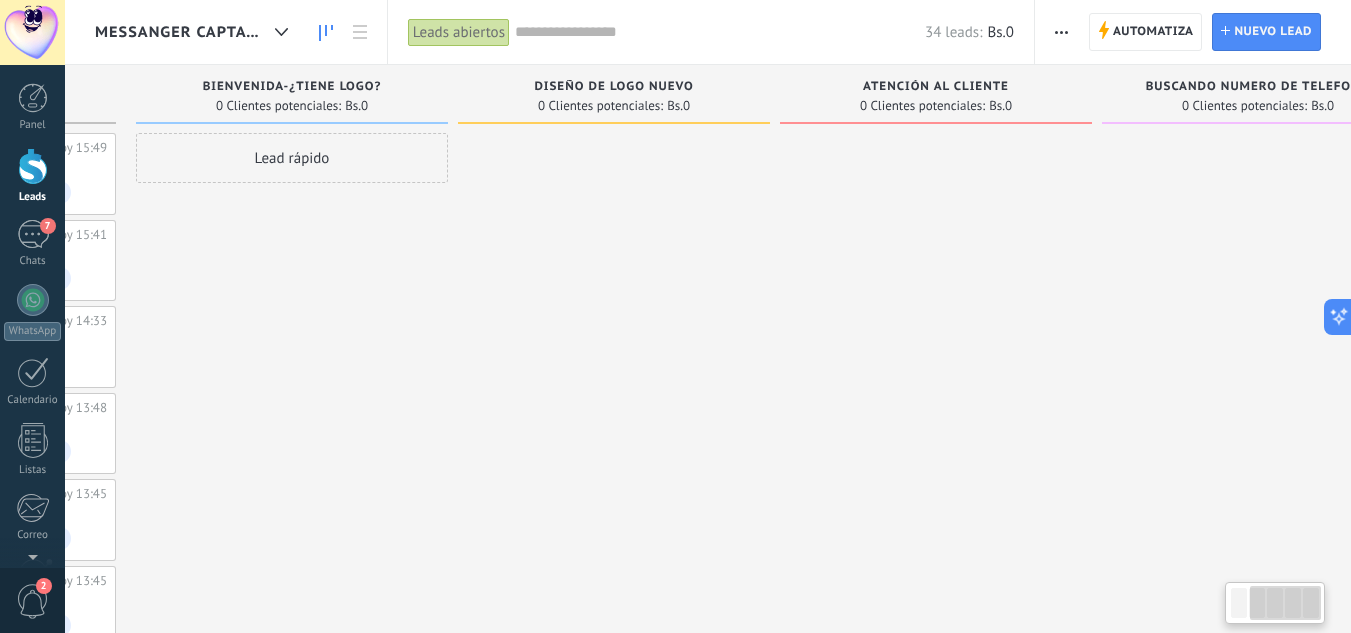 scroll, scrollTop: 0, scrollLeft: 384, axis: horizontal 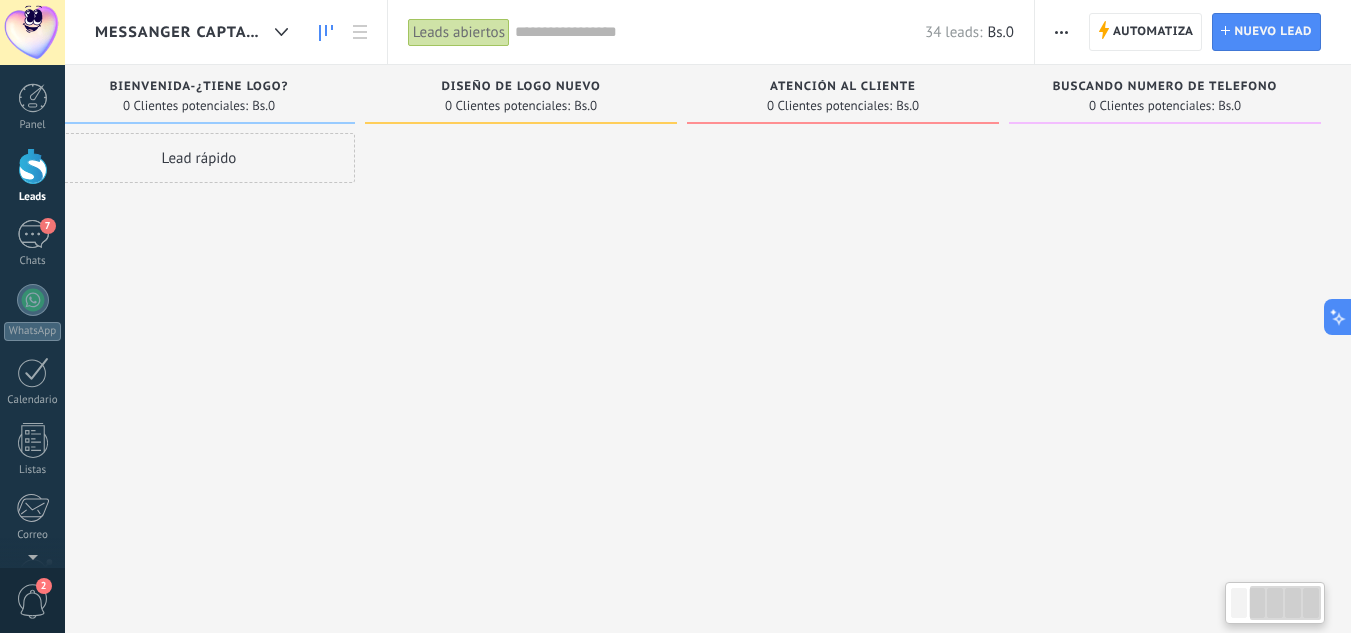 drag, startPoint x: 799, startPoint y: 337, endPoint x: 458, endPoint y: 360, distance: 341.77478 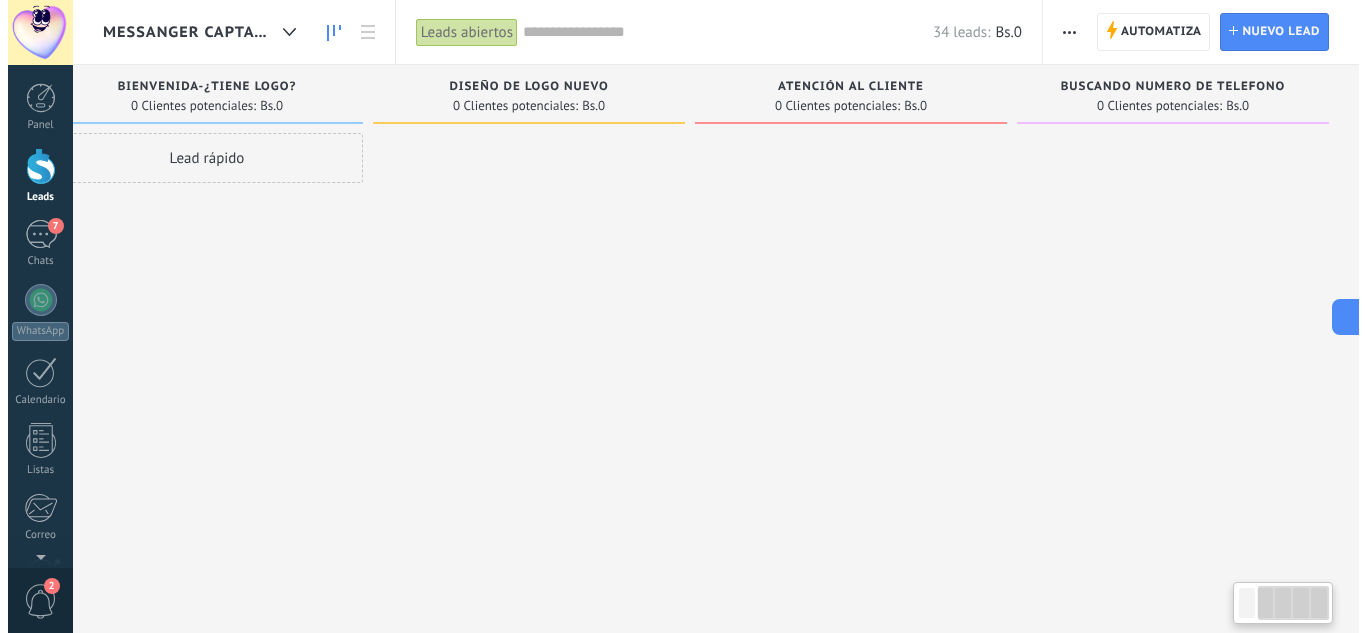 scroll, scrollTop: 0, scrollLeft: 0, axis: both 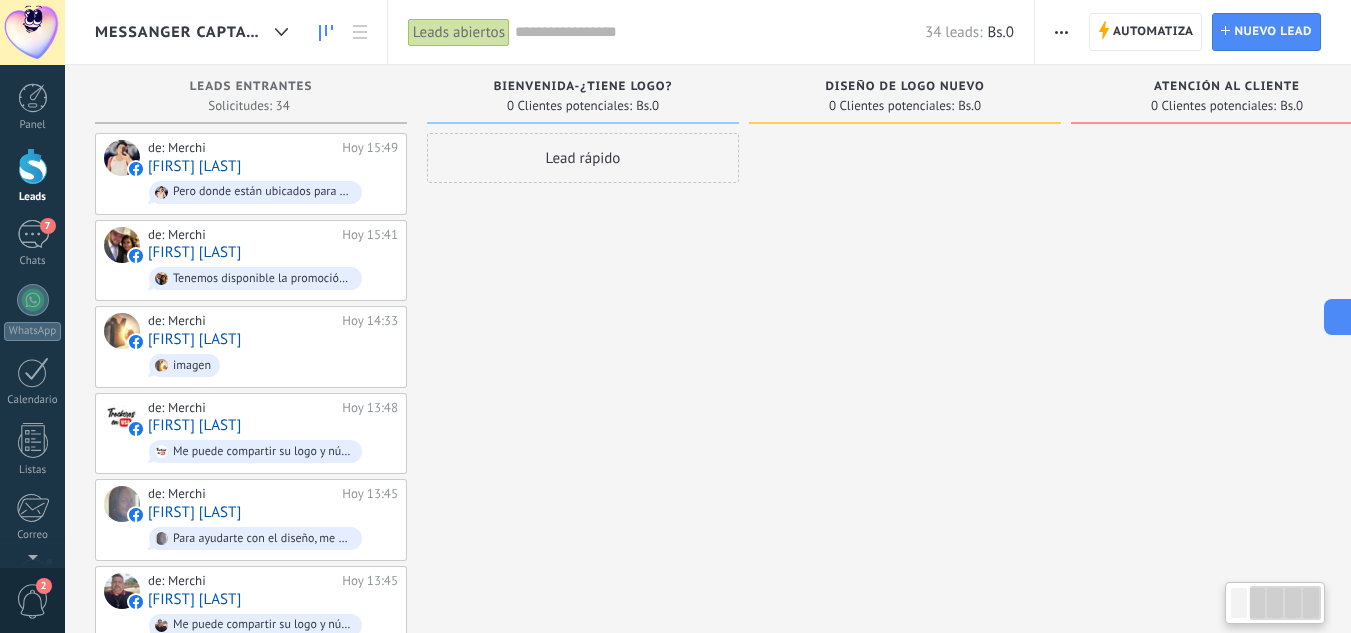 drag, startPoint x: 457, startPoint y: 360, endPoint x: 1057, endPoint y: 341, distance: 600.3008 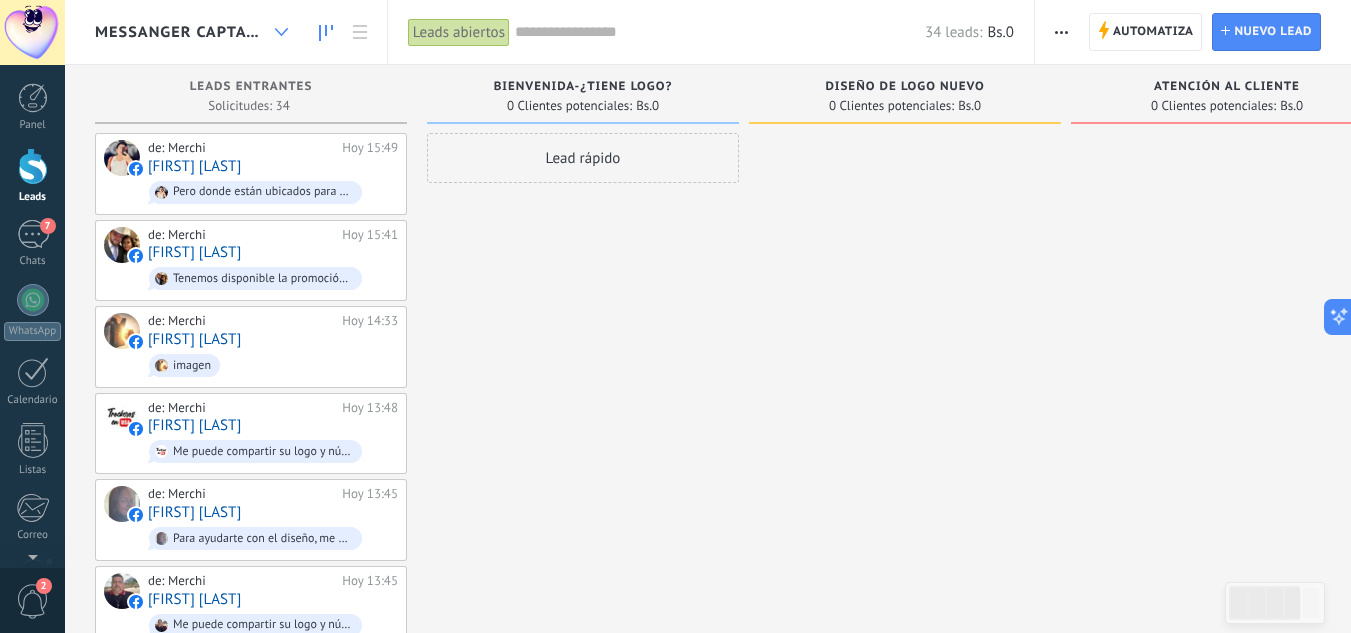 click at bounding box center [281, 32] 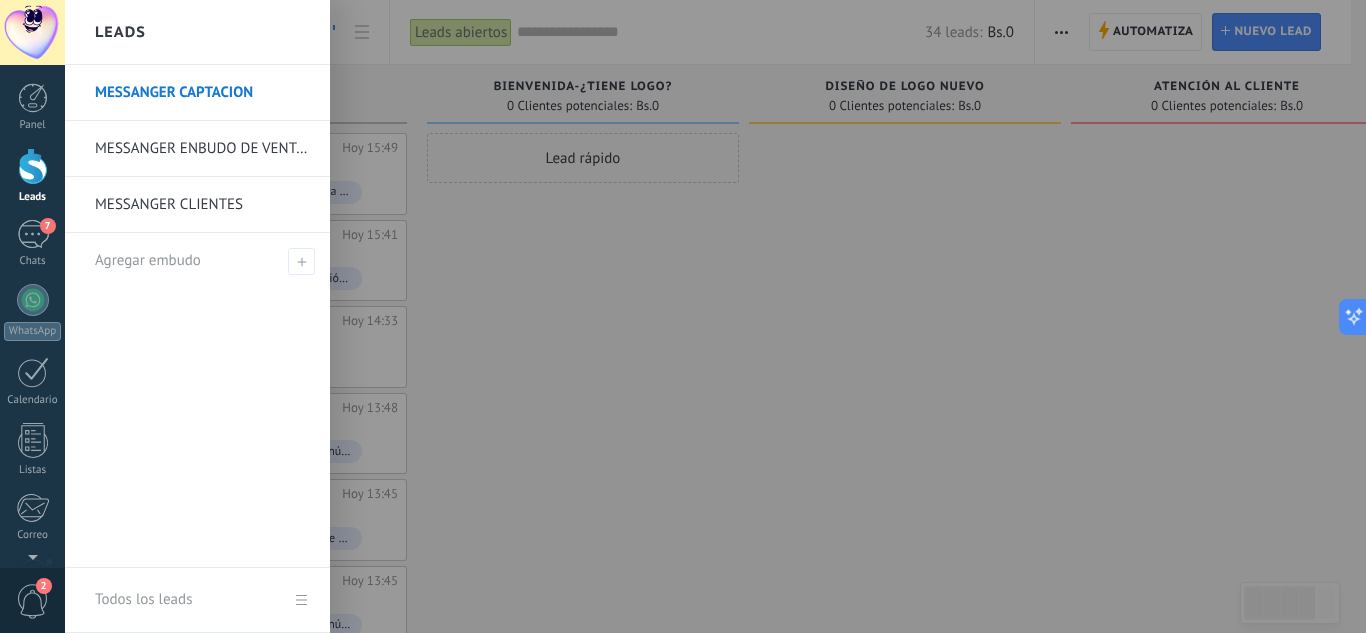 click on "MESSANGER ENBUDO DE VENTAS" at bounding box center (202, 149) 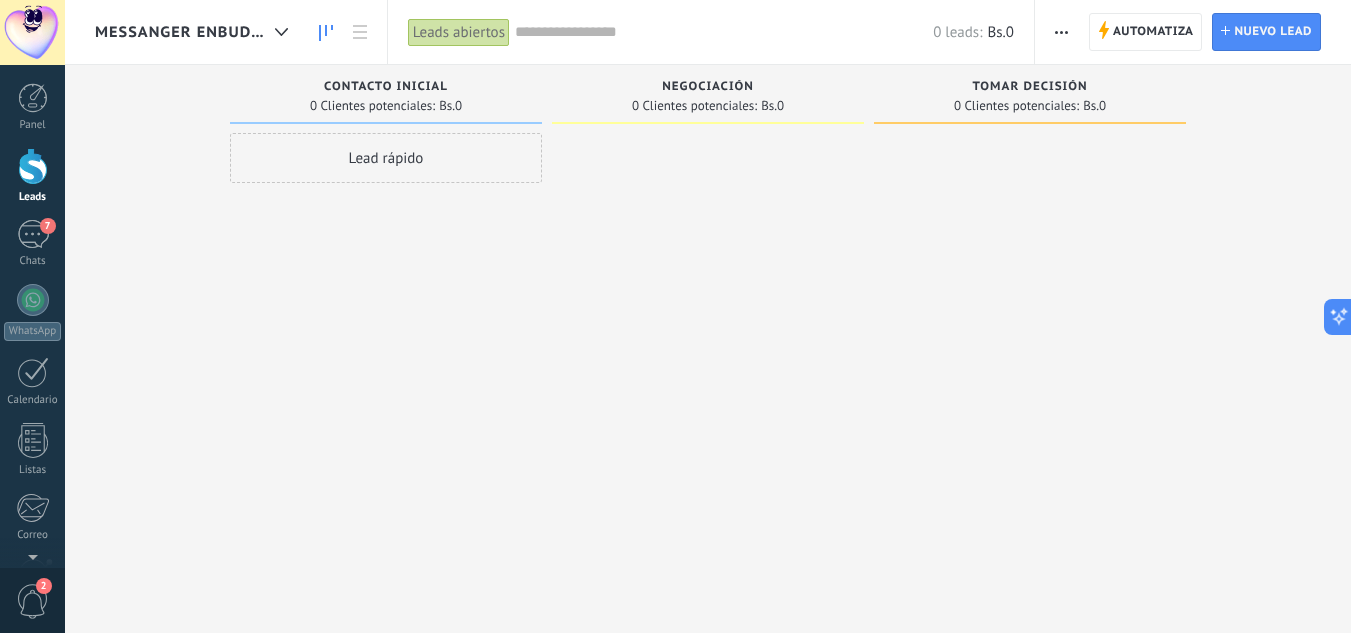 click at bounding box center (1061, 32) 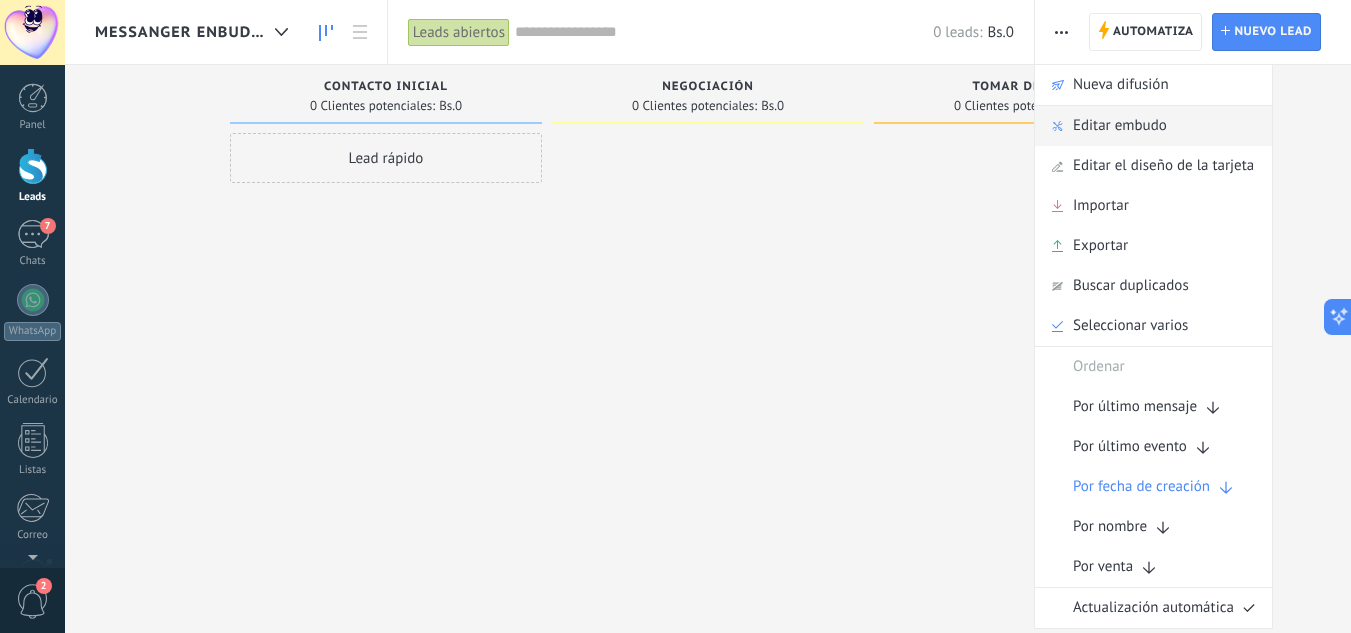click on "Editar embudo" at bounding box center [1120, 126] 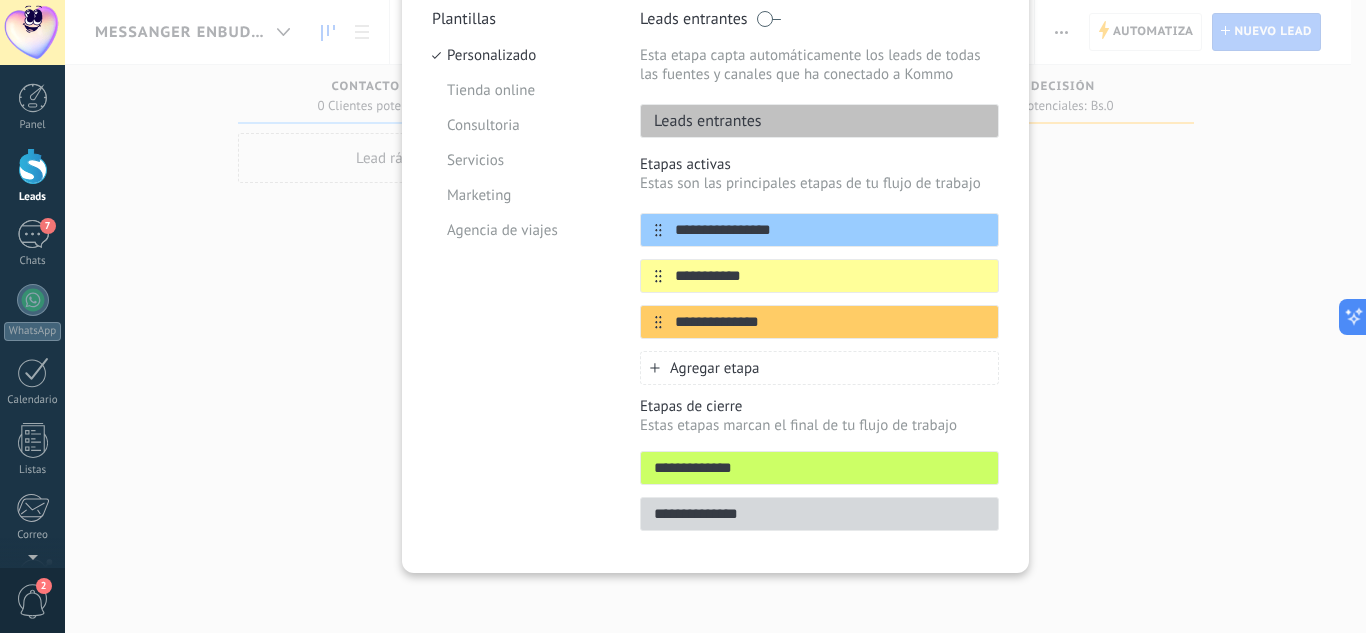 scroll, scrollTop: 205, scrollLeft: 0, axis: vertical 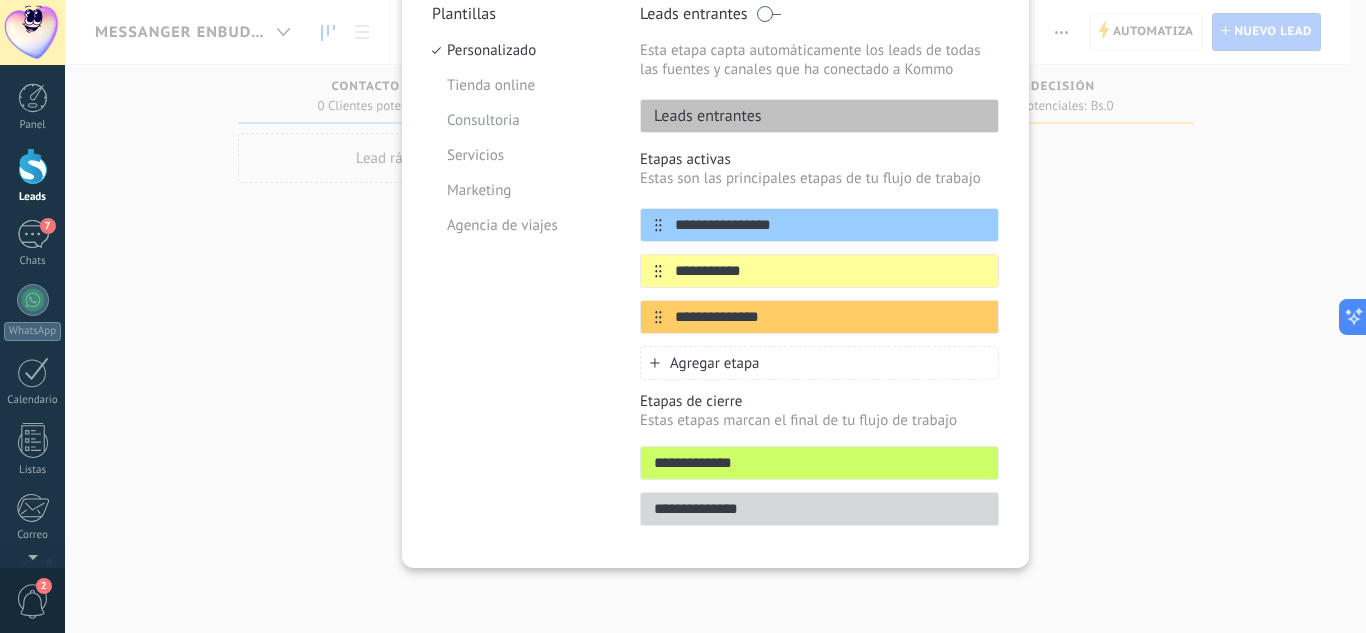 click on "Leads entrantes" at bounding box center (819, 116) 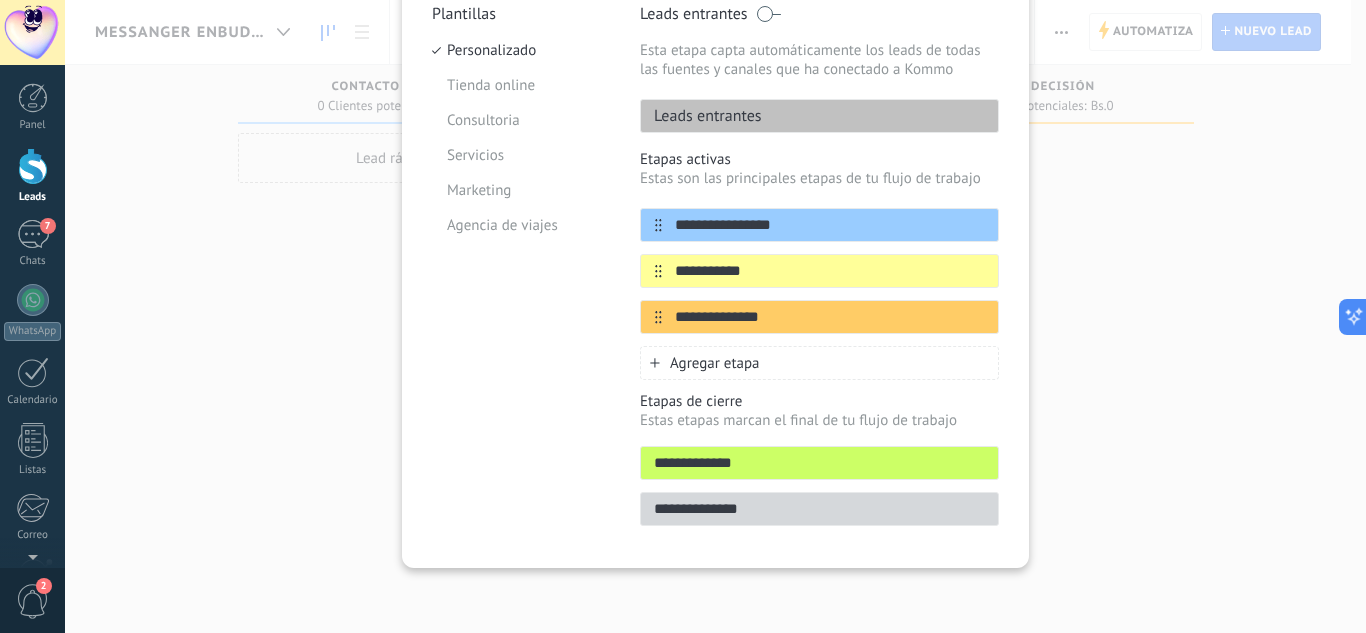 click on "Leads entrantes" at bounding box center (701, 116) 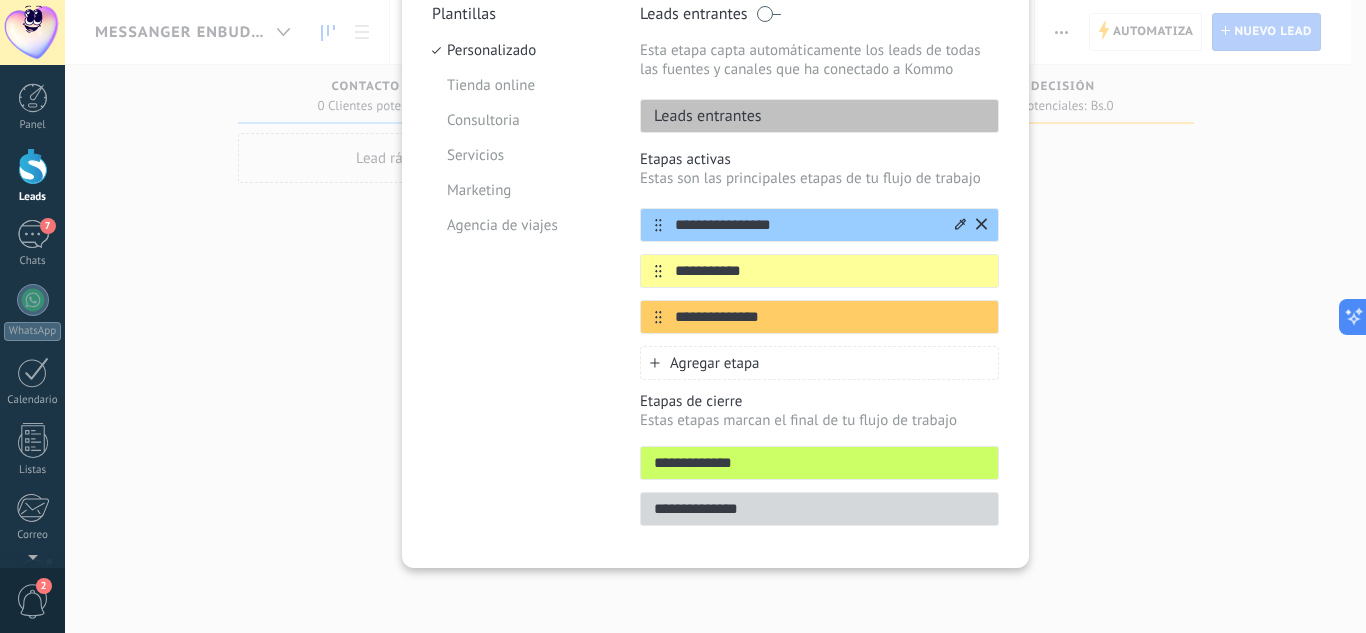 click on "**********" at bounding box center (807, 225) 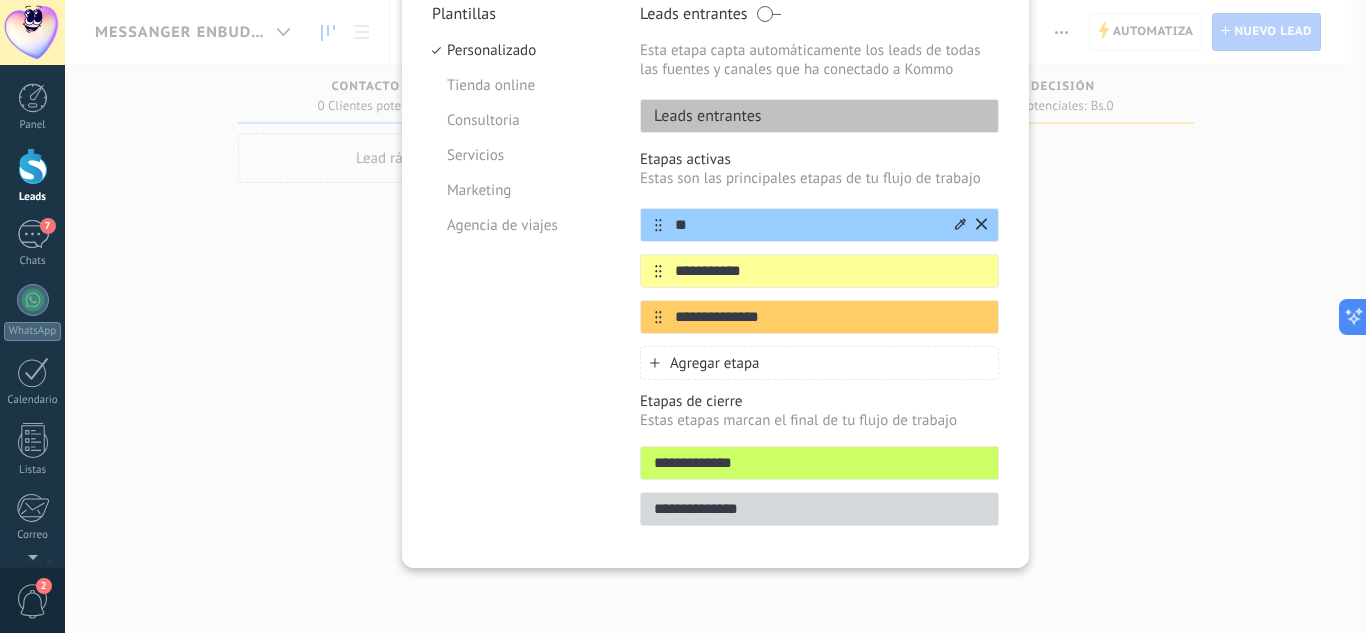 type on "*" 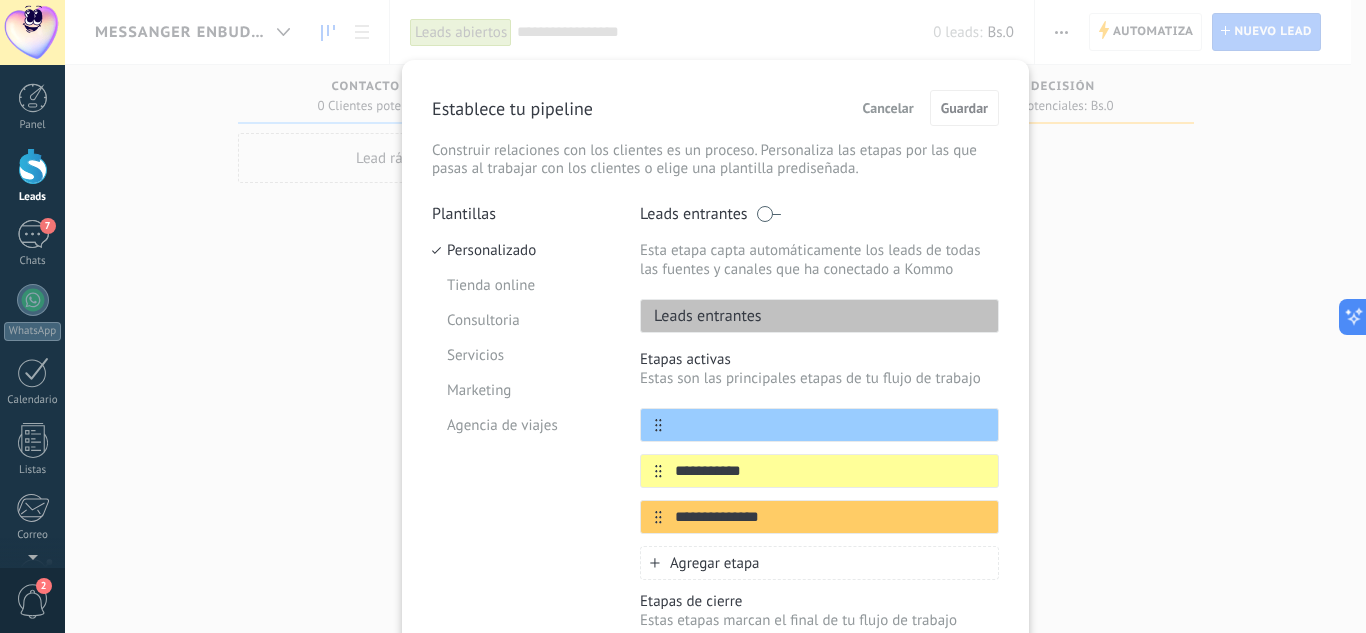 scroll, scrollTop: 205, scrollLeft: 0, axis: vertical 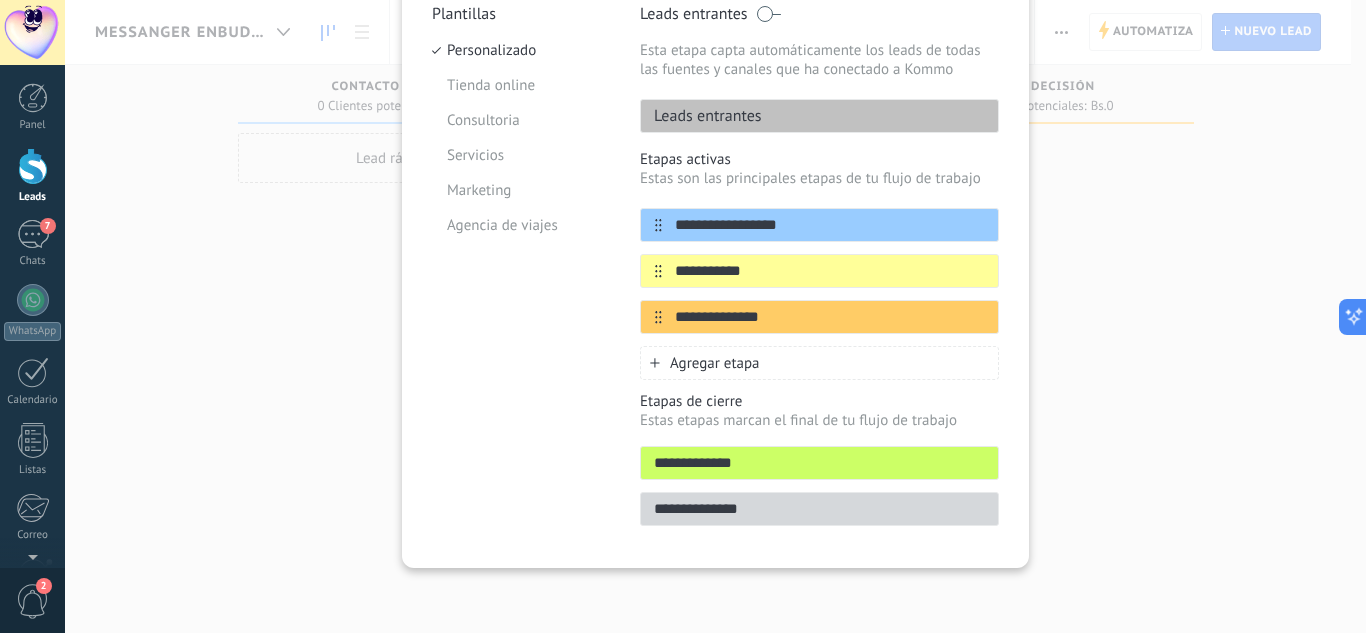 type on "**********" 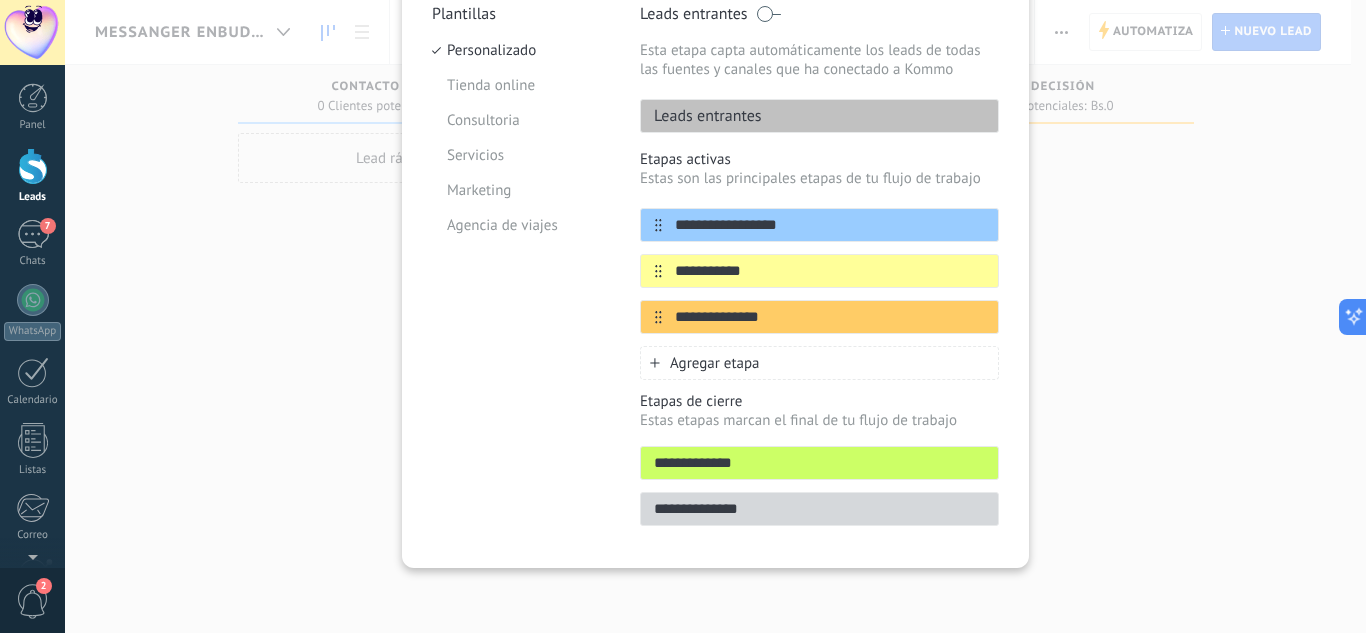 click on "**********" at bounding box center [819, 271] 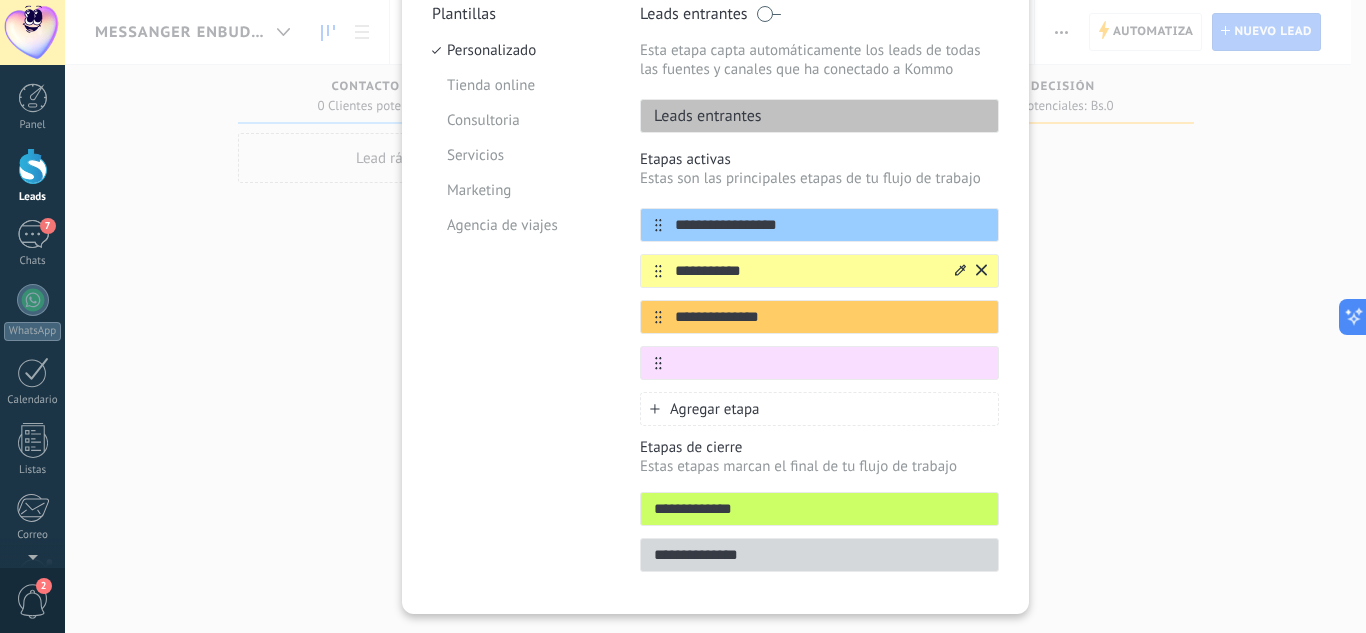 click on "**********" at bounding box center (807, 271) 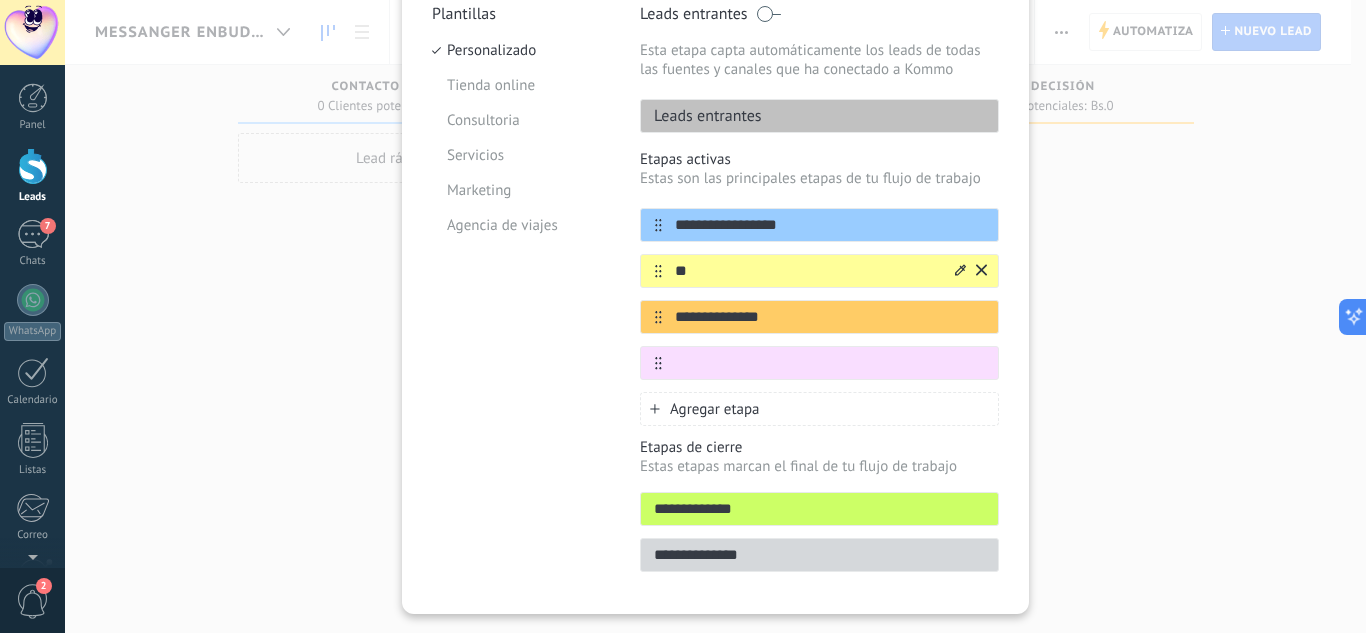 type on "*" 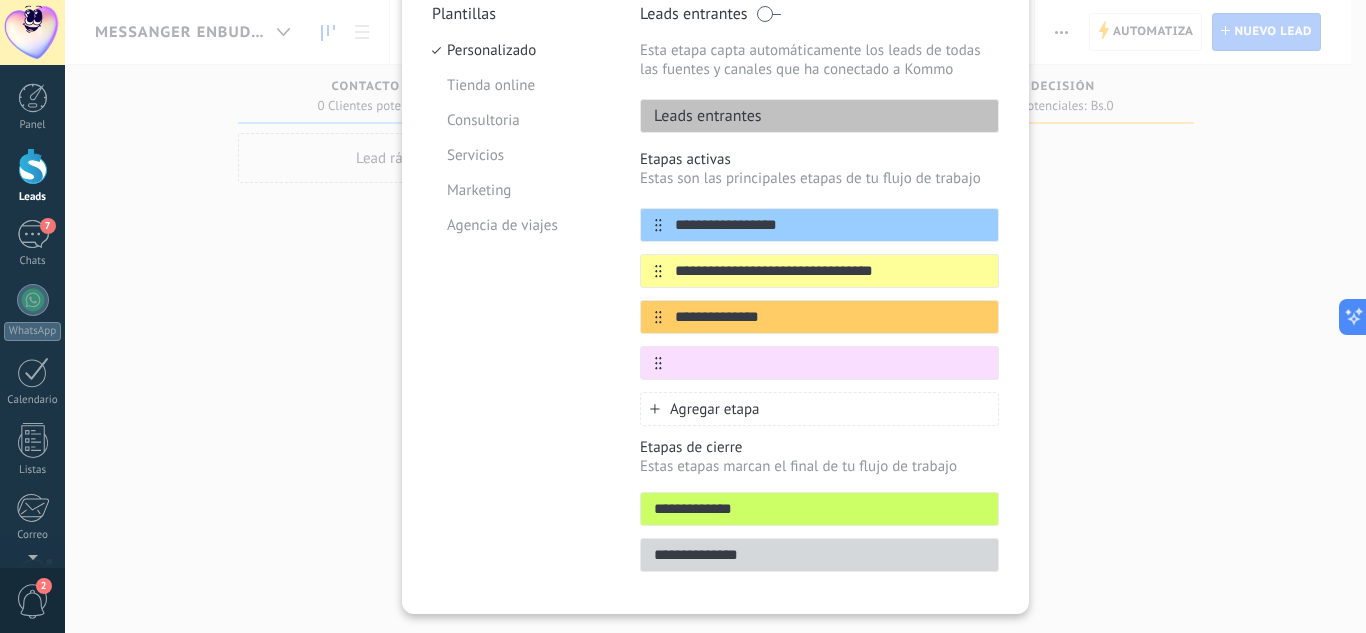type on "**********" 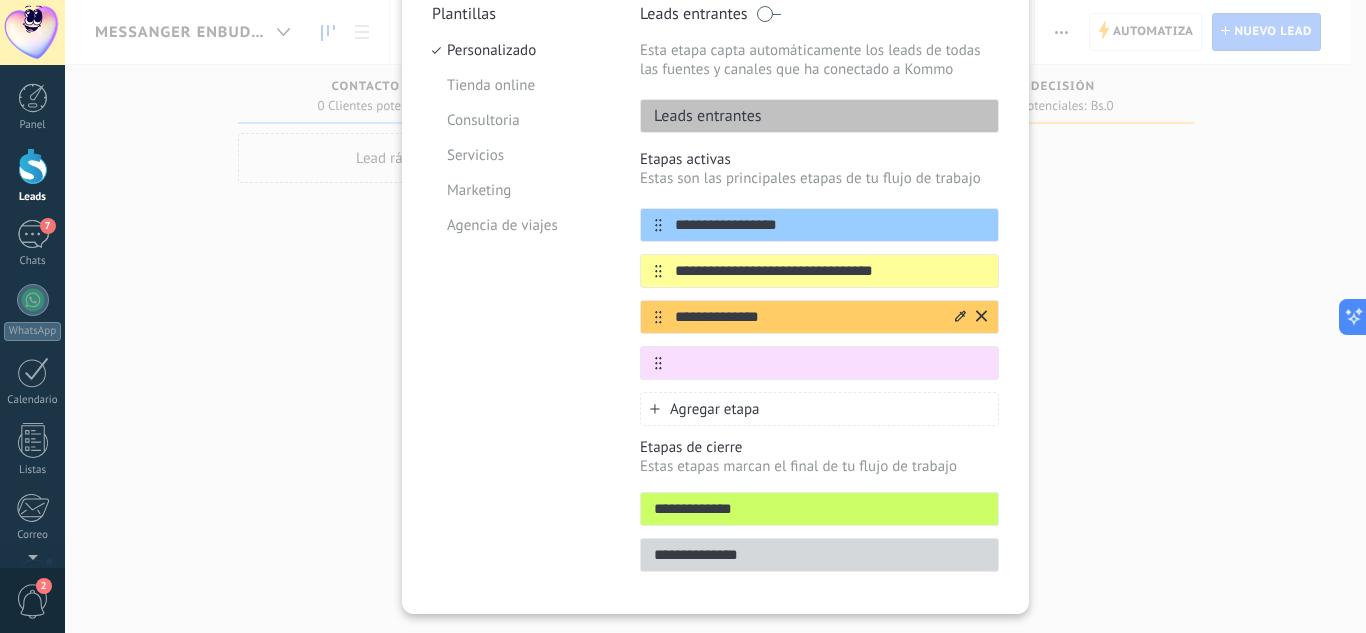 click on "**********" at bounding box center (807, 317) 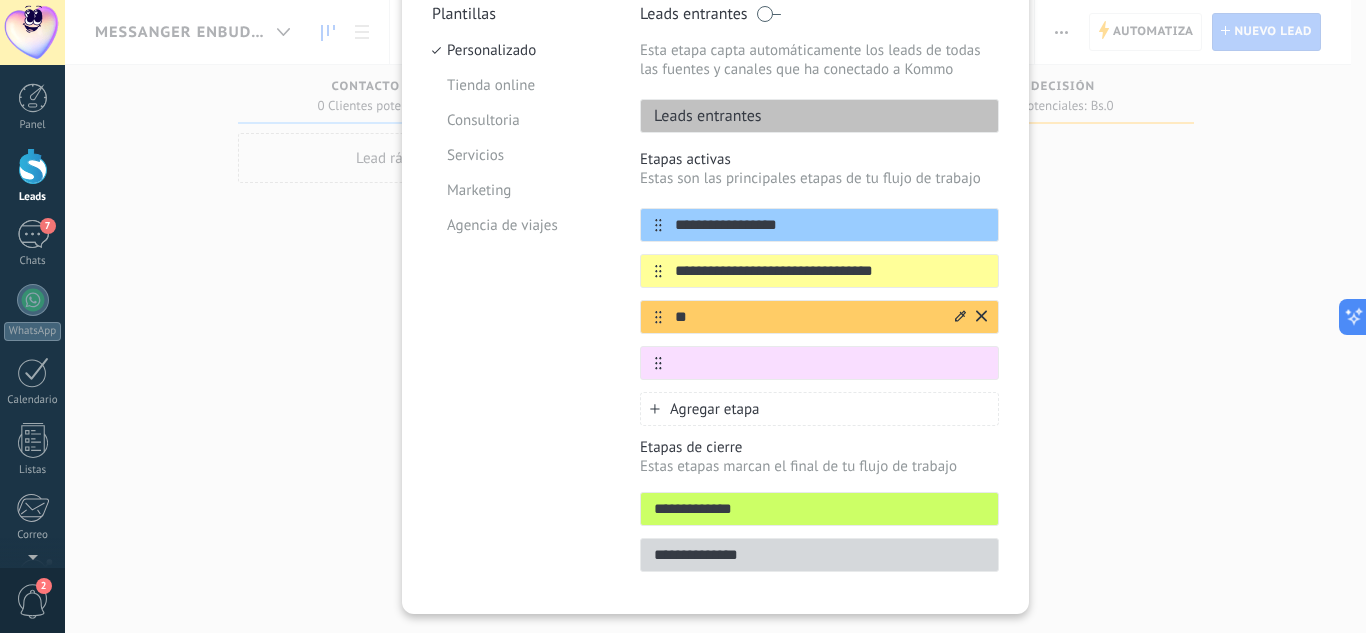 type on "*" 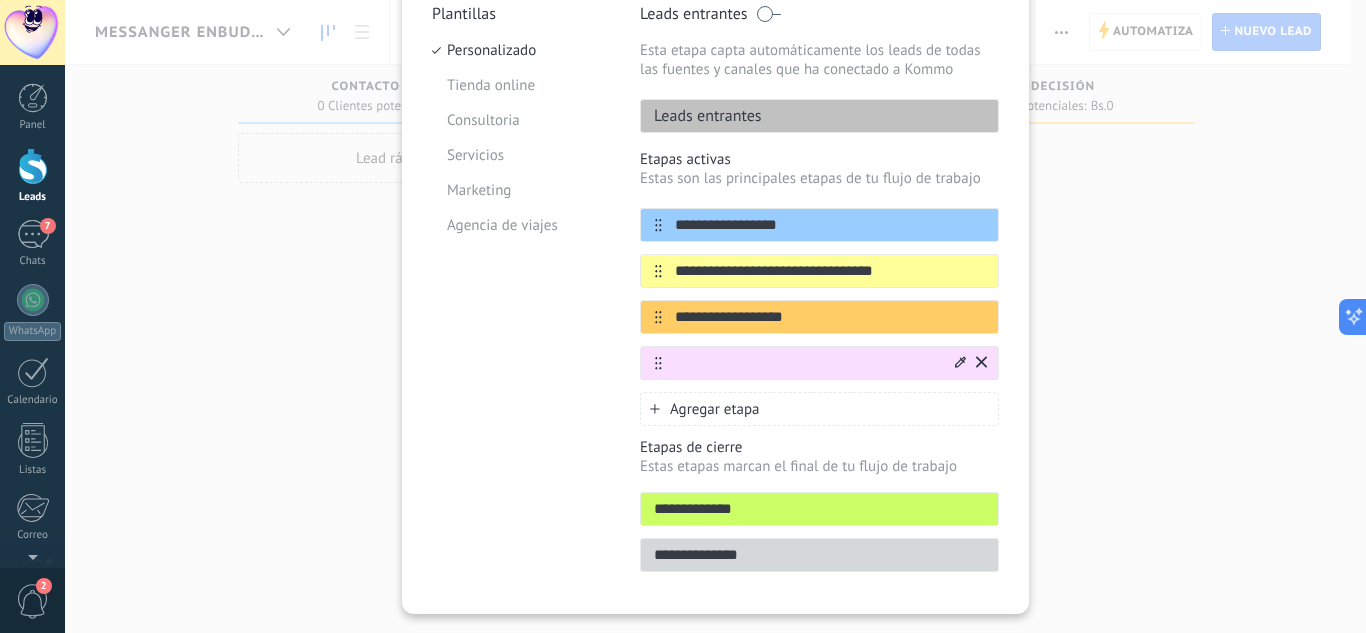 type on "**********" 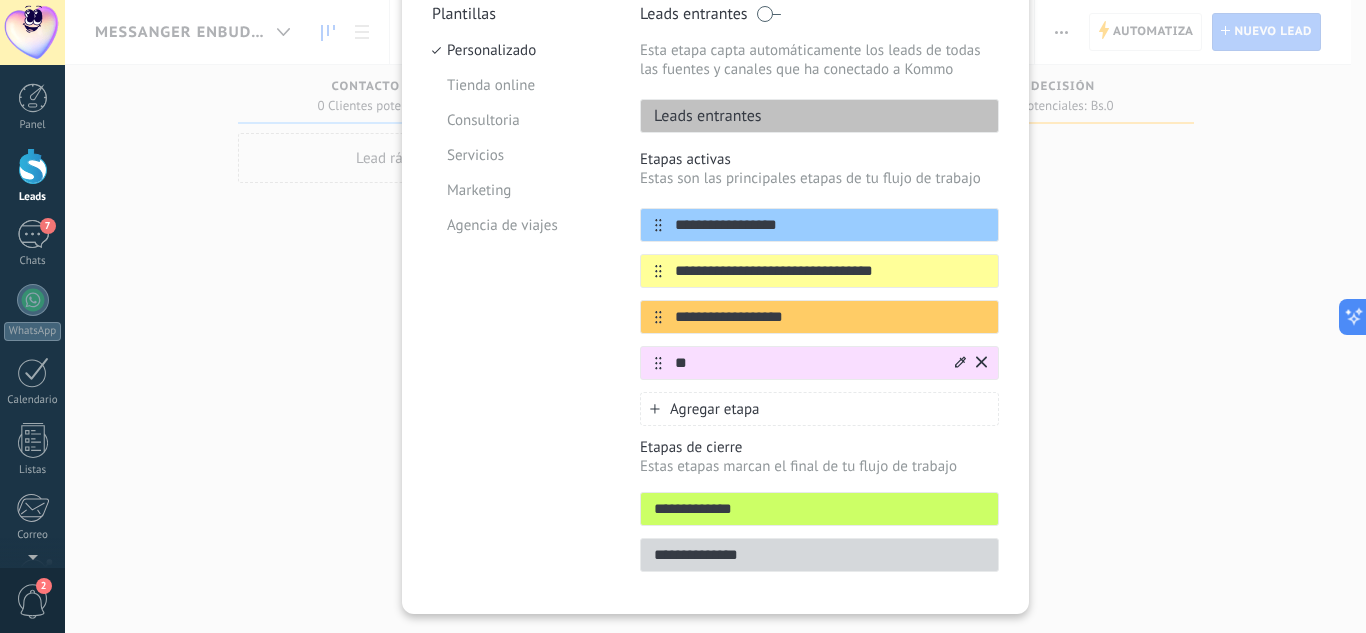 type on "*" 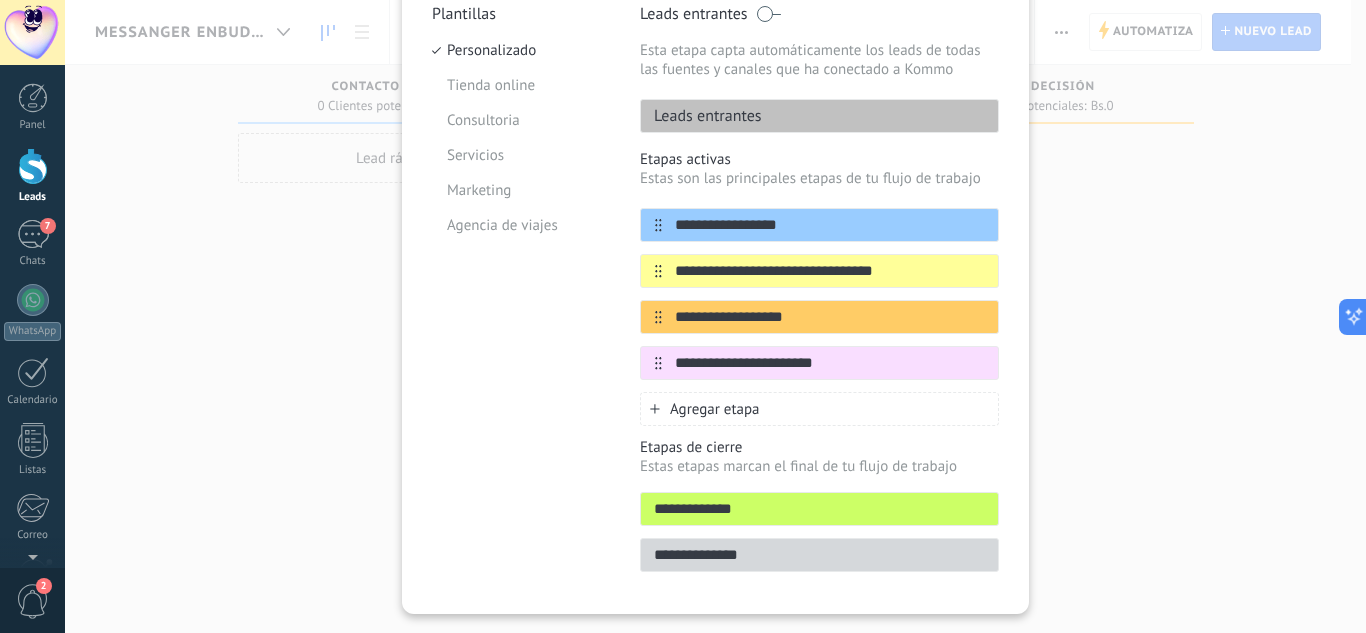 type on "**********" 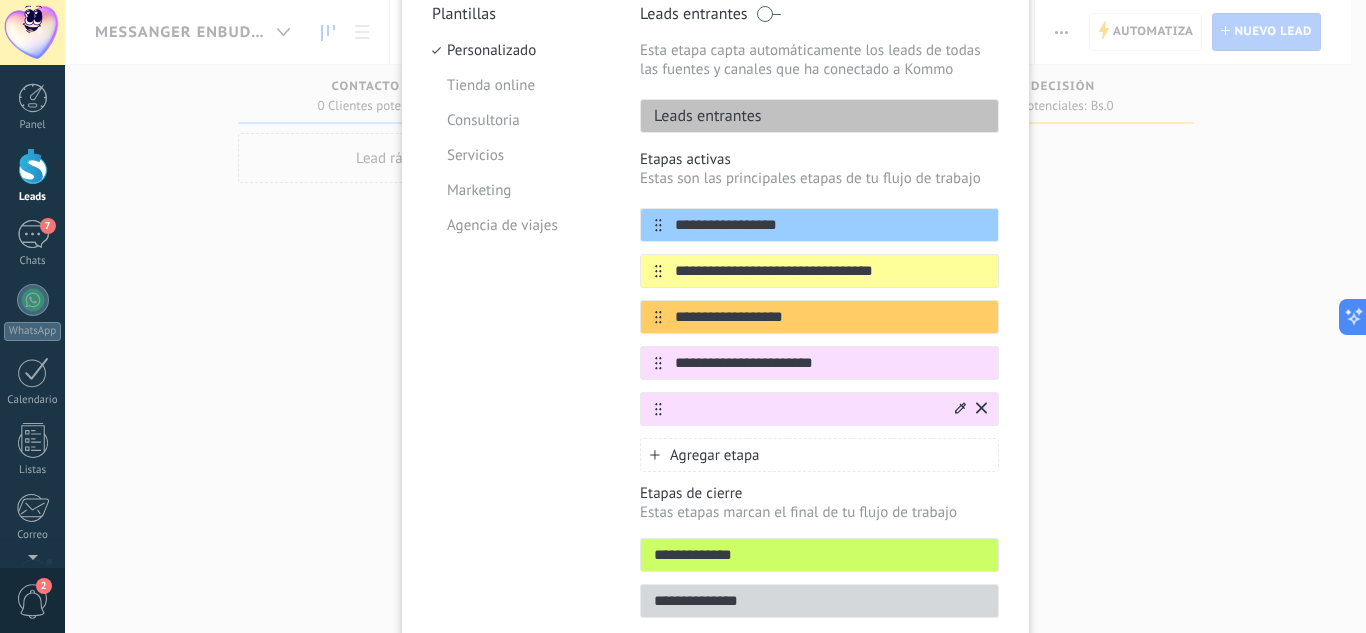 click 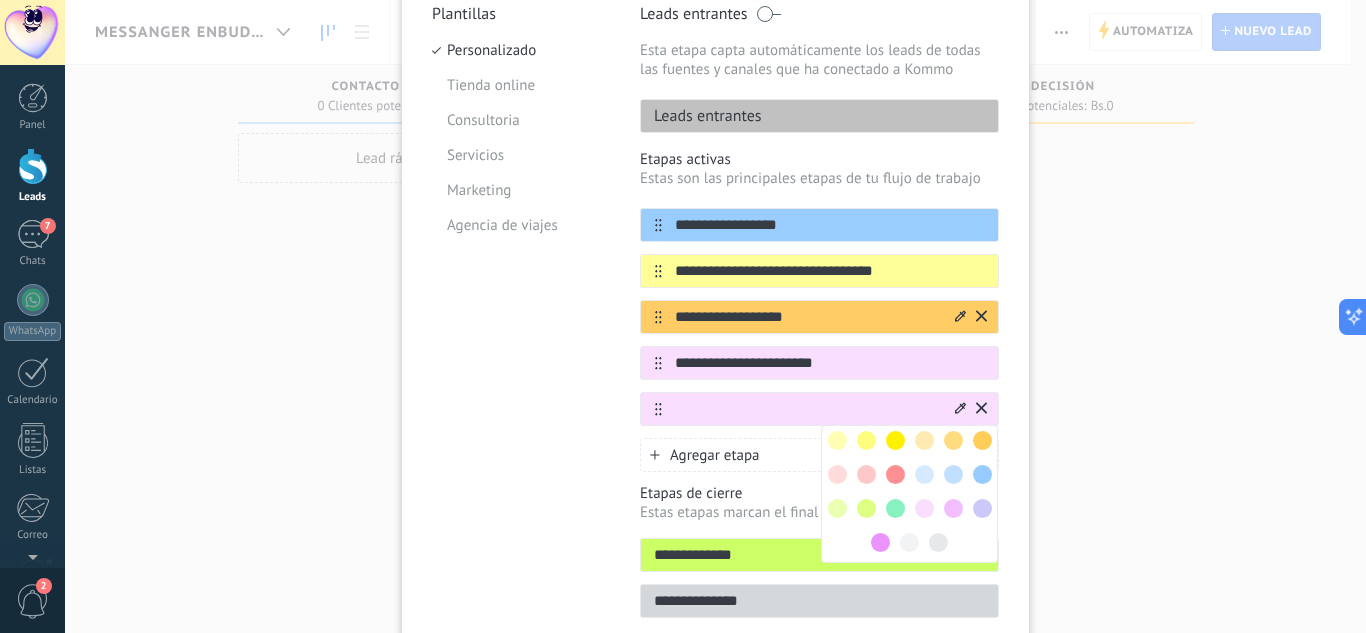 click 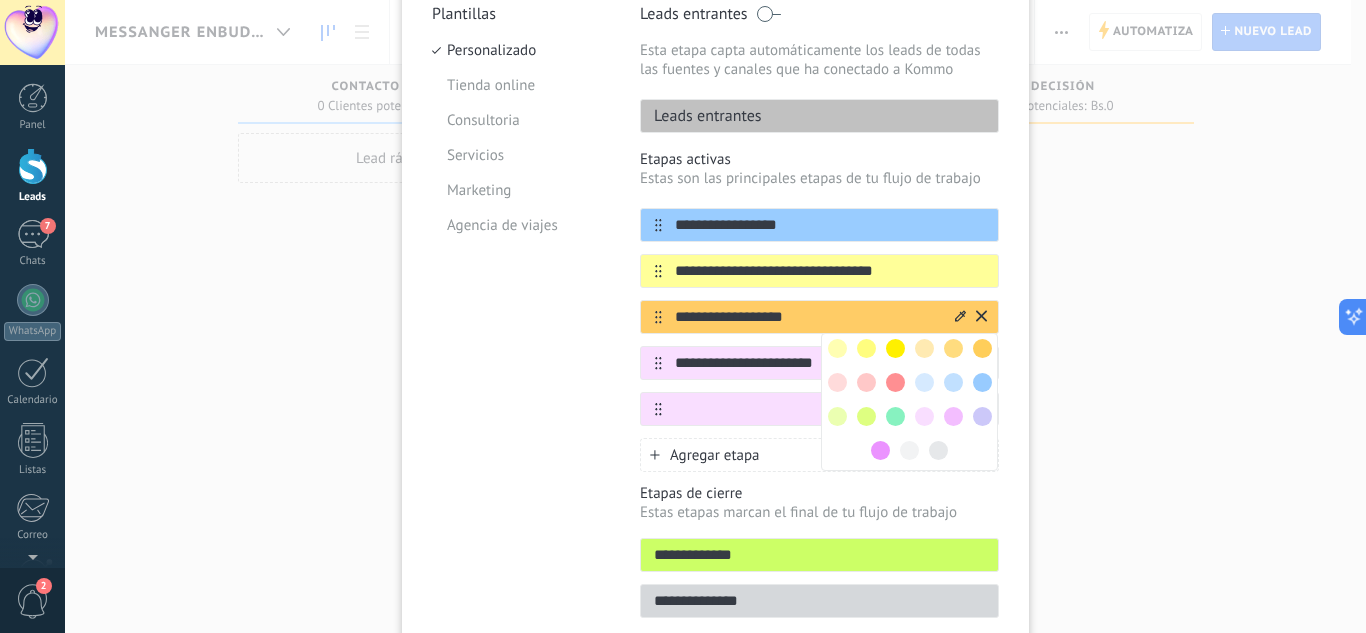 click at bounding box center [807, 409] 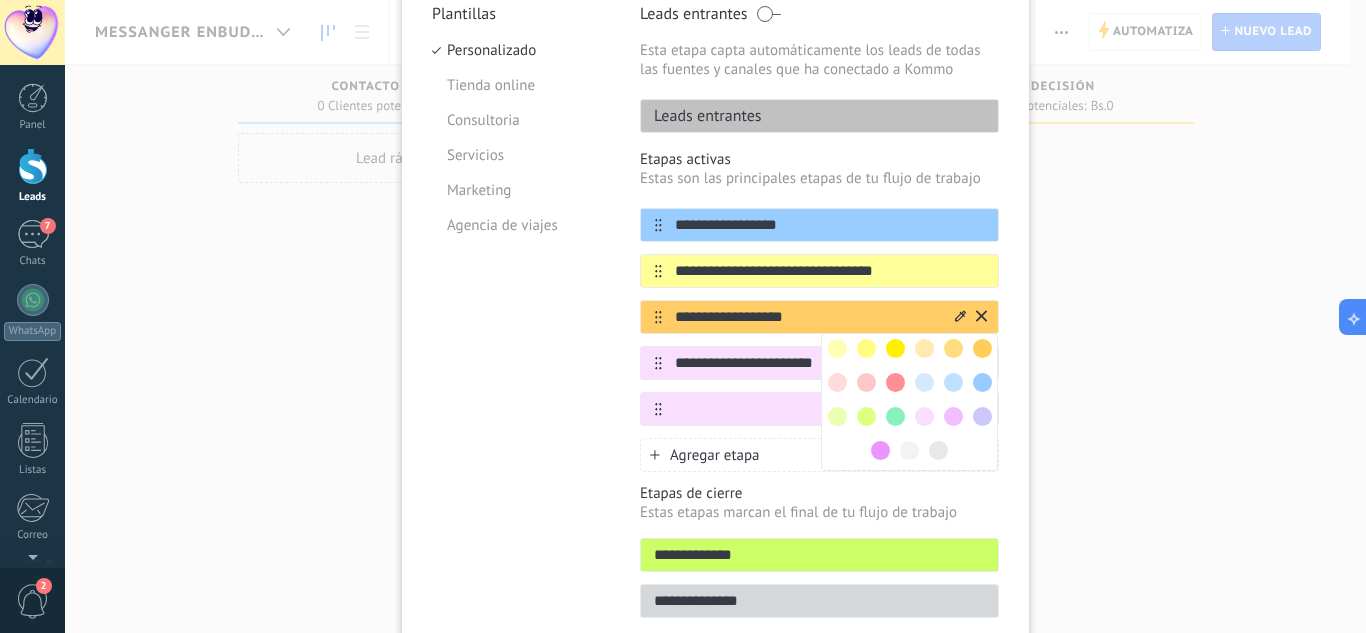 click on "**********" at bounding box center (715, 317) 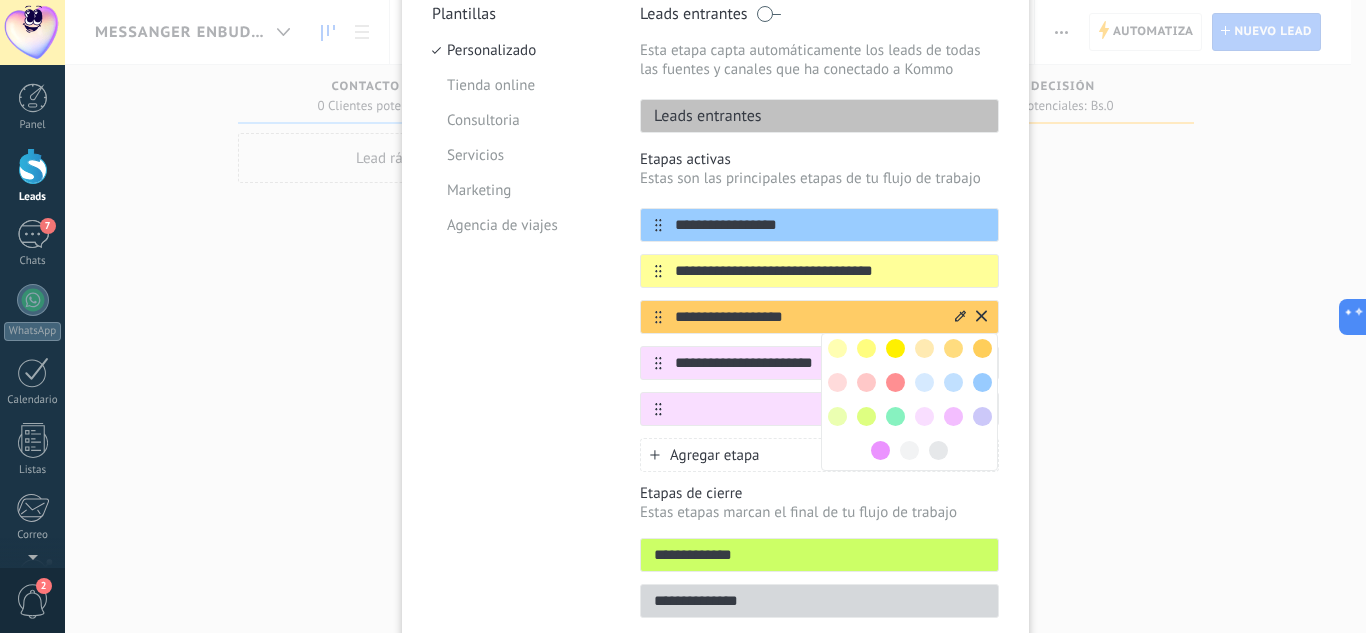 click on "**********" at bounding box center [819, 317] 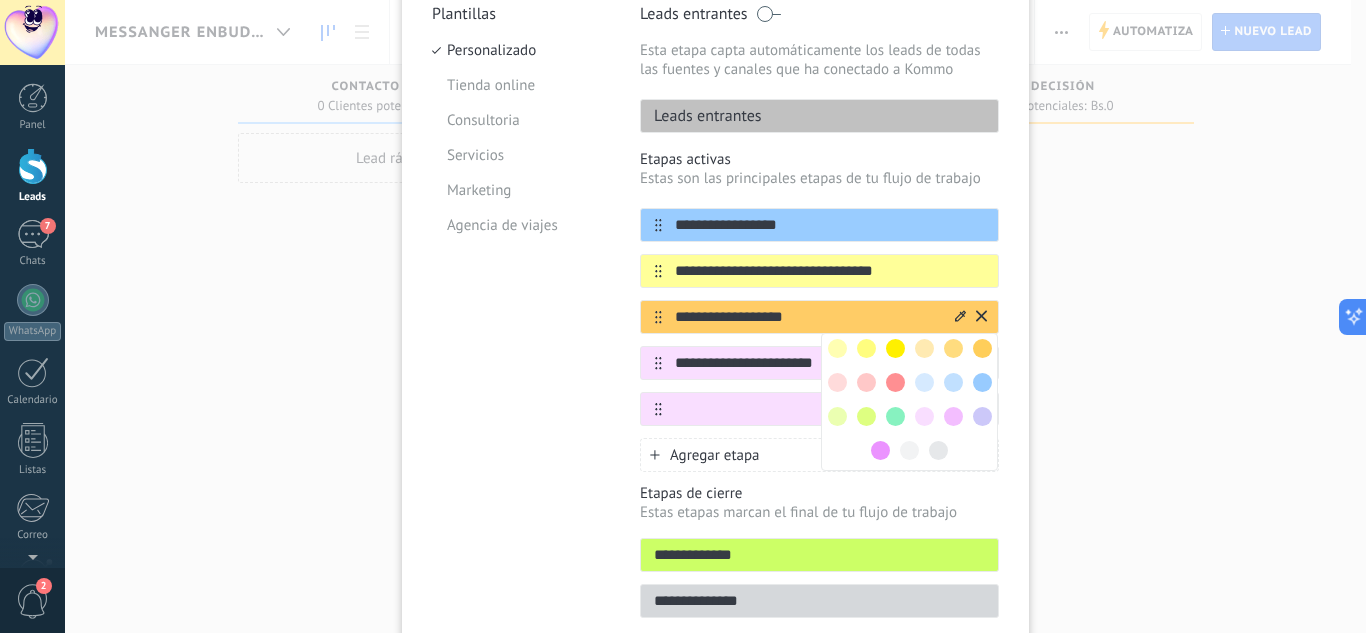click at bounding box center [981, 317] 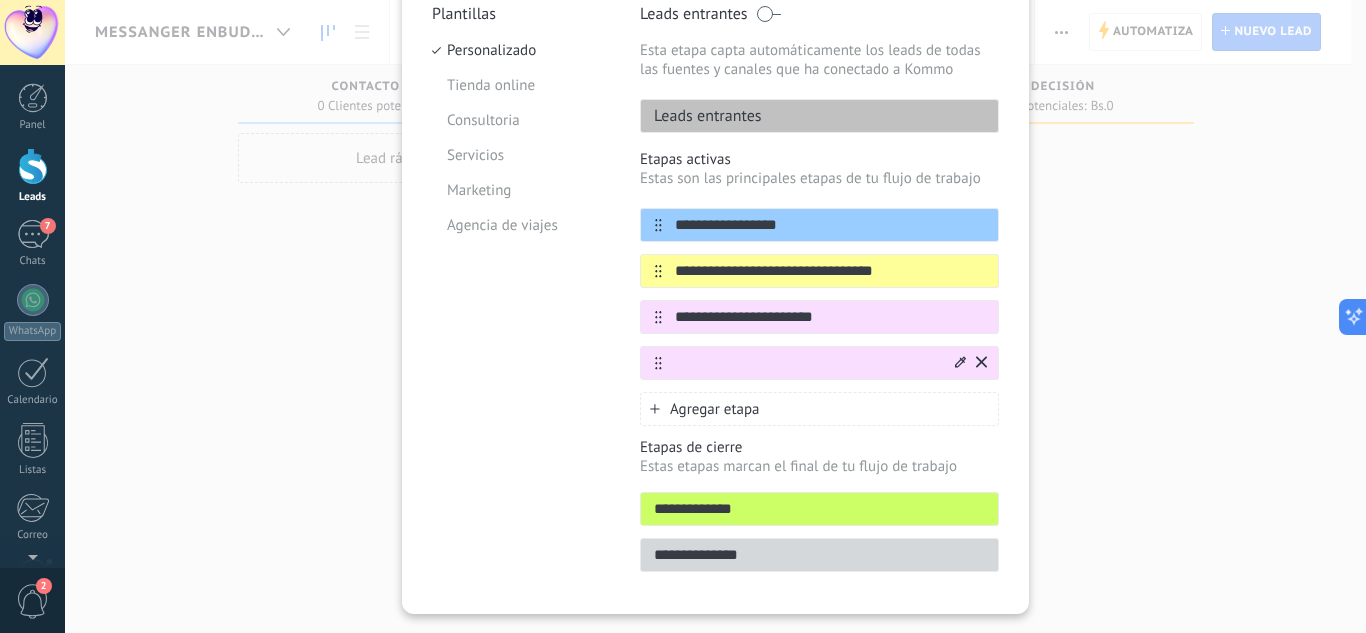 click at bounding box center (960, 363) 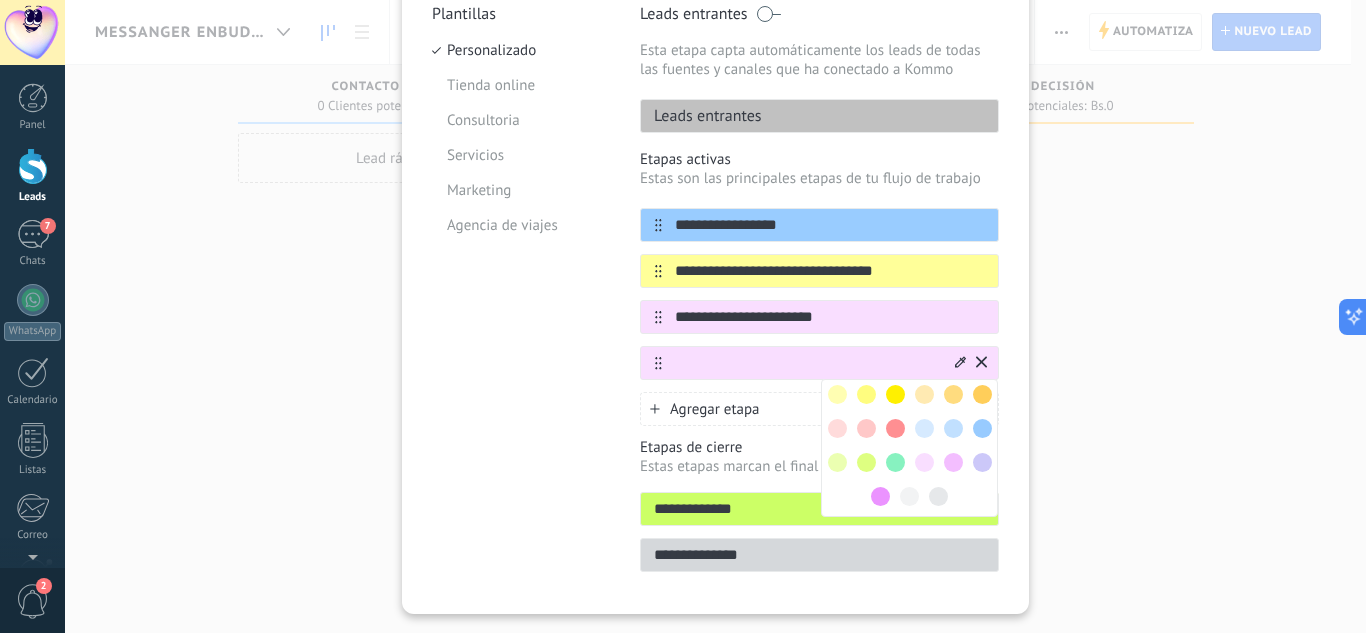 click at bounding box center [895, 394] 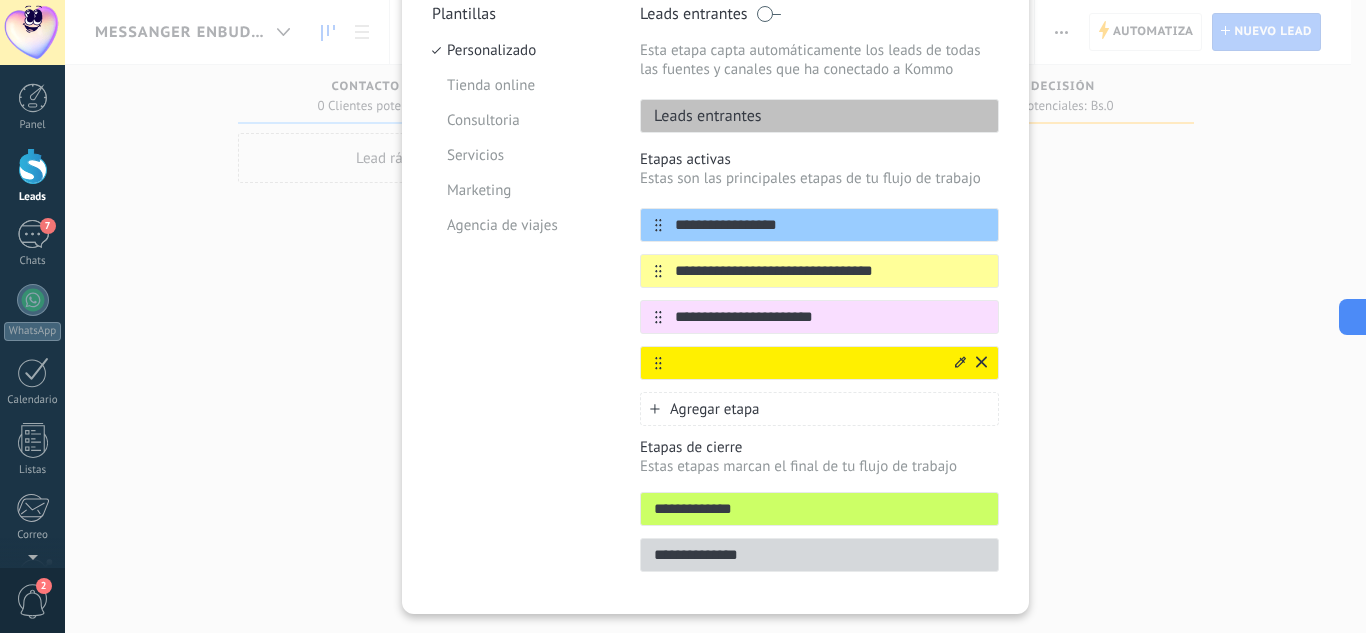 click at bounding box center [807, 363] 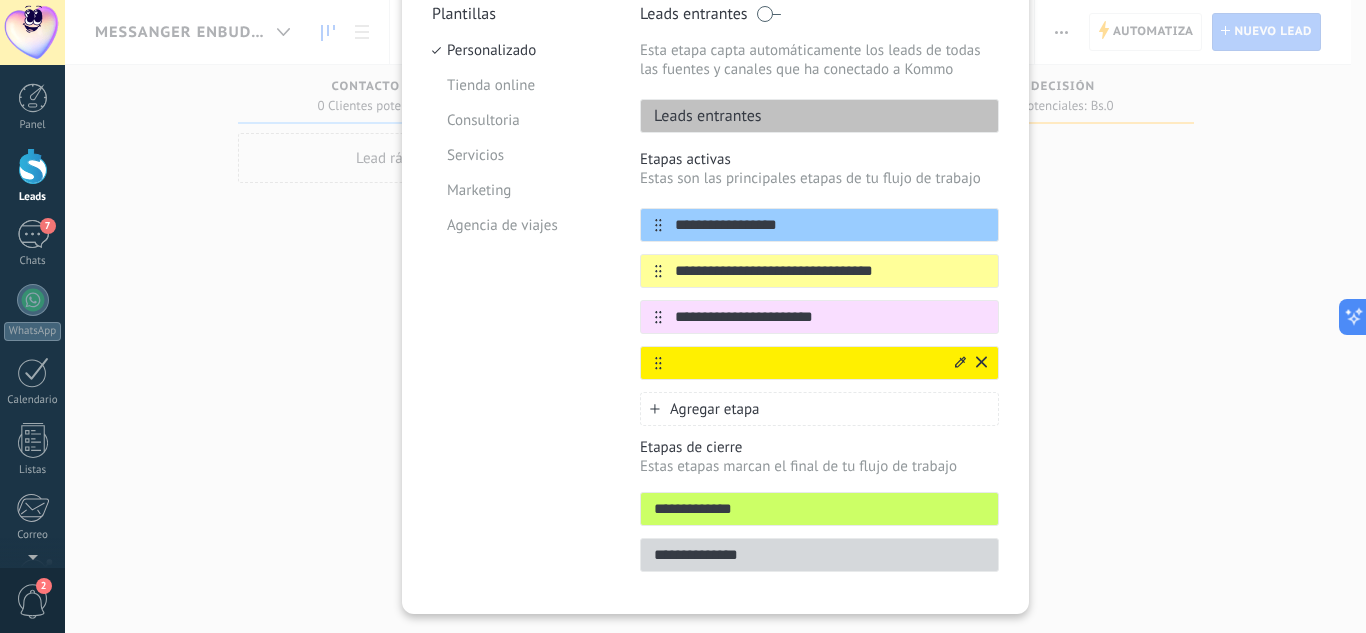 click at bounding box center (807, 363) 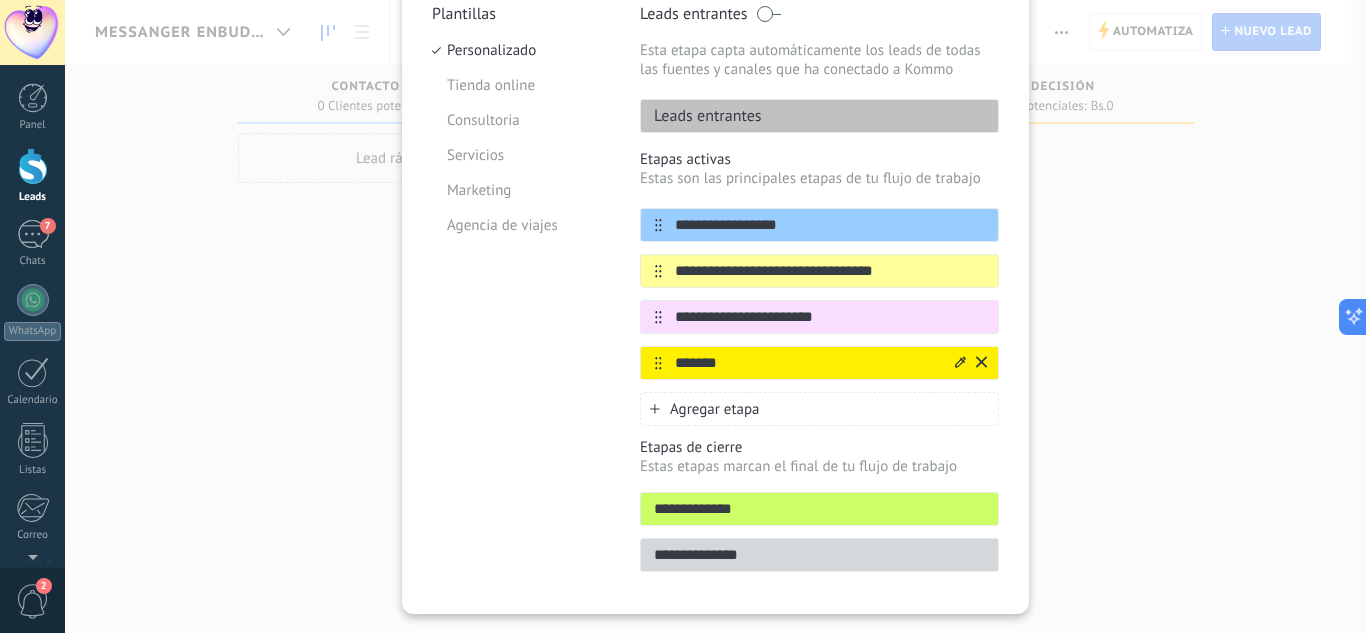 type on "********" 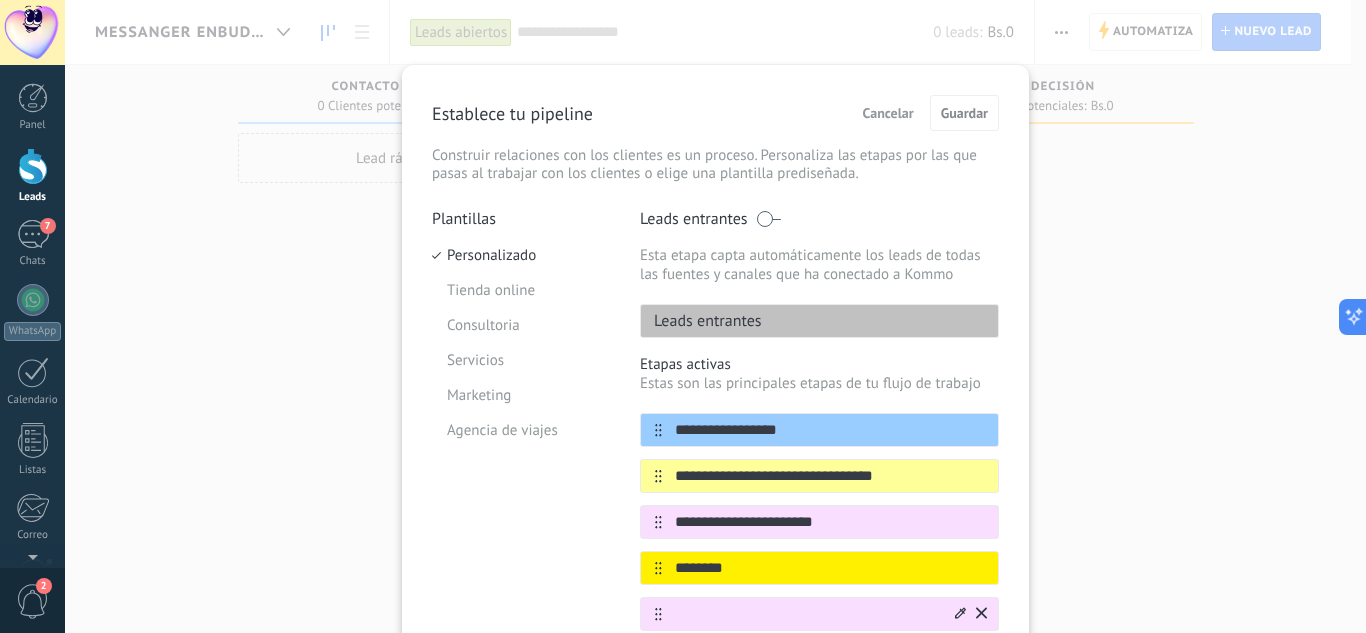 scroll, scrollTop: 0, scrollLeft: 0, axis: both 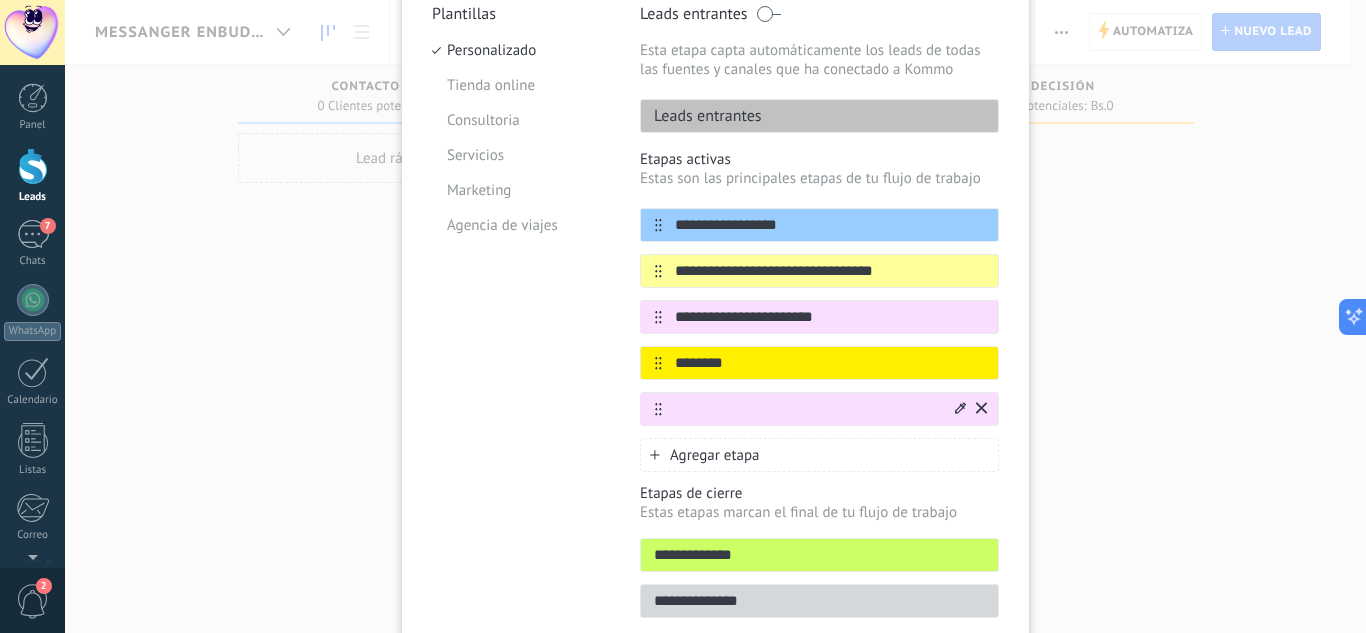 click at bounding box center (960, 409) 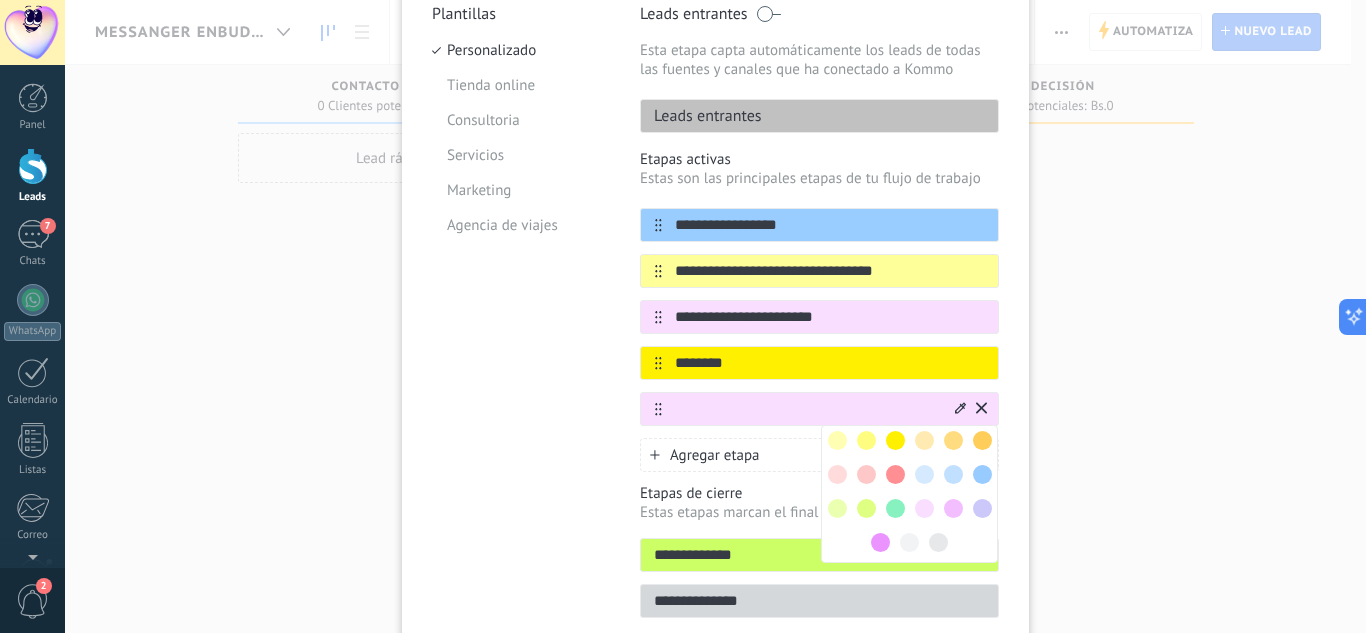 click at bounding box center [895, 474] 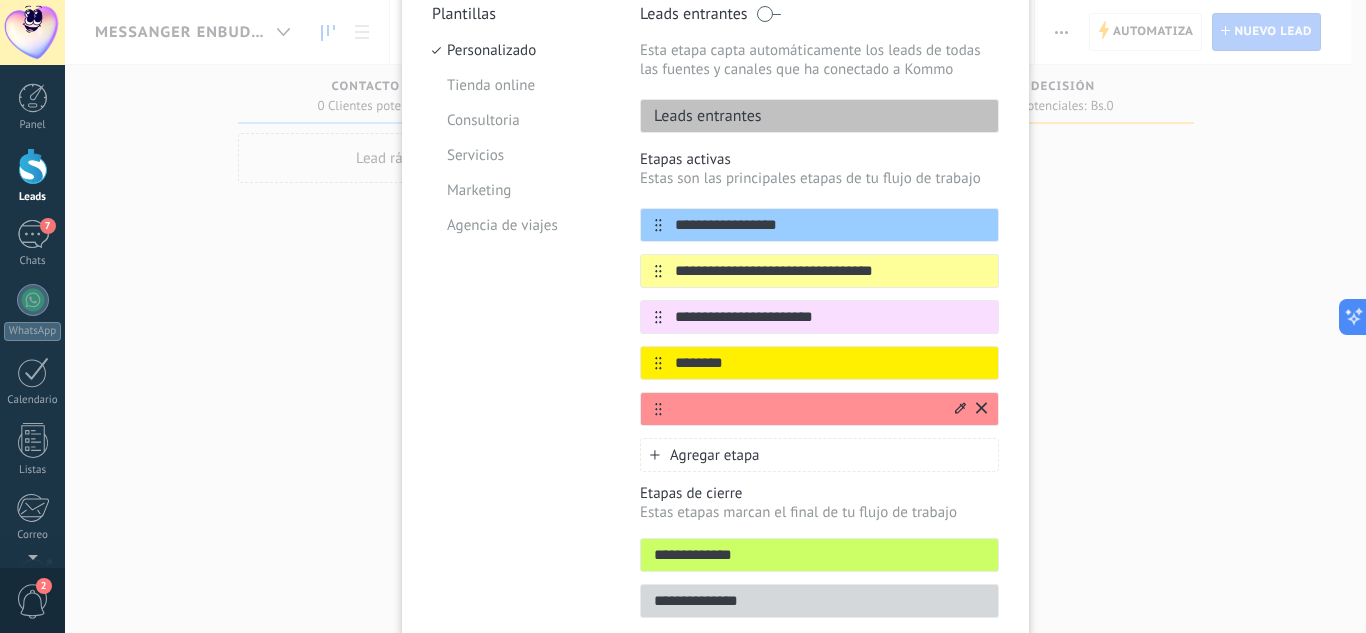 click at bounding box center [807, 409] 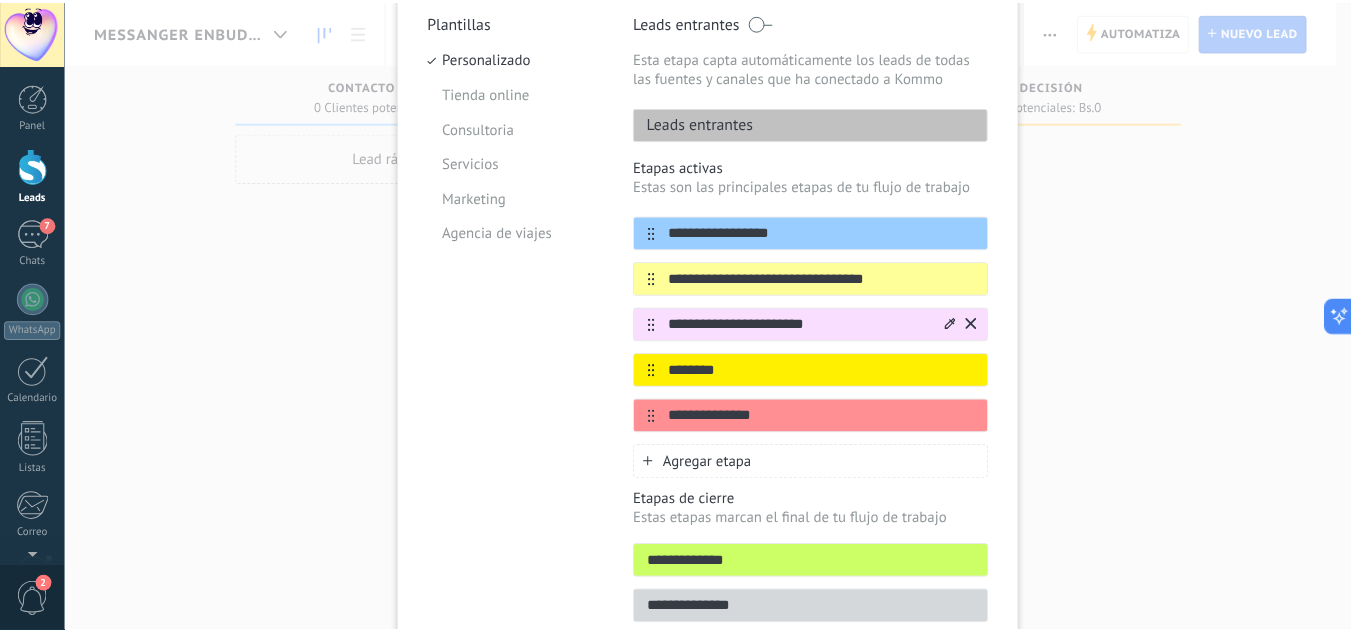 scroll, scrollTop: 97, scrollLeft: 0, axis: vertical 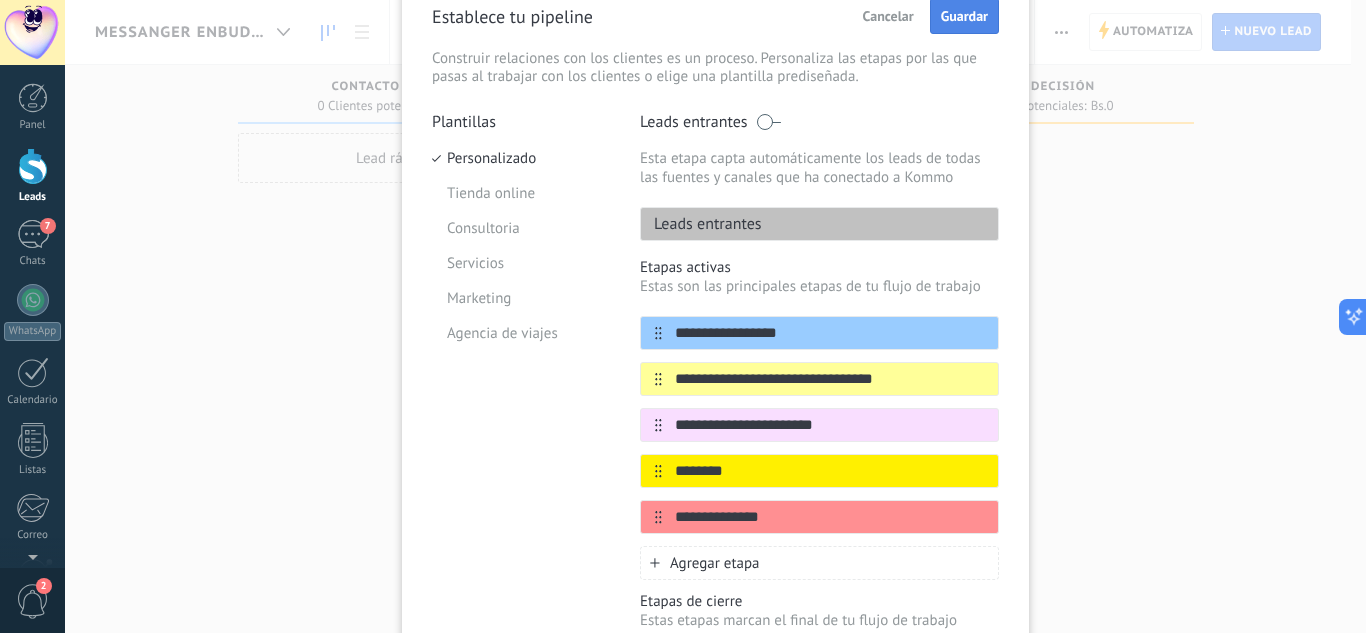 type on "**********" 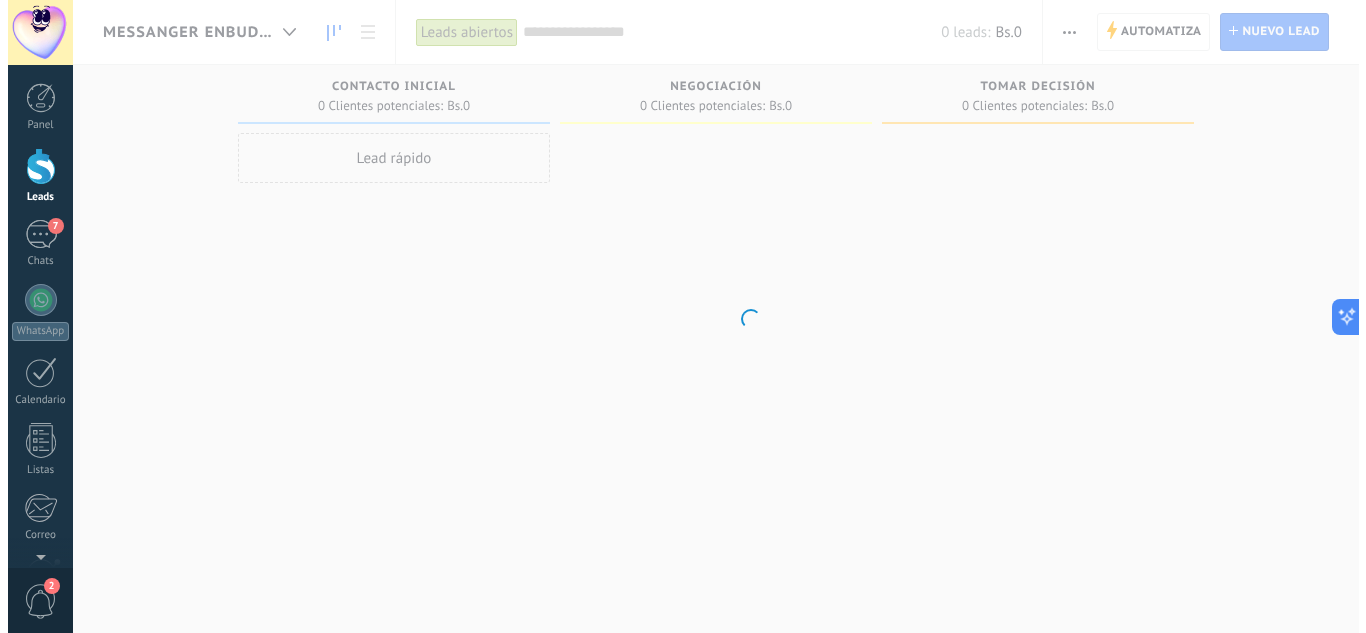scroll, scrollTop: 0, scrollLeft: 0, axis: both 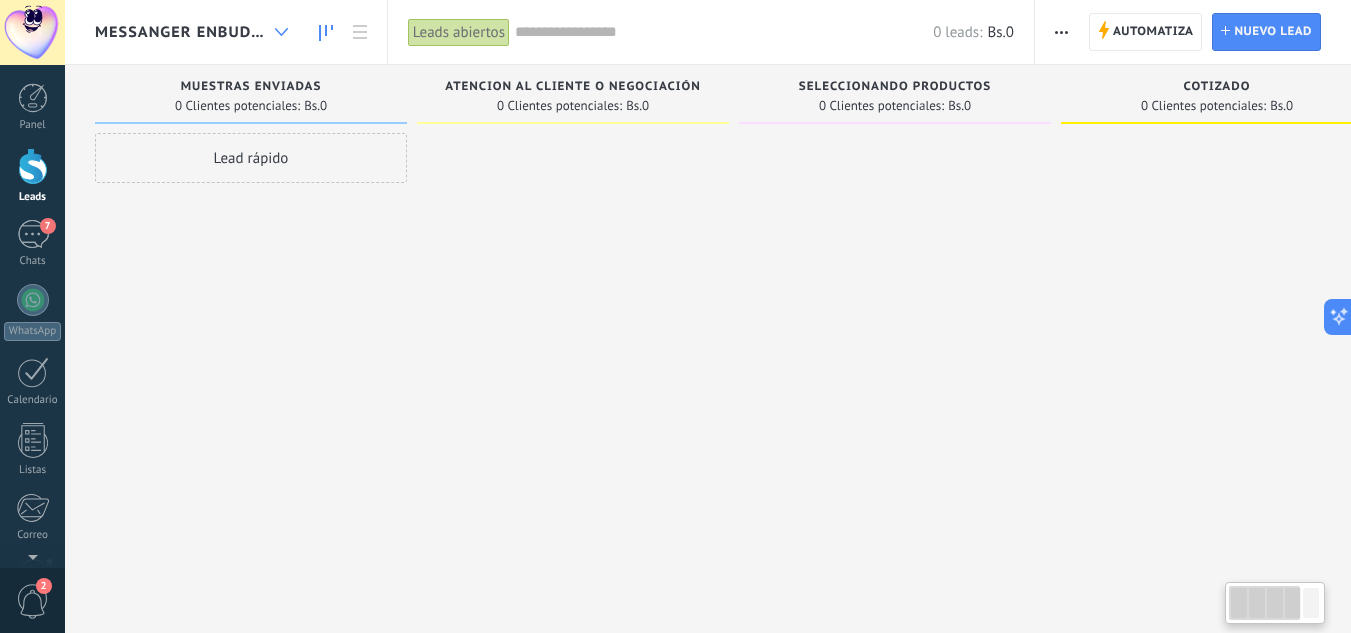 click at bounding box center [281, 32] 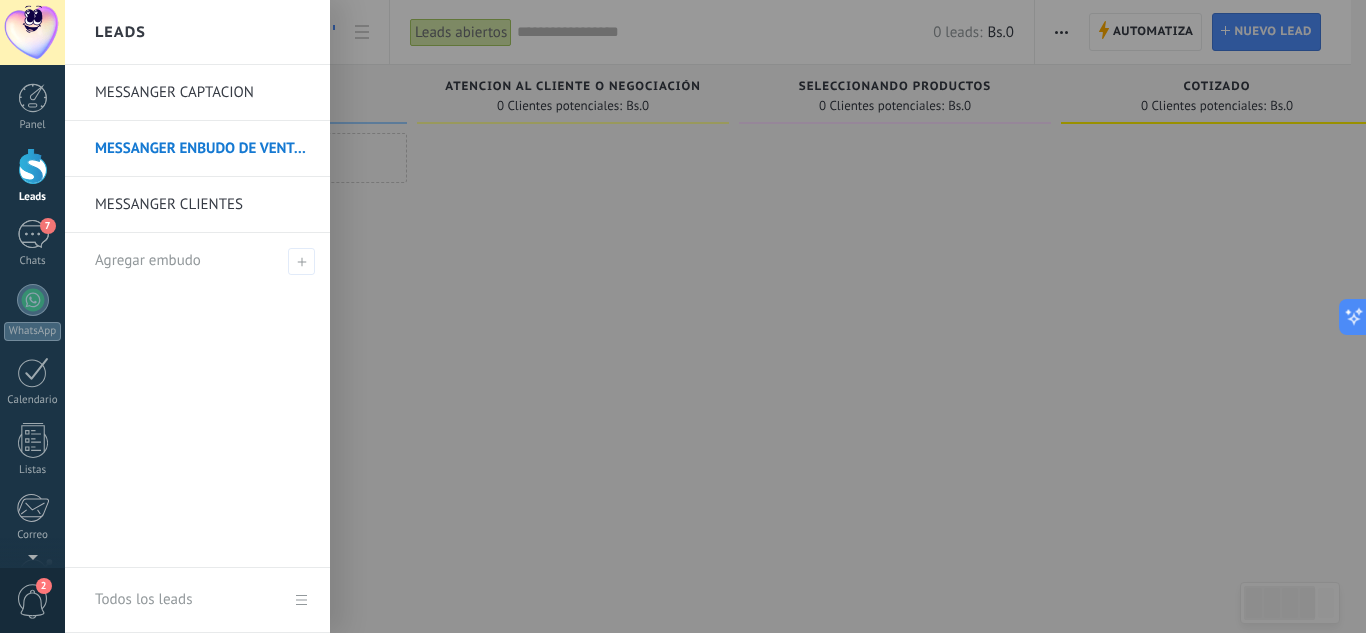 click on "MESSANGER CAPTACION" at bounding box center [202, 93] 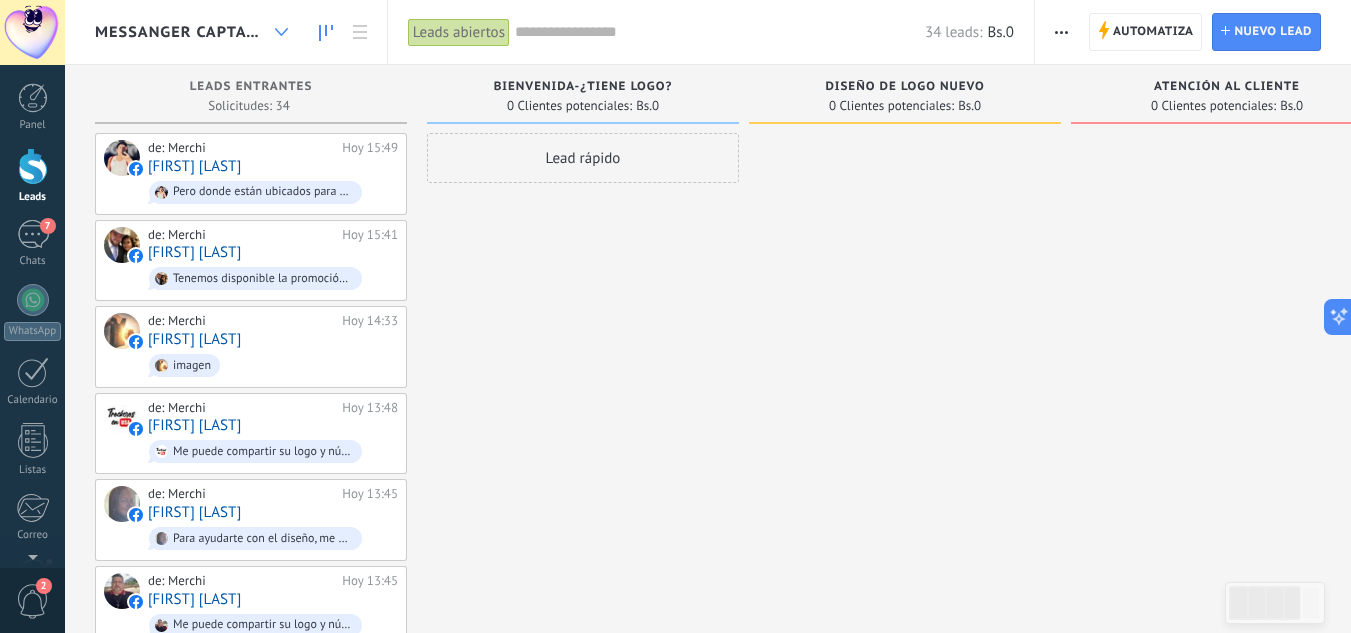 click 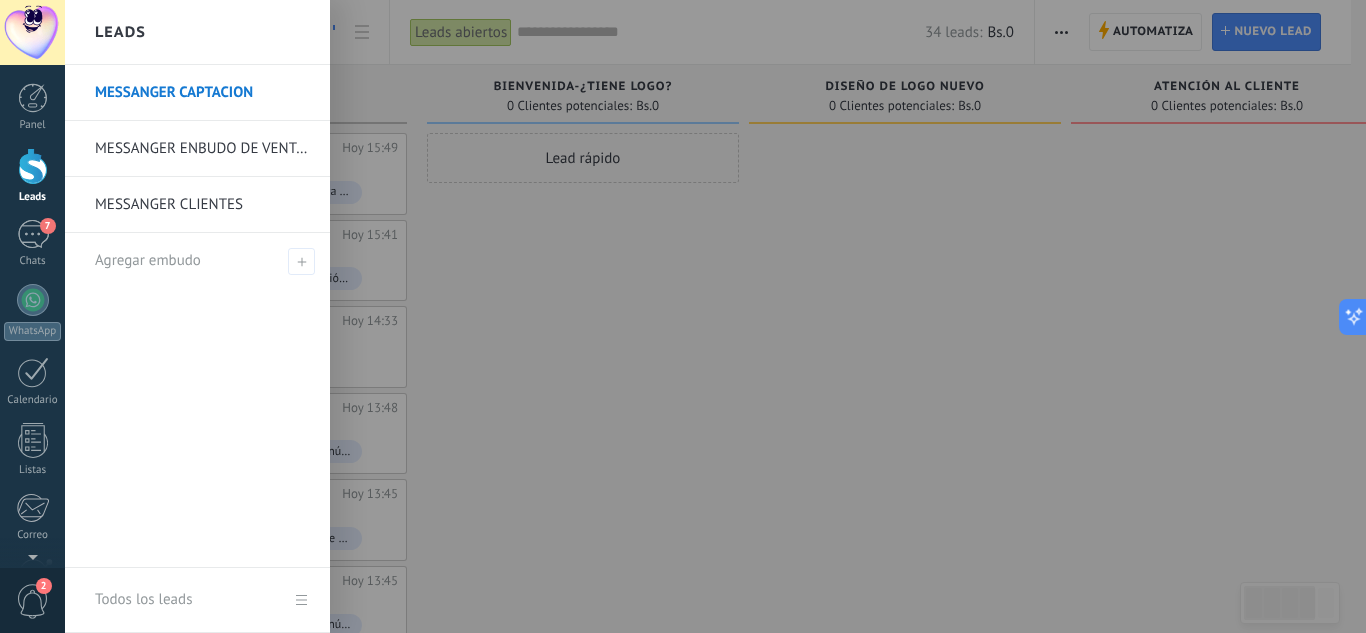 click at bounding box center (748, 316) 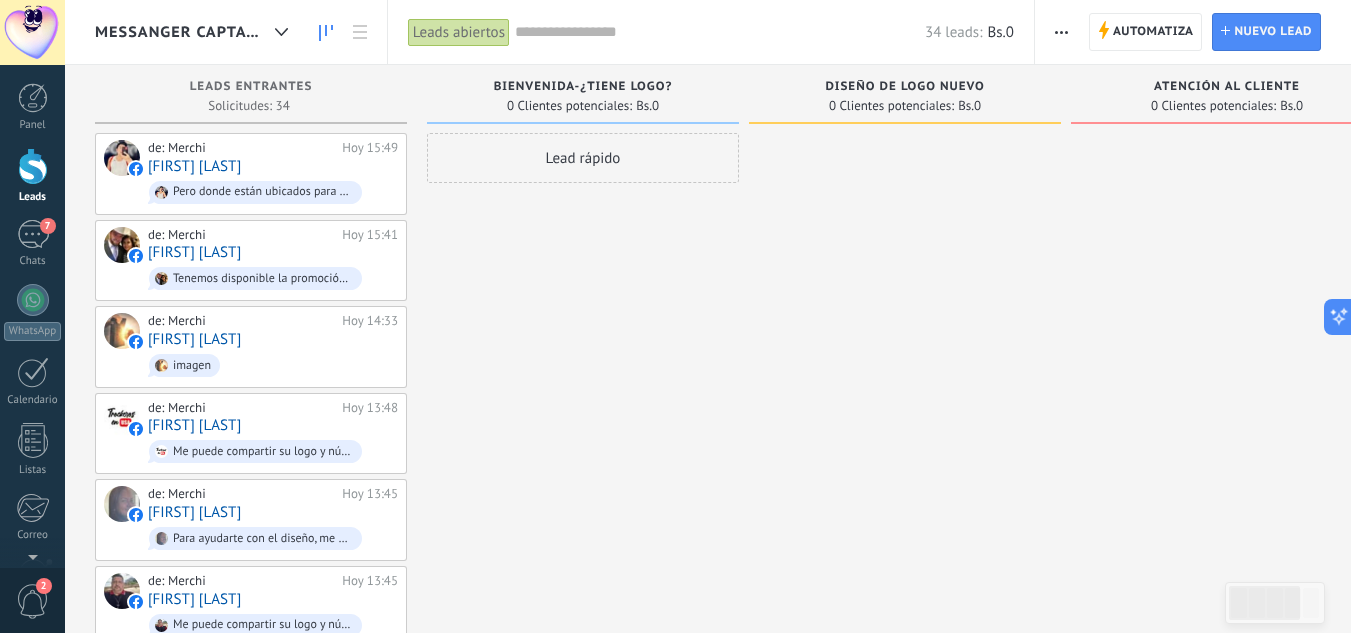 click 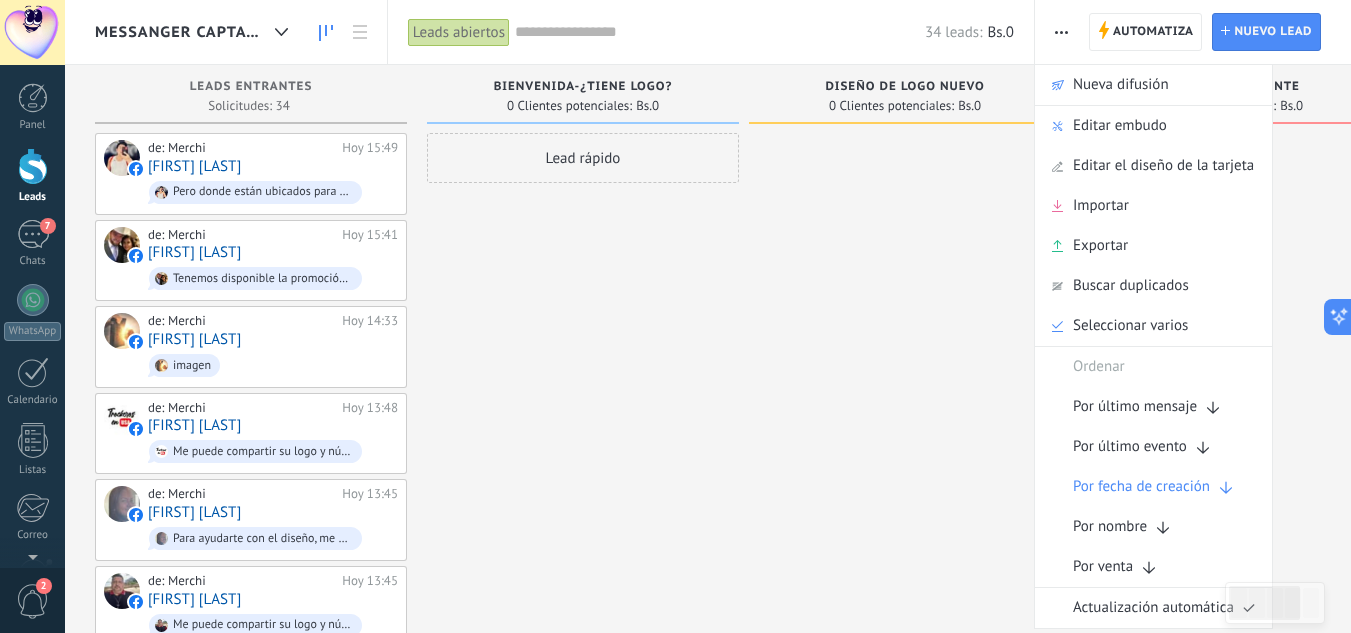 click on "Editar embudo" at bounding box center [1120, 126] 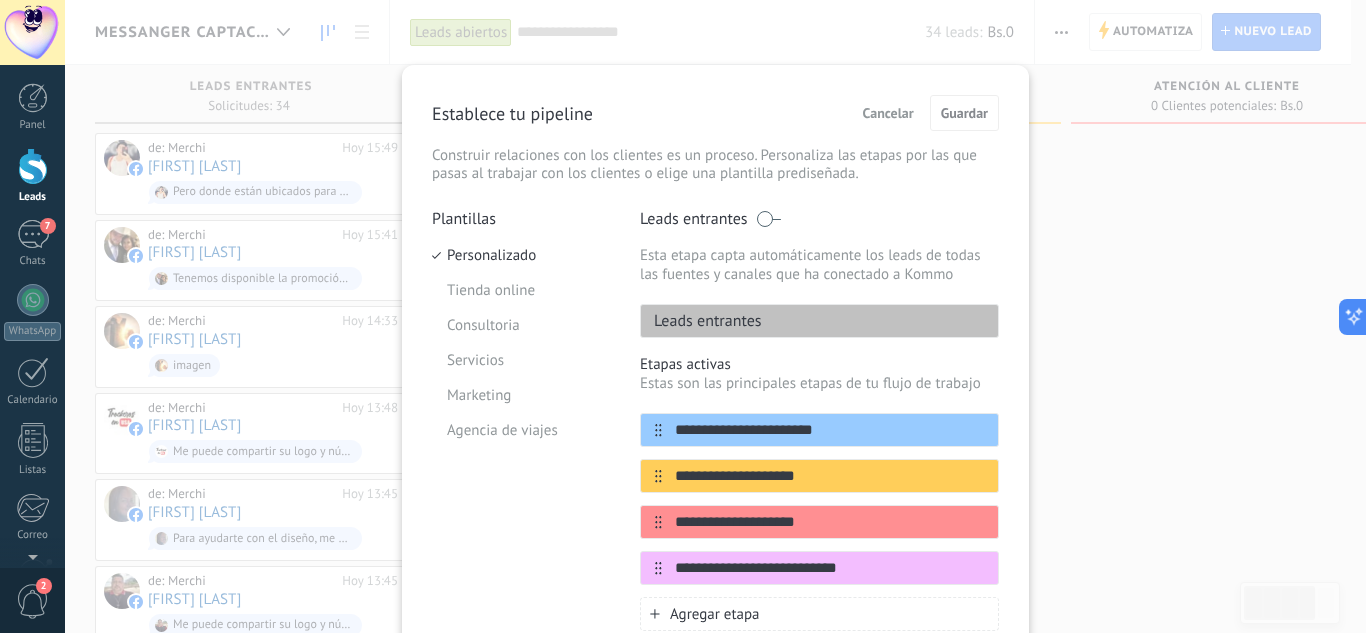 scroll, scrollTop: 251, scrollLeft: 0, axis: vertical 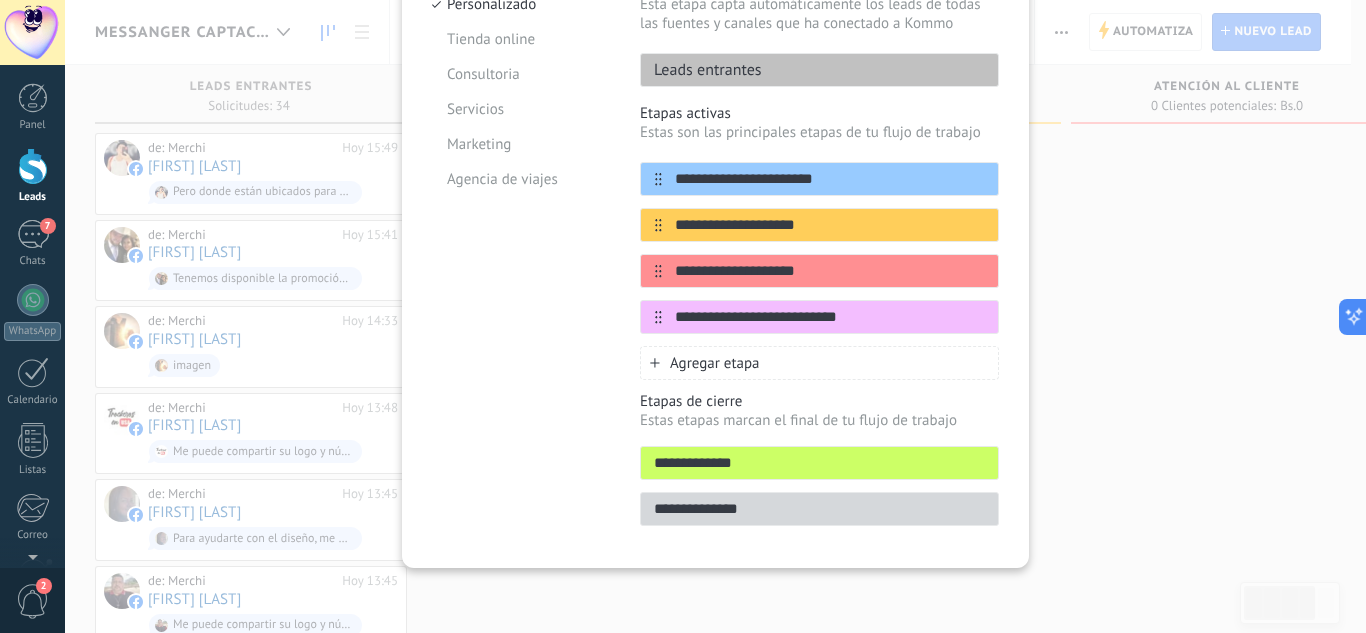 click on "Agregar etapa" at bounding box center [715, 363] 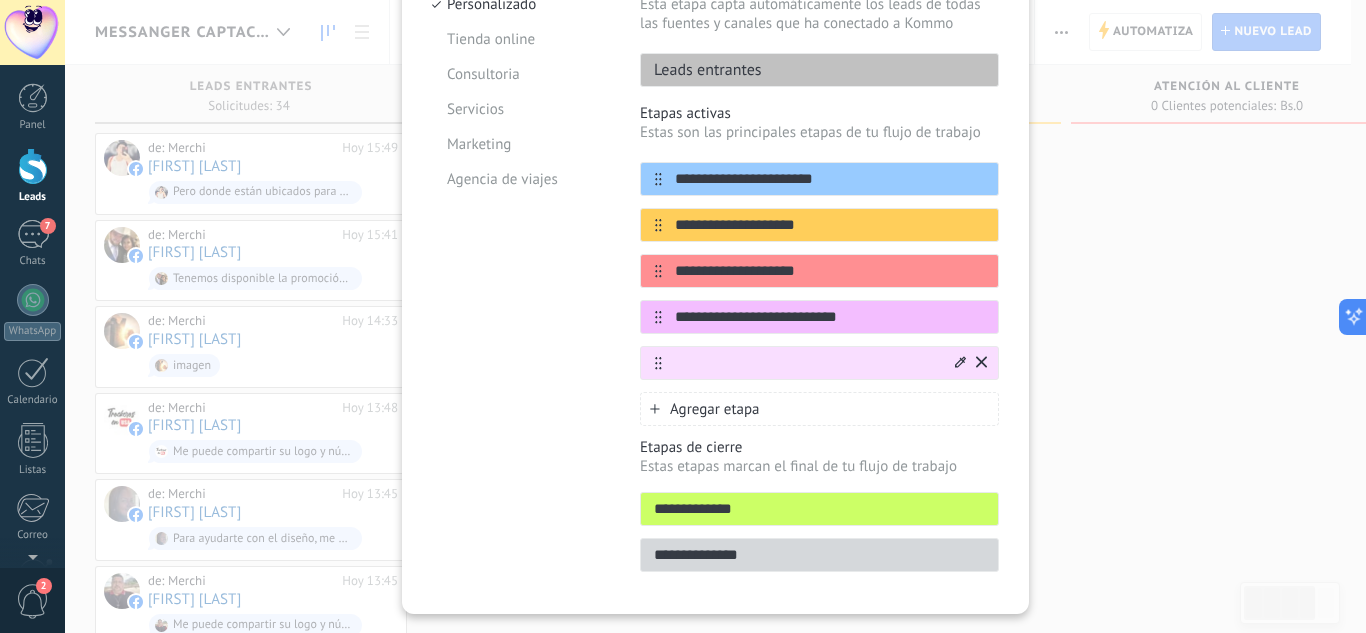 click at bounding box center [960, 363] 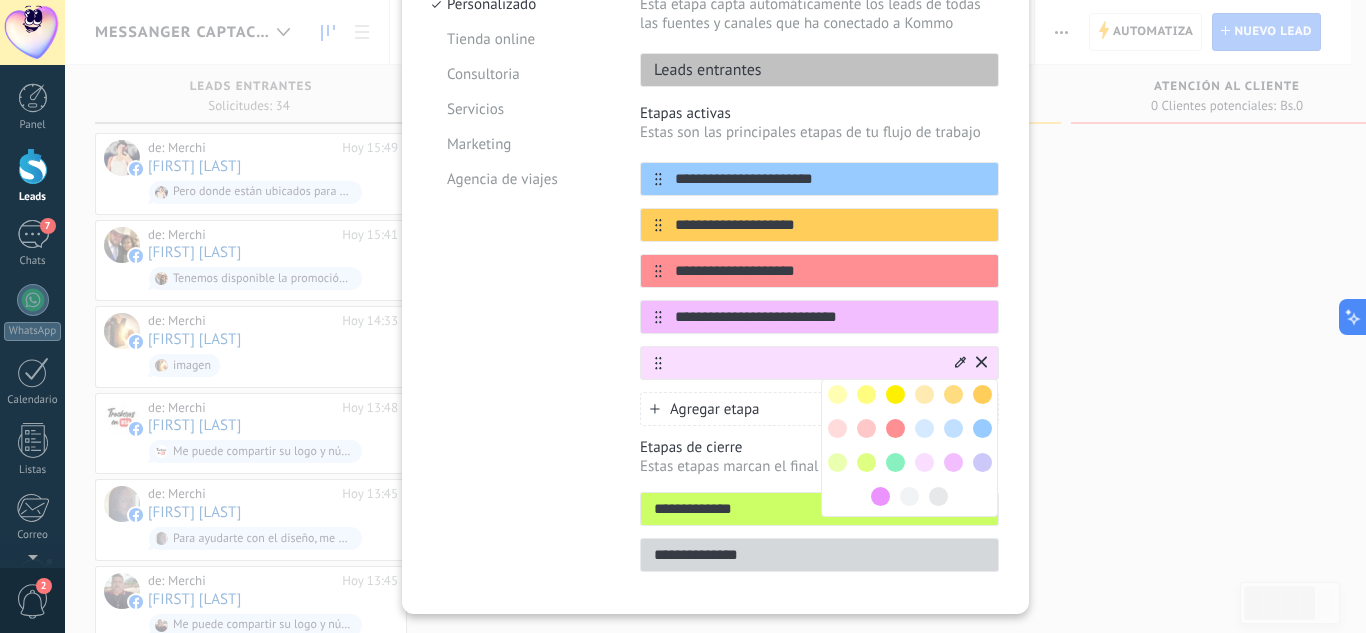 click at bounding box center (895, 394) 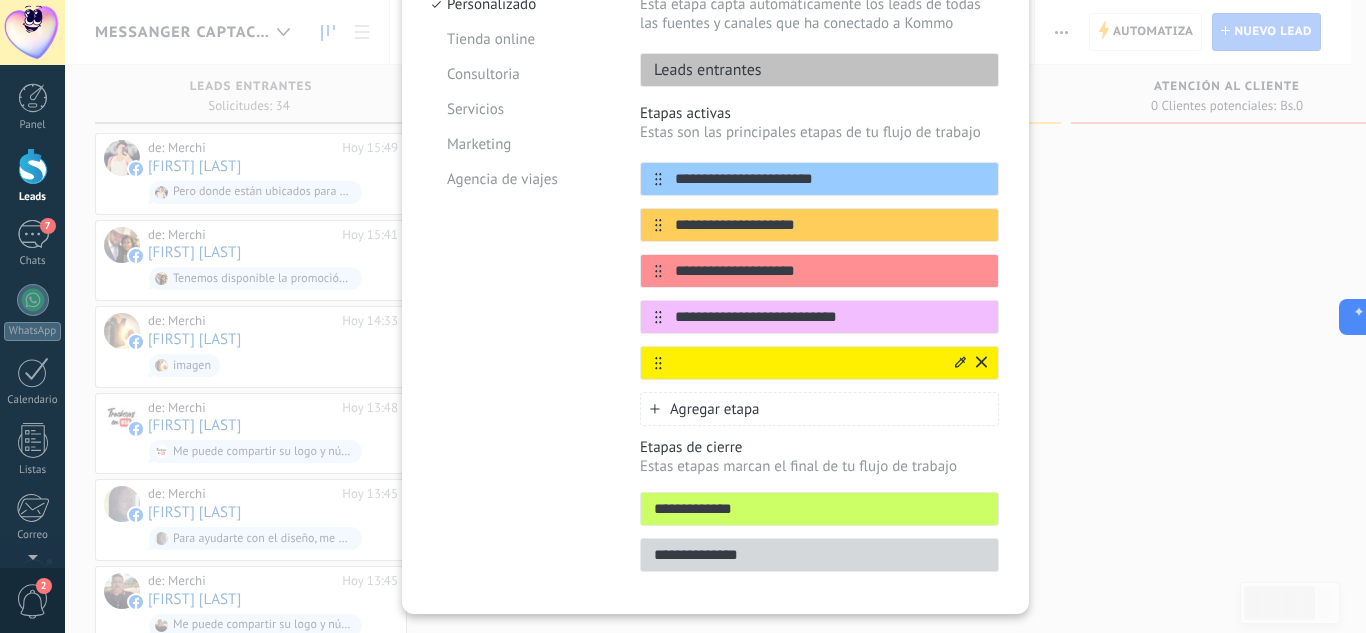click at bounding box center [807, 363] 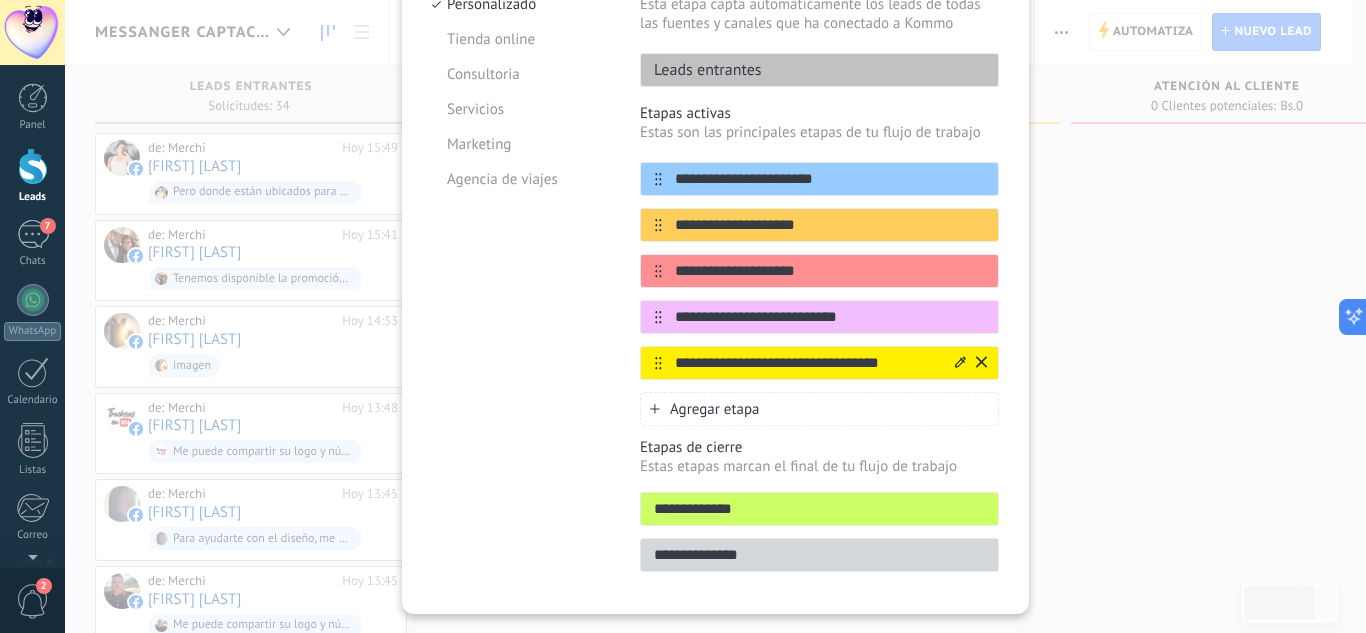 scroll, scrollTop: 0, scrollLeft: 0, axis: both 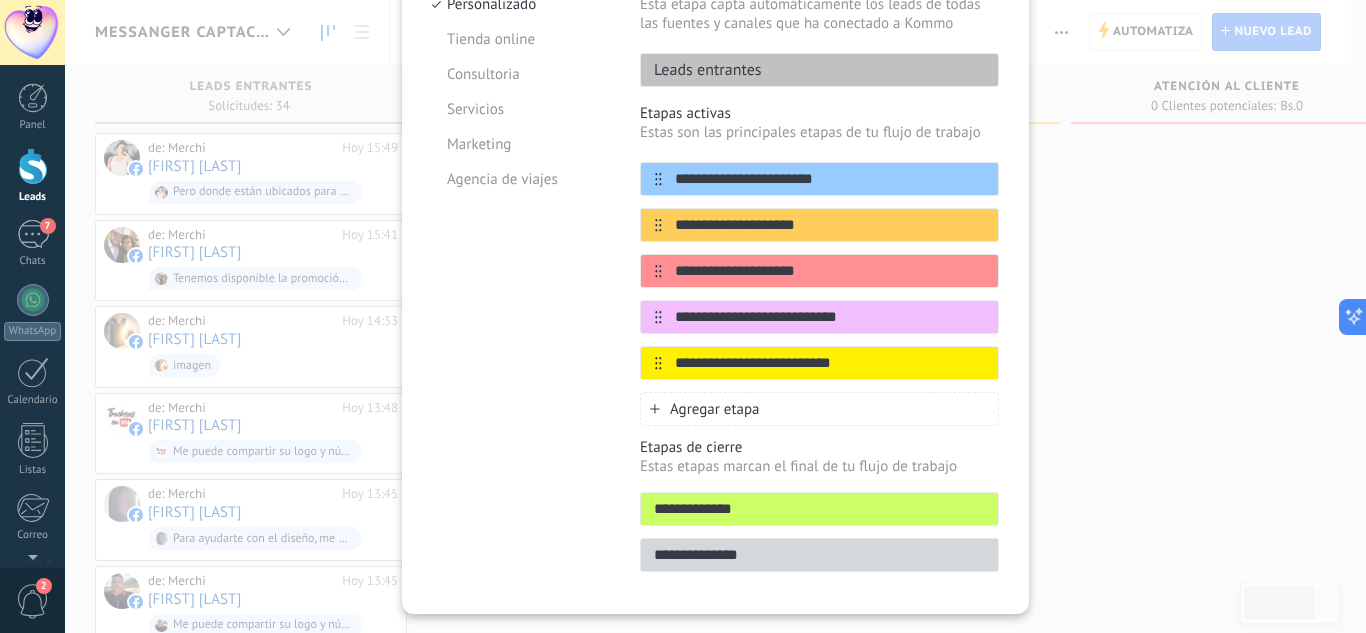 type on "**********" 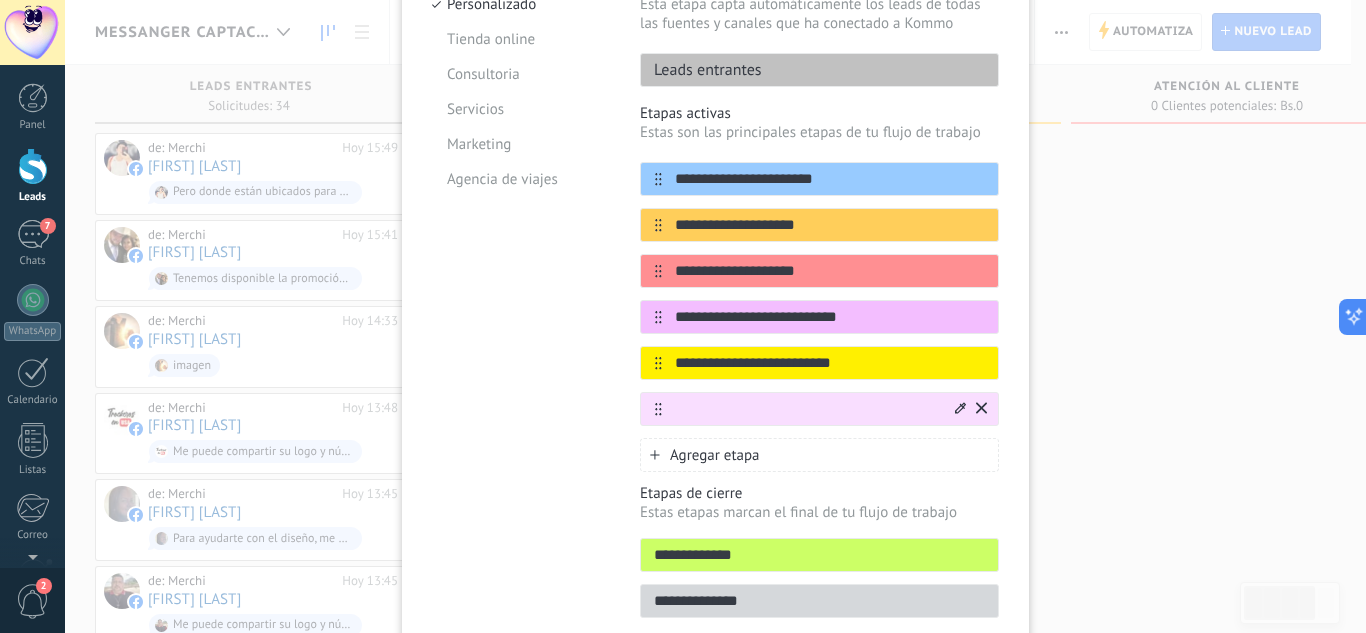 click 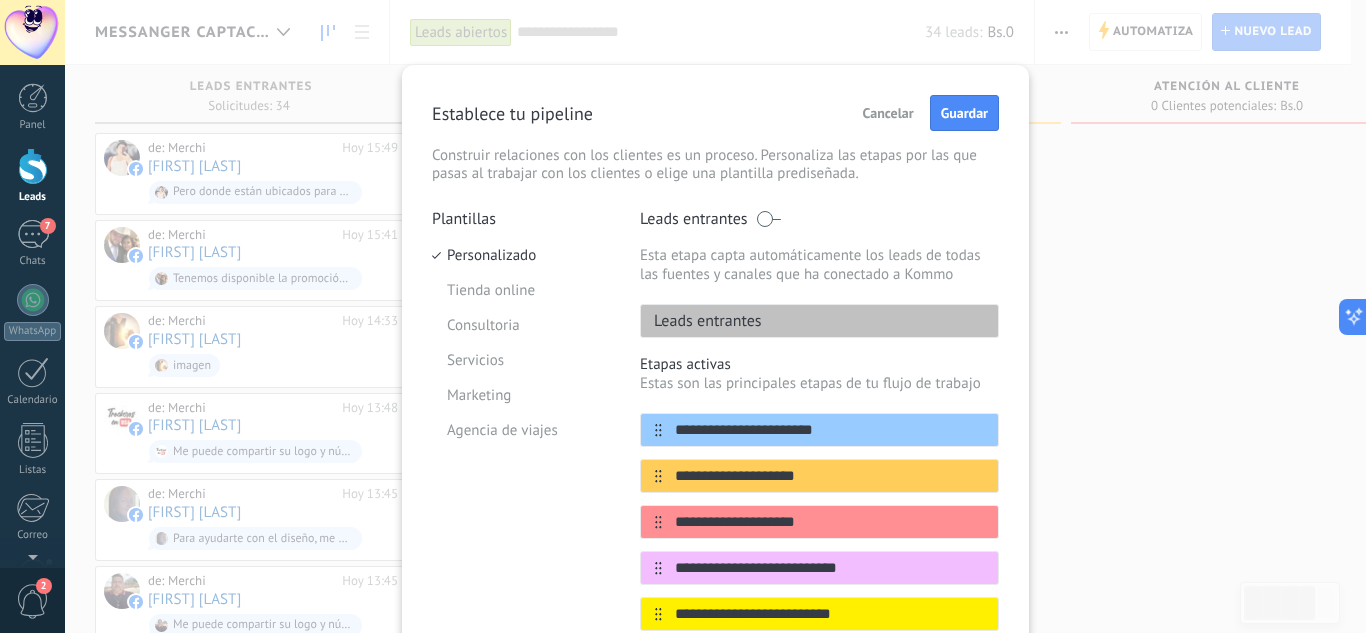 scroll, scrollTop: 200, scrollLeft: 0, axis: vertical 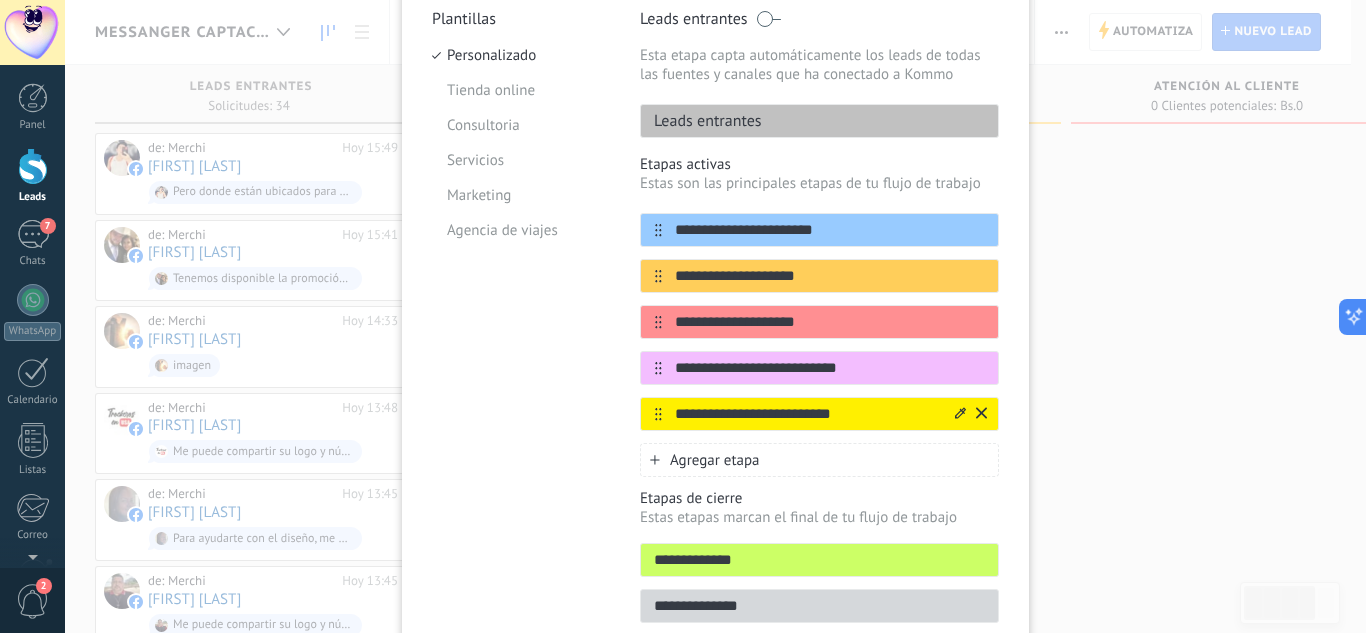 click on "**********" at bounding box center (807, 414) 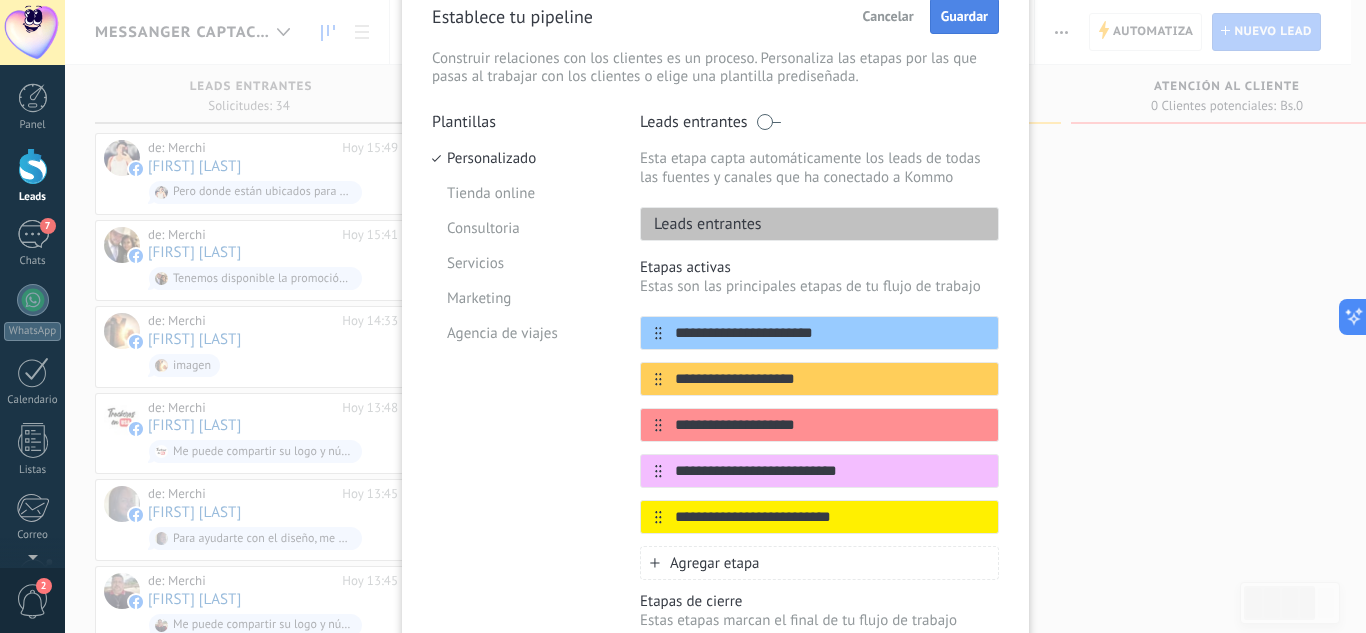 scroll, scrollTop: 0, scrollLeft: 0, axis: both 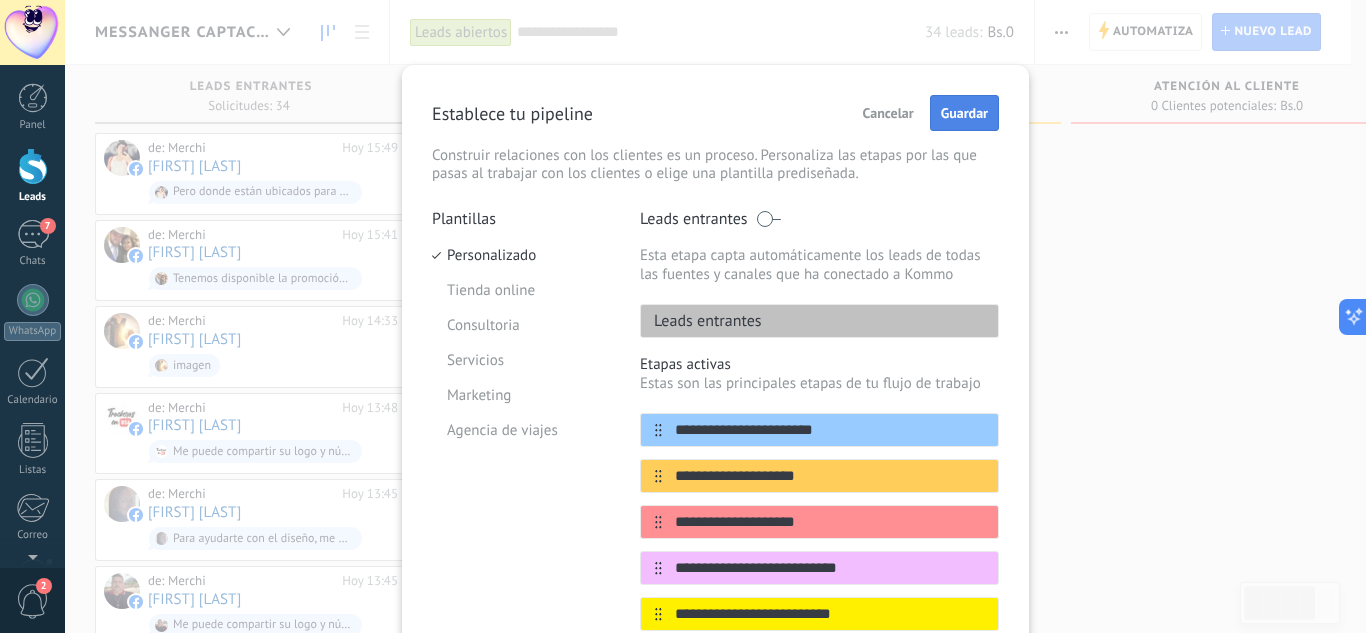 click on "Guardar" at bounding box center [964, 113] 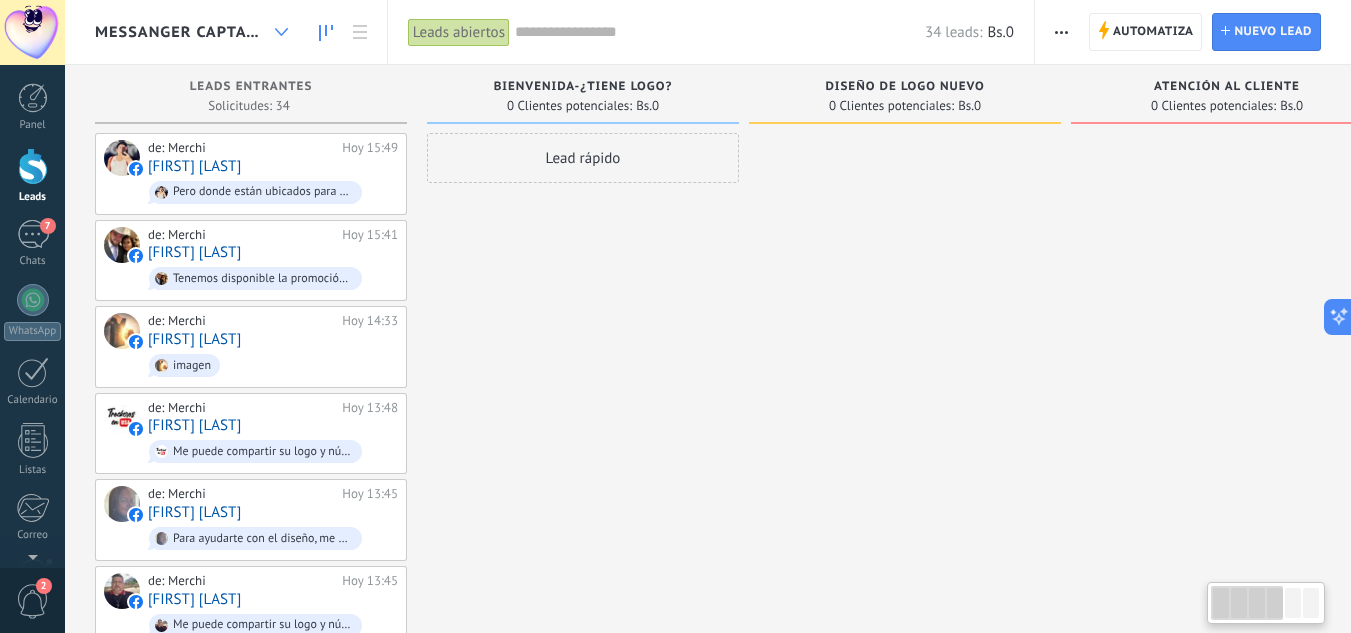 click at bounding box center (281, 32) 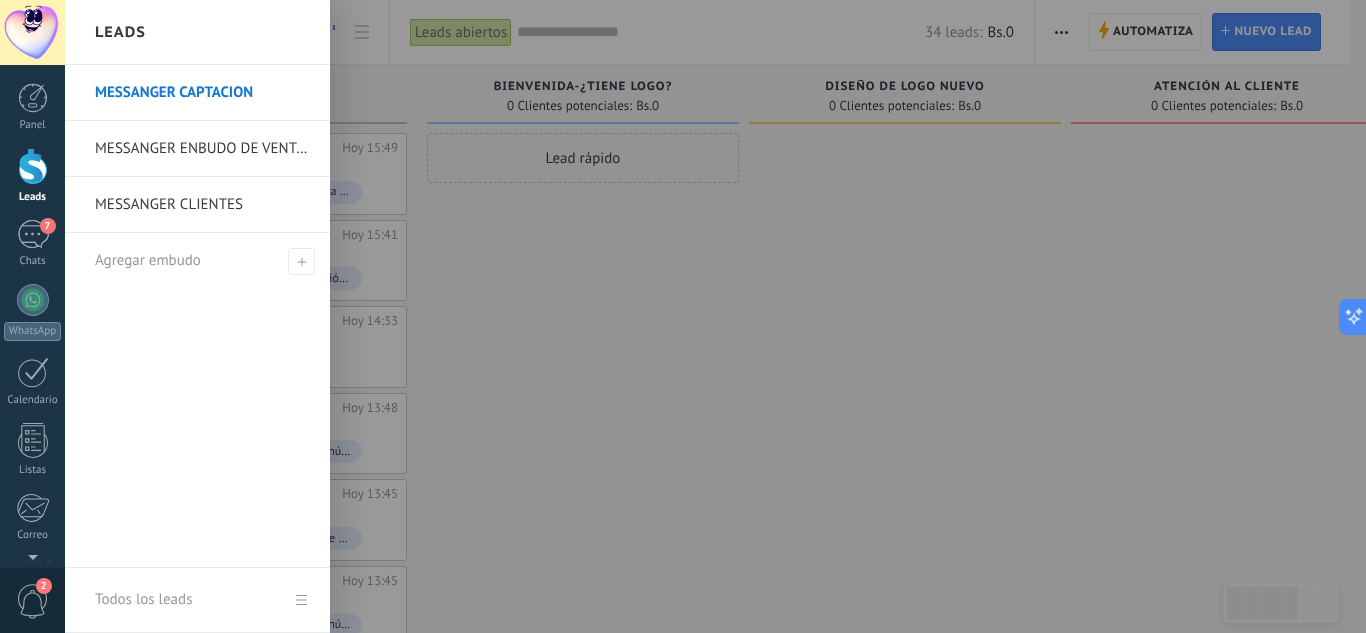 click on "MESSANGER CLIENTES" at bounding box center [202, 205] 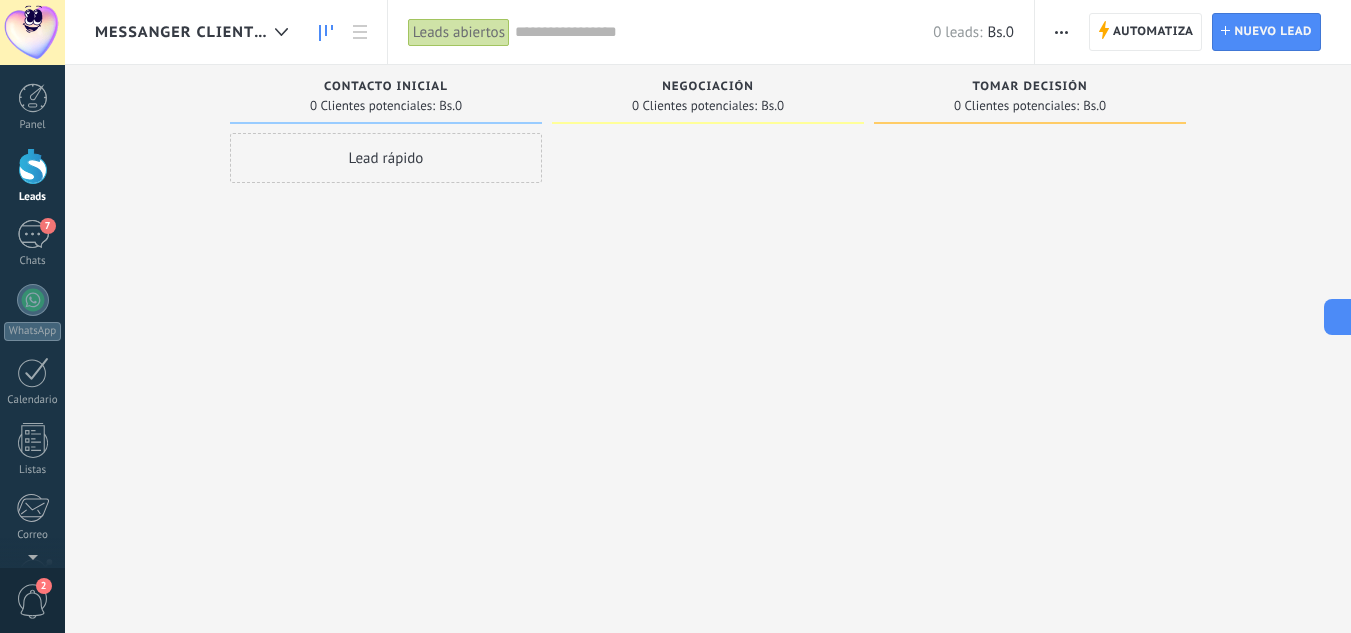 click at bounding box center [1061, 32] 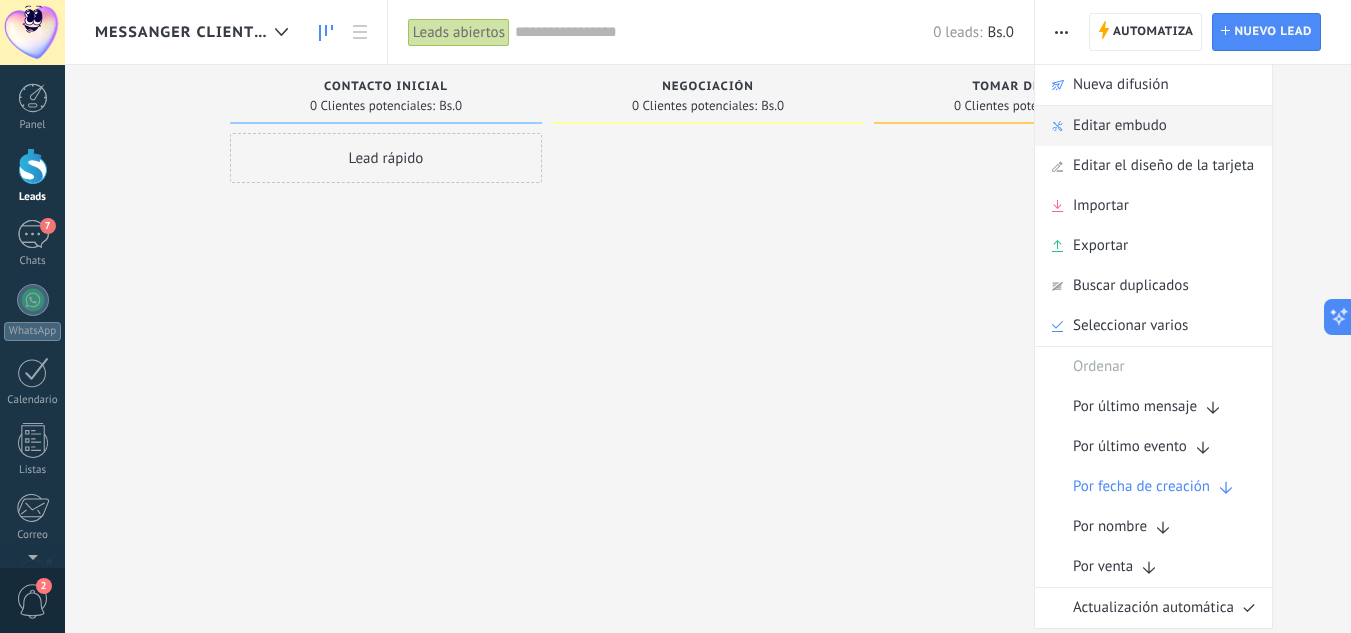 click on "Editar embudo" at bounding box center (1120, 126) 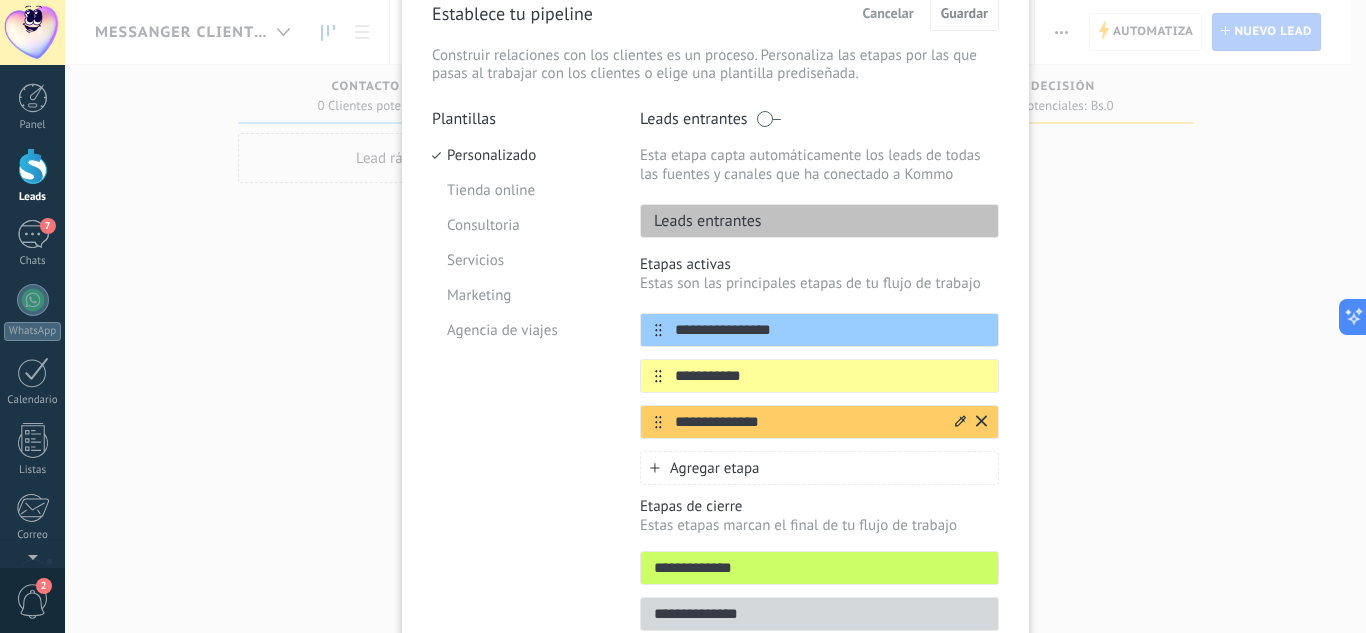 scroll, scrollTop: 200, scrollLeft: 0, axis: vertical 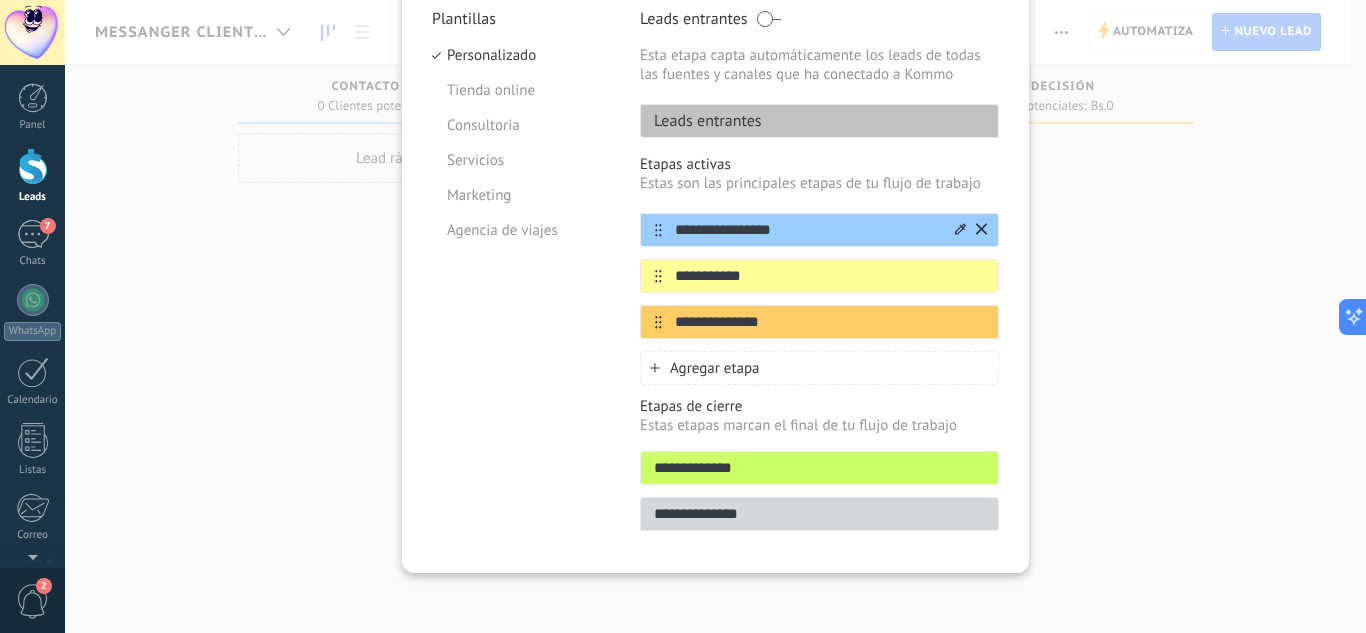 click on "**********" at bounding box center [807, 230] 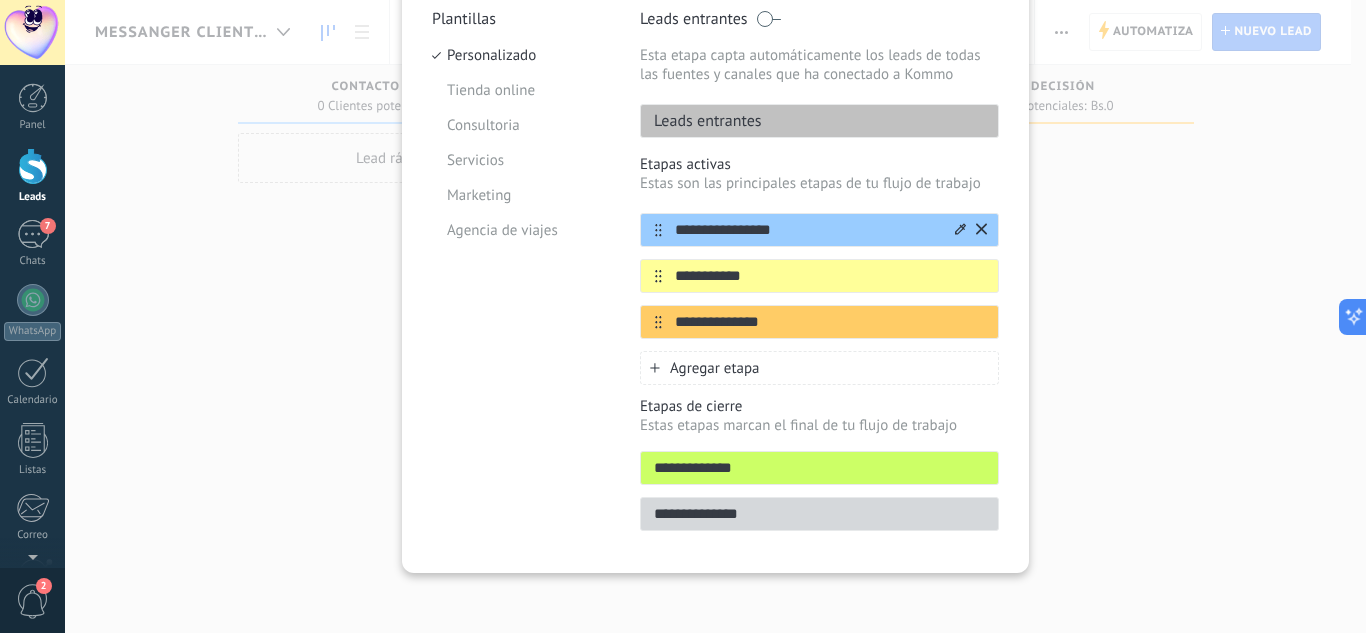 drag, startPoint x: 820, startPoint y: 232, endPoint x: 641, endPoint y: 235, distance: 179.02513 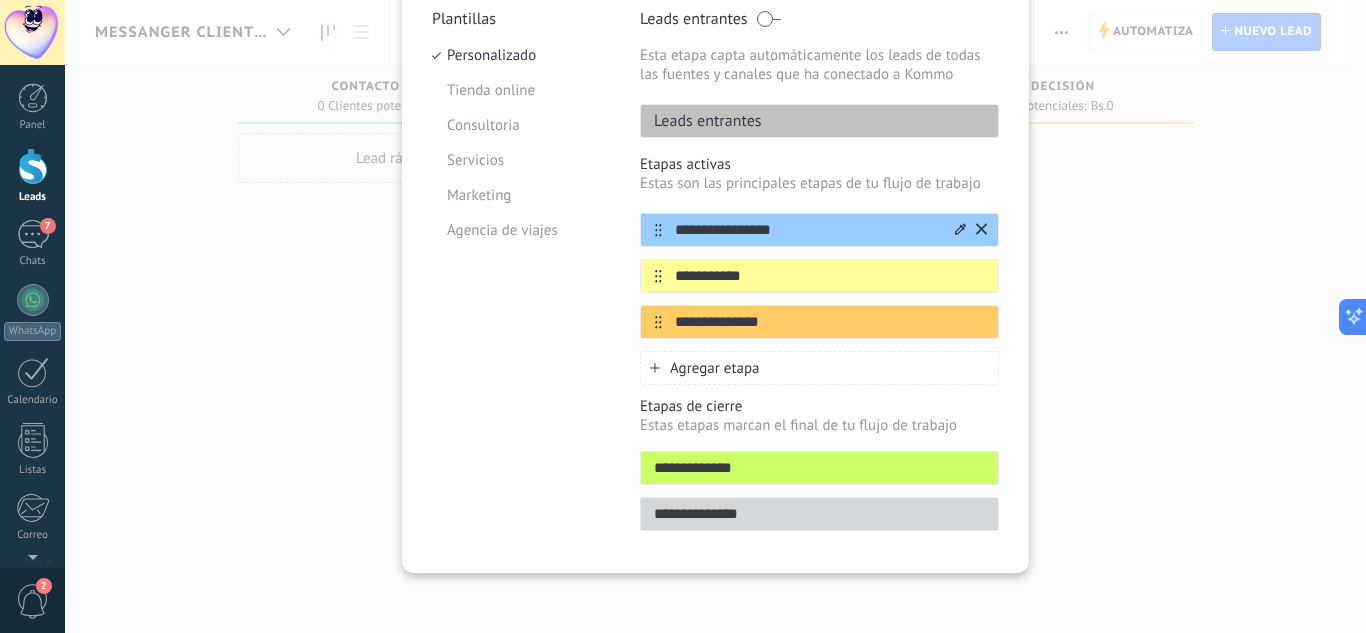 click on "**********" at bounding box center (819, 230) 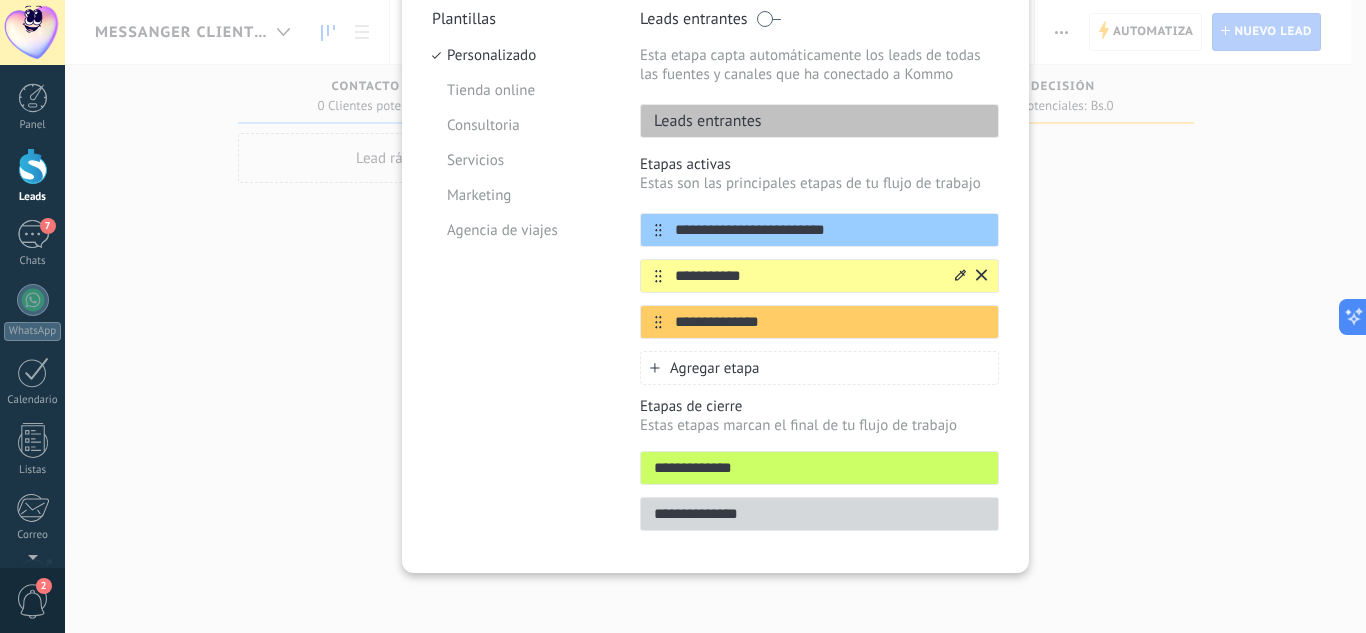 type on "**********" 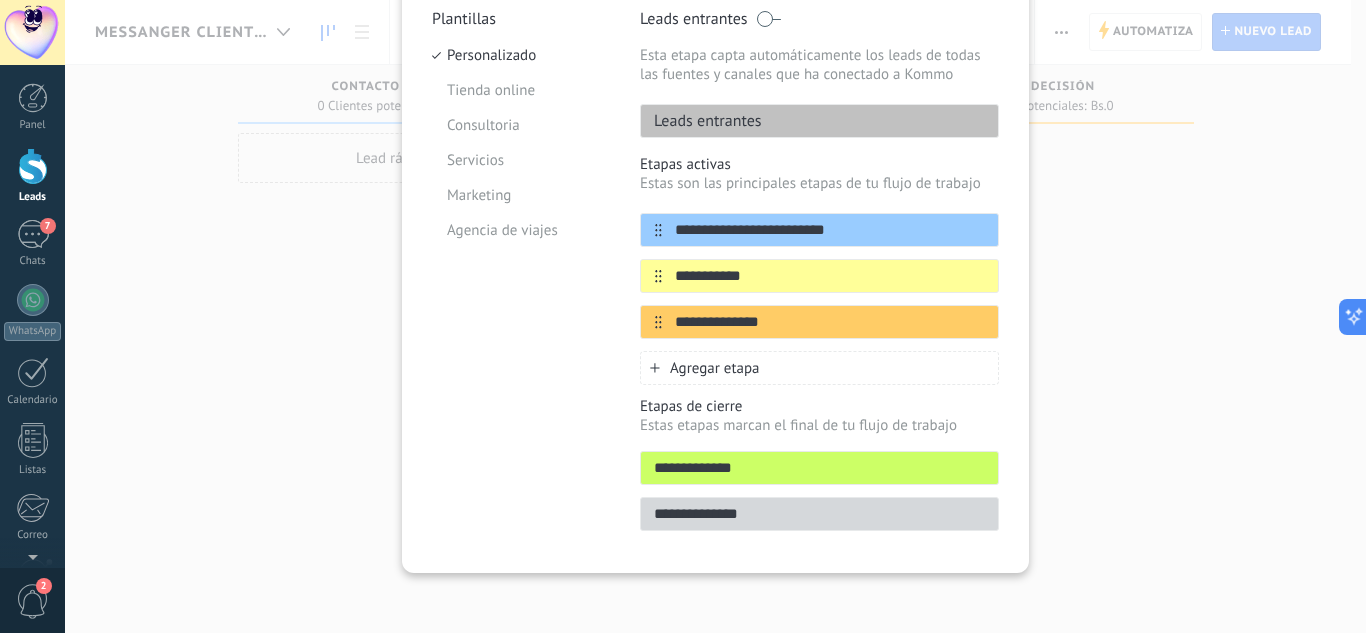 drag, startPoint x: 772, startPoint y: 272, endPoint x: 559, endPoint y: 278, distance: 213.08449 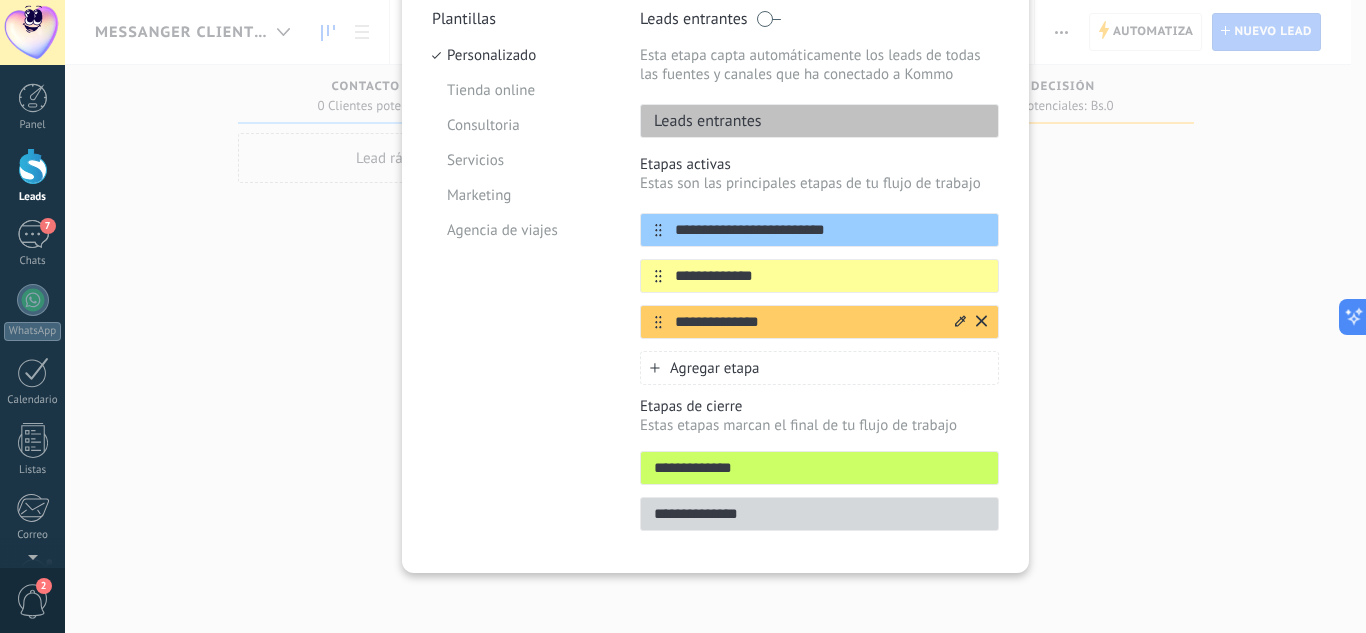 type on "**********" 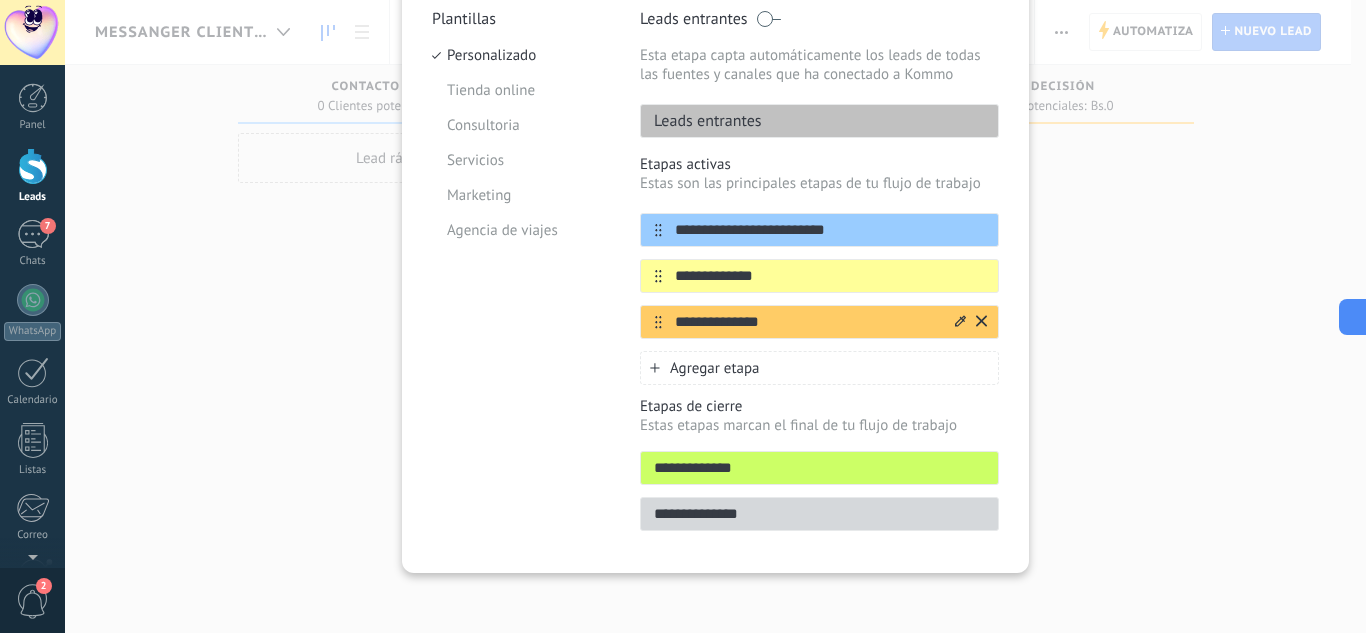 drag, startPoint x: 812, startPoint y: 322, endPoint x: 643, endPoint y: 322, distance: 169 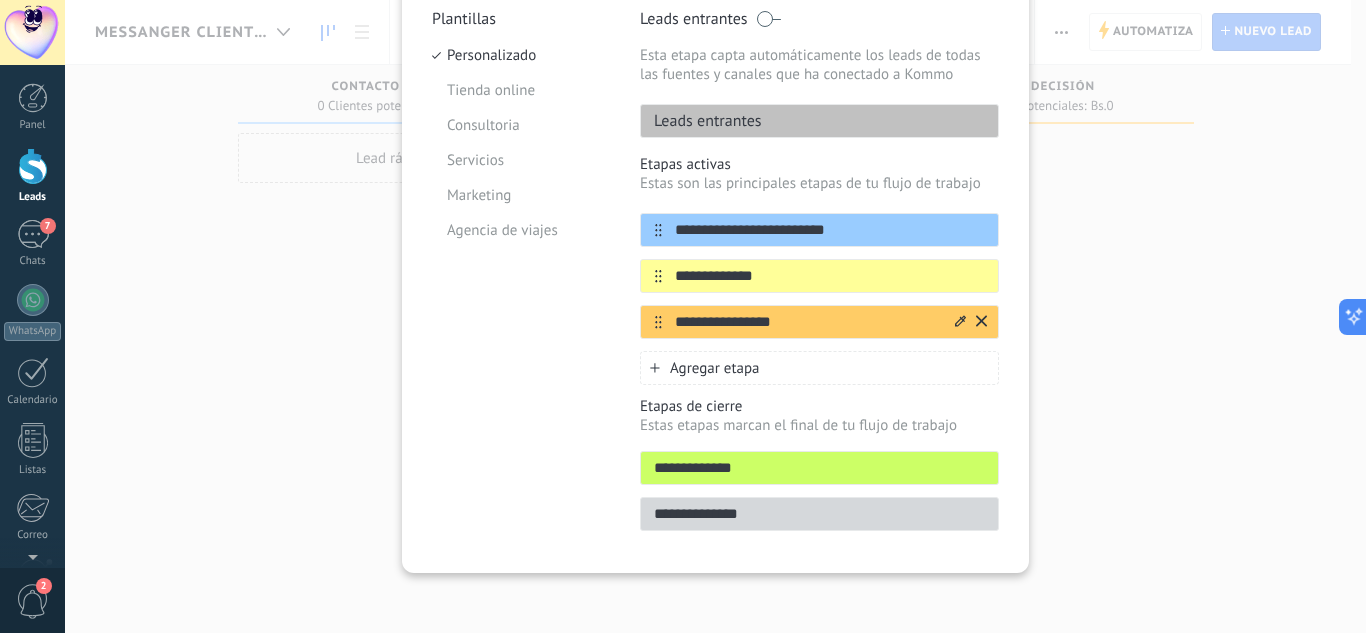 type on "**********" 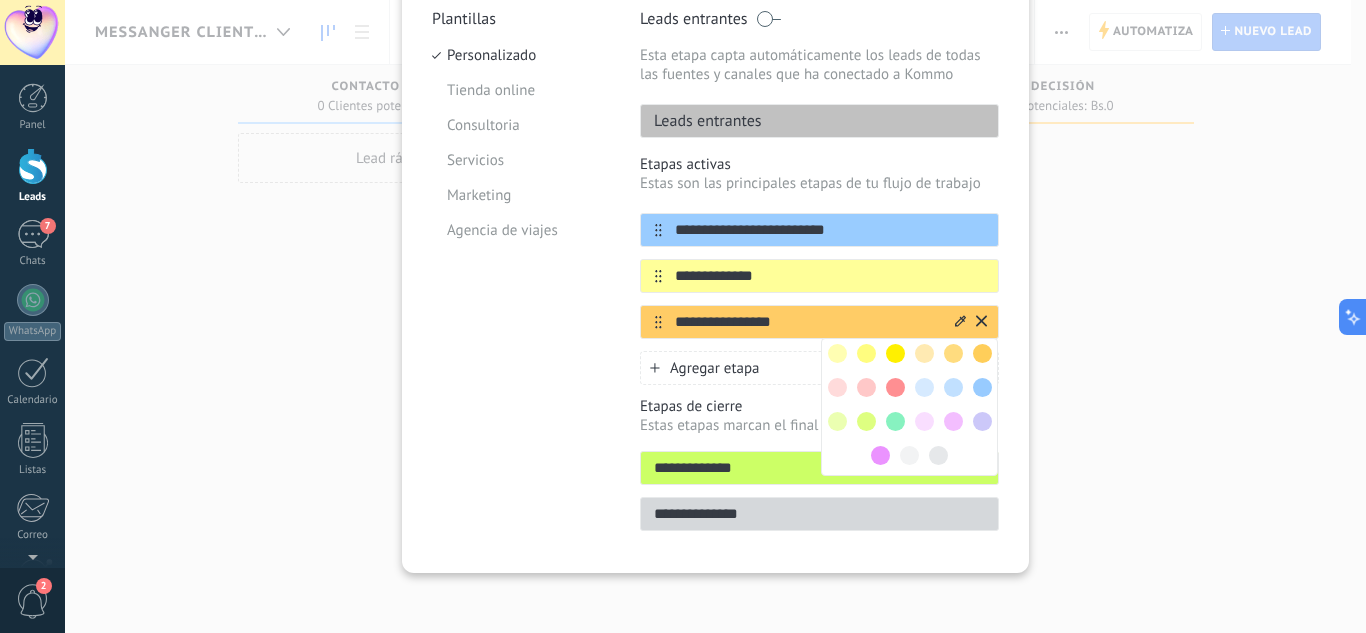 click at bounding box center [895, 387] 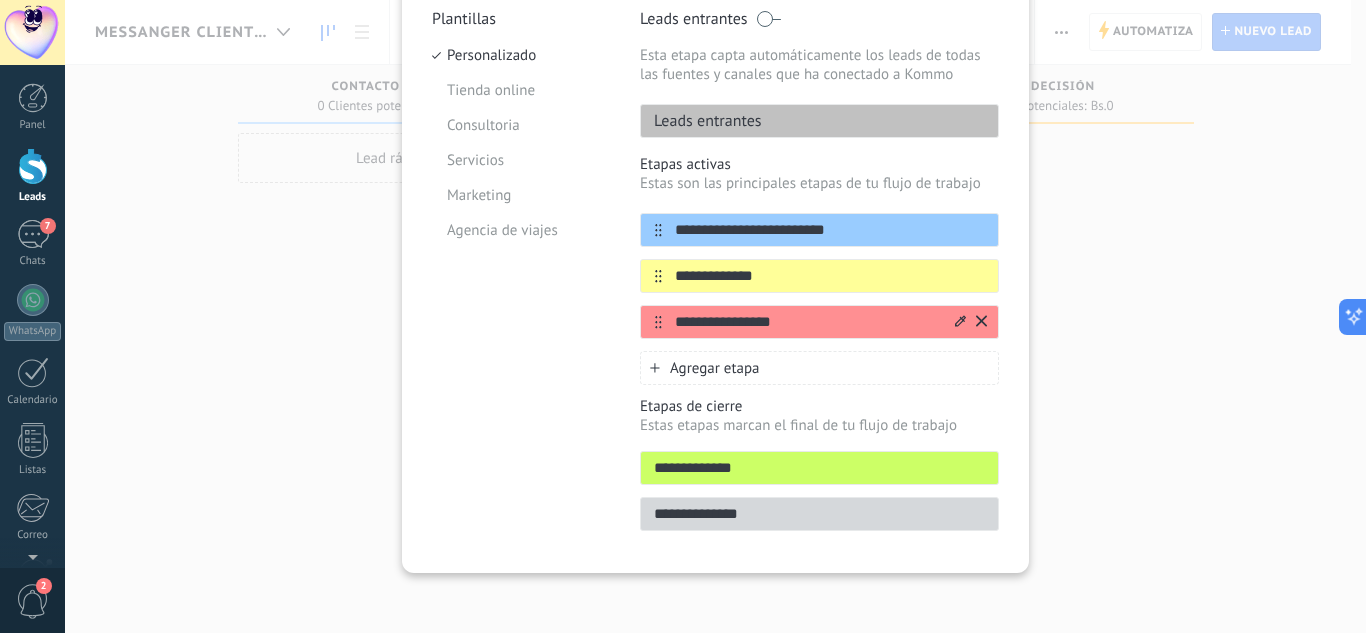 click on "Agregar etapa" at bounding box center [819, 368] 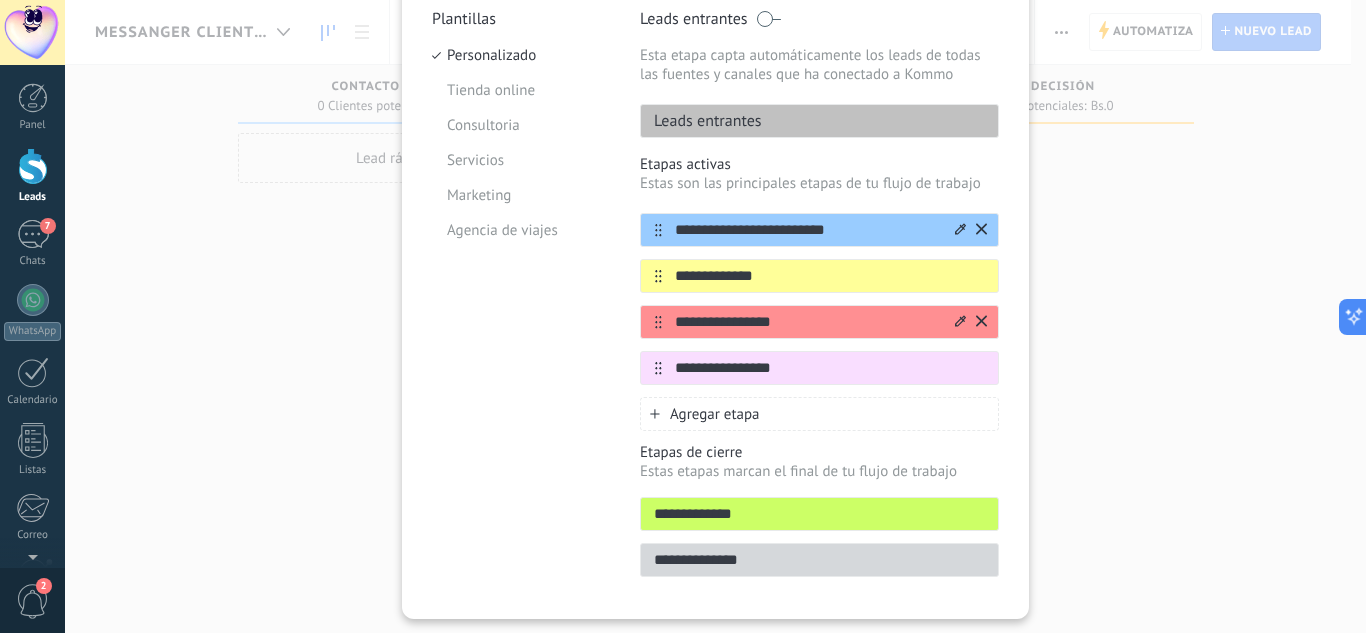 type on "**********" 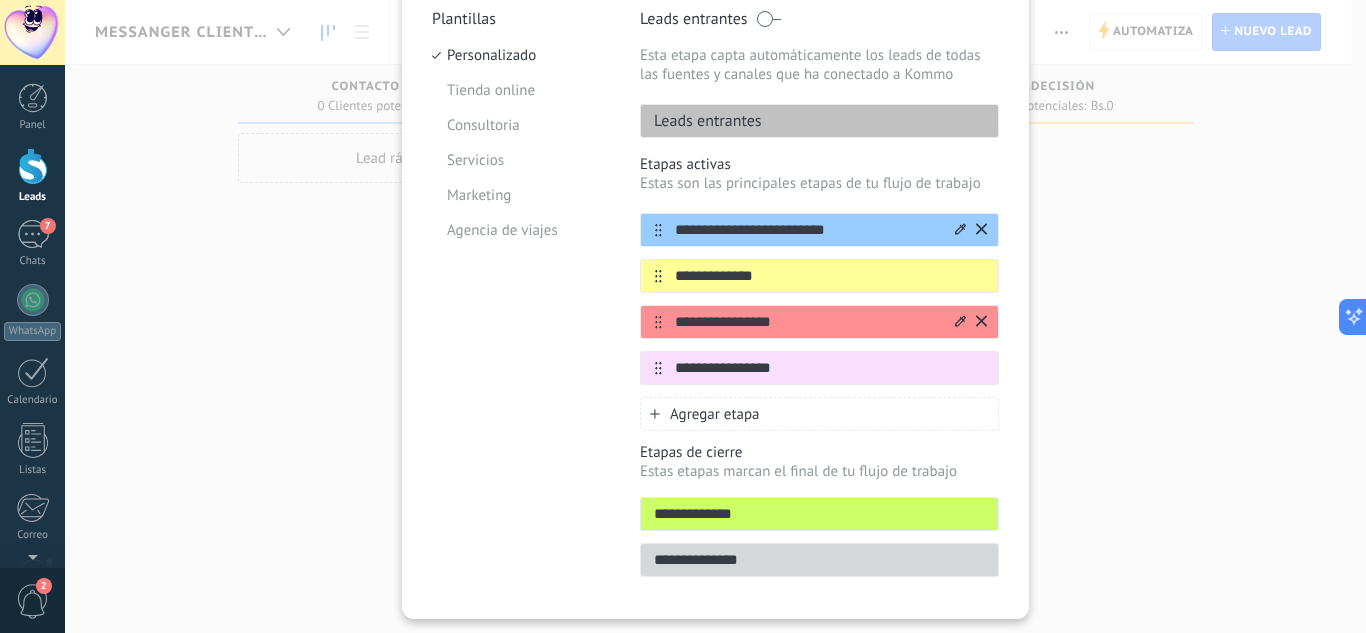 click on "**********" at bounding box center [807, 230] 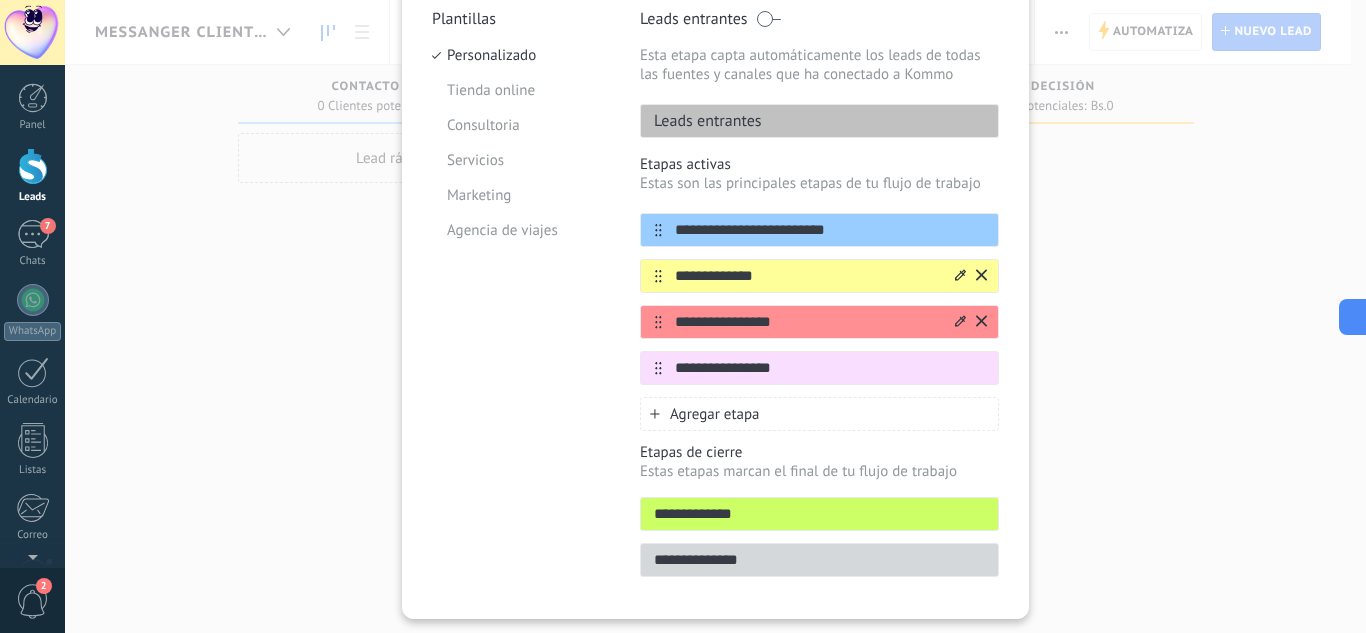 click on "**********" at bounding box center (807, 276) 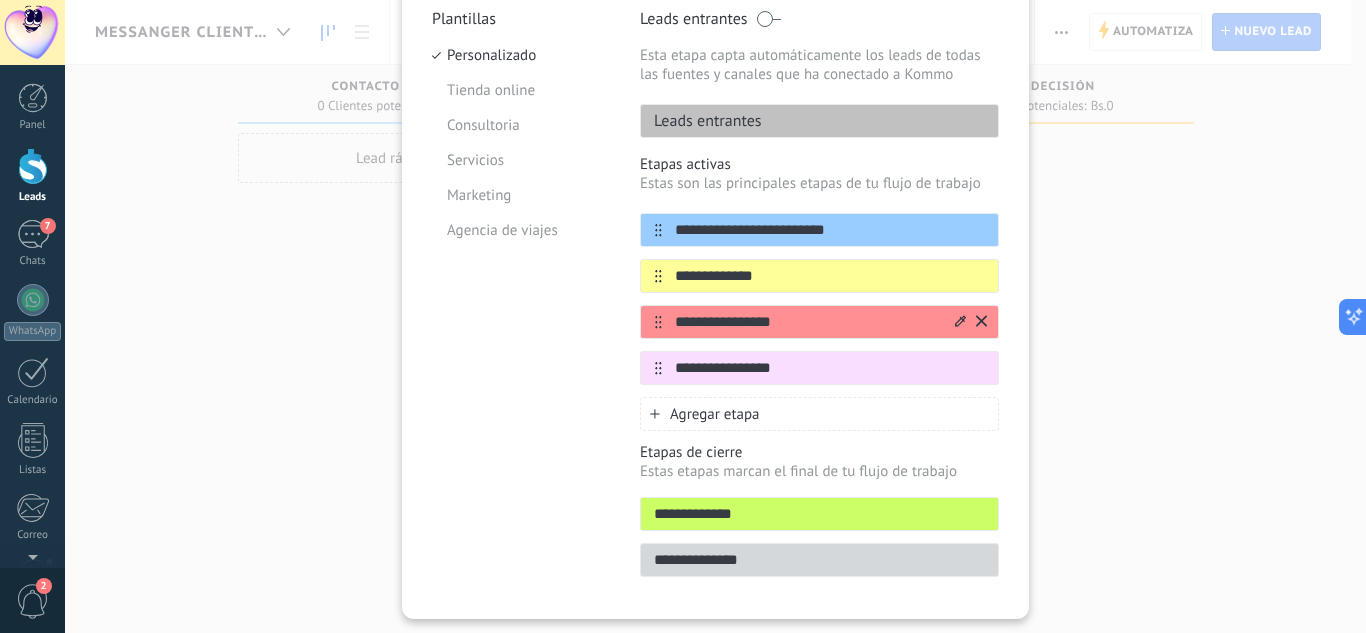 click on "**********" at bounding box center [807, 322] 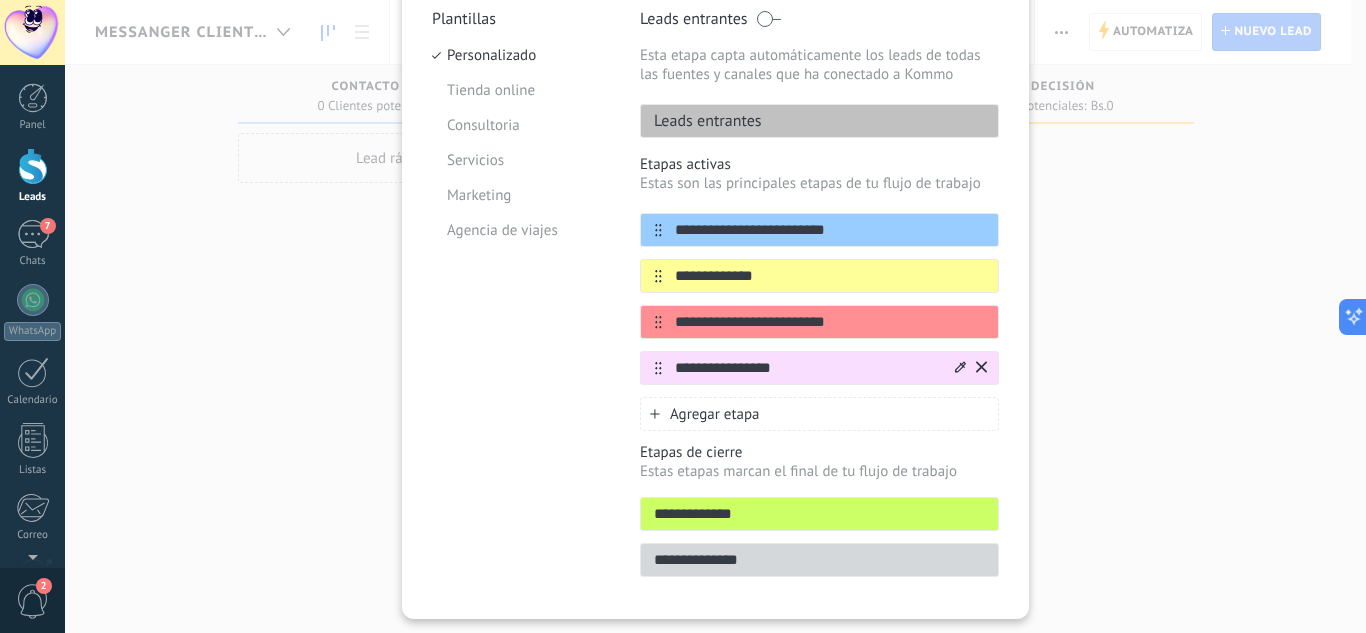 type on "**********" 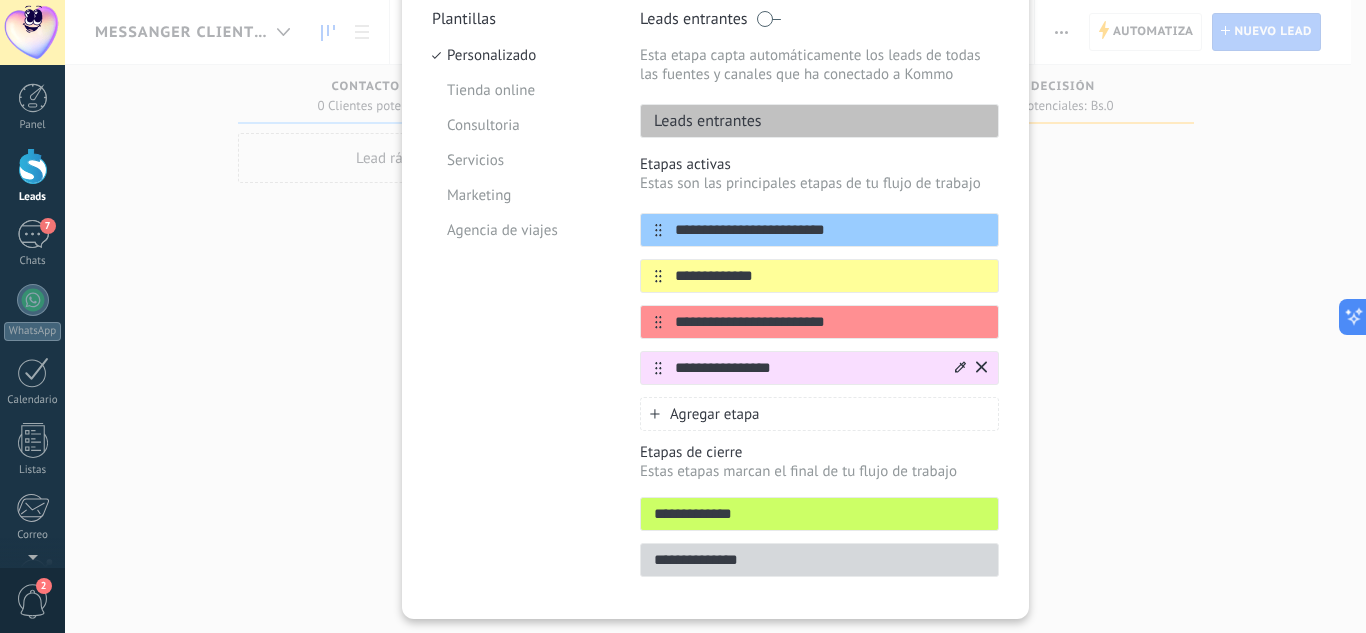click on "**********" at bounding box center (807, 368) 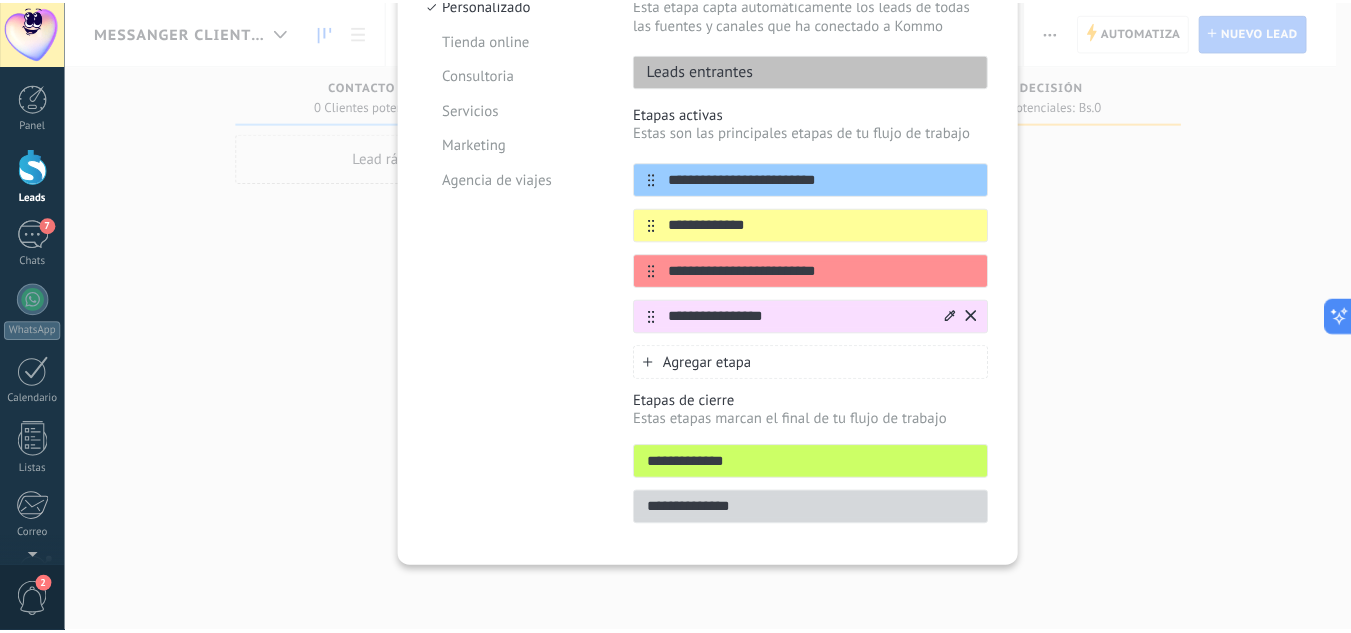 scroll, scrollTop: 51, scrollLeft: 0, axis: vertical 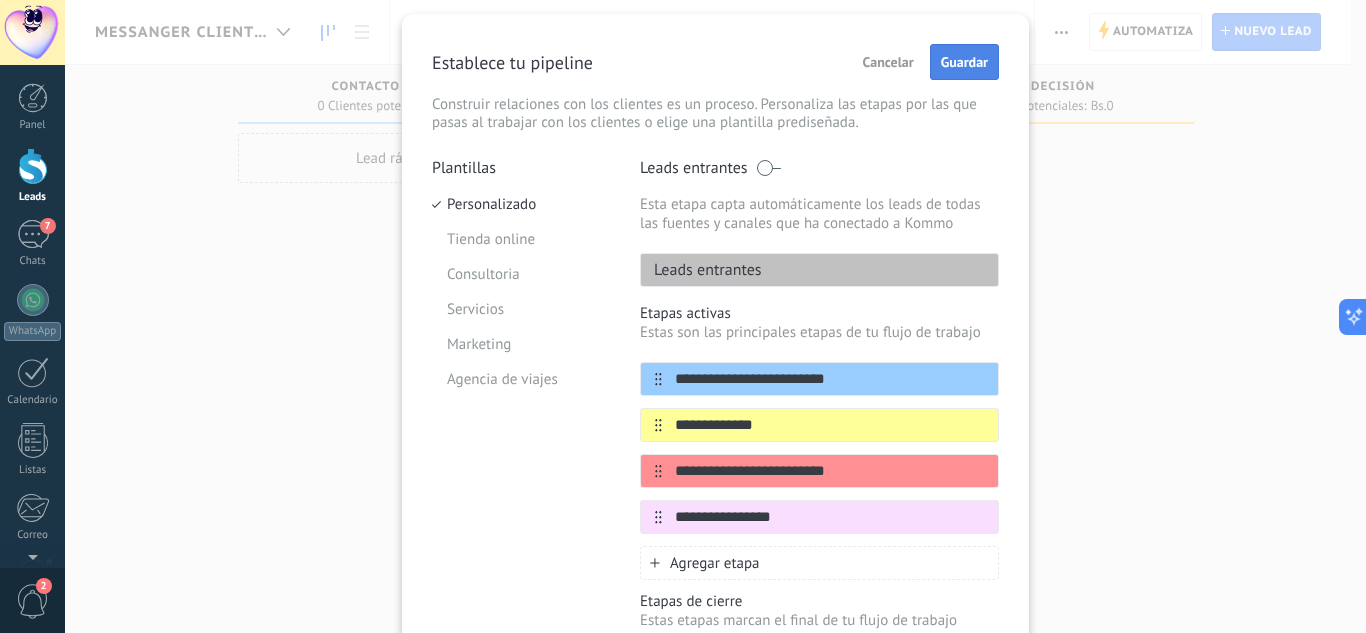 click on "Guardar" at bounding box center (964, 62) 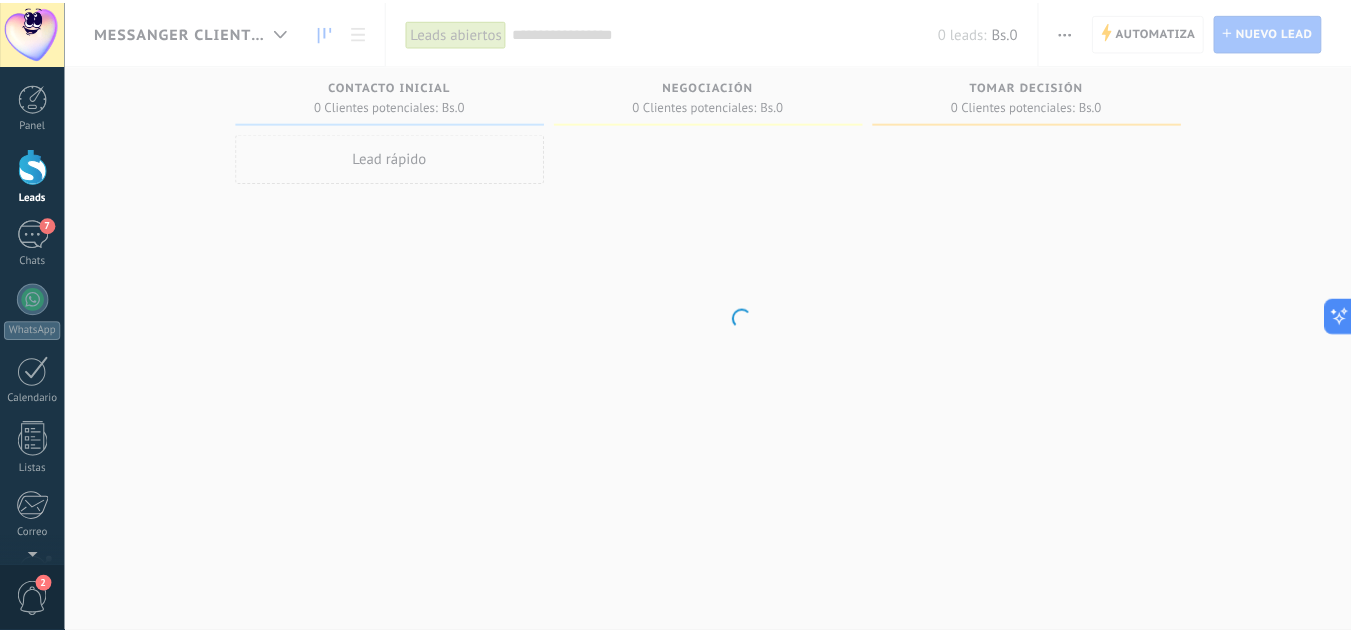scroll, scrollTop: 0, scrollLeft: 0, axis: both 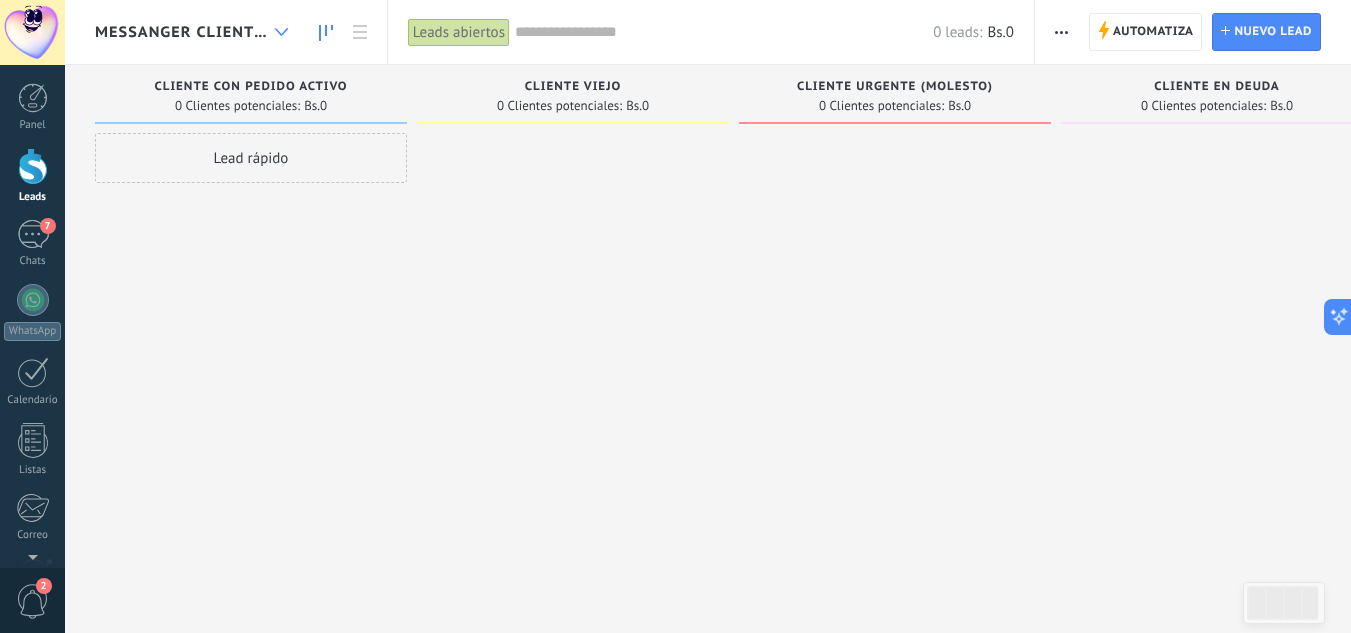 click at bounding box center (281, 32) 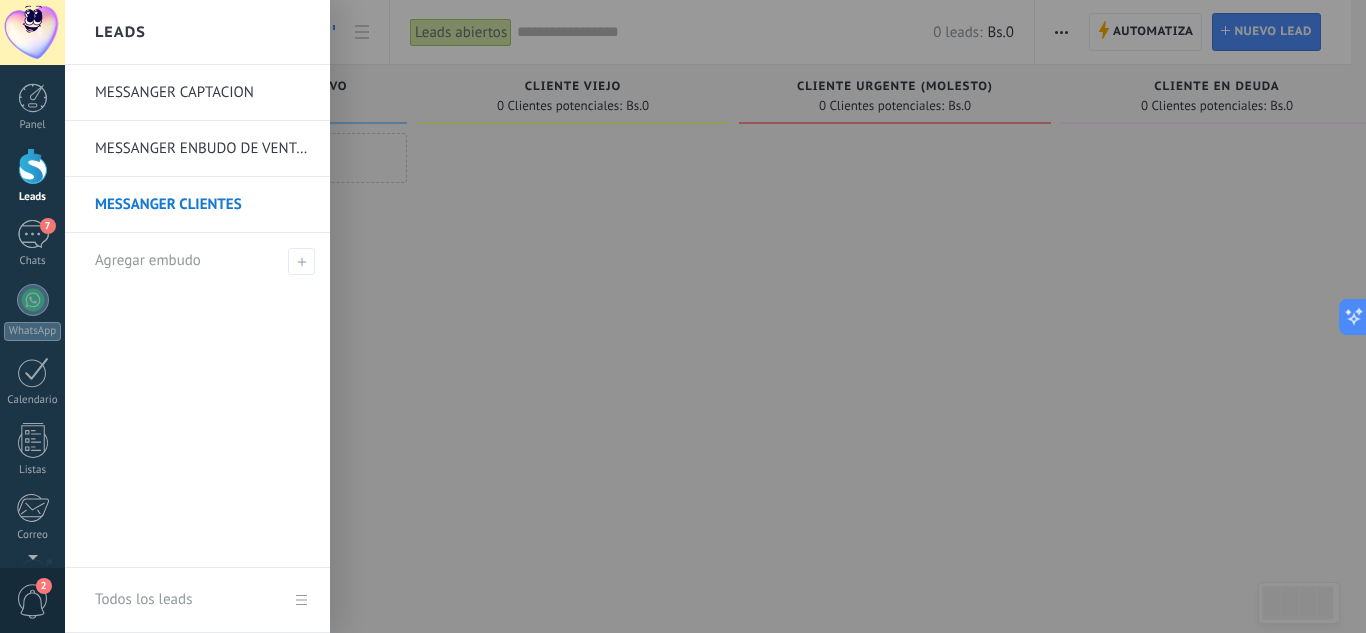 click on "MESSANGER CAPTACION" at bounding box center (202, 93) 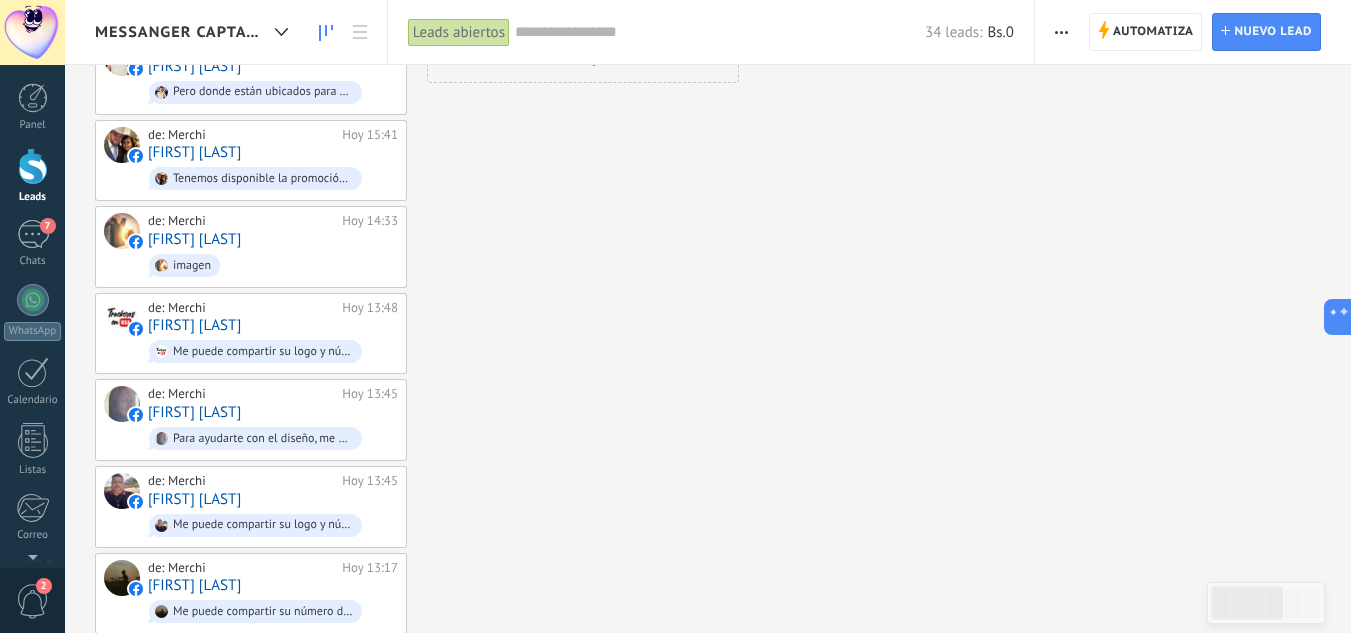scroll, scrollTop: 0, scrollLeft: 0, axis: both 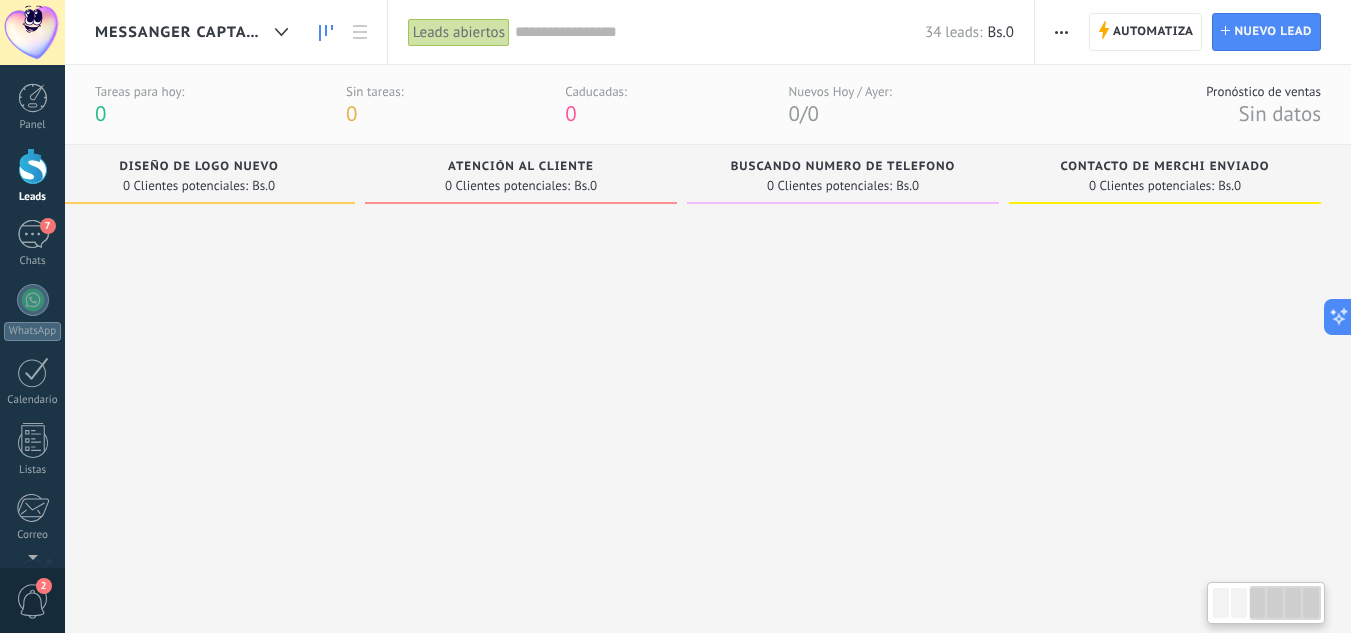 drag, startPoint x: 1208, startPoint y: 440, endPoint x: 386, endPoint y: 495, distance: 823.83795 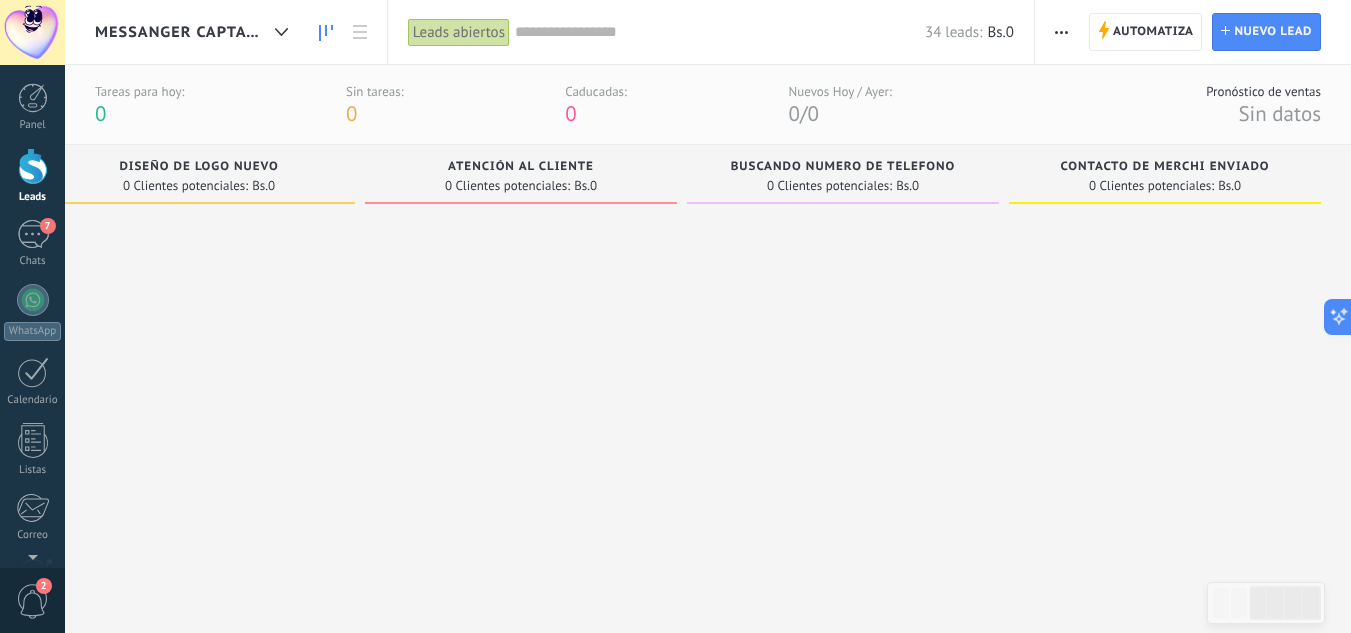 drag, startPoint x: 1206, startPoint y: 410, endPoint x: 900, endPoint y: 412, distance: 306.00653 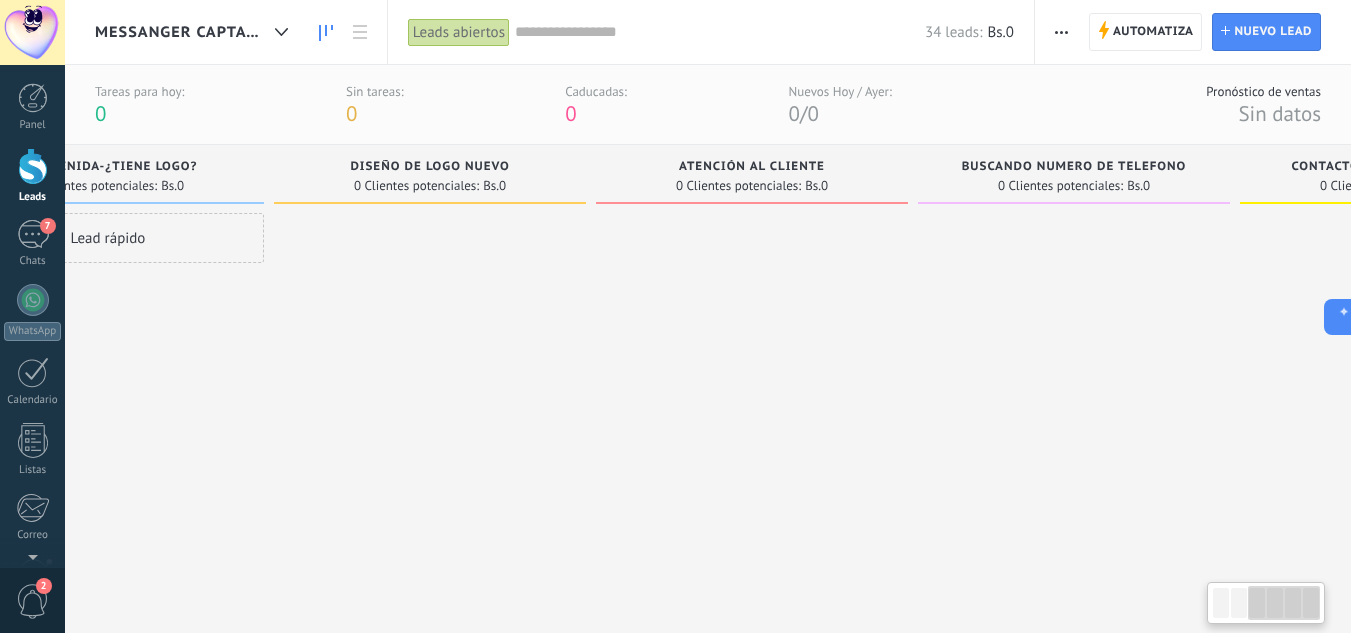 drag, startPoint x: 646, startPoint y: 401, endPoint x: 1317, endPoint y: 402, distance: 671.00073 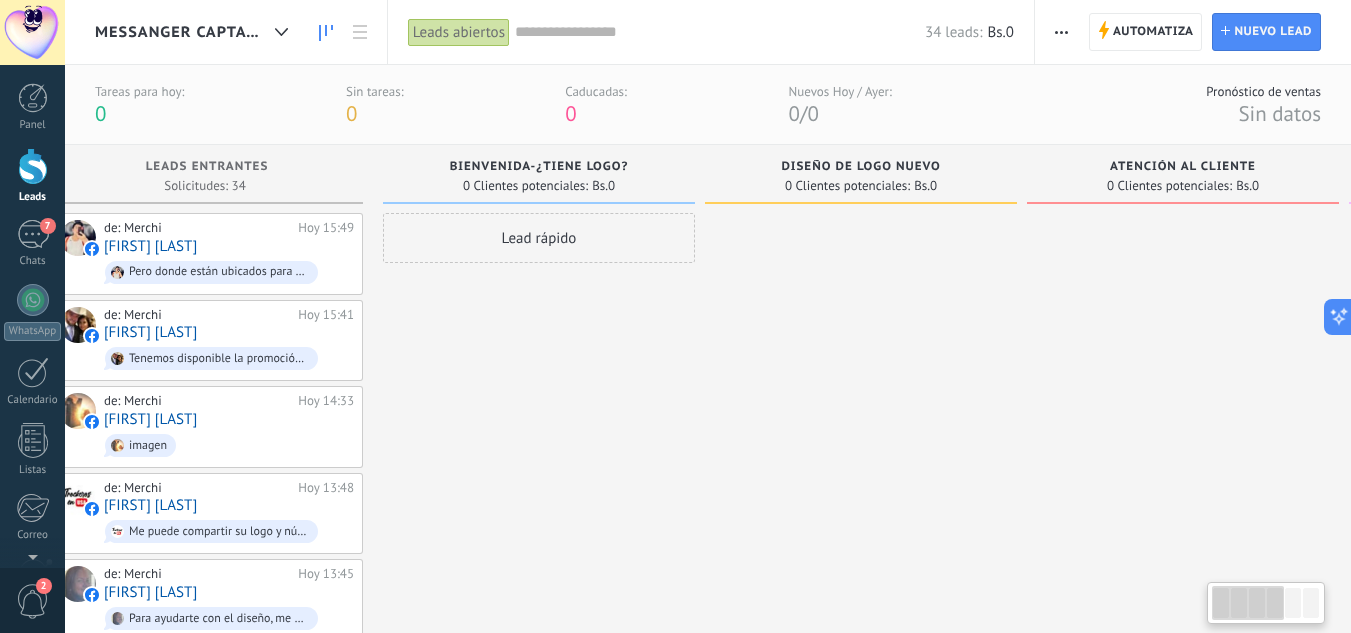 scroll, scrollTop: 0, scrollLeft: 0, axis: both 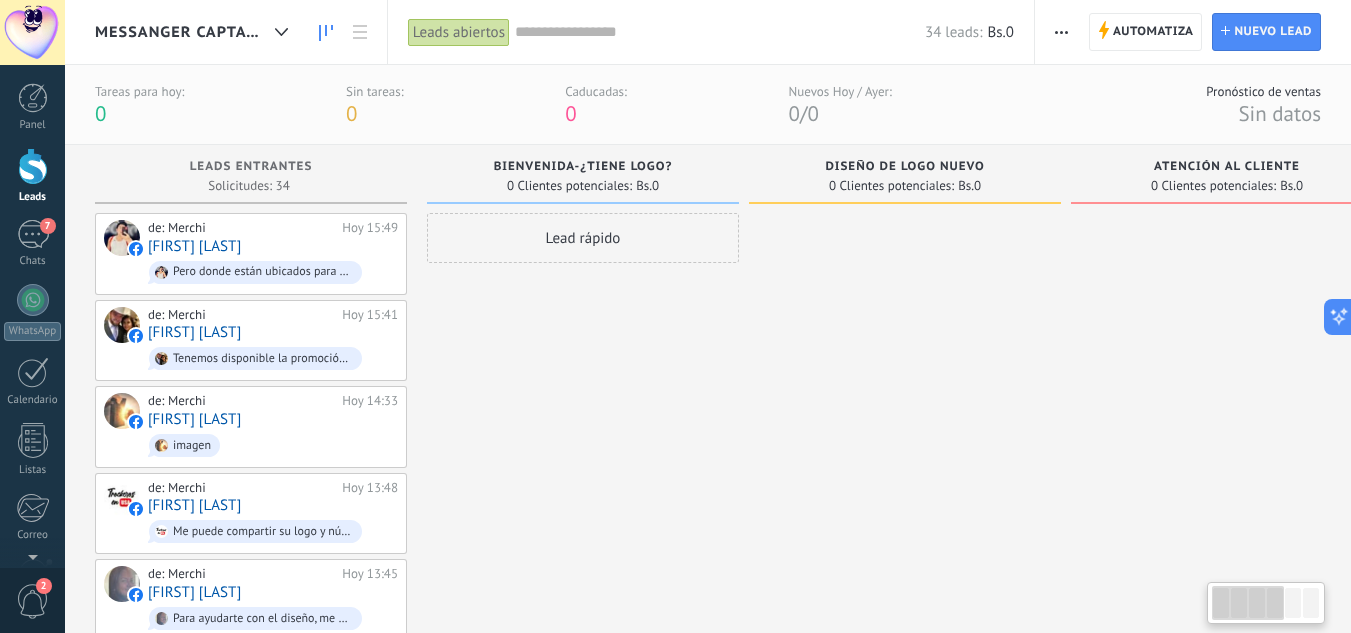 drag, startPoint x: 546, startPoint y: 423, endPoint x: 861, endPoint y: 379, distance: 318.05817 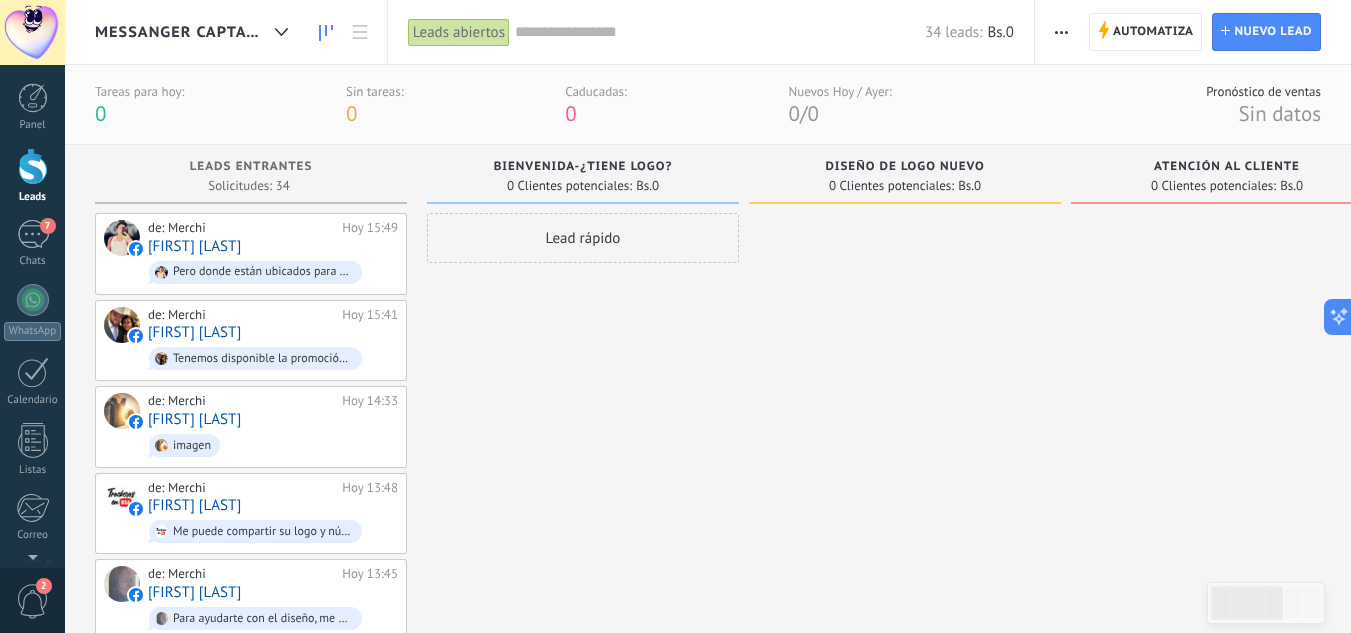 click on "Lead rápido" at bounding box center [583, 1076] 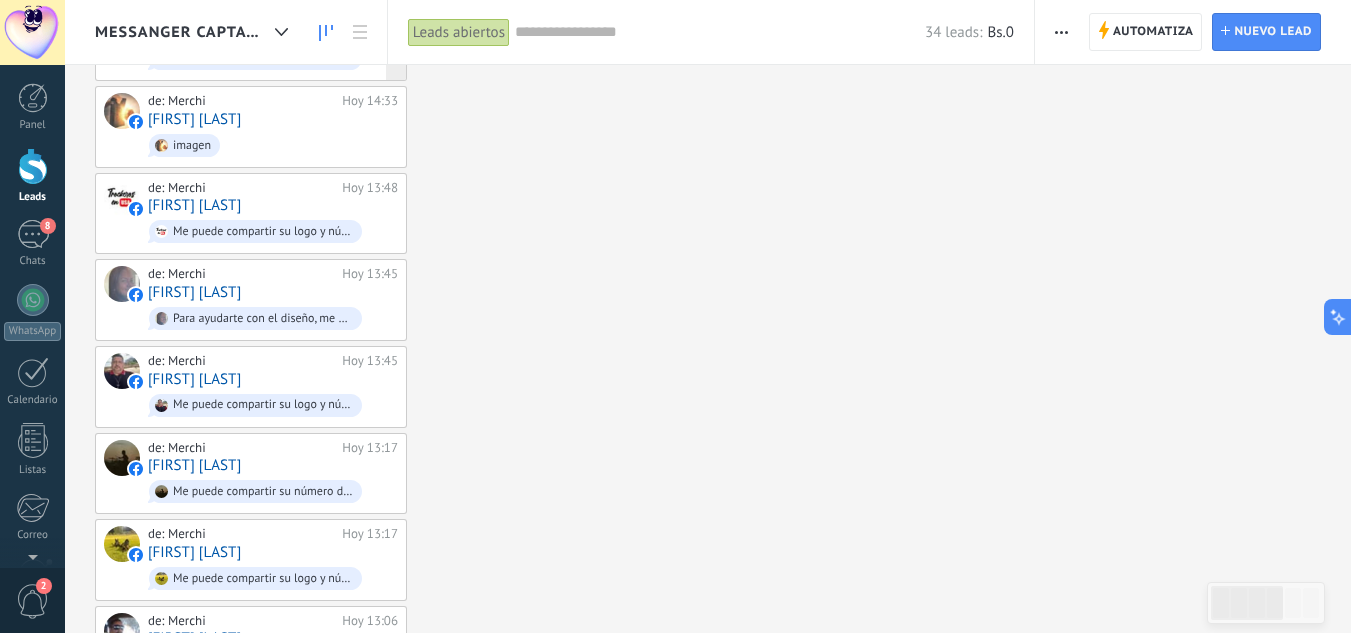 scroll, scrollTop: 0, scrollLeft: 0, axis: both 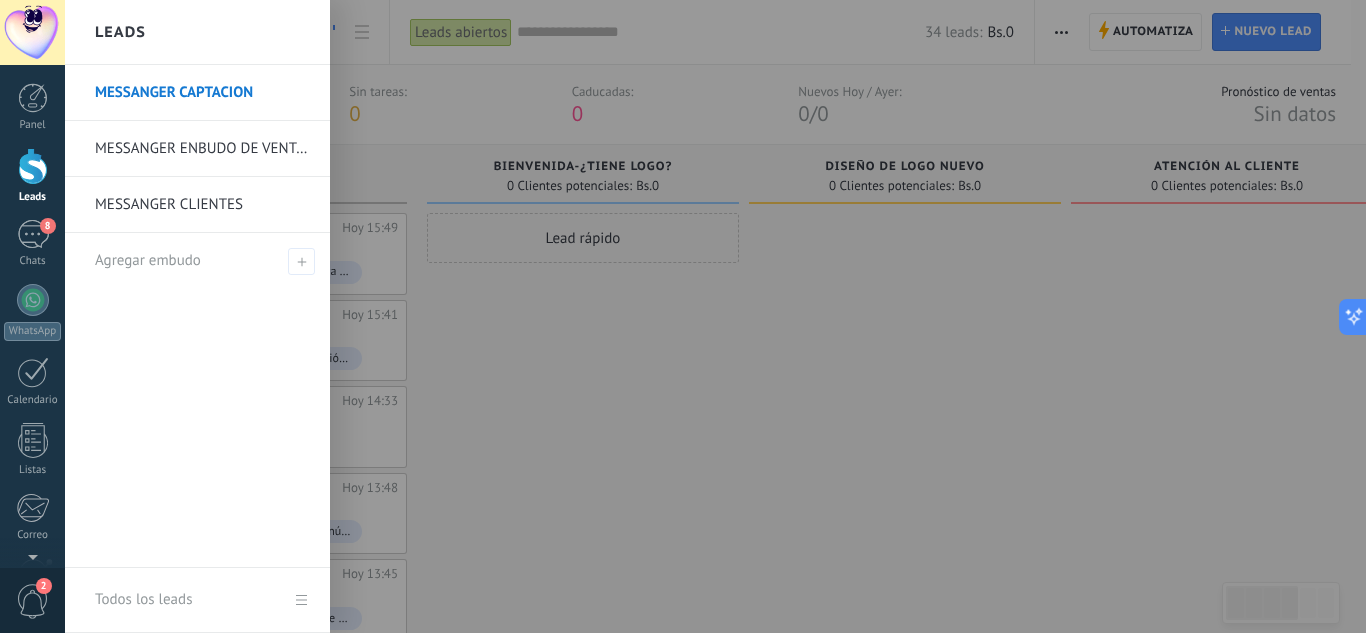 click at bounding box center (33, 166) 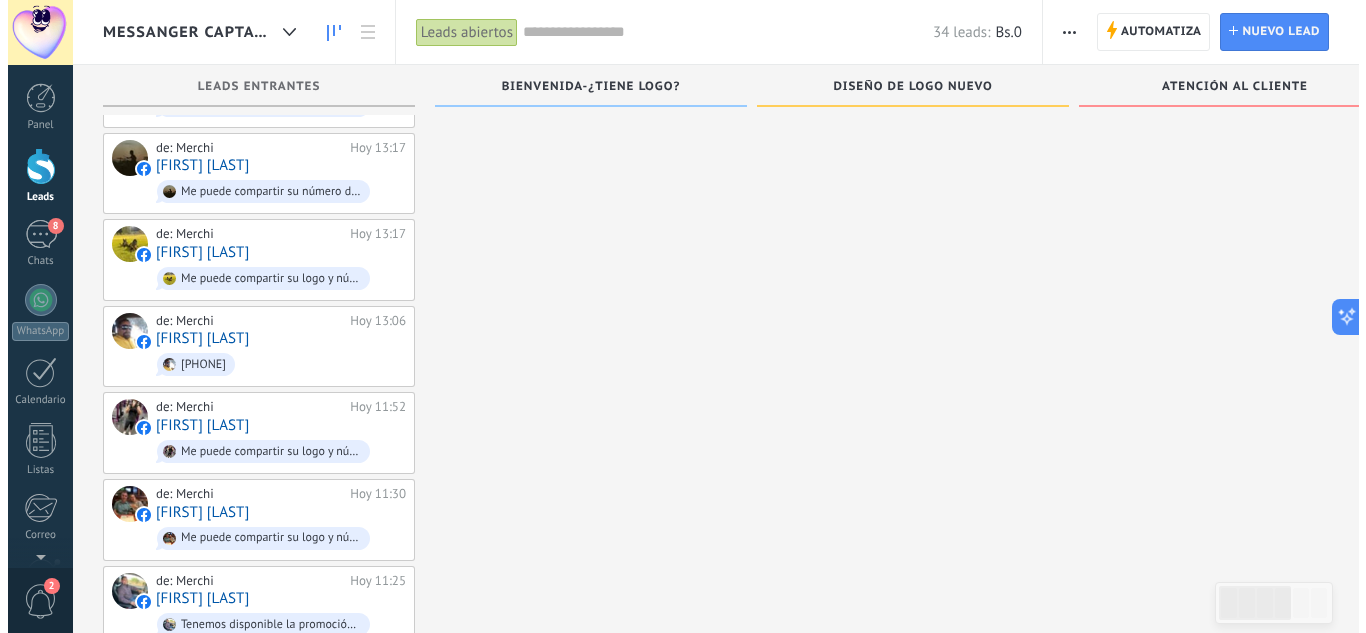 scroll, scrollTop: 0, scrollLeft: 0, axis: both 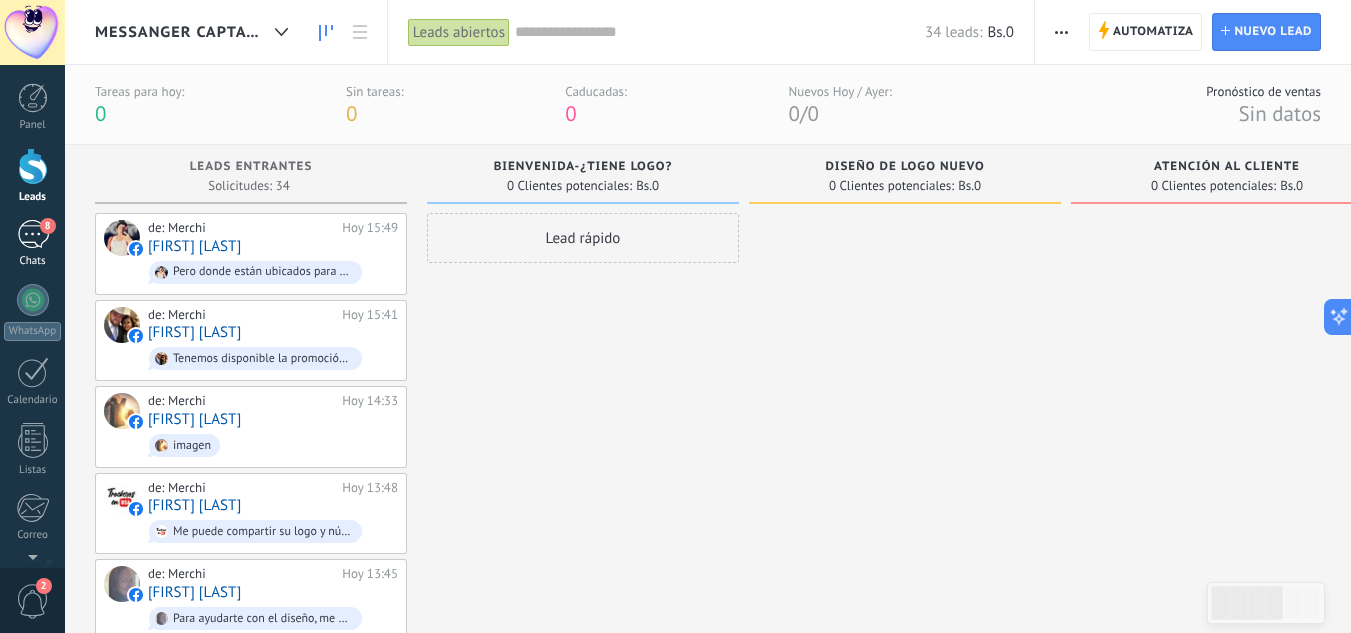 click on "8" at bounding box center [33, 234] 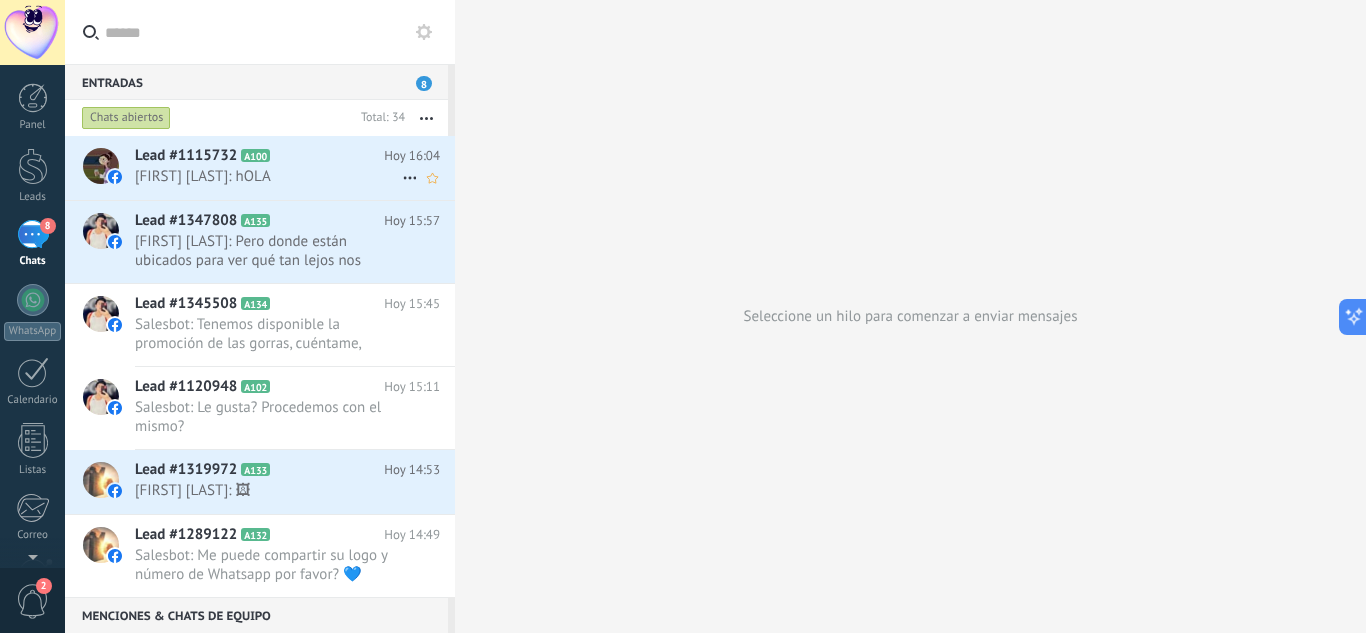 click on "Ysabella Aguilera Camejo: hOLA" at bounding box center [268, 176] 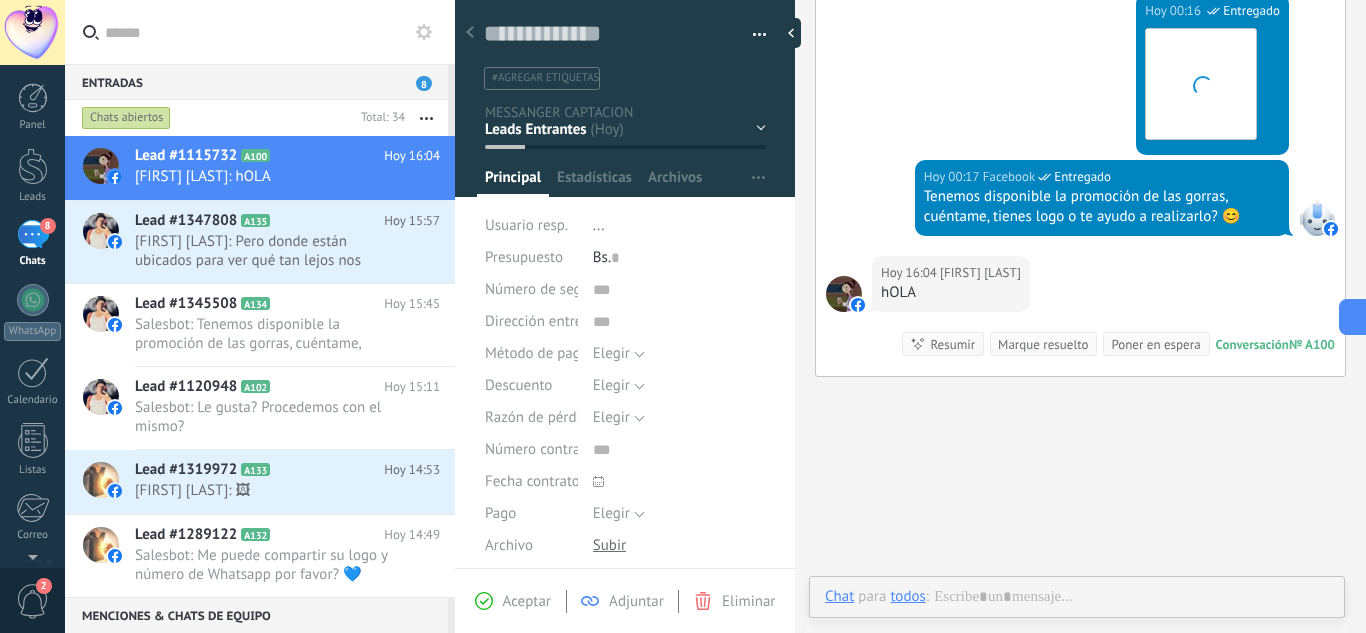 scroll, scrollTop: 764, scrollLeft: 0, axis: vertical 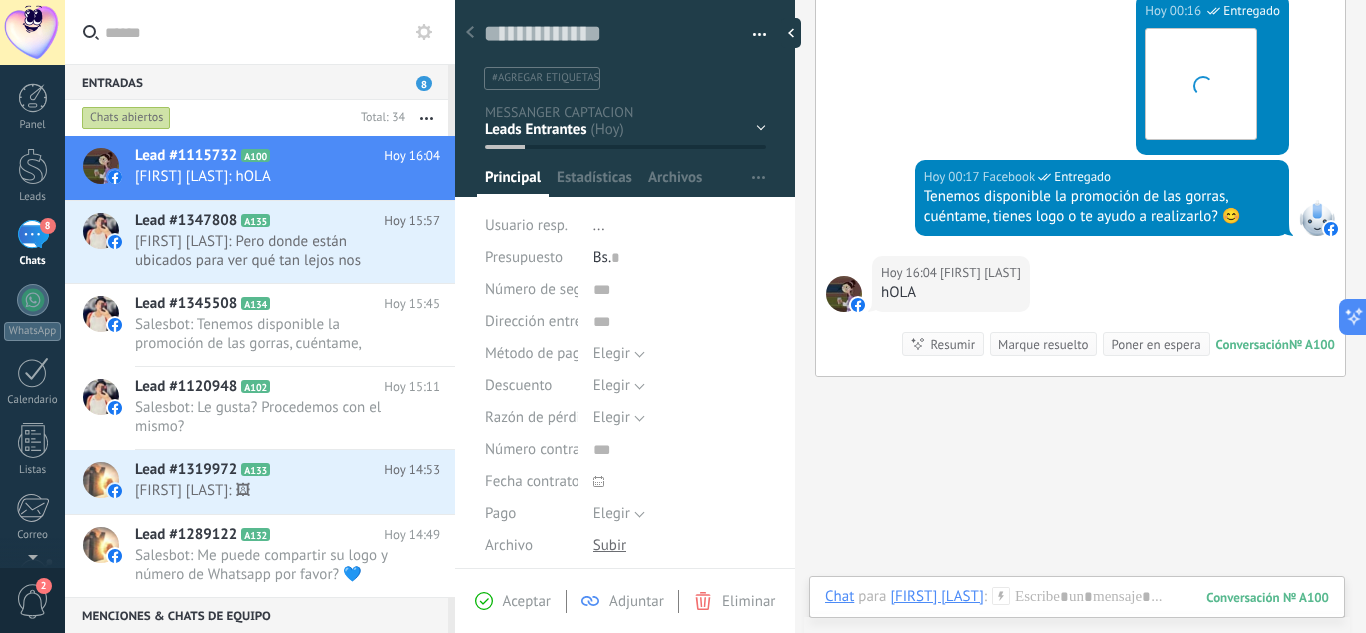 click on "BIENVENIDA-¿TIENE LOGO?
DISEÑO DE LOGO NUEVO
ATENCIÓN AL CLIENTE
BUSCANDO NUMERO DE TELEFONO
CONTACTO DE MERCHI ENVIADO
Leads ganados" at bounding box center [0, 0] 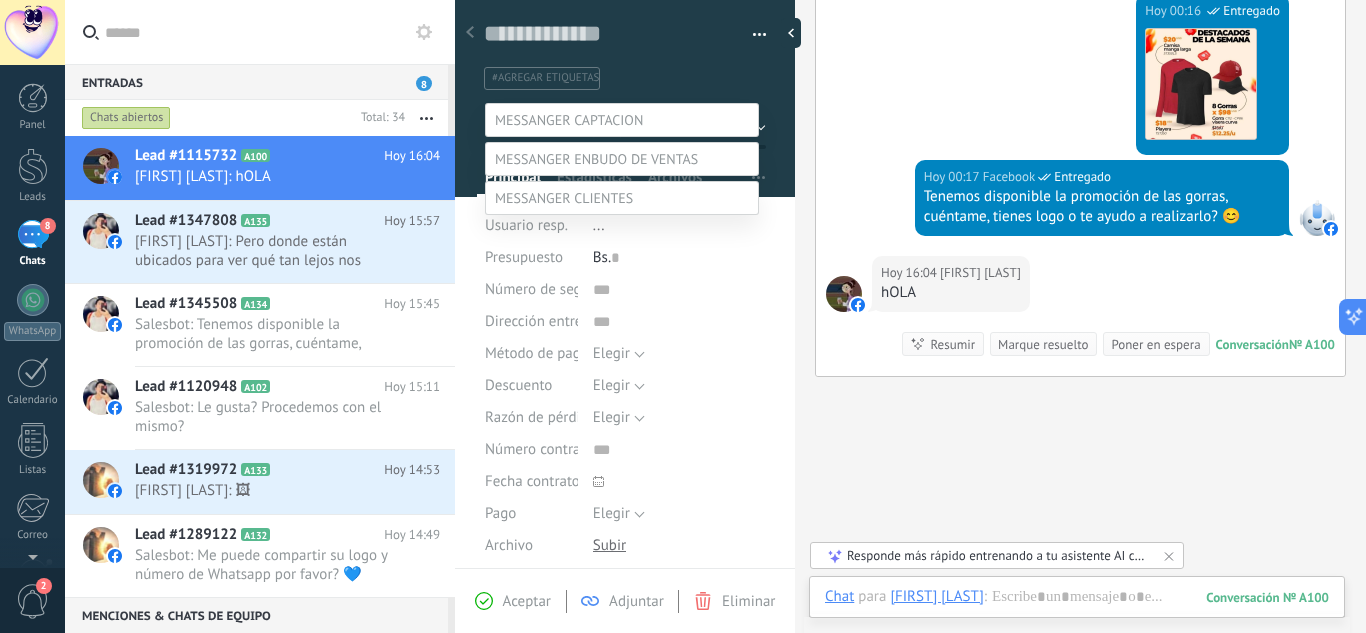 click at bounding box center [569, 120] 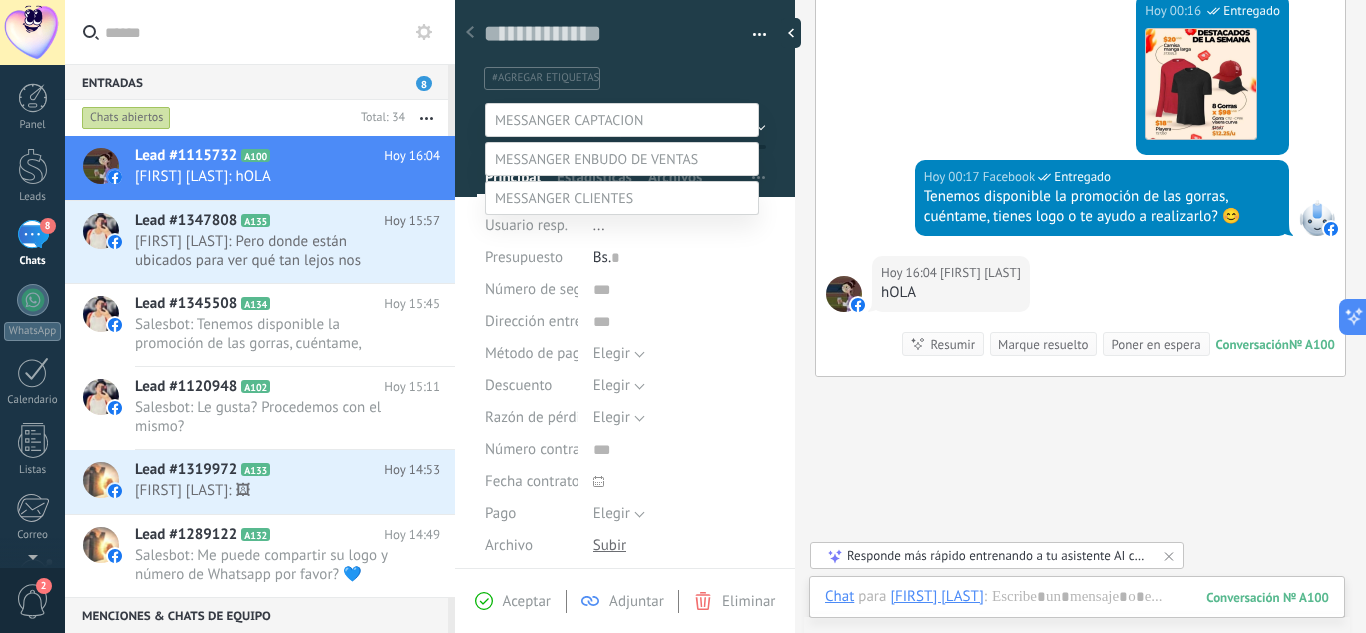 click at bounding box center (596, 159) 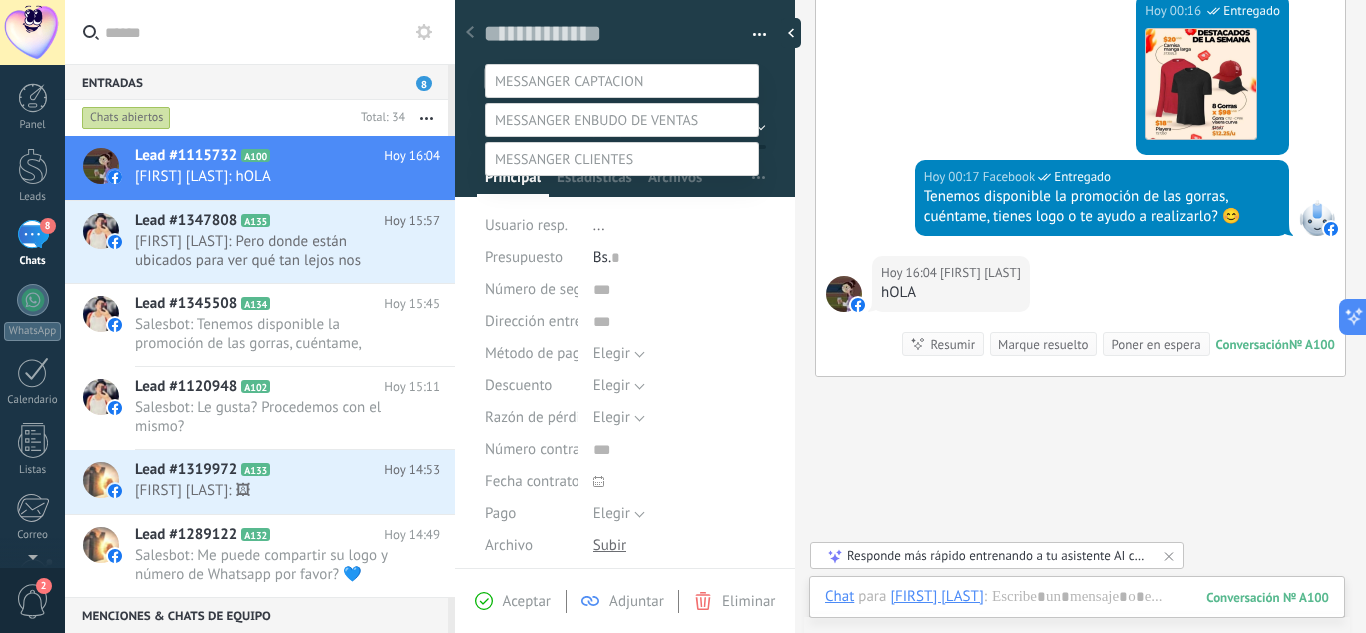 click at bounding box center (564, 159) 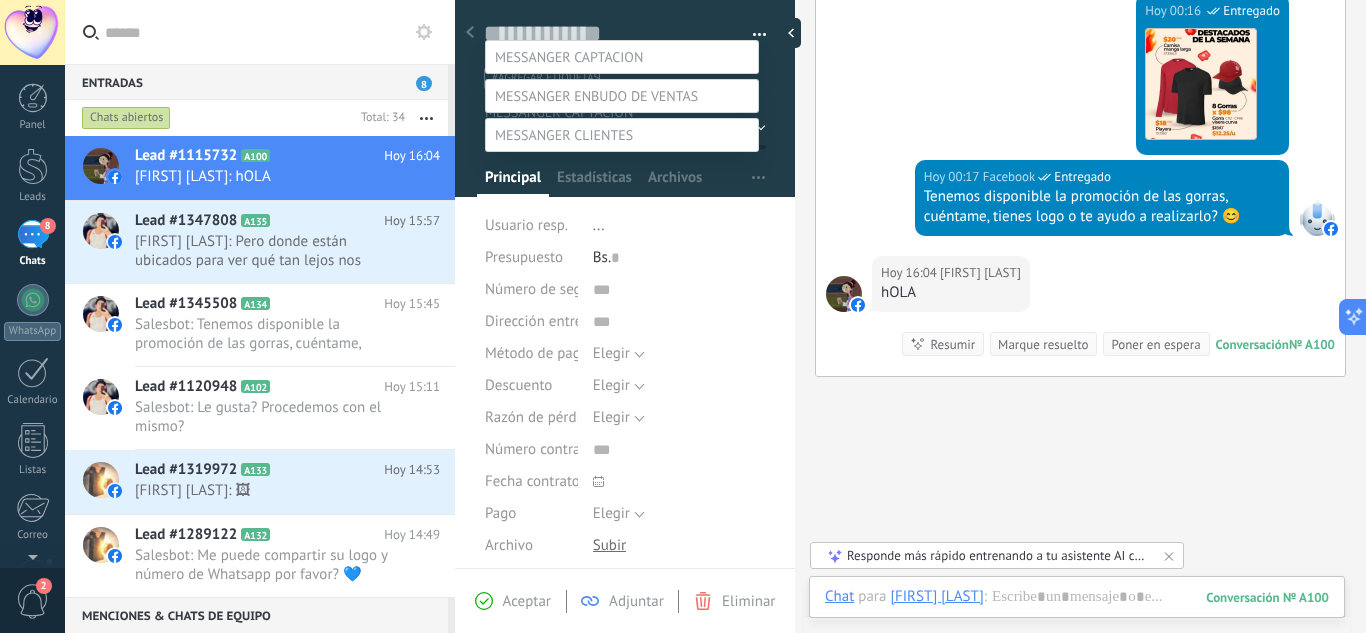 click at bounding box center (569, 57) 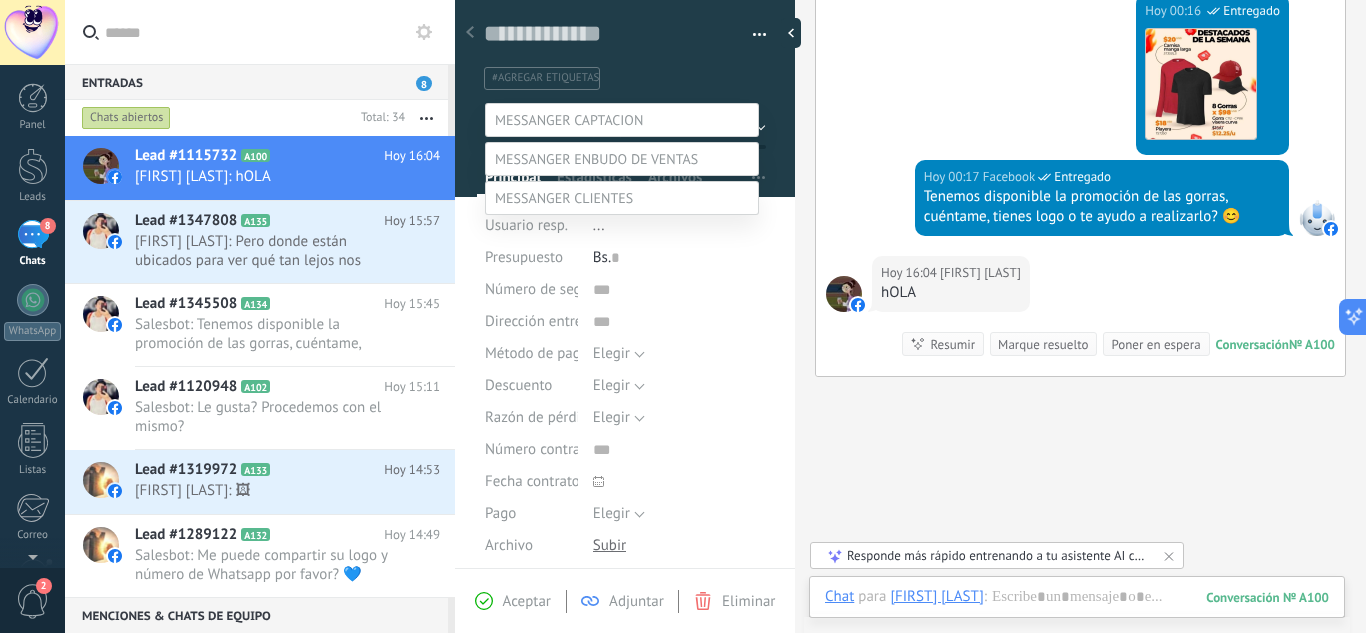 click at bounding box center [715, 316] 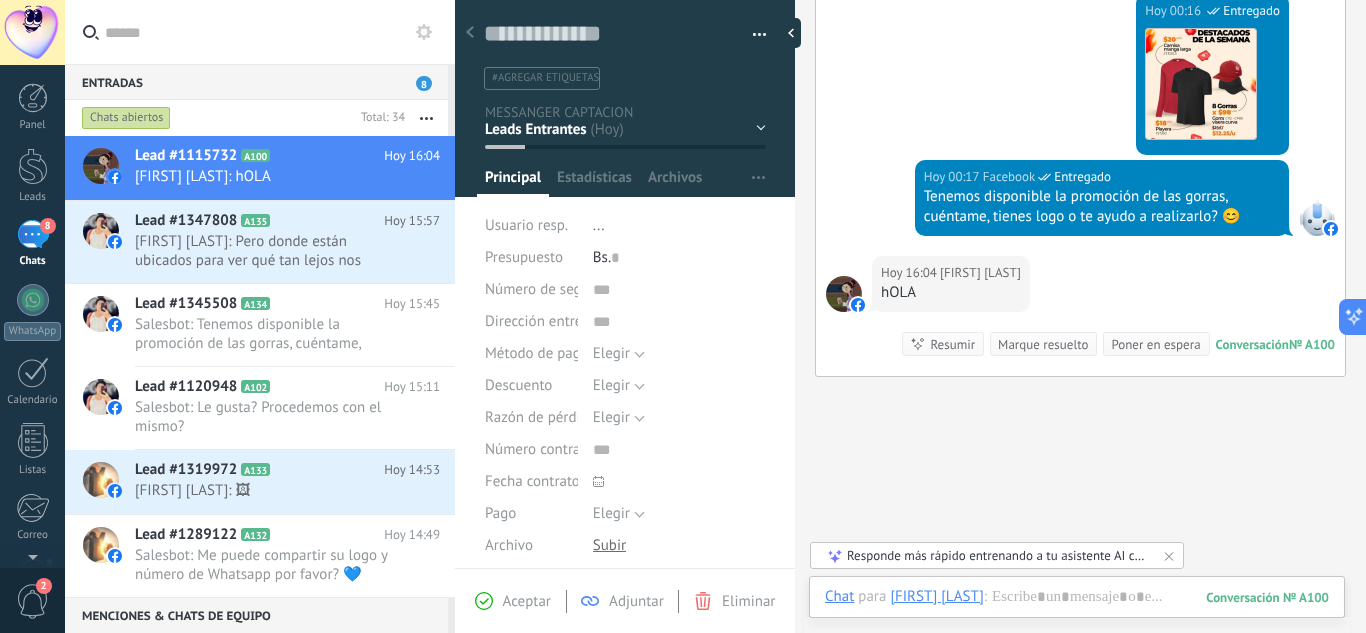 scroll, scrollTop: 564, scrollLeft: 0, axis: vertical 